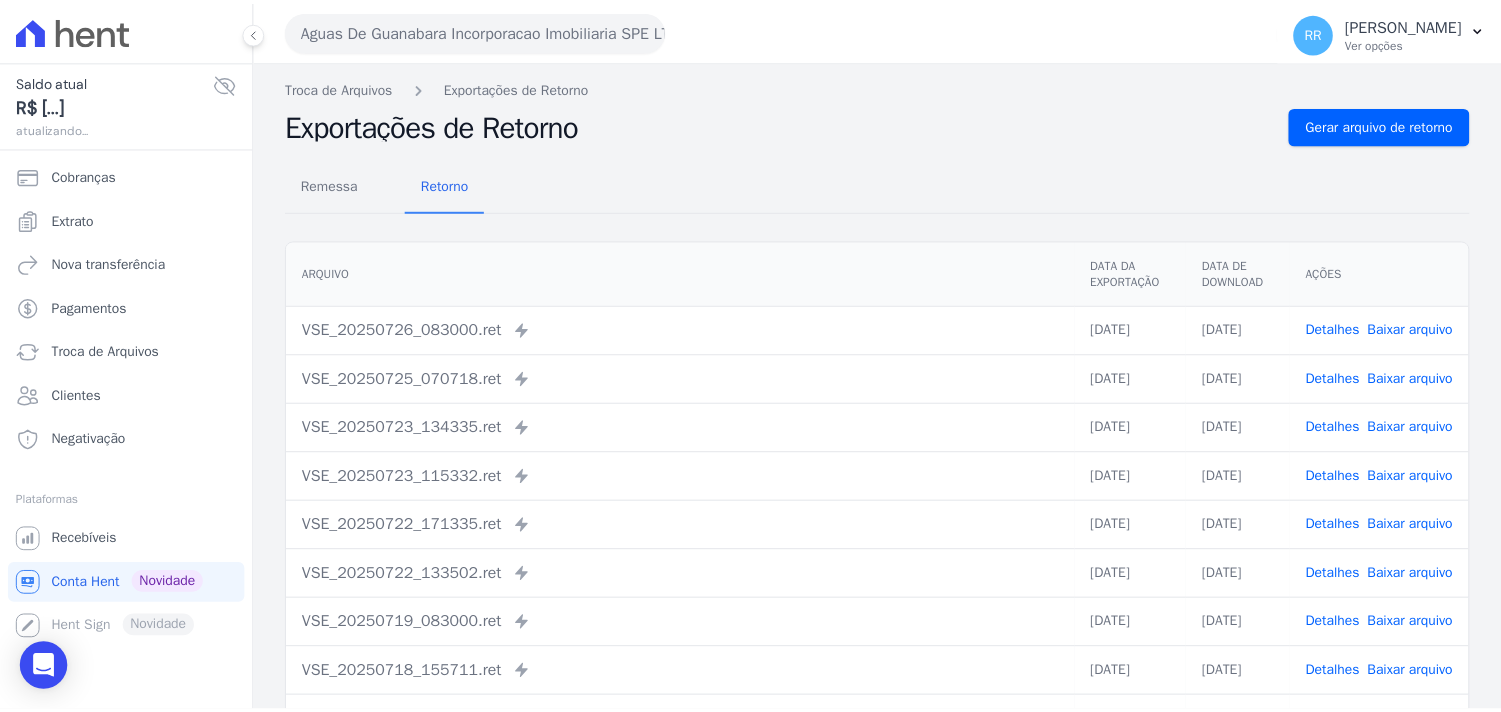 scroll, scrollTop: 0, scrollLeft: 0, axis: both 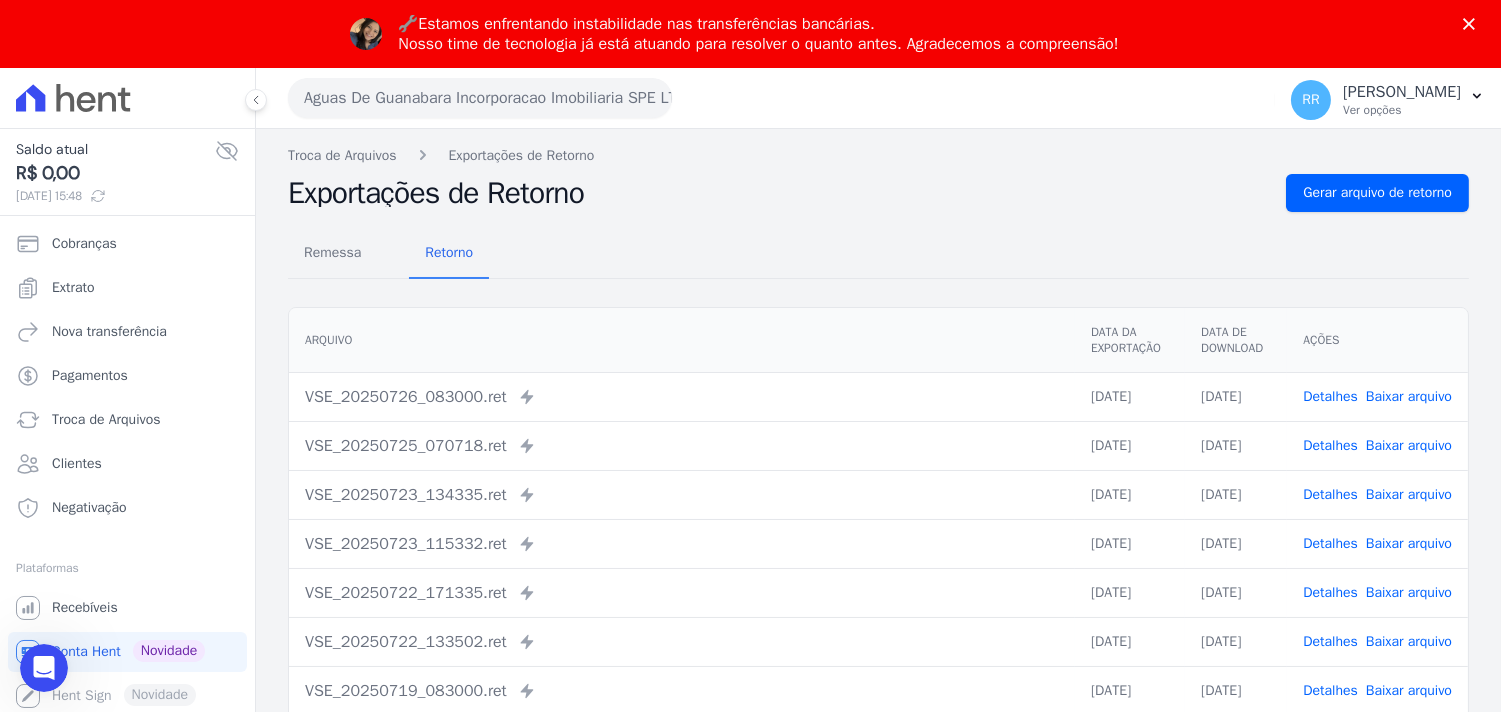 click on "Aguas De Guanabara Incorporacao Imobiliaria SPE LTDA" at bounding box center (480, 98) 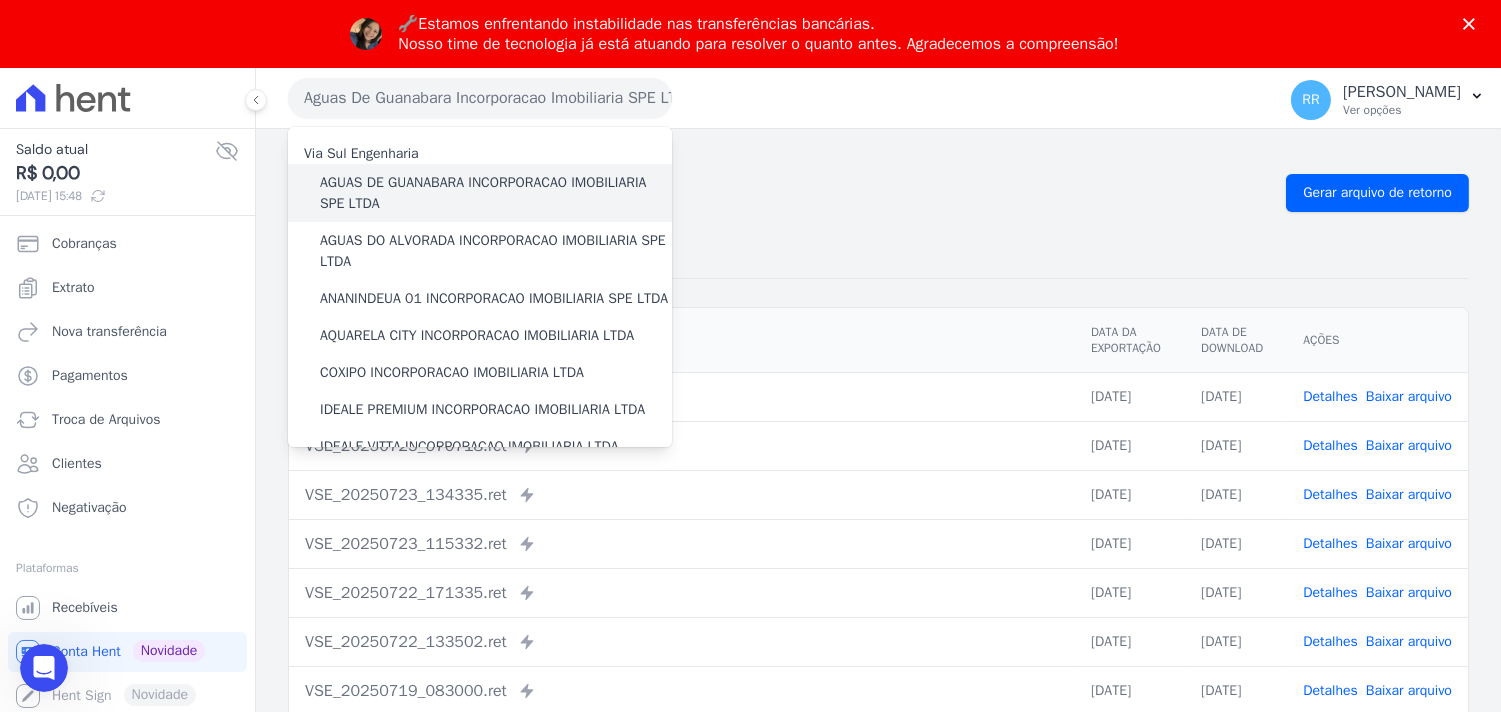 click on "AGUAS DE GUANABARA INCORPORACAO IMOBILIARIA SPE LTDA" at bounding box center [496, 193] 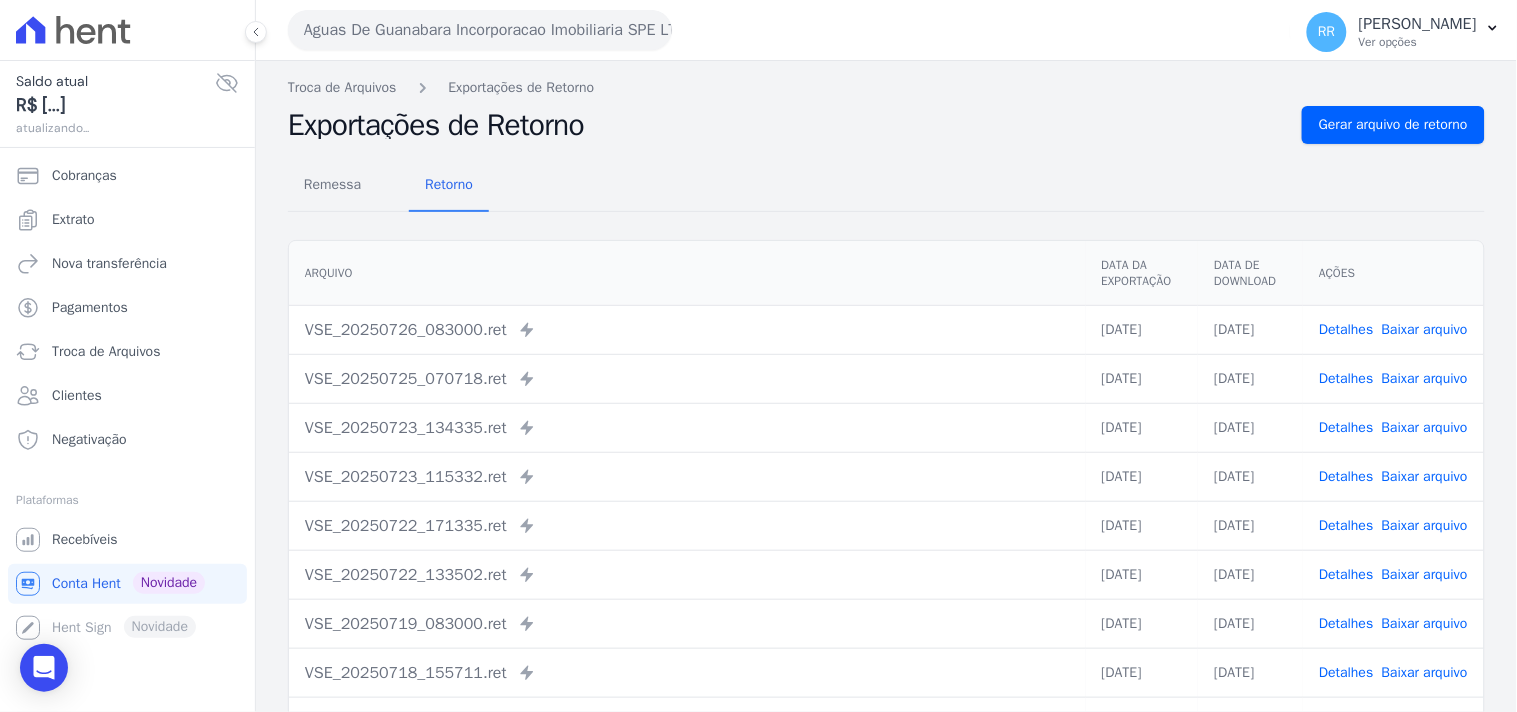 click on "Remessa
Retorno" at bounding box center (886, 186) 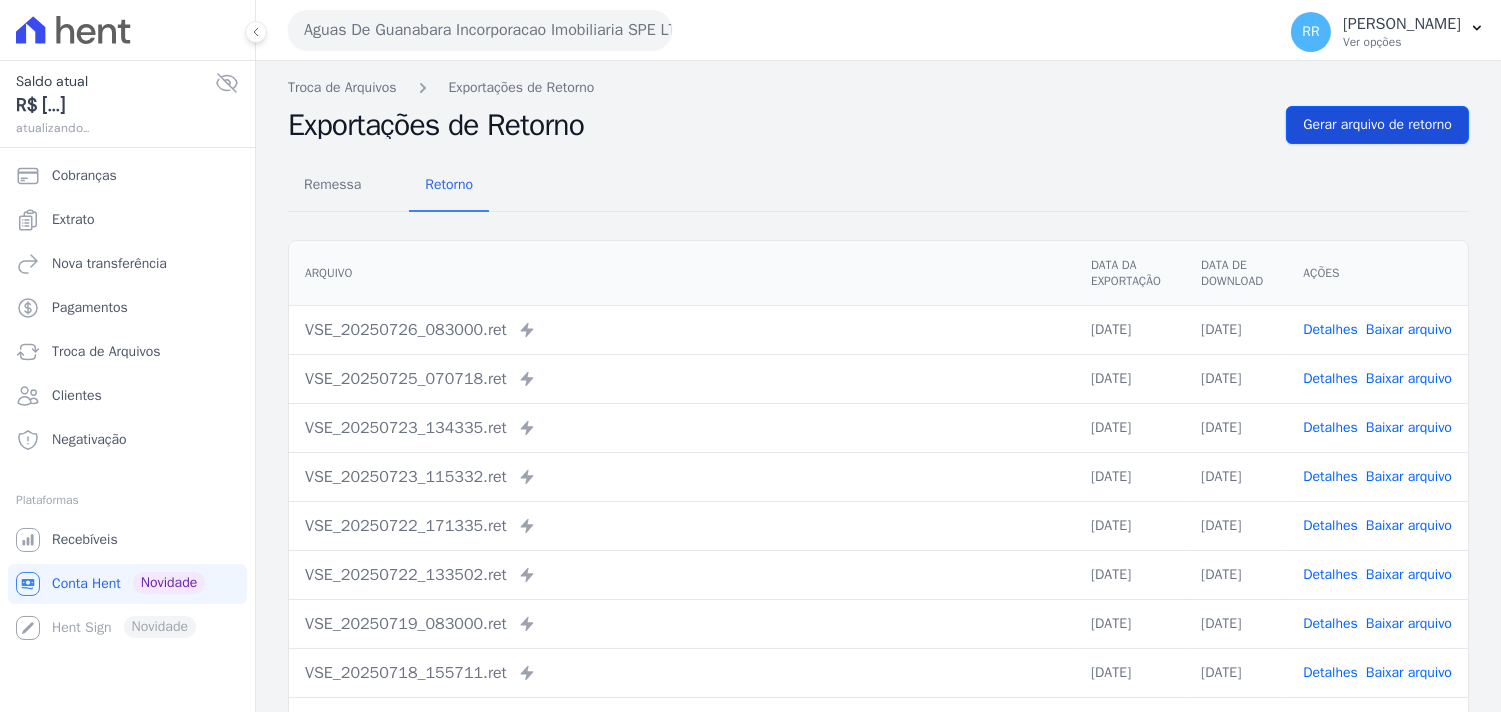 click on "Troca de Arquivos
Exportações de Retorno
Exportações de Retorno
Gerar arquivo de retorno
Remessa
Retorno
Arquivo
Data da Exportação
Data de Download
Ações
VSE_20250726_083000.ret" at bounding box center (878, 472) 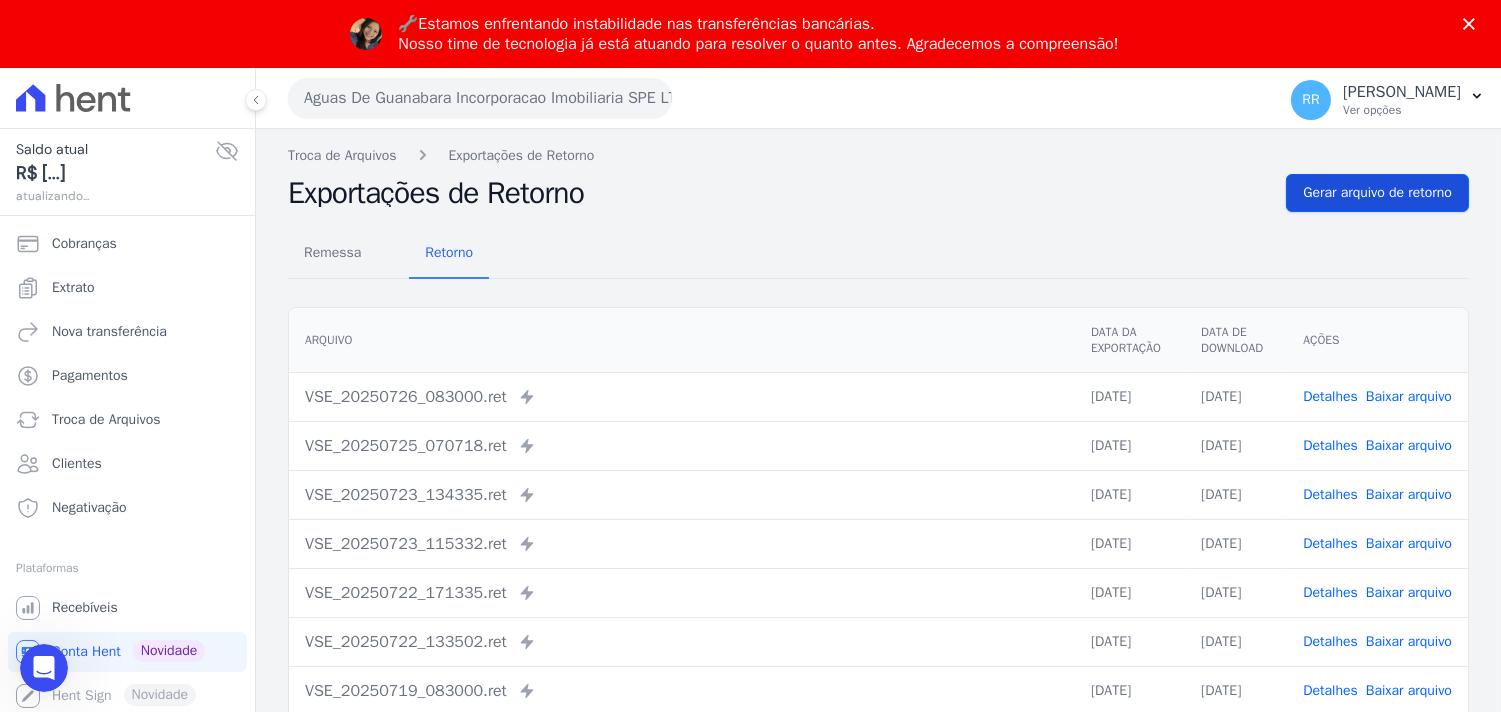 scroll, scrollTop: 0, scrollLeft: 0, axis: both 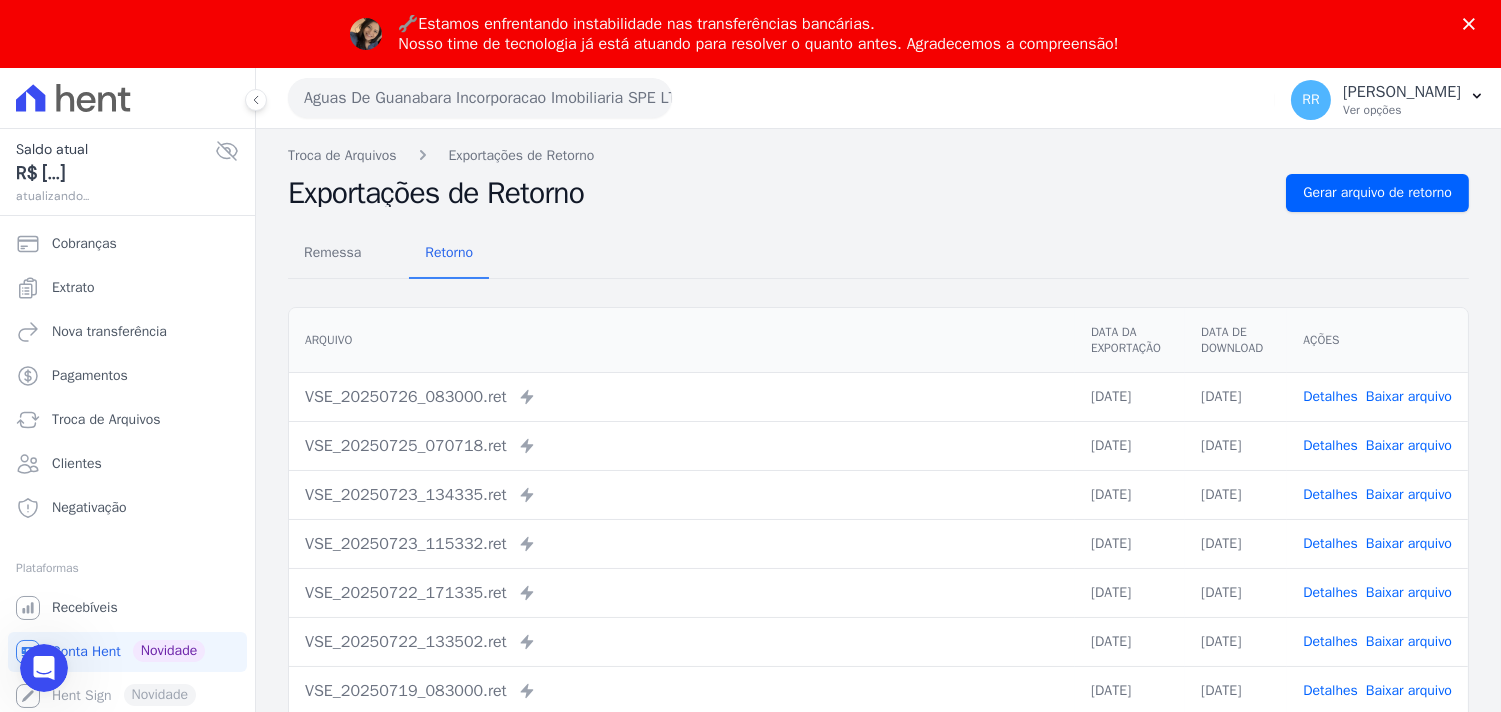 click on "Troca de Arquivos
Exportações de Retorno
Exportações de Retorno
Gerar arquivo de retorno
Remessa
Retorno
Arquivo
Data da Exportação
Data de Download
Ações
VSE_20250726_083000.ret" at bounding box center (878, 540) 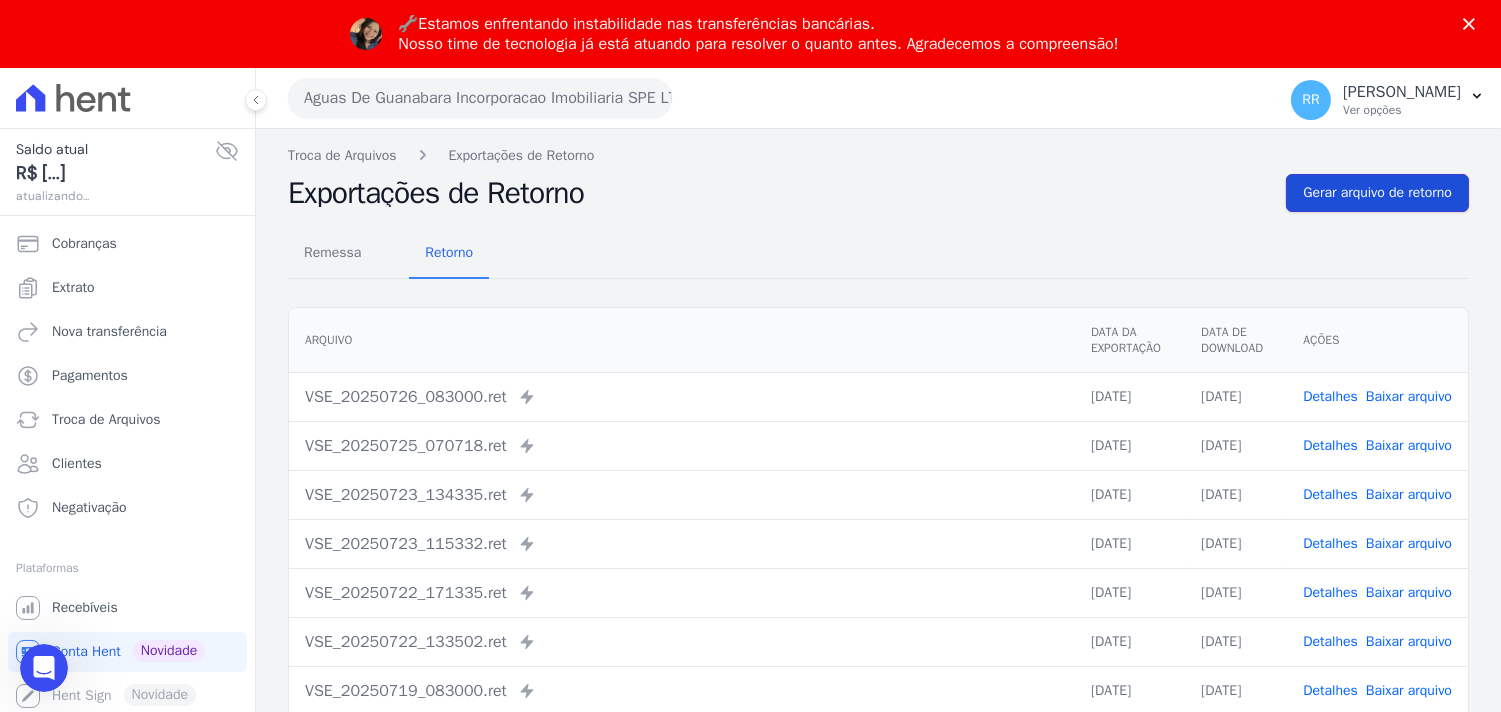 click on "Gerar arquivo de retorno" at bounding box center (1377, 193) 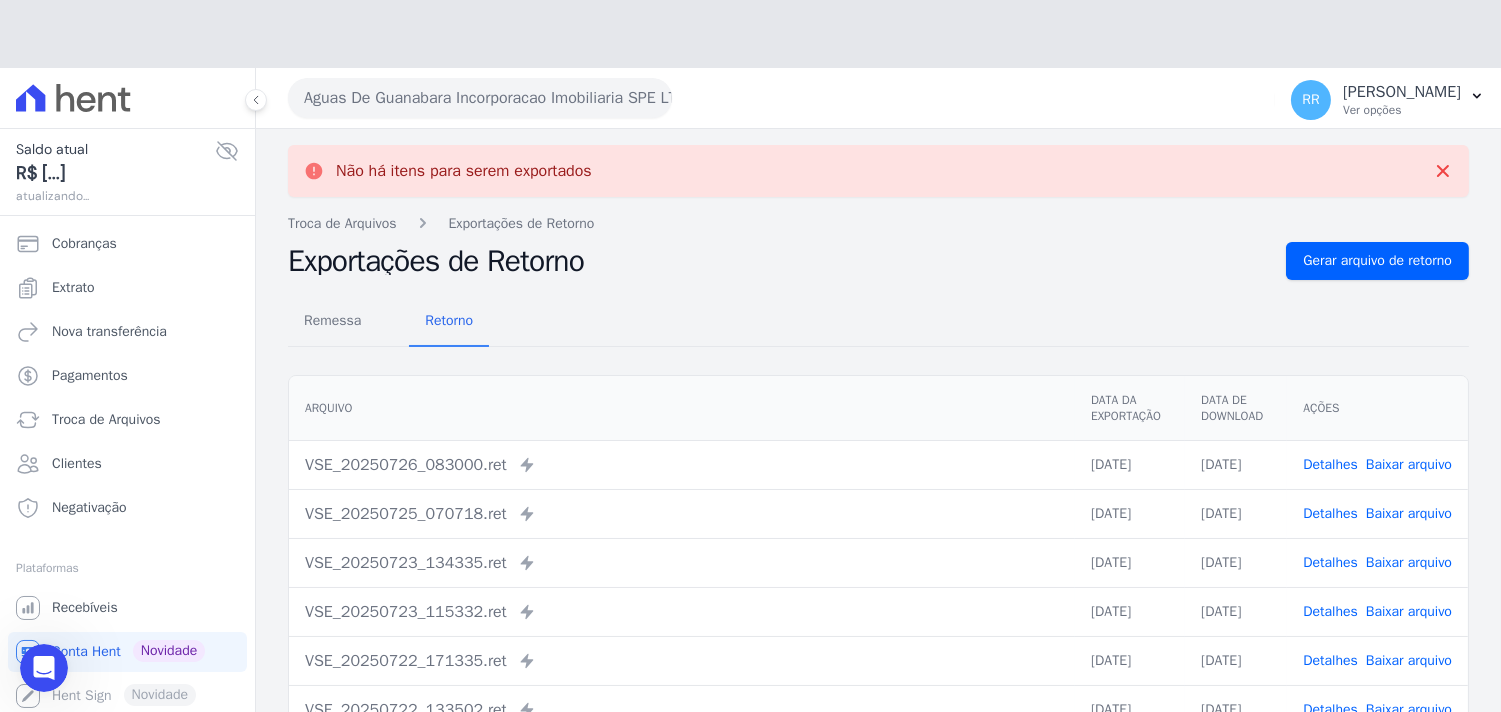 scroll, scrollTop: 0, scrollLeft: 0, axis: both 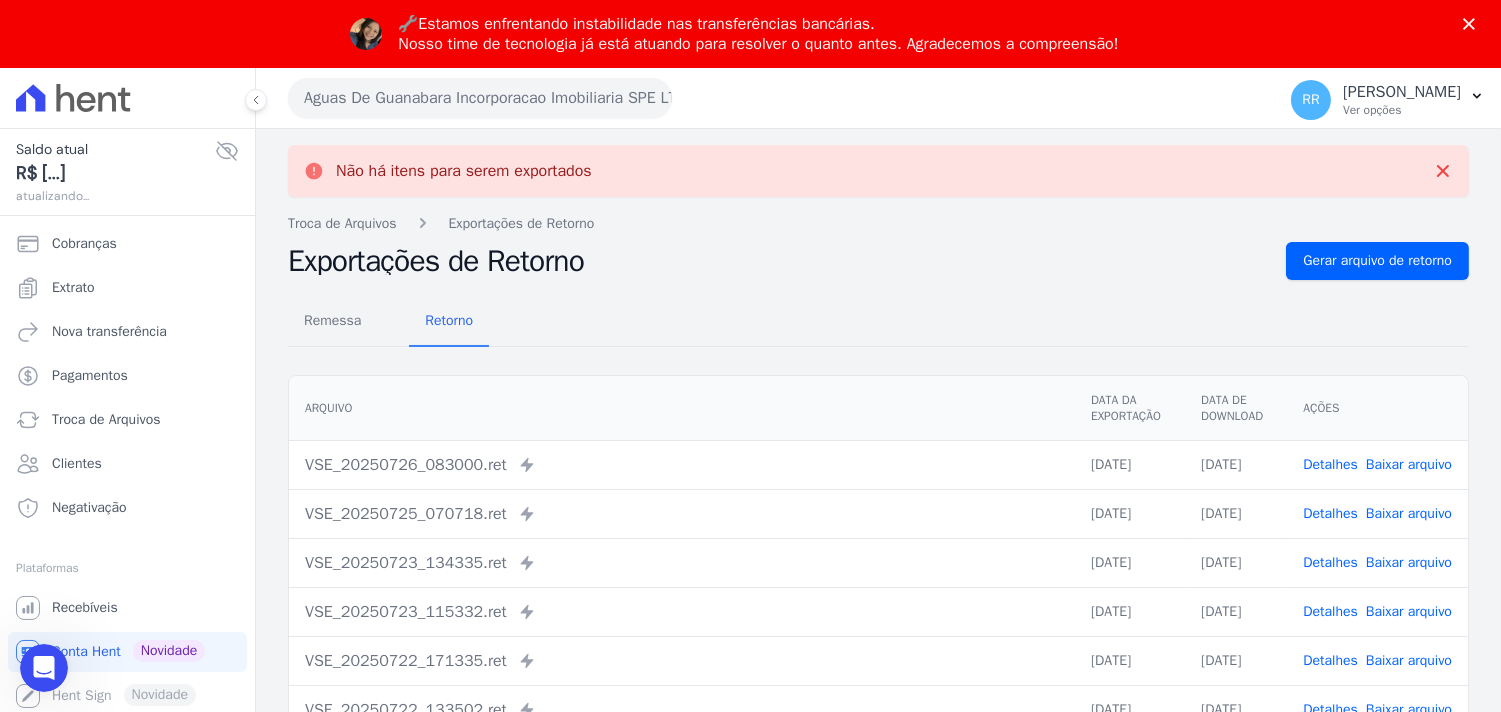 click on "Não há itens para serem exportados
Troca de Arquivos
Exportações de Retorno
Exportações de Retorno
Gerar arquivo de retorno
Remessa
Retorno
Arquivo
Data da Exportação
Data de Download
Ações" at bounding box center [878, 574] 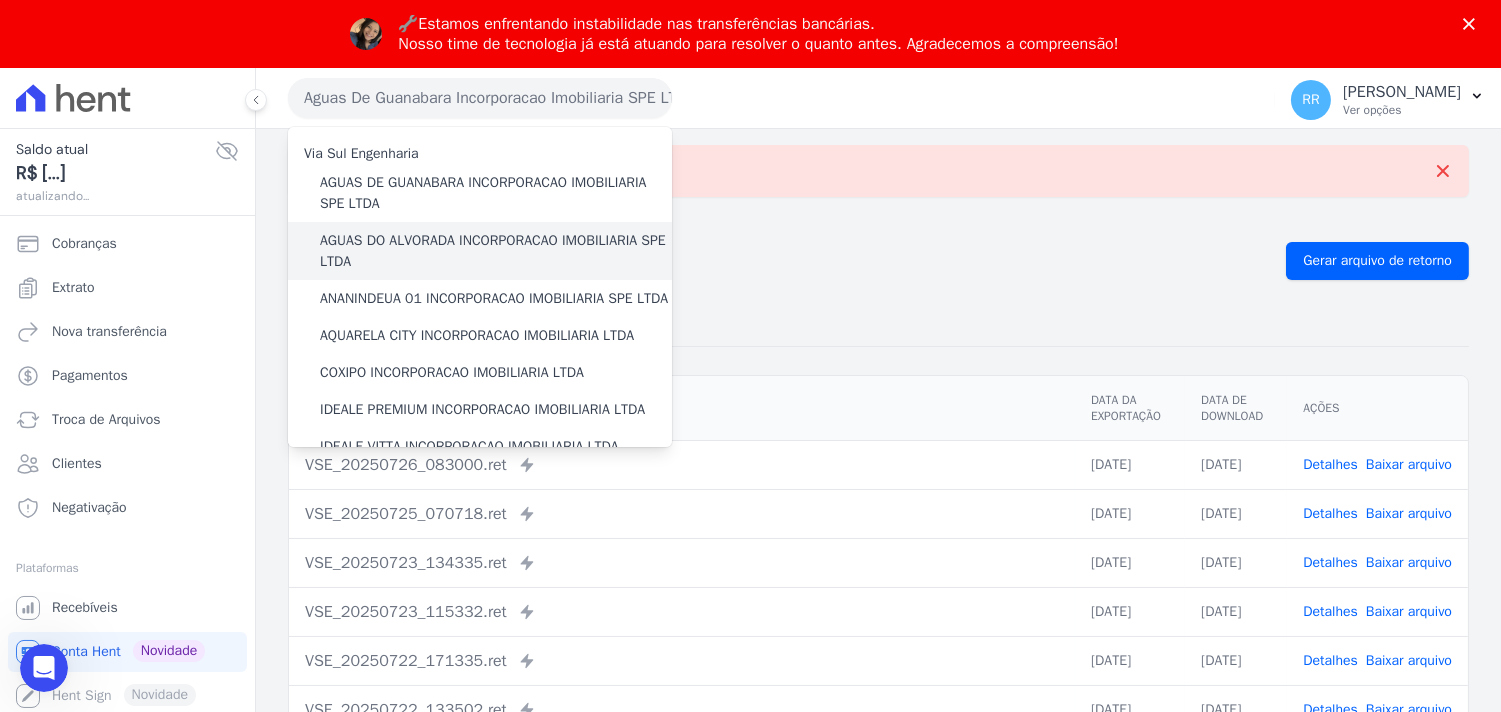 click on "AGUAS DO ALVORADA INCORPORACAO IMOBILIARIA SPE LTDA" at bounding box center [496, 251] 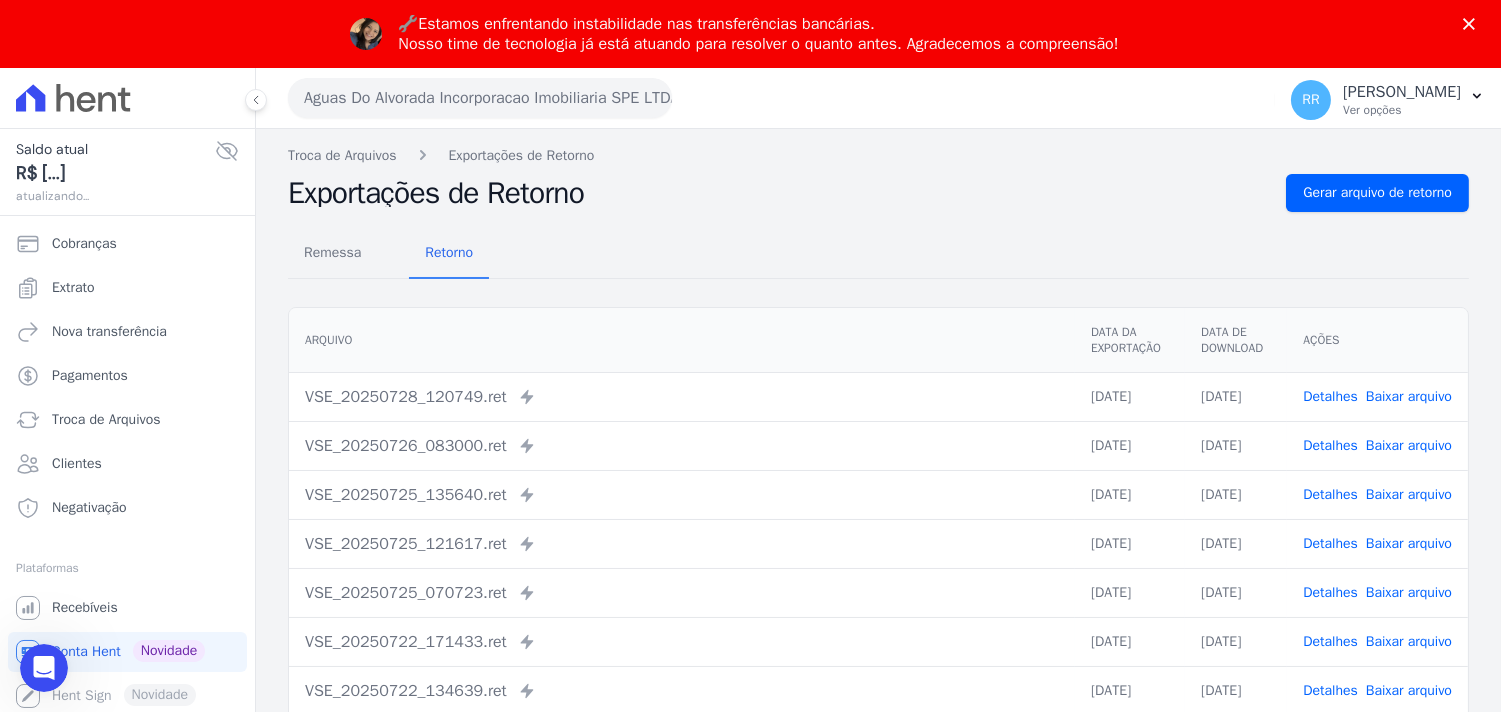 scroll, scrollTop: 0, scrollLeft: 0, axis: both 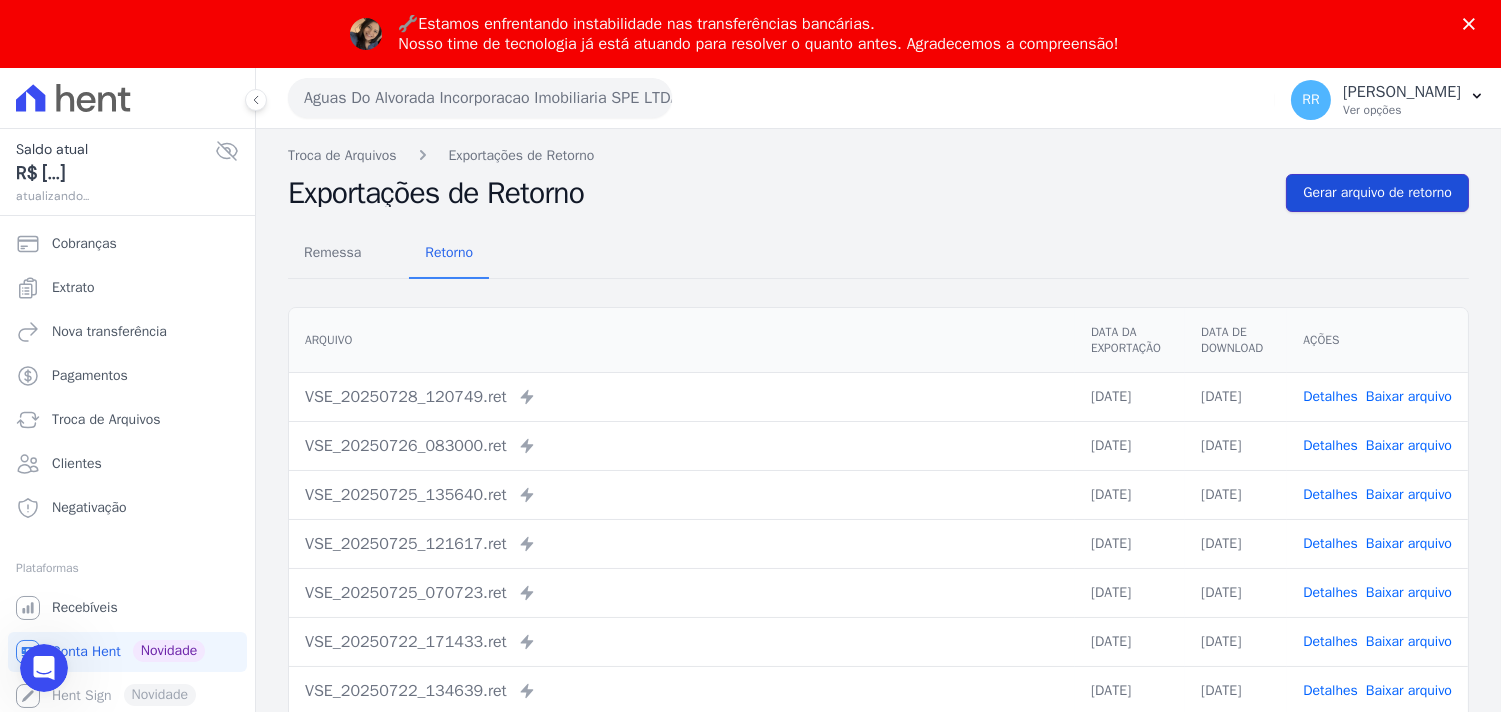 click on "Gerar arquivo de retorno" at bounding box center (1377, 193) 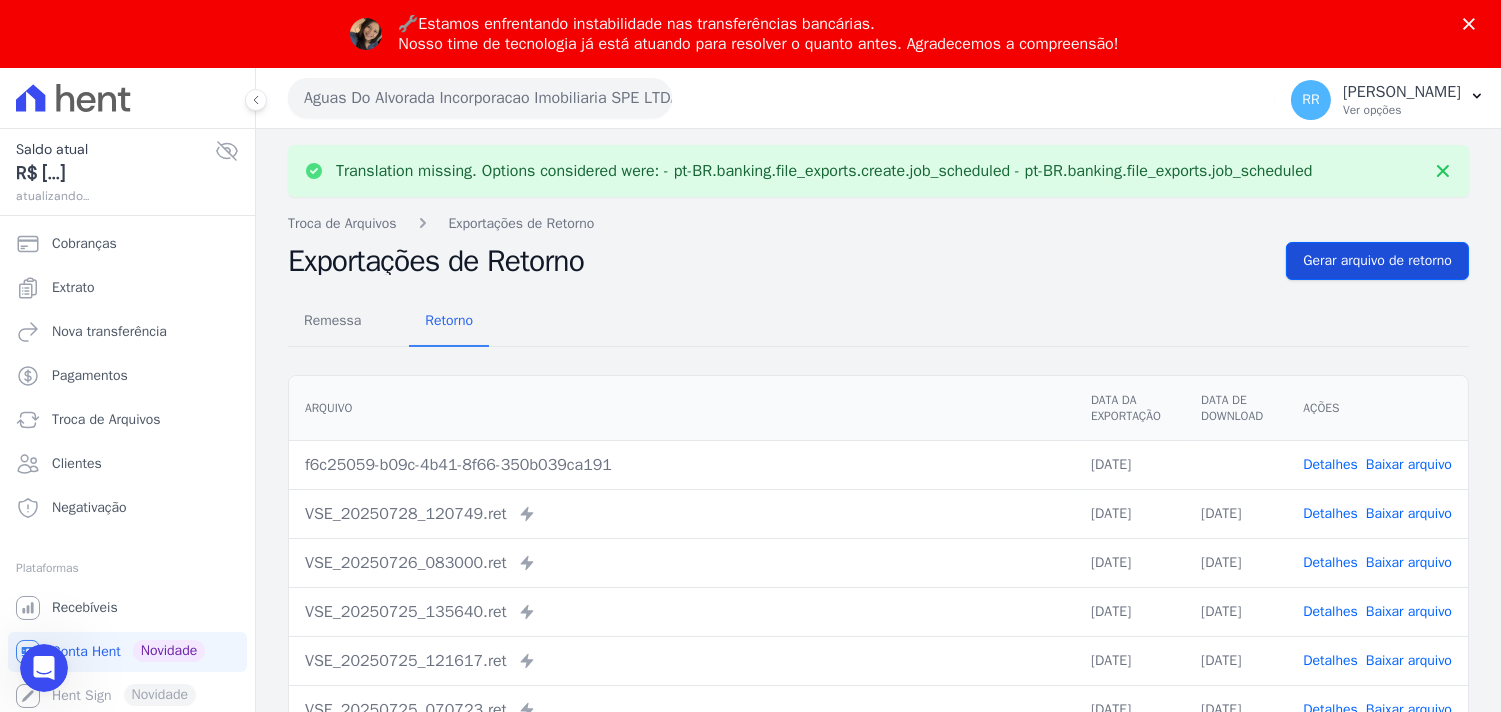 scroll, scrollTop: 0, scrollLeft: 0, axis: both 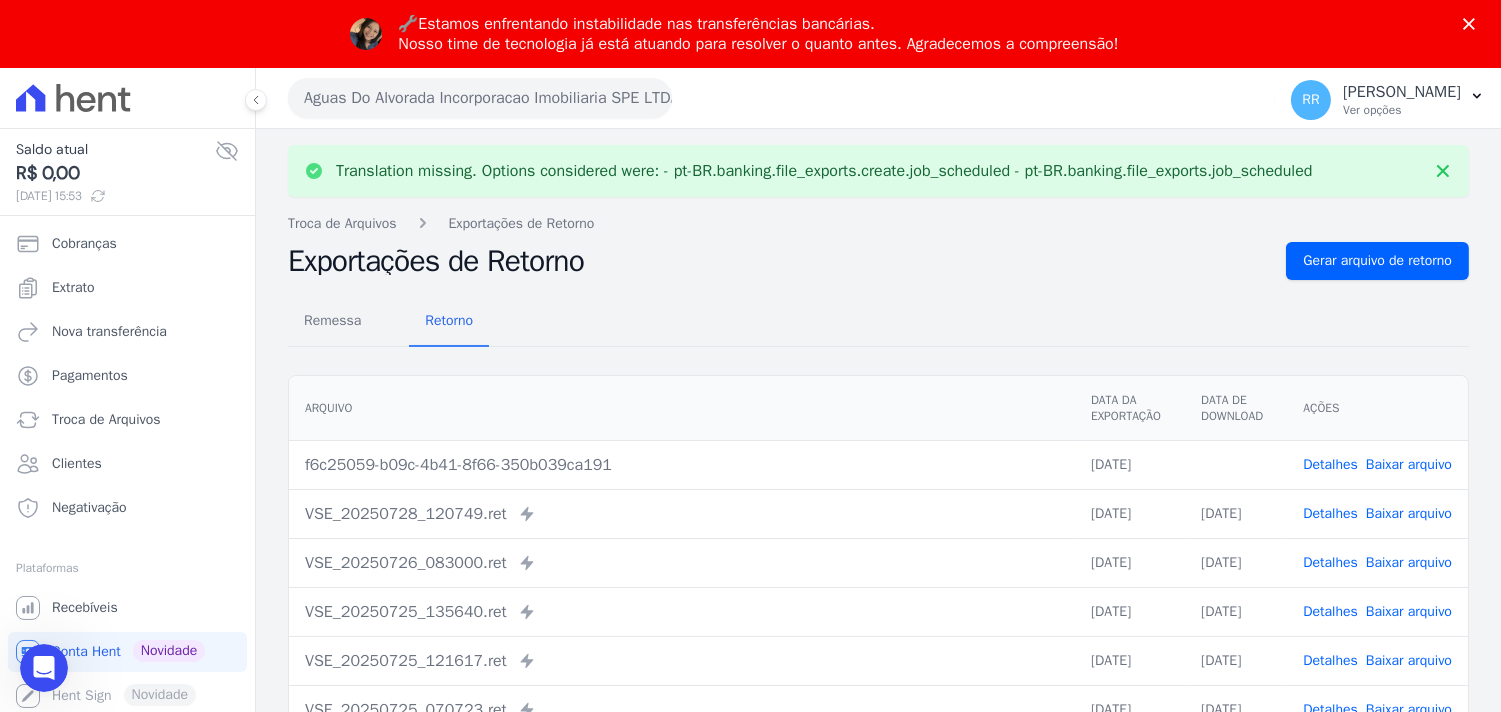 click on "Baixar arquivo" at bounding box center (1409, 464) 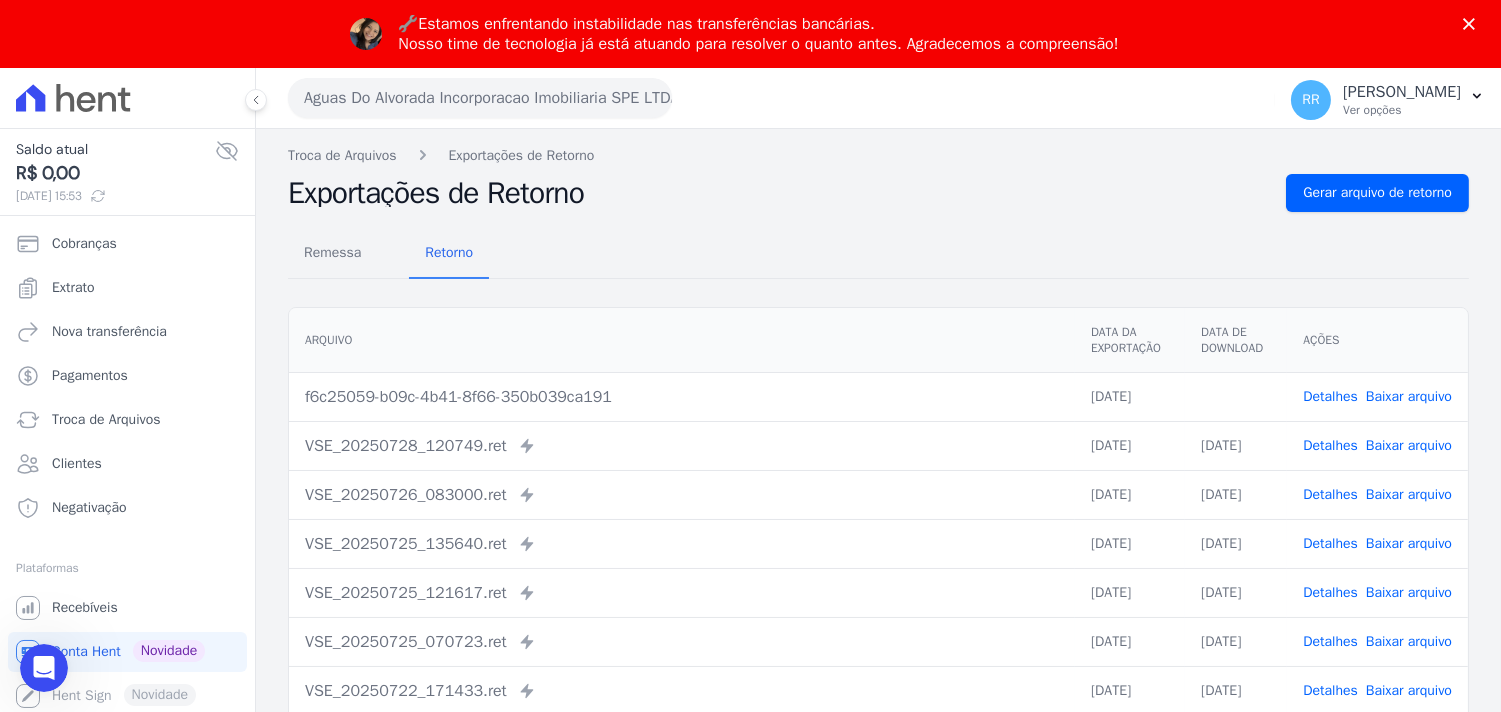 drag, startPoint x: 946, startPoint y: 241, endPoint x: 817, endPoint y: 190, distance: 138.71553 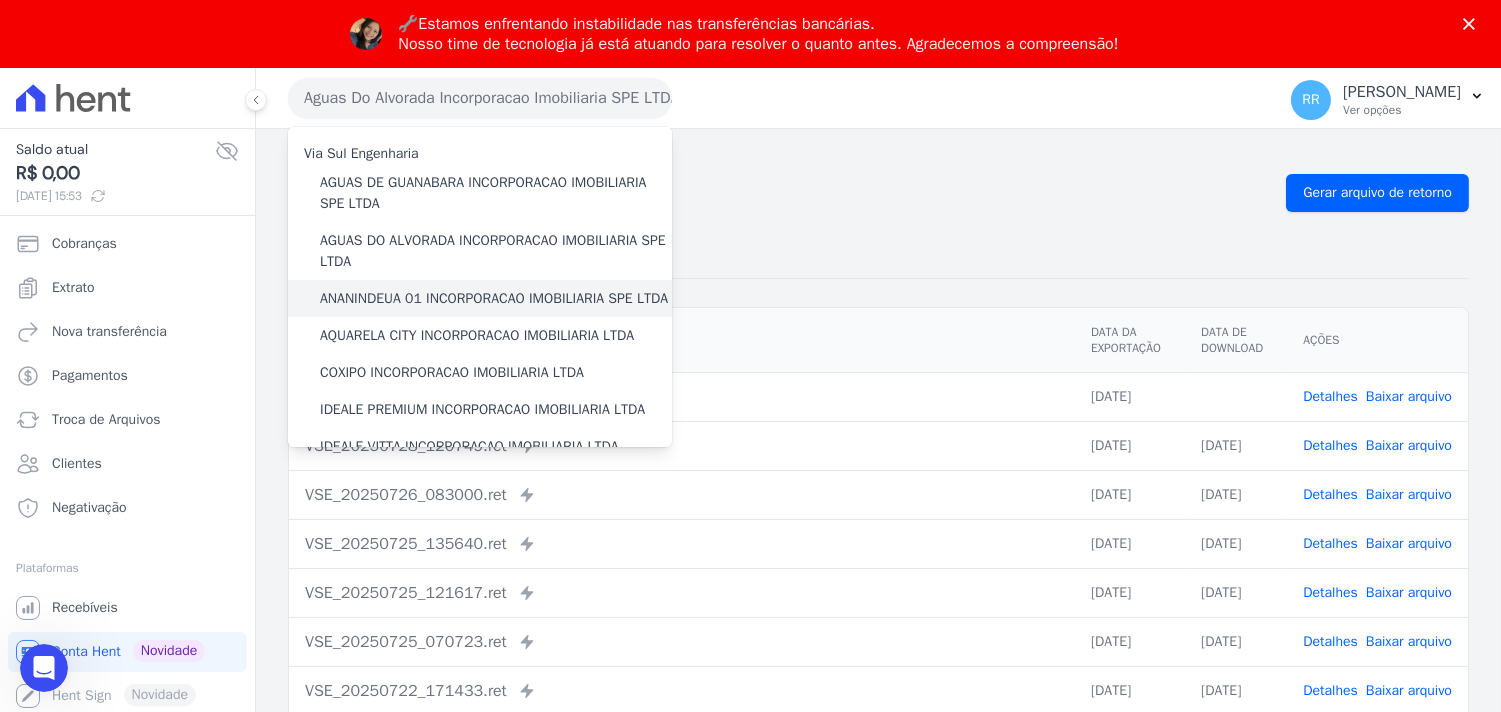 click on "ANANINDEUA 01 INCORPORACAO IMOBILIARIA SPE LTDA" at bounding box center (494, 298) 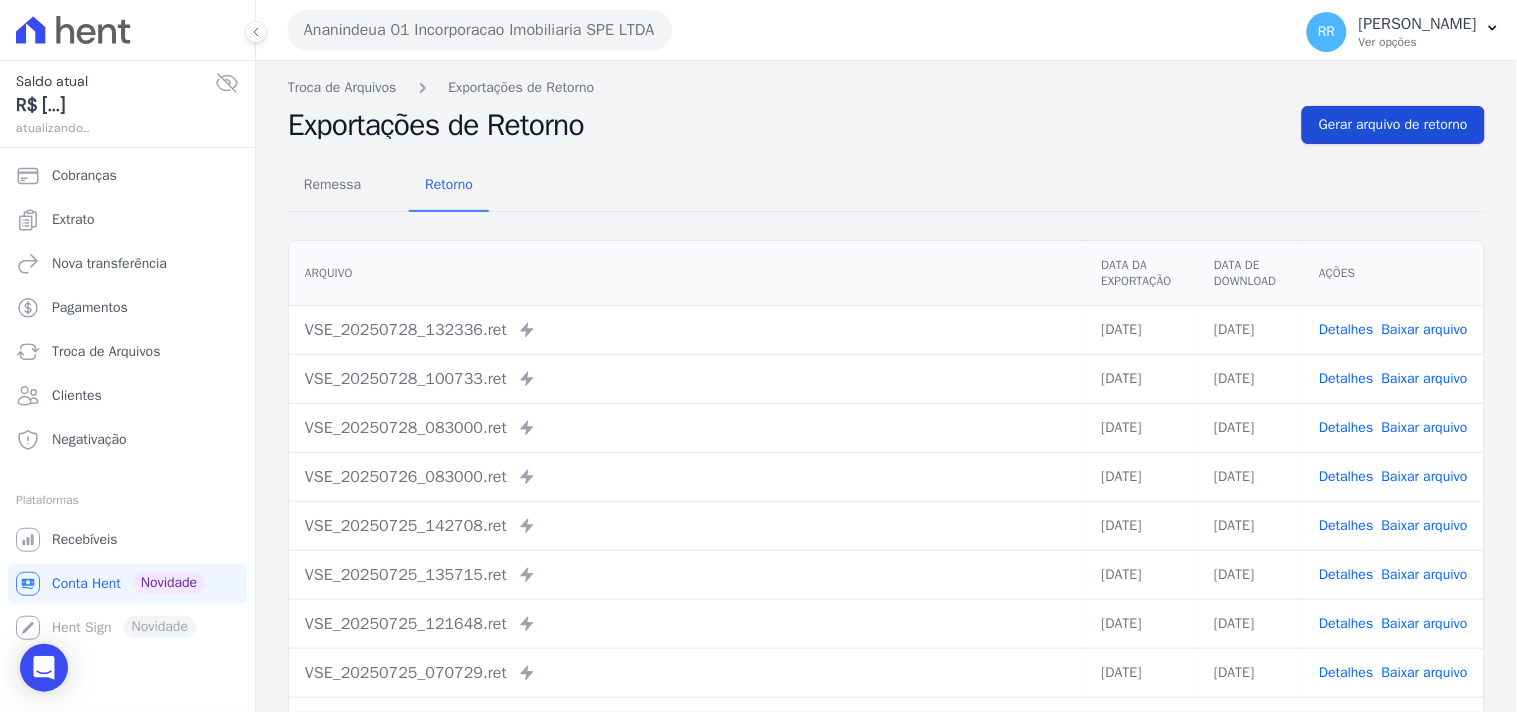 click on "Gerar arquivo de retorno" at bounding box center [1393, 125] 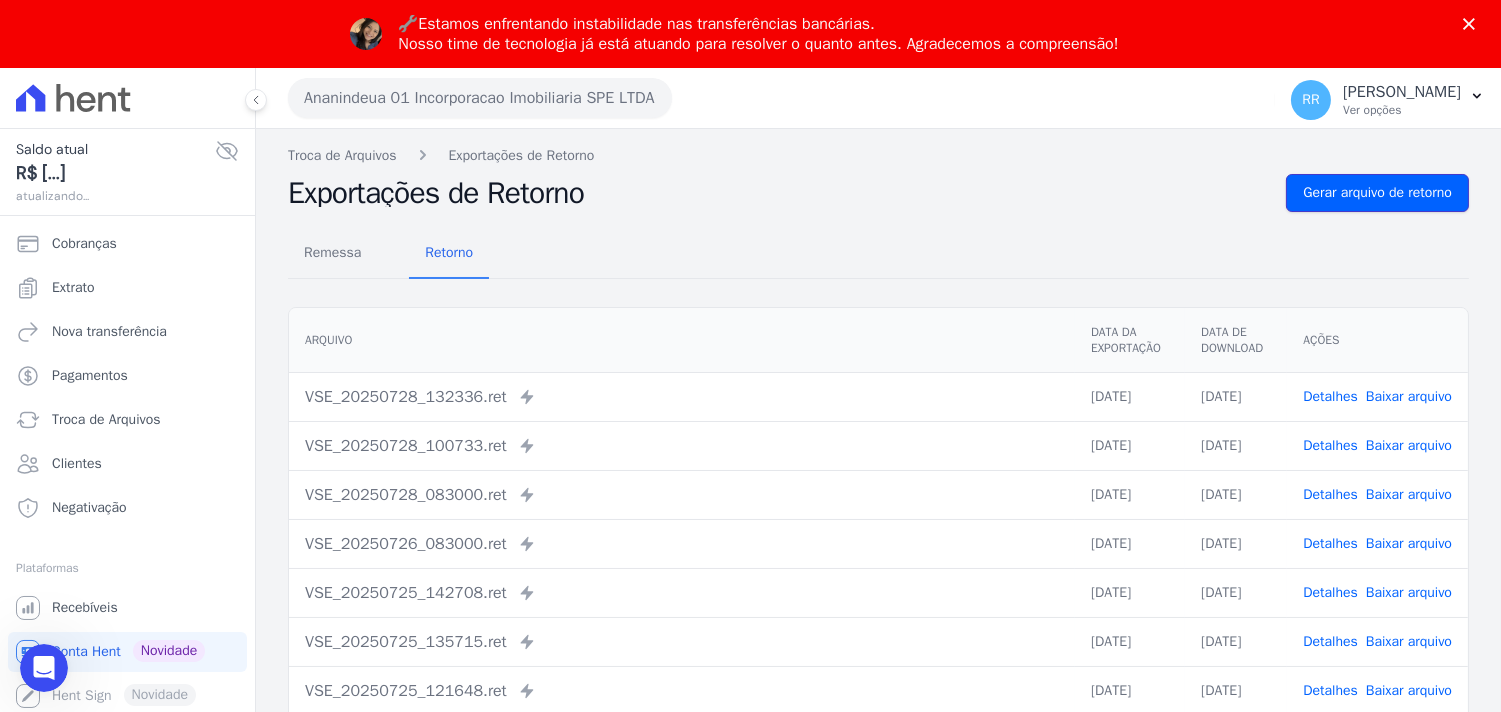 scroll, scrollTop: 0, scrollLeft: 0, axis: both 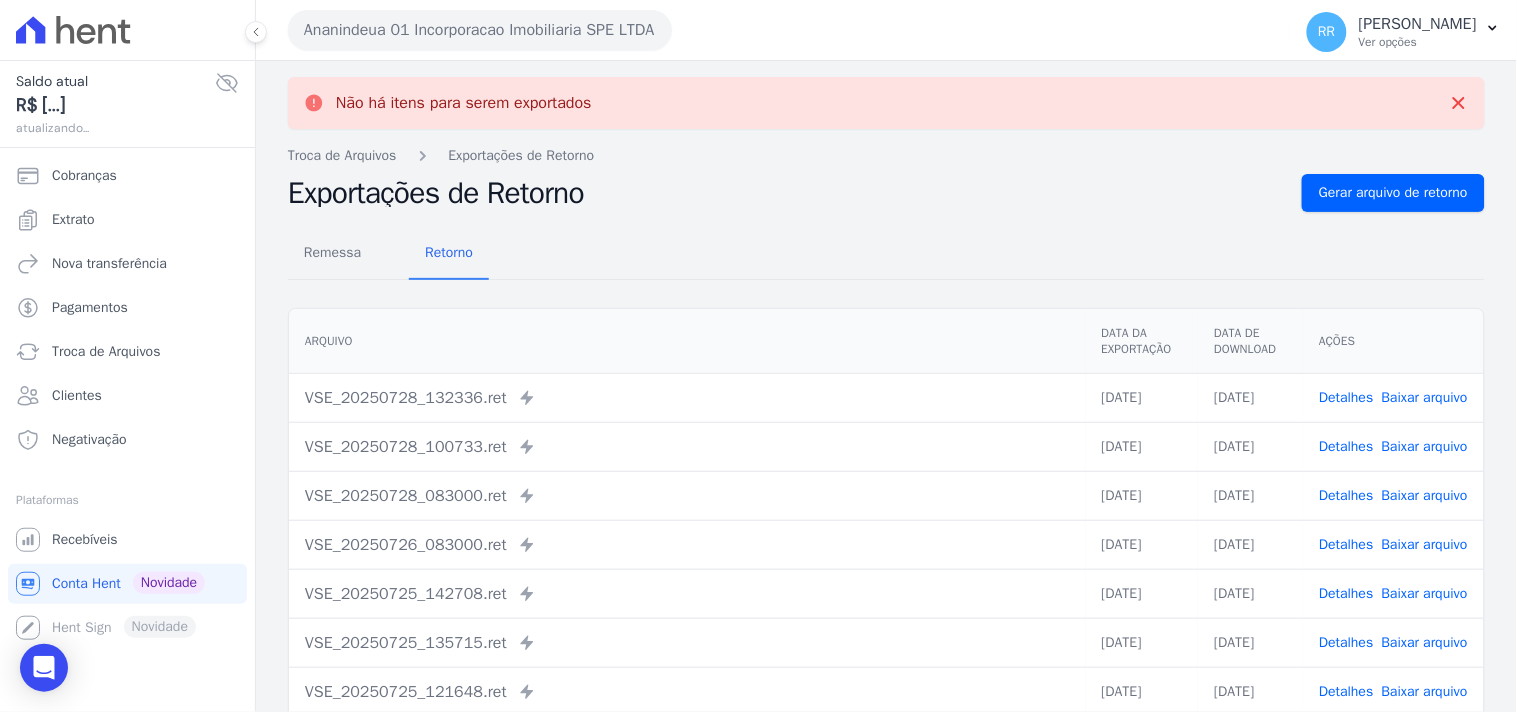 click on "Gerar arquivo de retorno" at bounding box center (1393, 193) 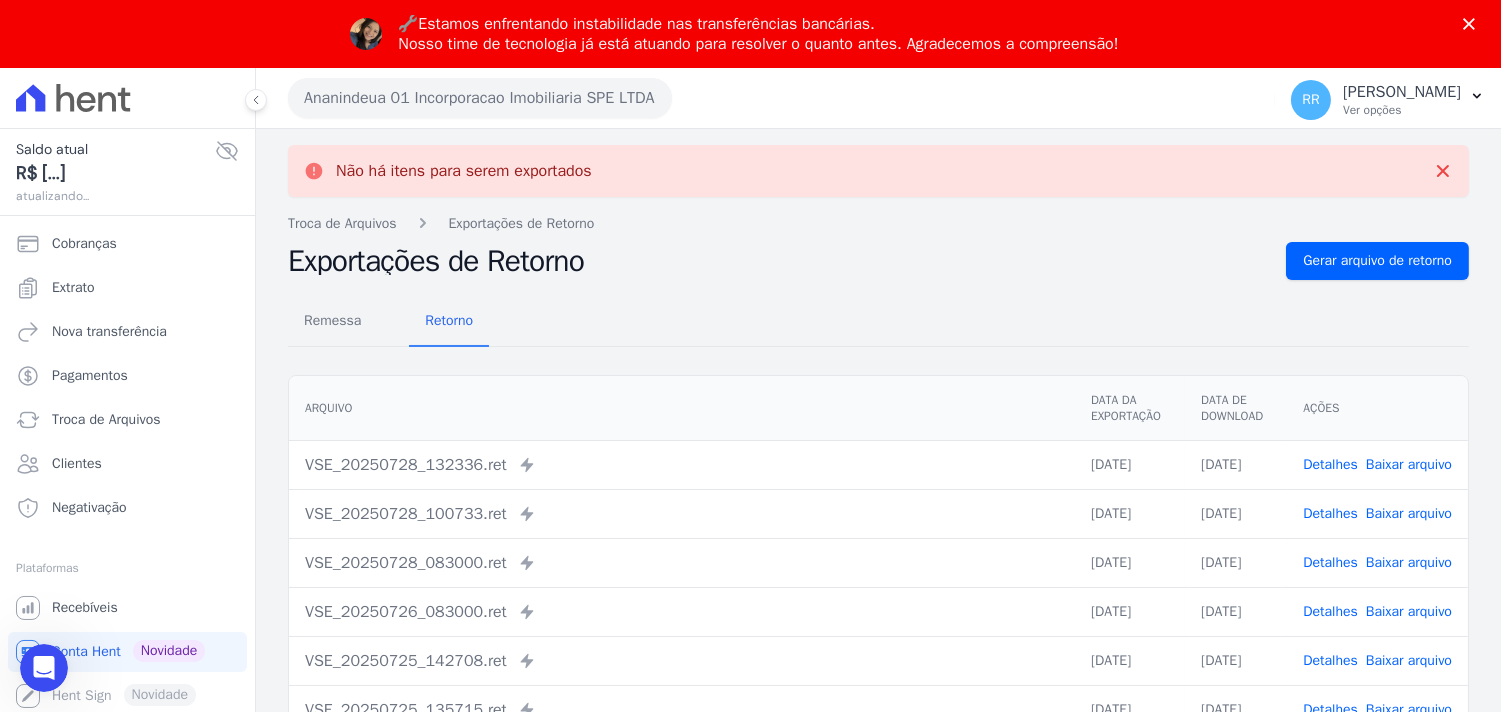 scroll, scrollTop: 0, scrollLeft: 0, axis: both 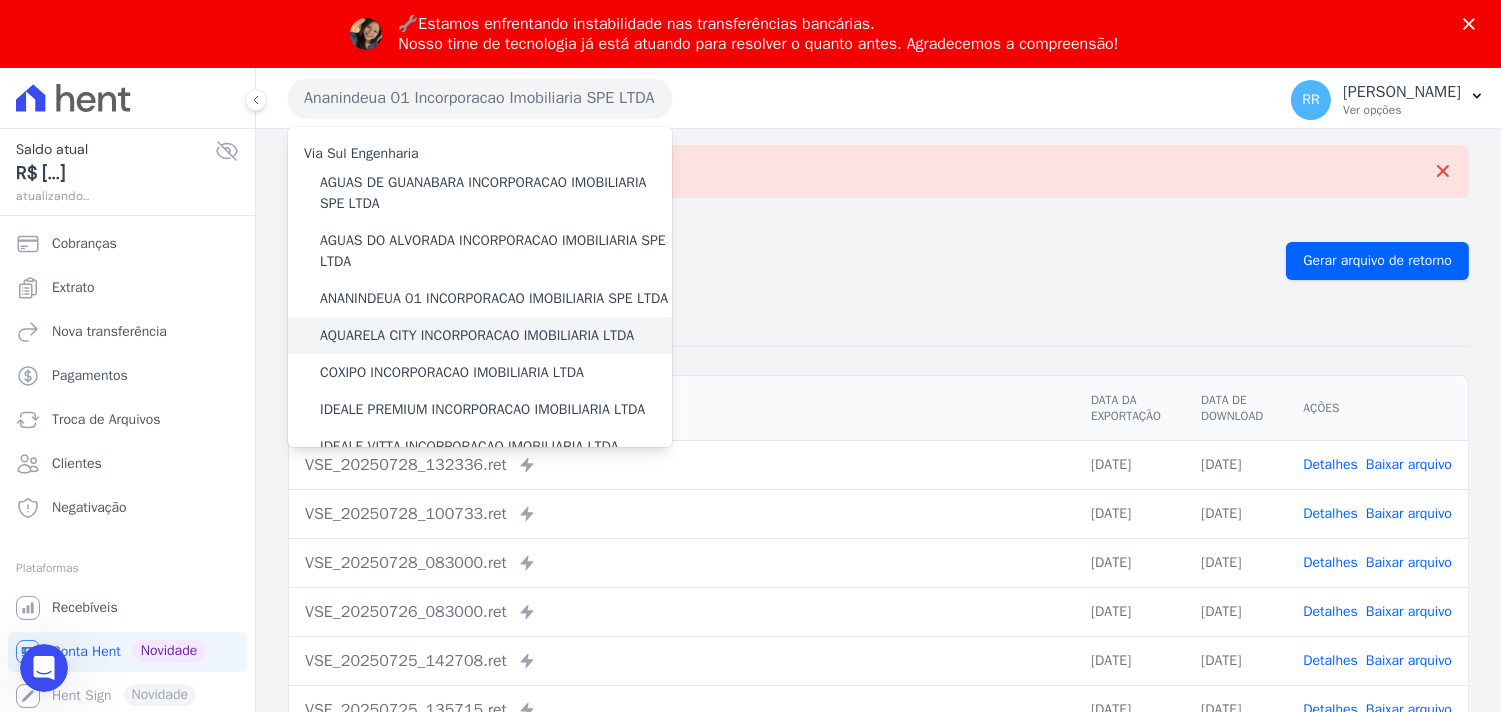 click on "AQUARELA CITY INCORPORACAO IMOBILIARIA LTDA" at bounding box center [477, 335] 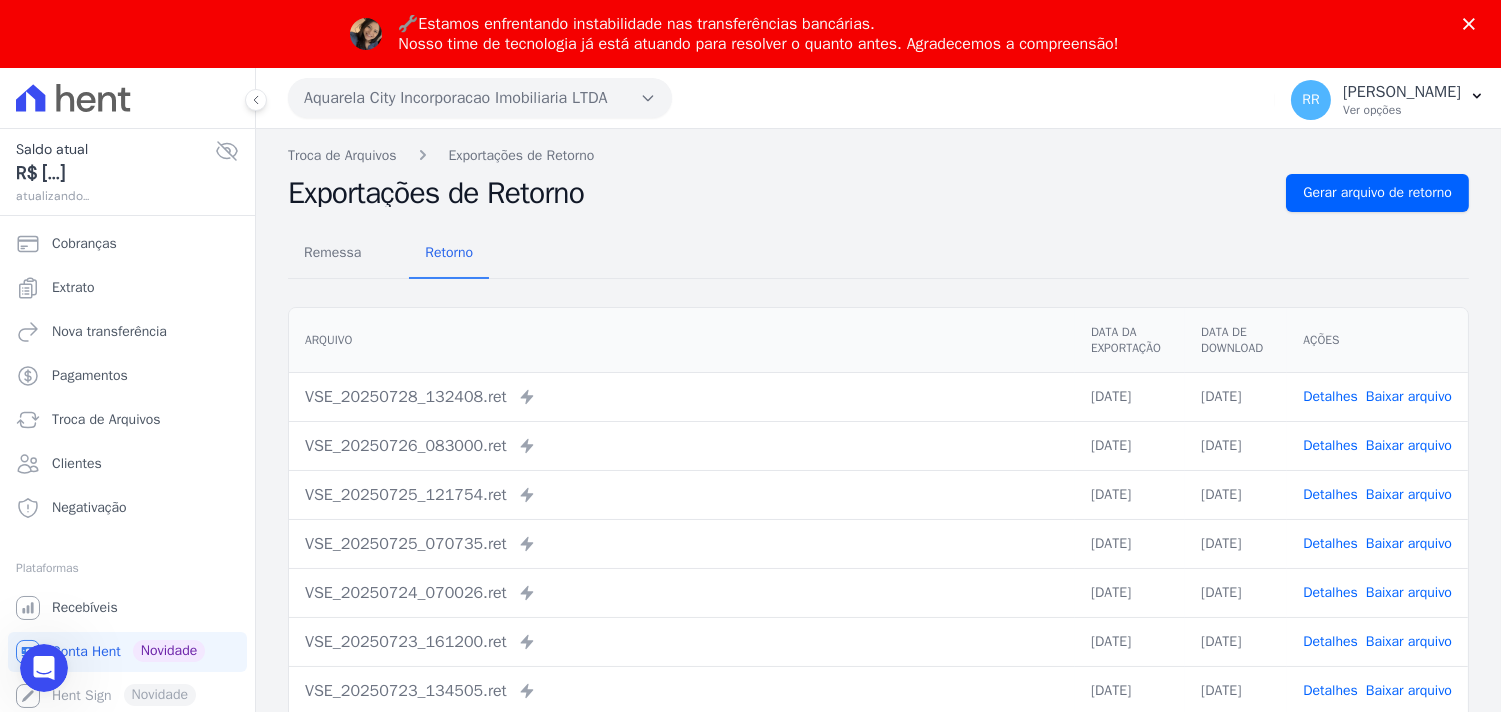 scroll, scrollTop: 0, scrollLeft: 0, axis: both 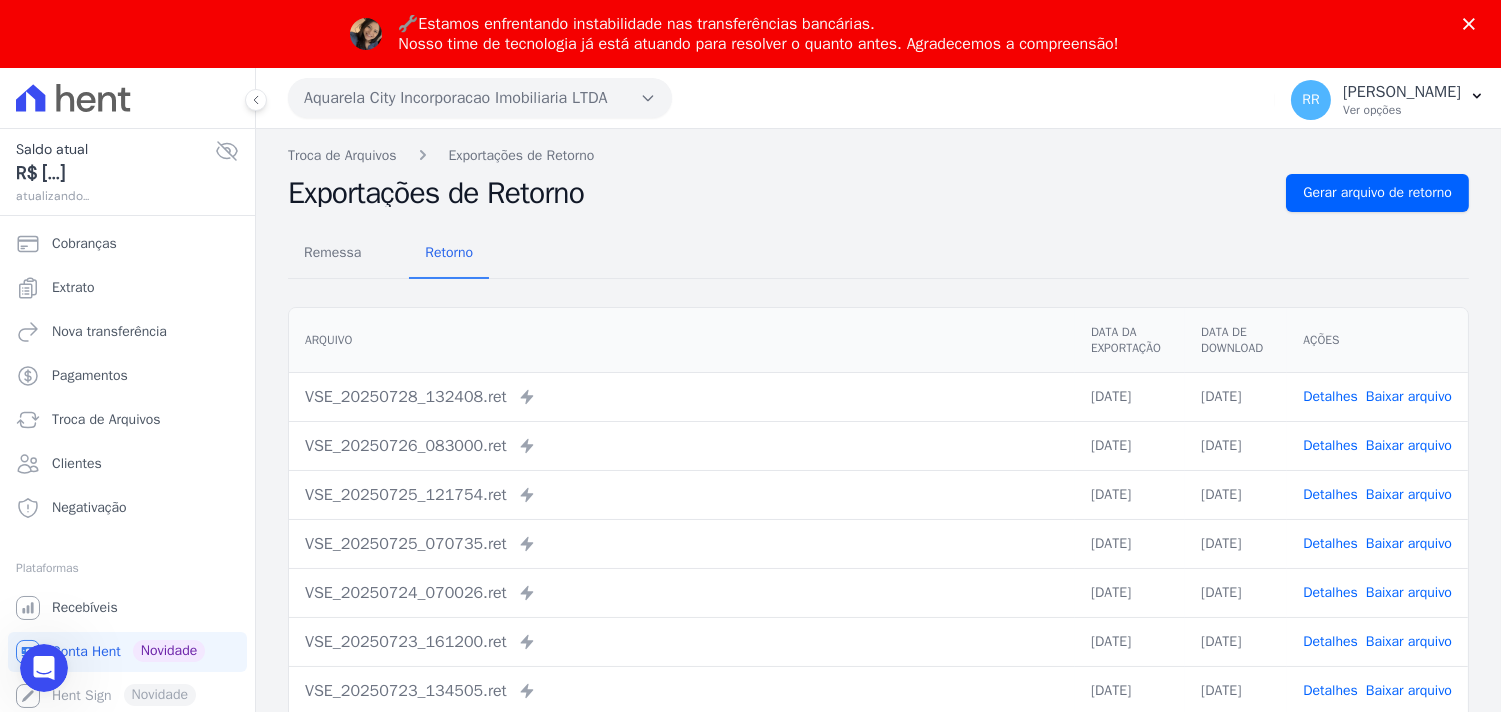 click on "Remessa
Retorno
Arquivo
Data da Exportação
Data de Download
Ações
VSE_20250728_132408.ret
Enviado para Nexxera em: 28/07/2025, 13:24
28/07/2025
28/07/2025
Detalhes" at bounding box center (878, 573) 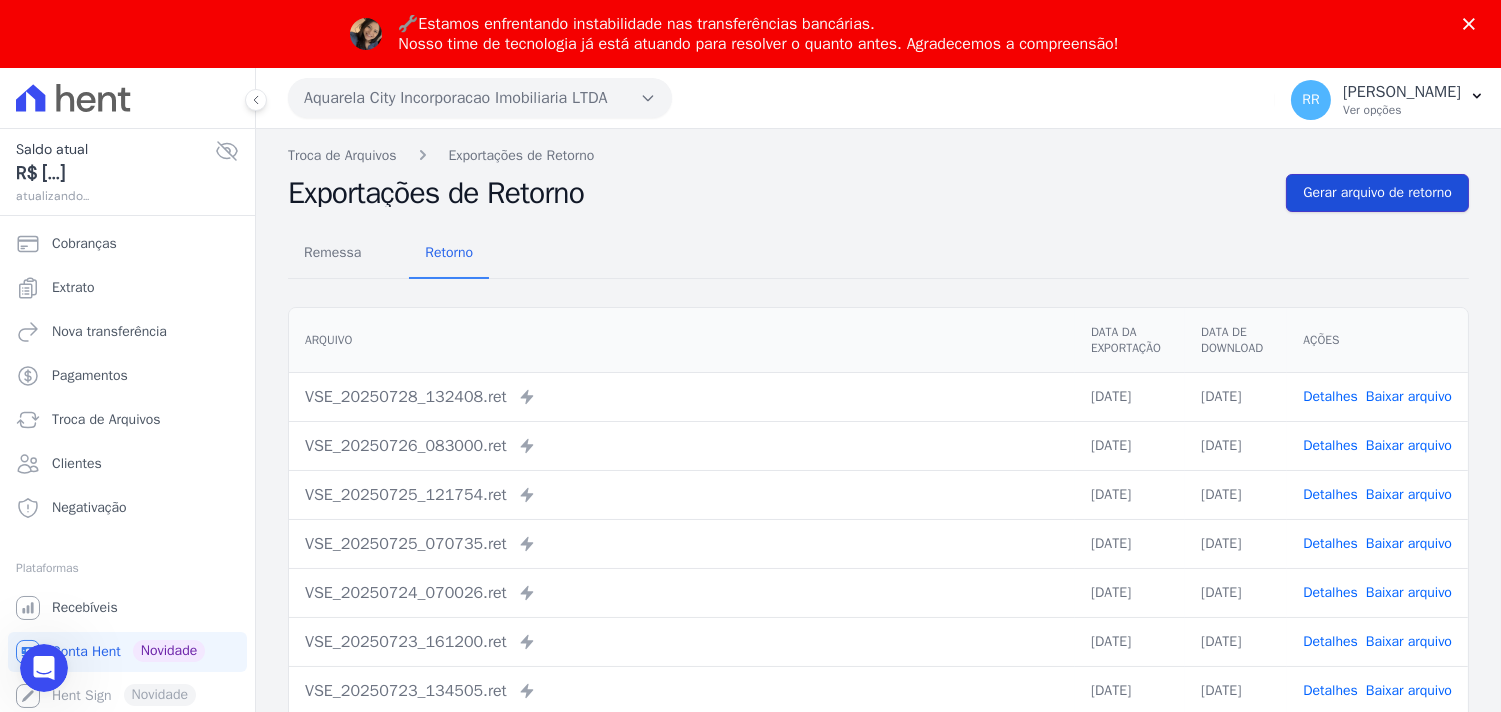 click on "Gerar arquivo de retorno" at bounding box center (1377, 193) 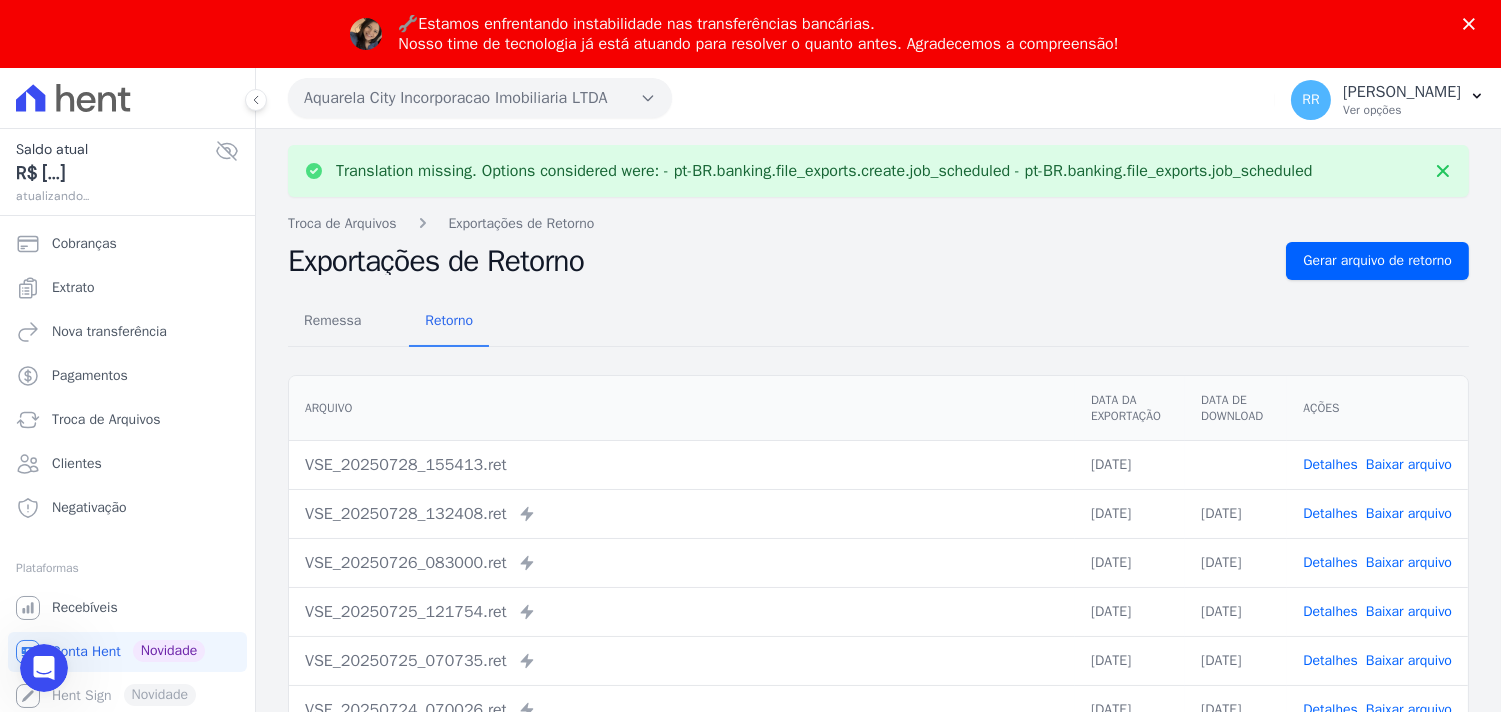 scroll, scrollTop: 0, scrollLeft: 0, axis: both 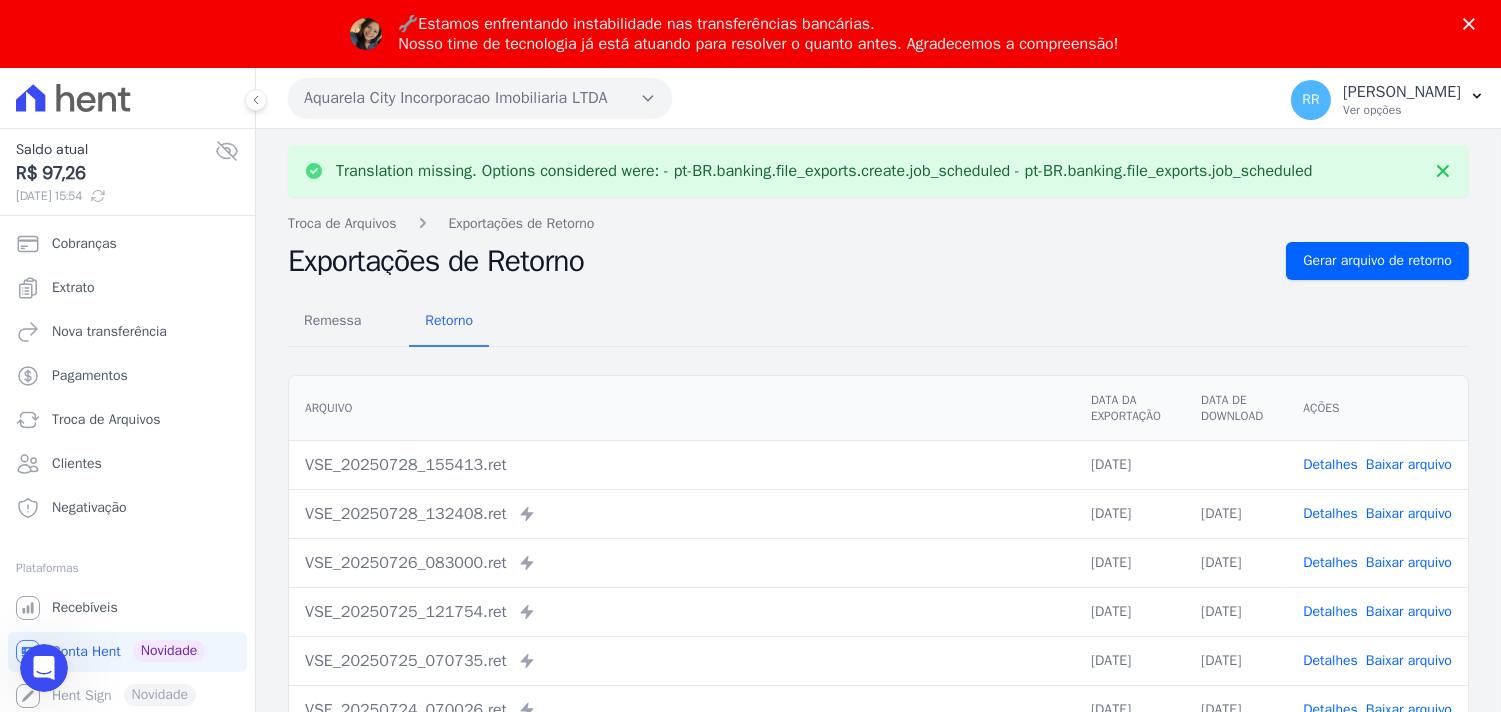 click on "Baixar arquivo" at bounding box center [1409, 464] 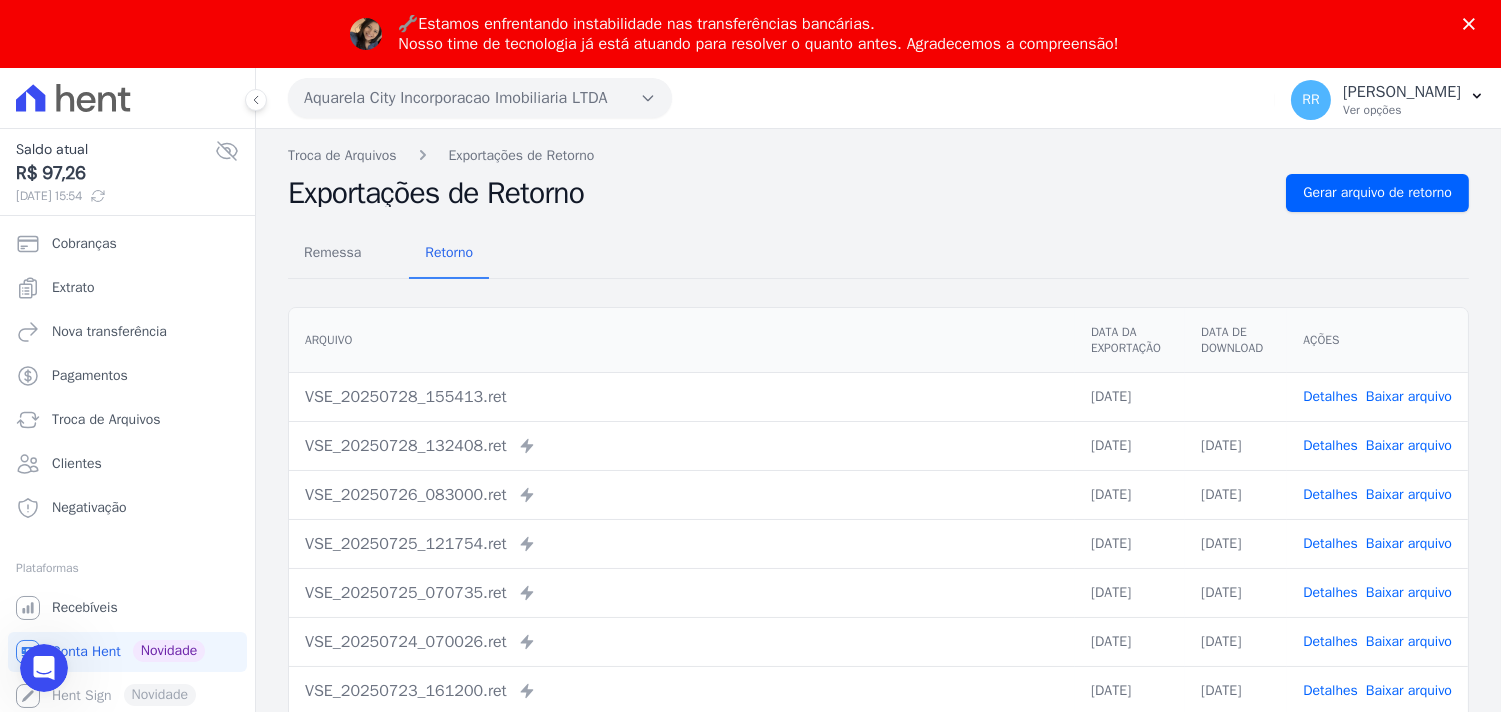 click on "Troca de Arquivos
Exportações de Retorno" at bounding box center [878, 155] 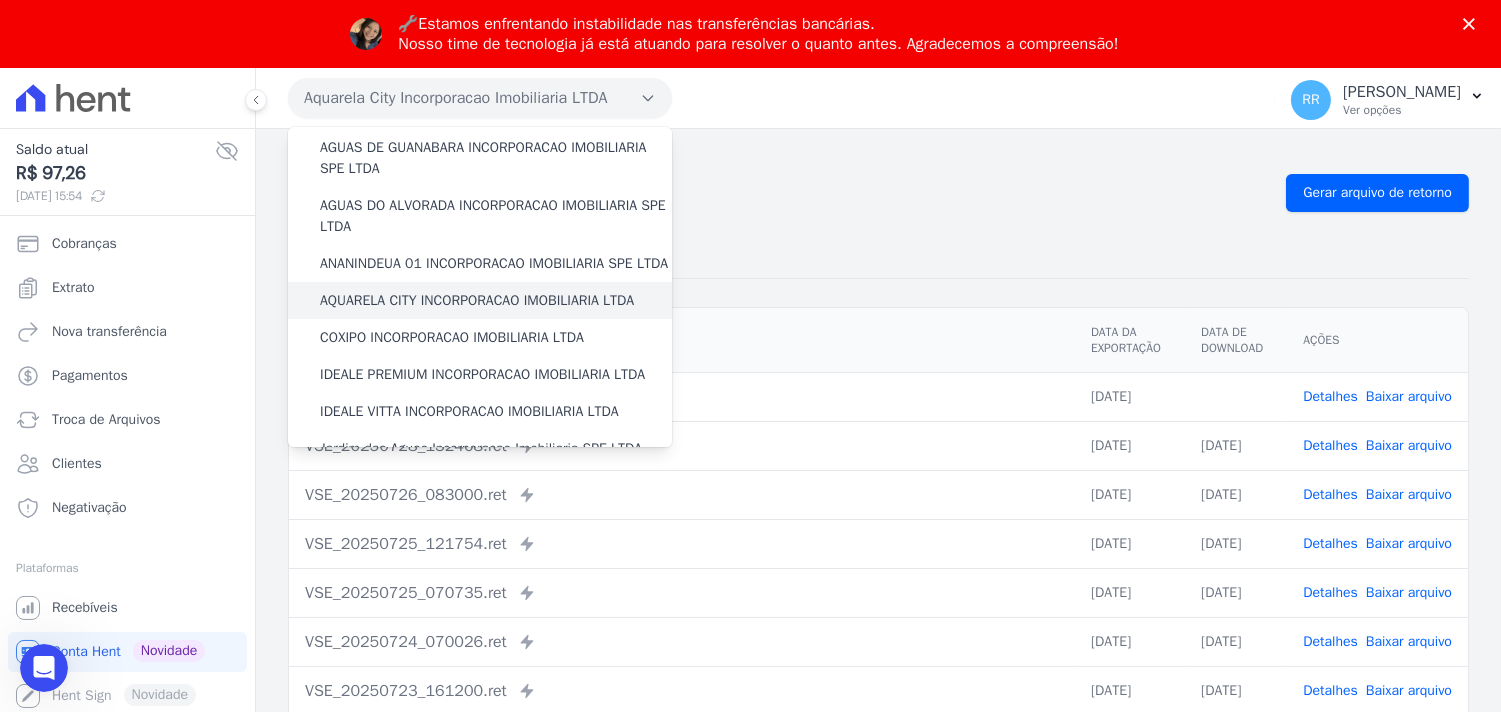 scroll, scrollTop: 111, scrollLeft: 0, axis: vertical 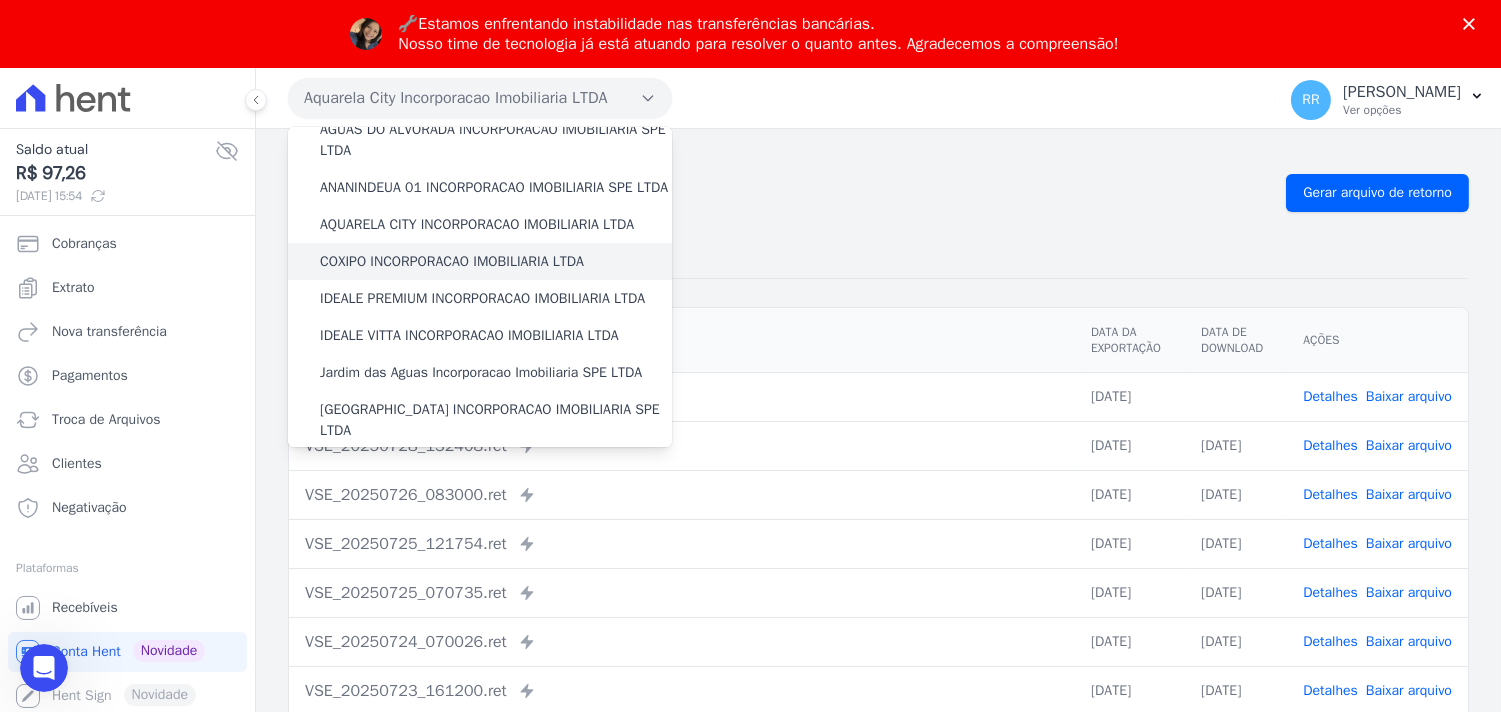 click on "COXIPO INCORPORACAO IMOBILIARIA LTDA" at bounding box center [452, 261] 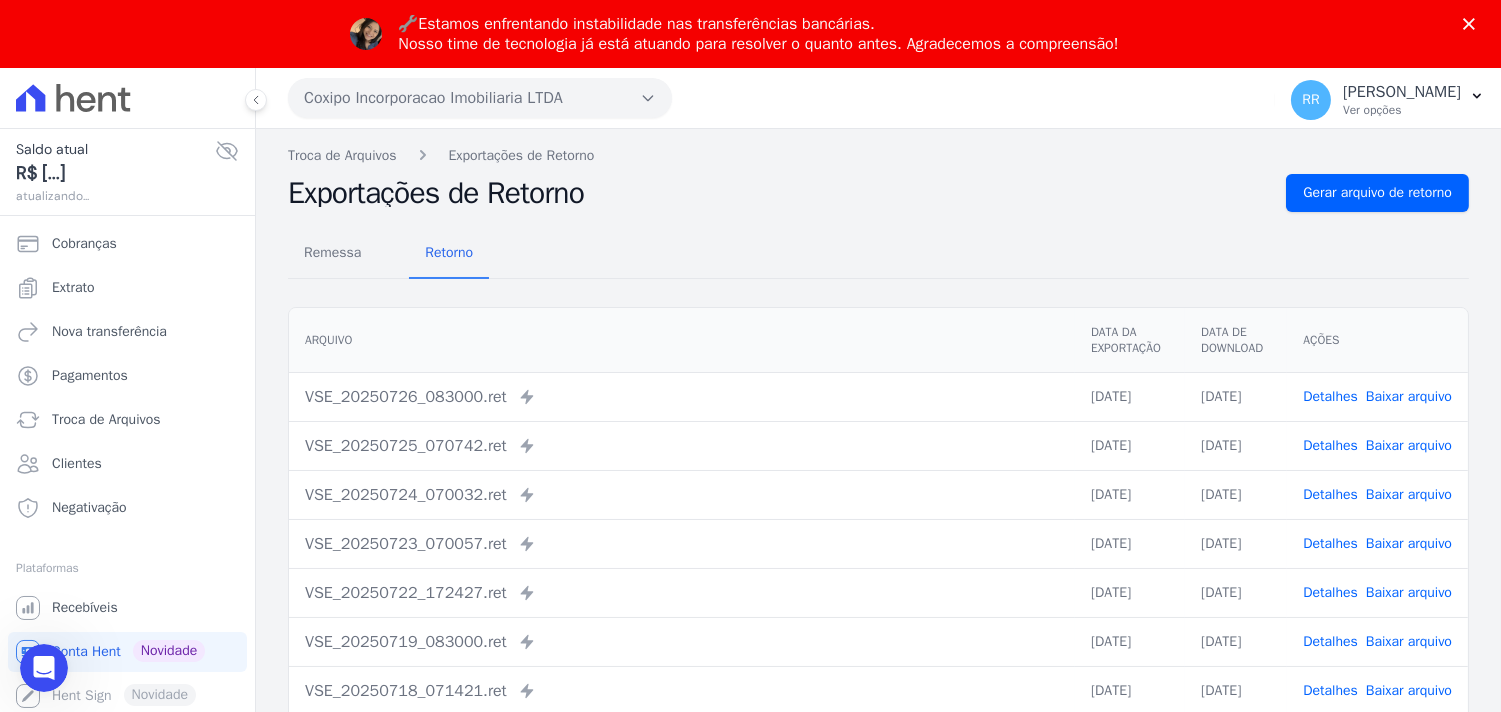 scroll, scrollTop: 0, scrollLeft: 0, axis: both 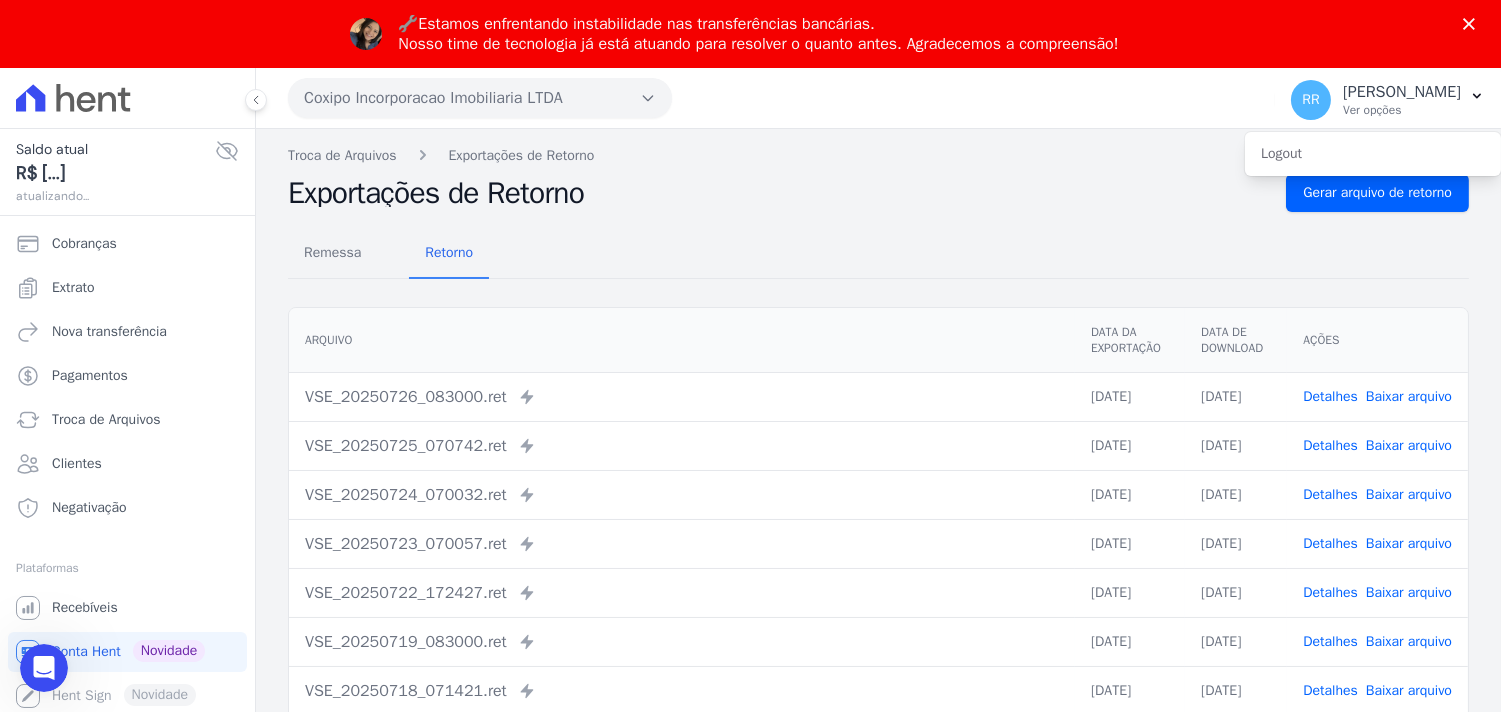 click on "Exportações de Retorno" at bounding box center (779, 193) 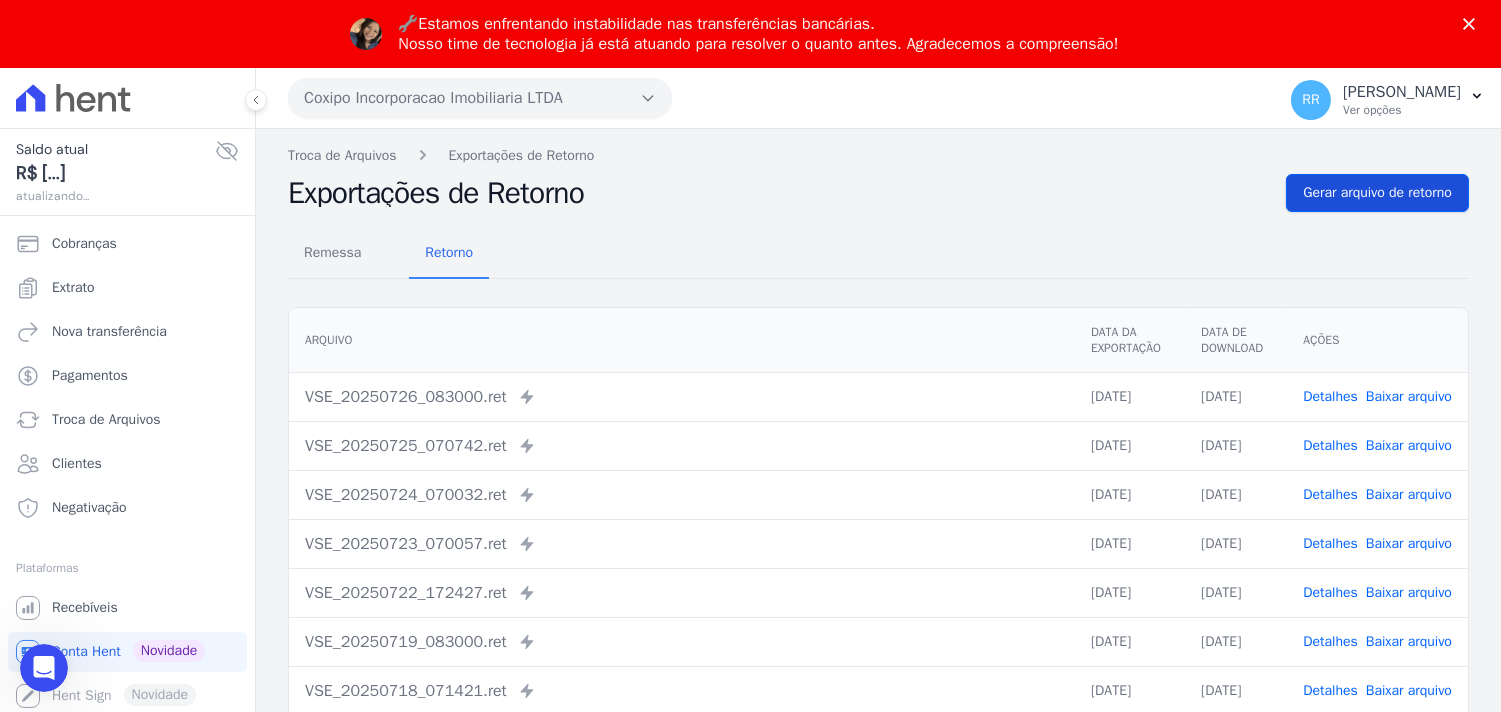 drag, startPoint x: 1241, startPoint y: 180, endPoint x: 1308, endPoint y: 192, distance: 68.06615 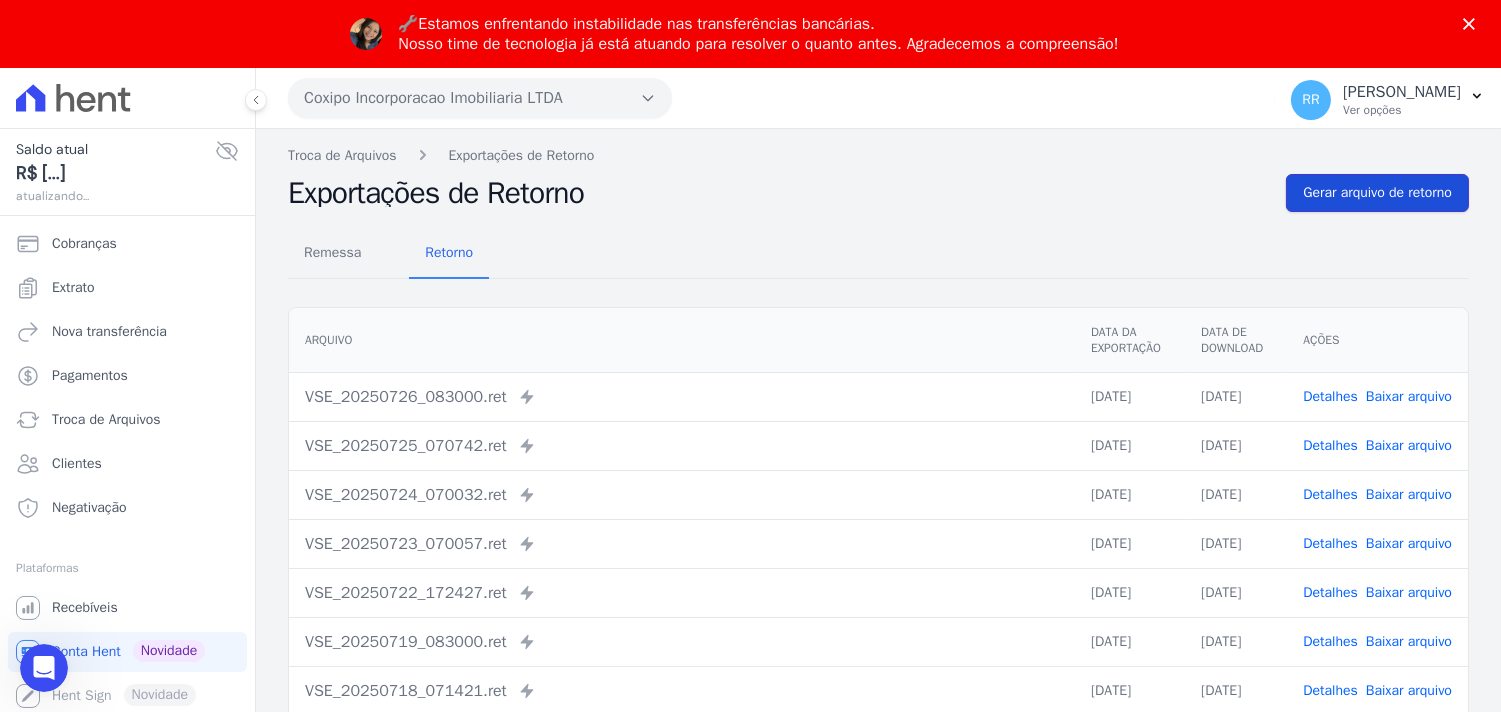 click on "Gerar arquivo de retorno" at bounding box center (1377, 193) 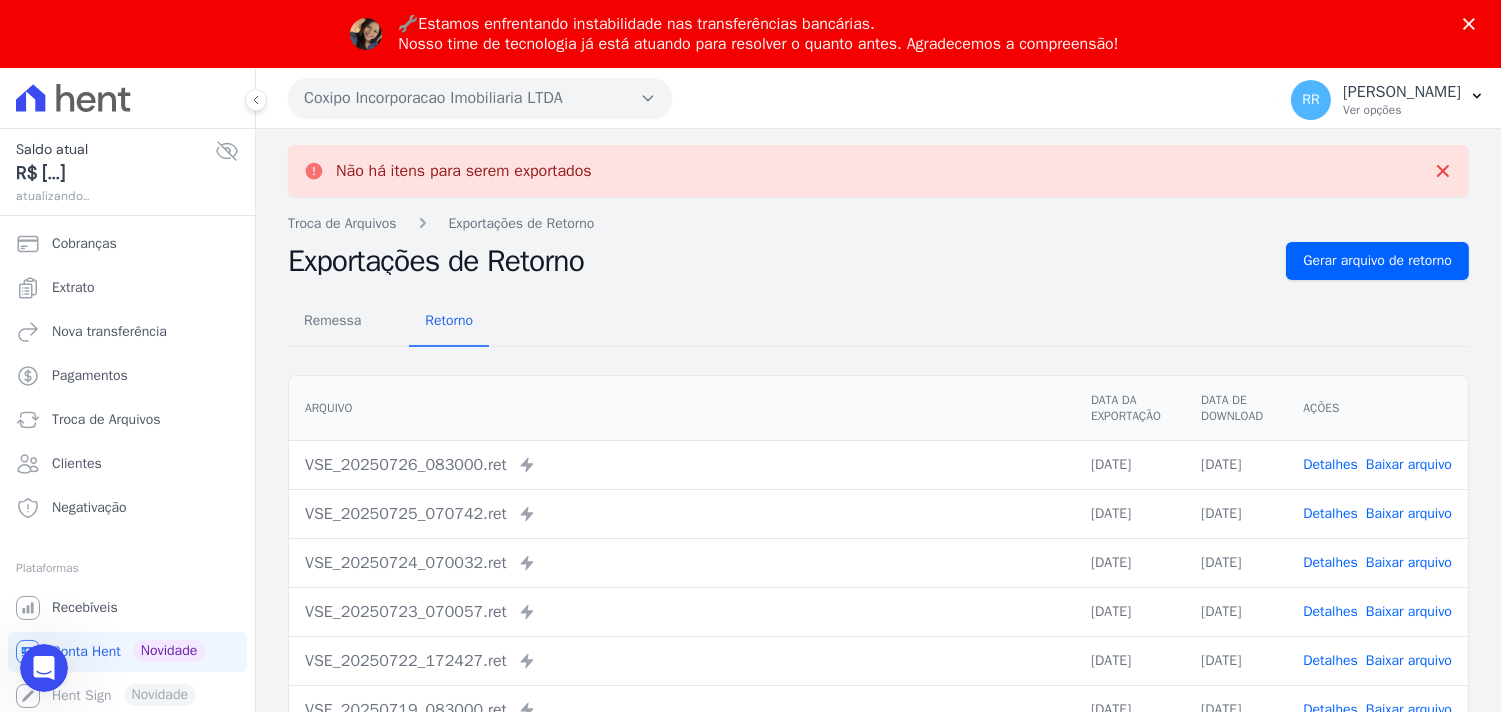 scroll, scrollTop: 0, scrollLeft: 0, axis: both 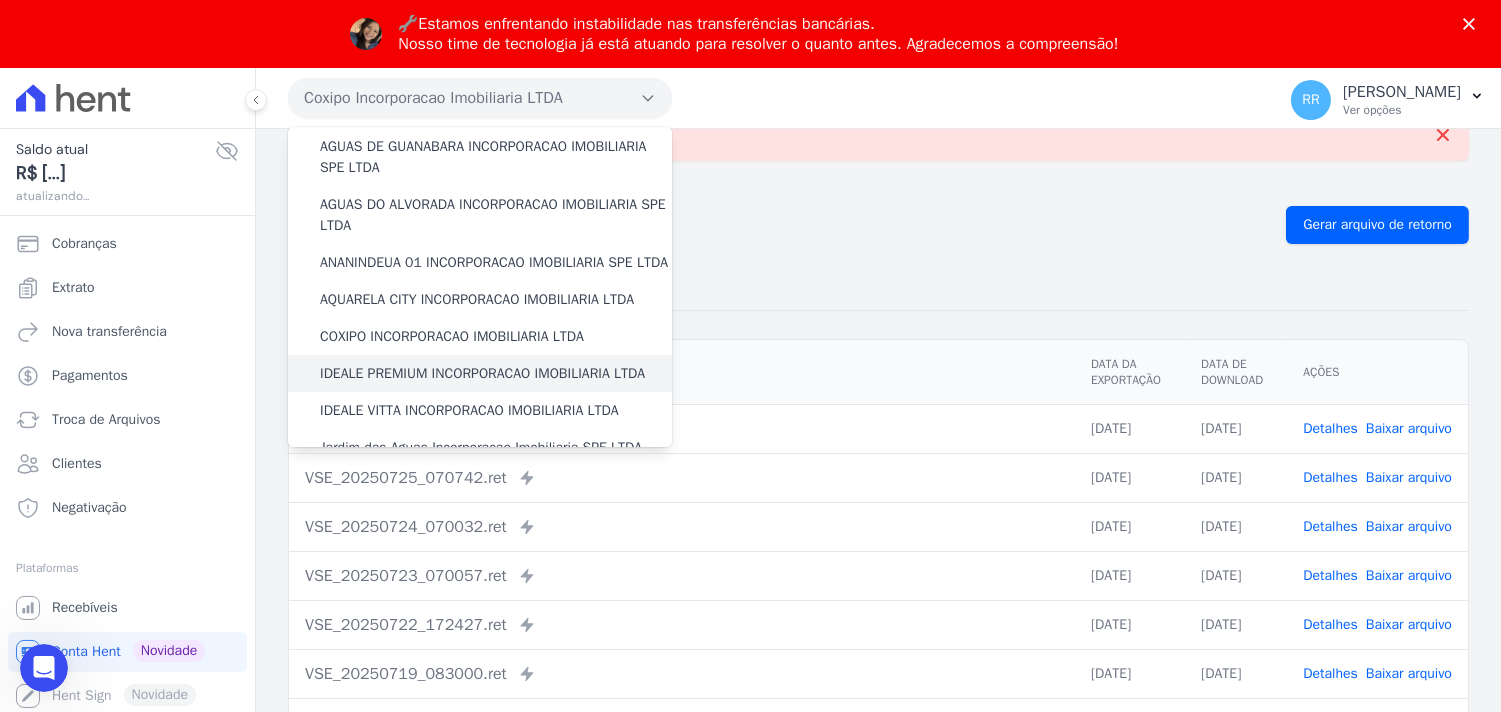 click on "IDEALE PREMIUM INCORPORACAO IMOBILIARIA LTDA" at bounding box center [482, 373] 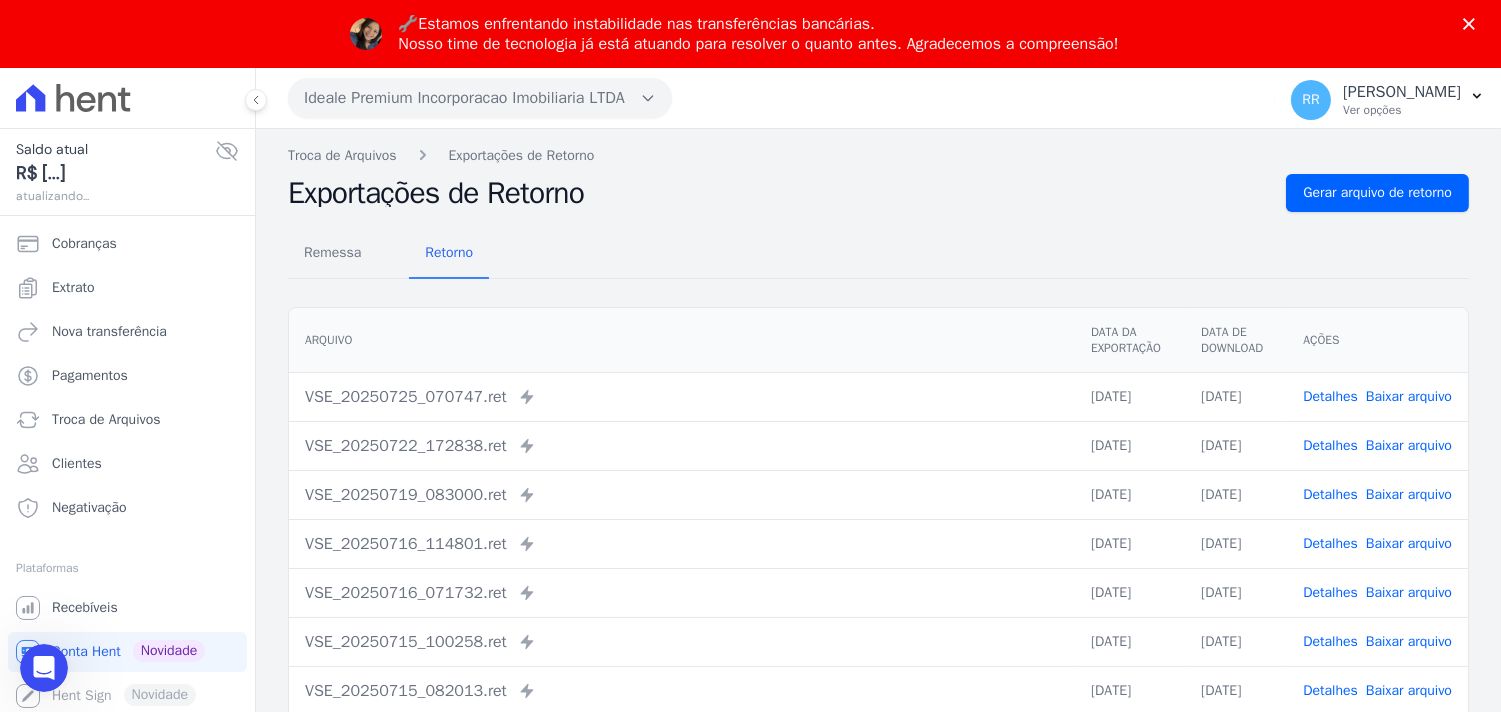scroll, scrollTop: 0, scrollLeft: 0, axis: both 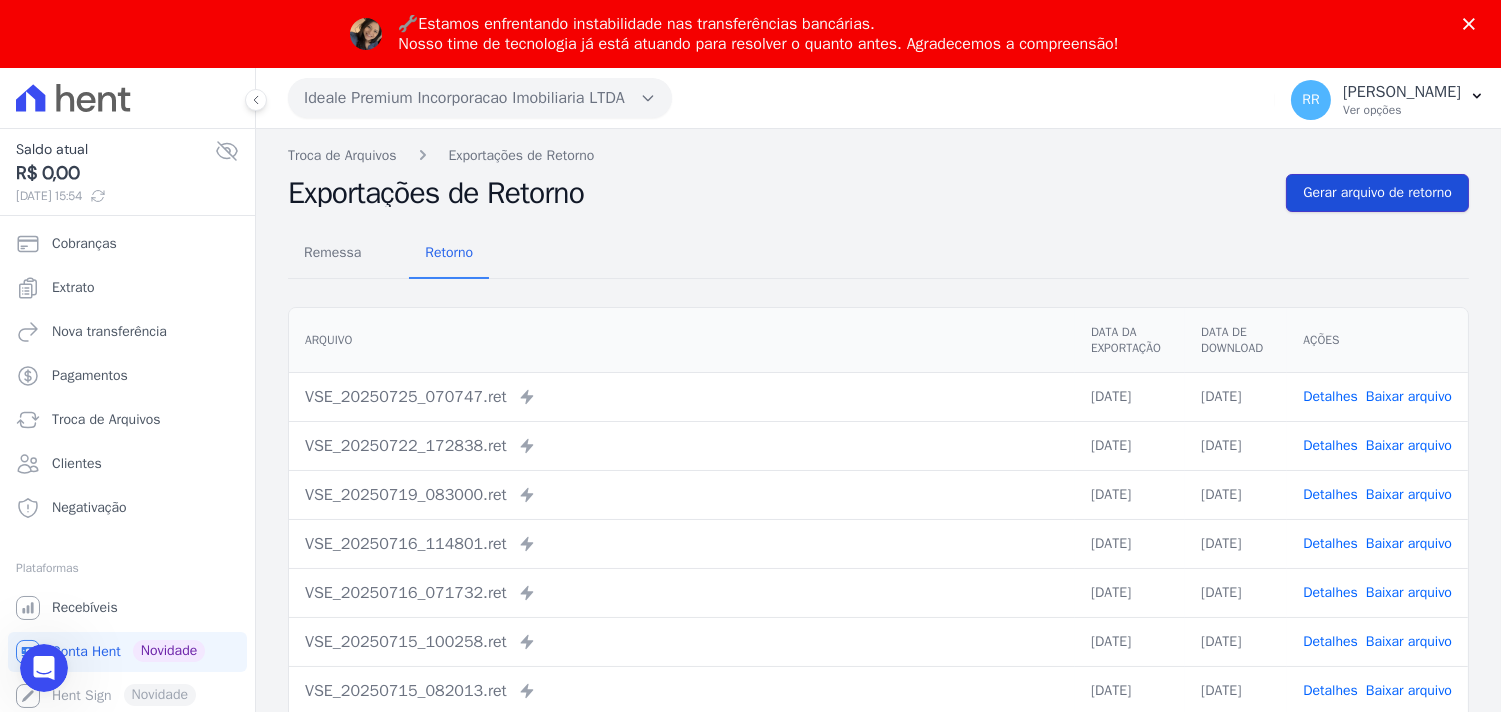 click on "Gerar arquivo de retorno" at bounding box center [1377, 193] 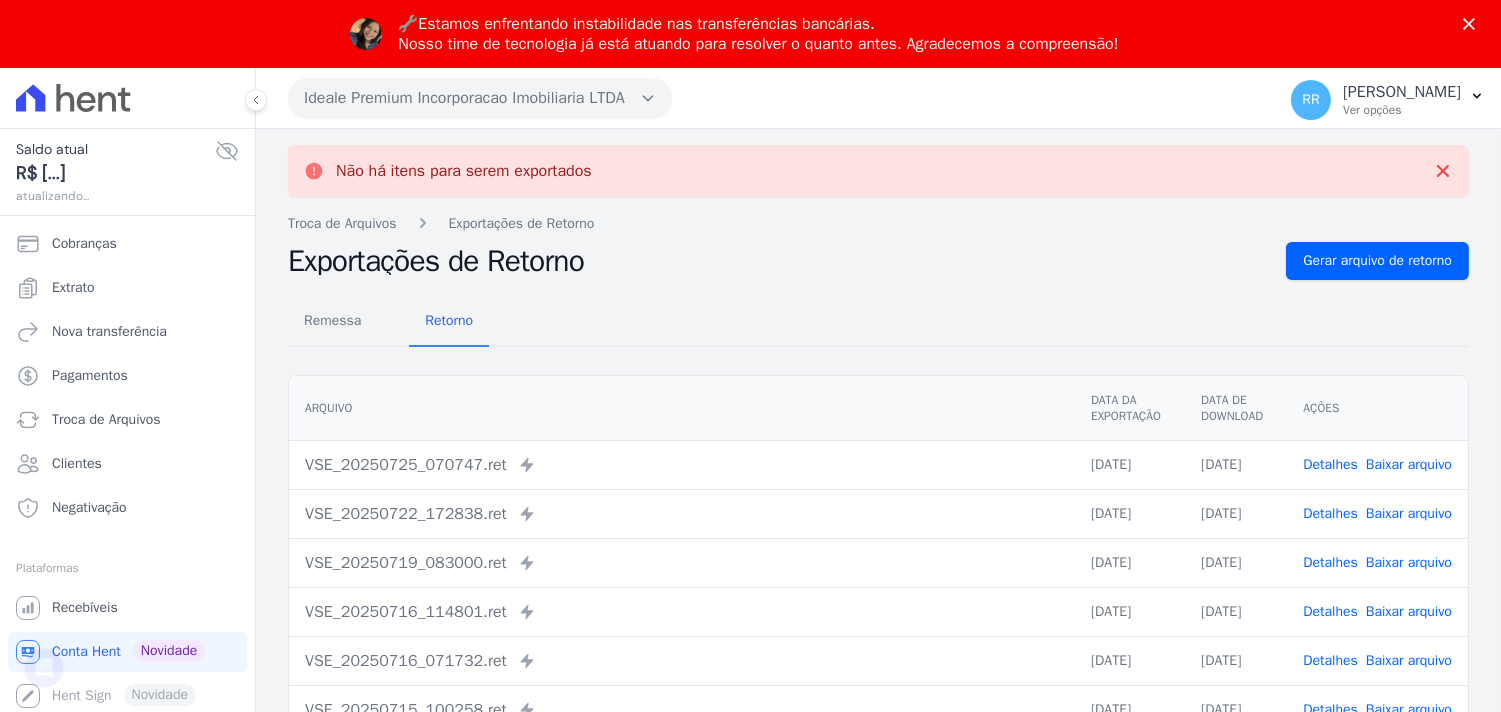 scroll, scrollTop: 0, scrollLeft: 0, axis: both 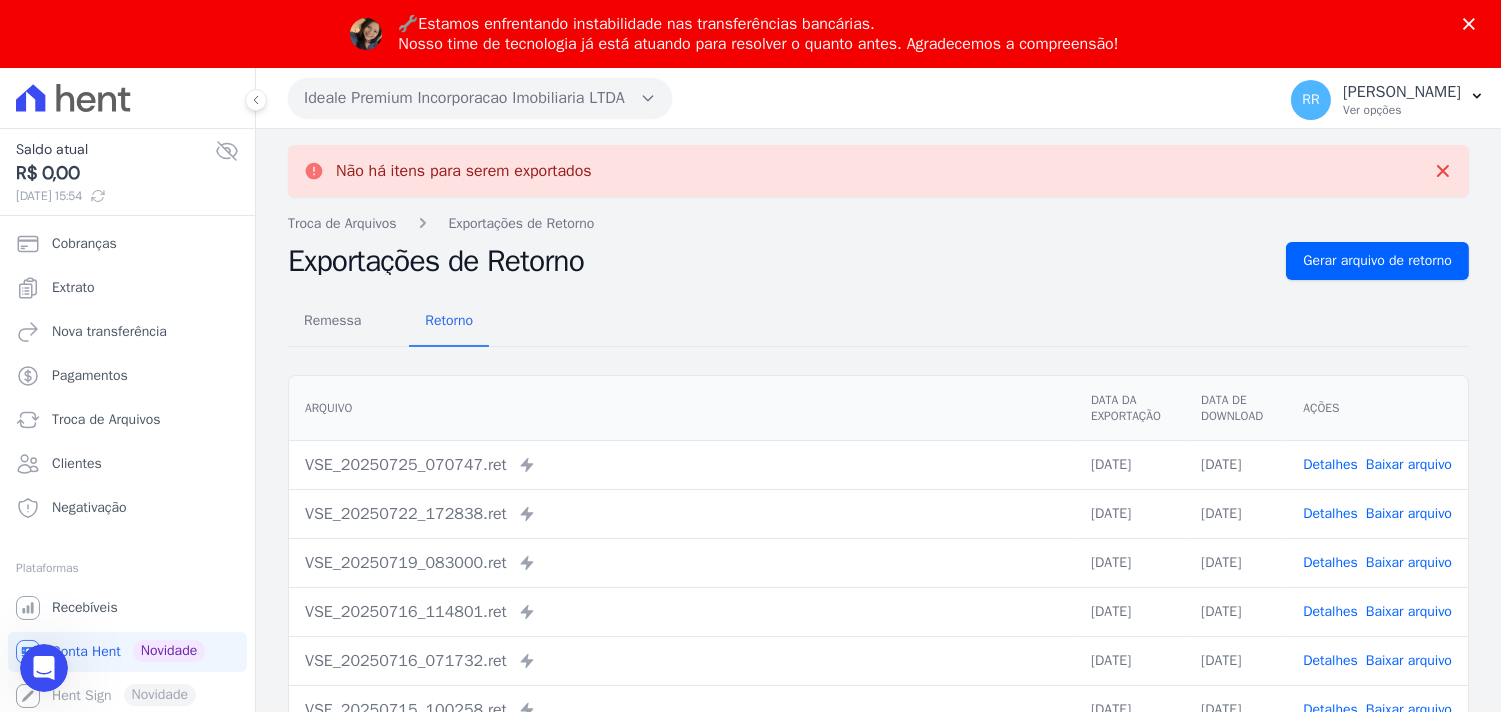 click on "Ideale Premium Incorporacao Imobiliaria LTDA" at bounding box center (480, 98) 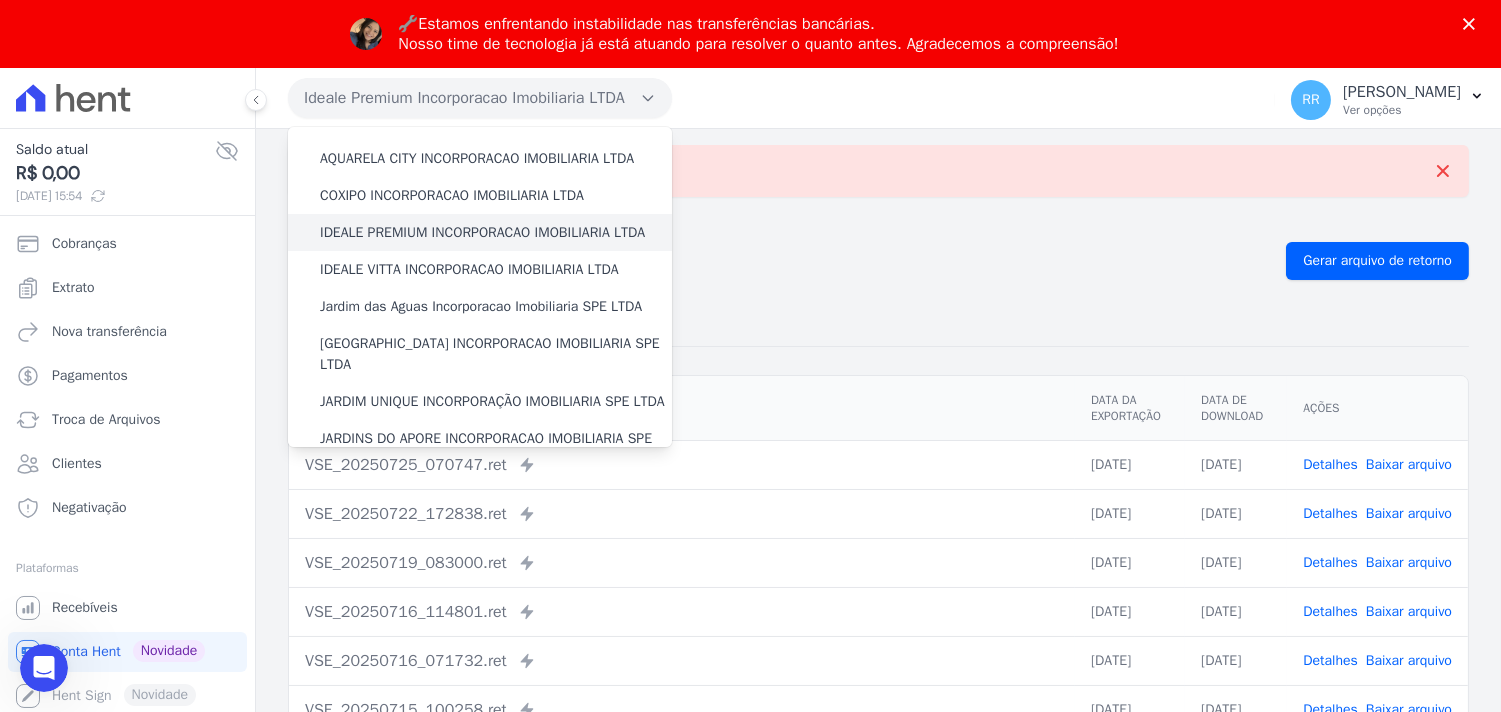 scroll, scrollTop: 185, scrollLeft: 0, axis: vertical 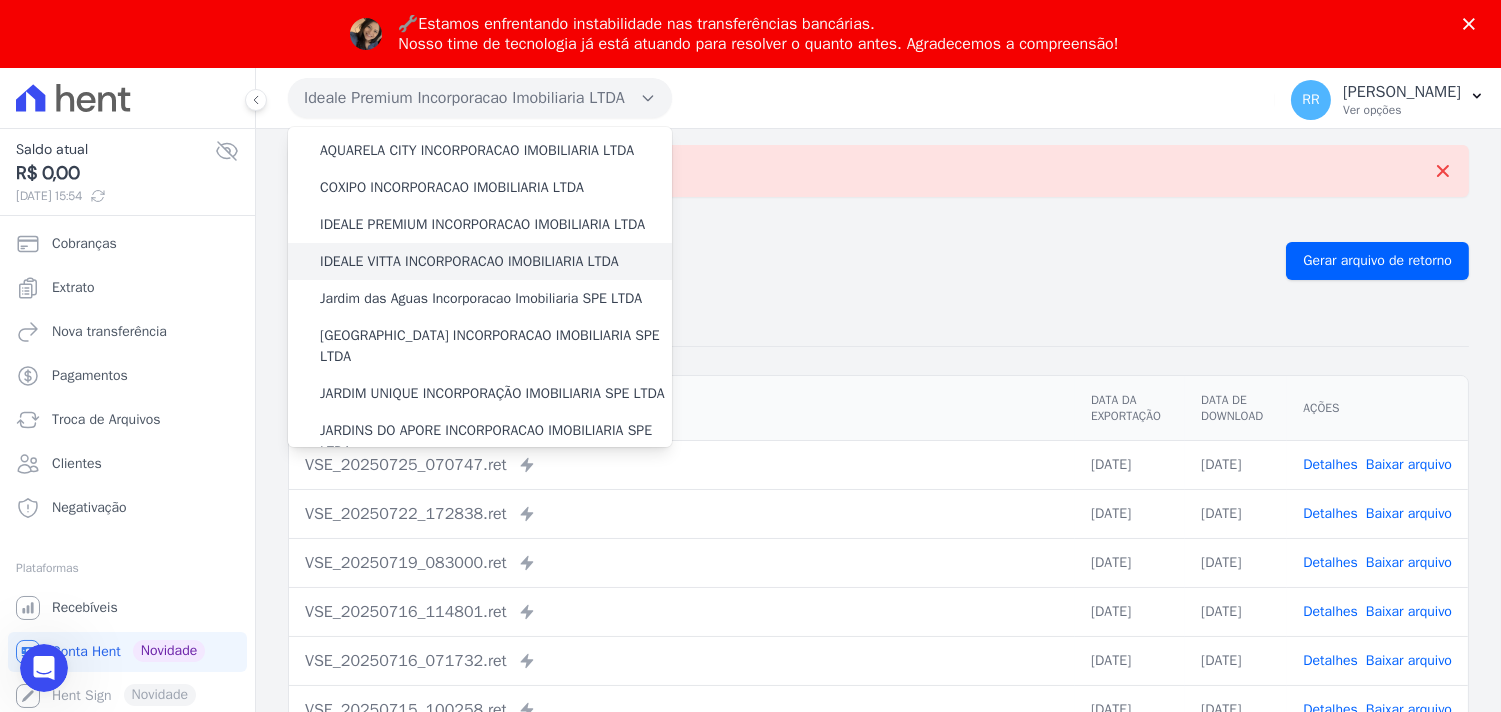 click on "IDEALE VITTA INCORPORACAO IMOBILIARIA LTDA" at bounding box center (480, 261) 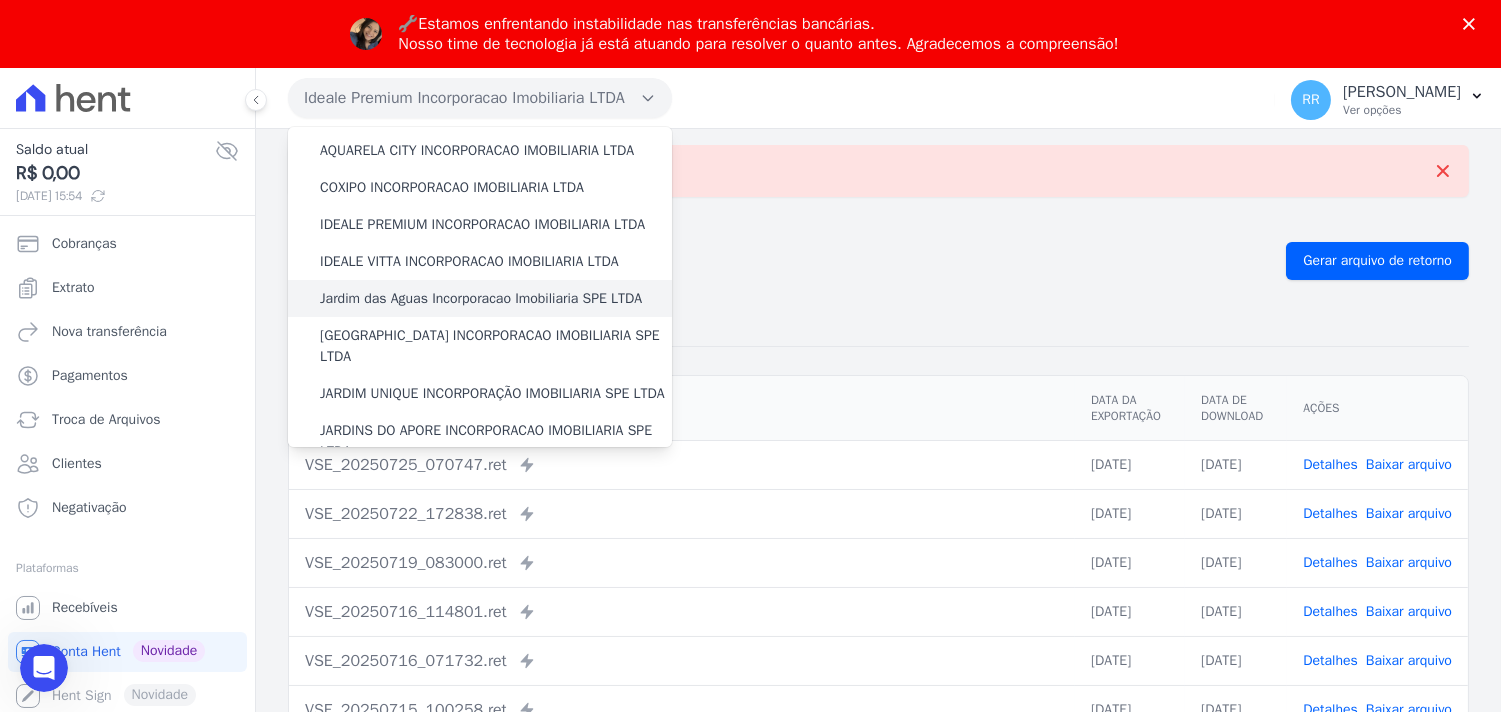 click on "Jardim das Aguas Incorporacao Imobiliaria SPE LTDA" at bounding box center [481, 298] 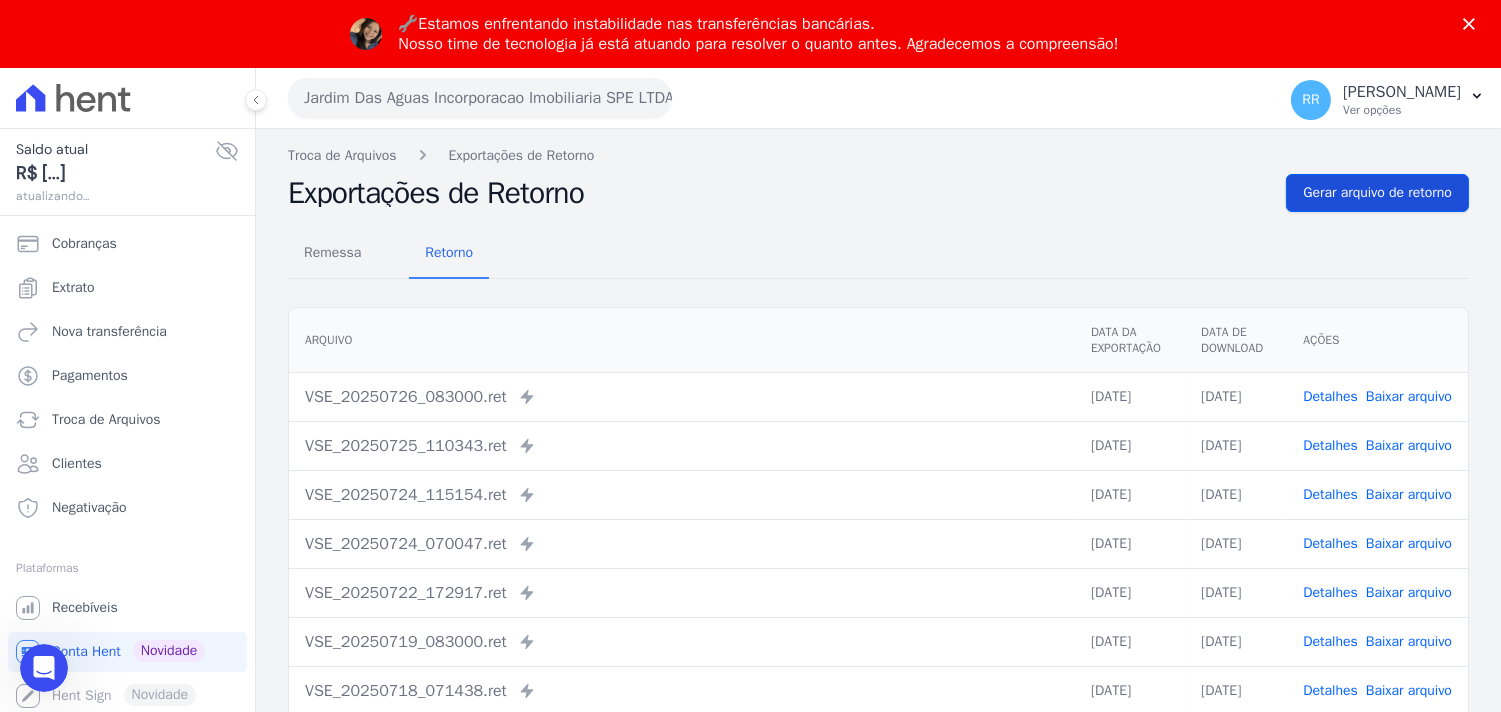 scroll, scrollTop: 0, scrollLeft: 0, axis: both 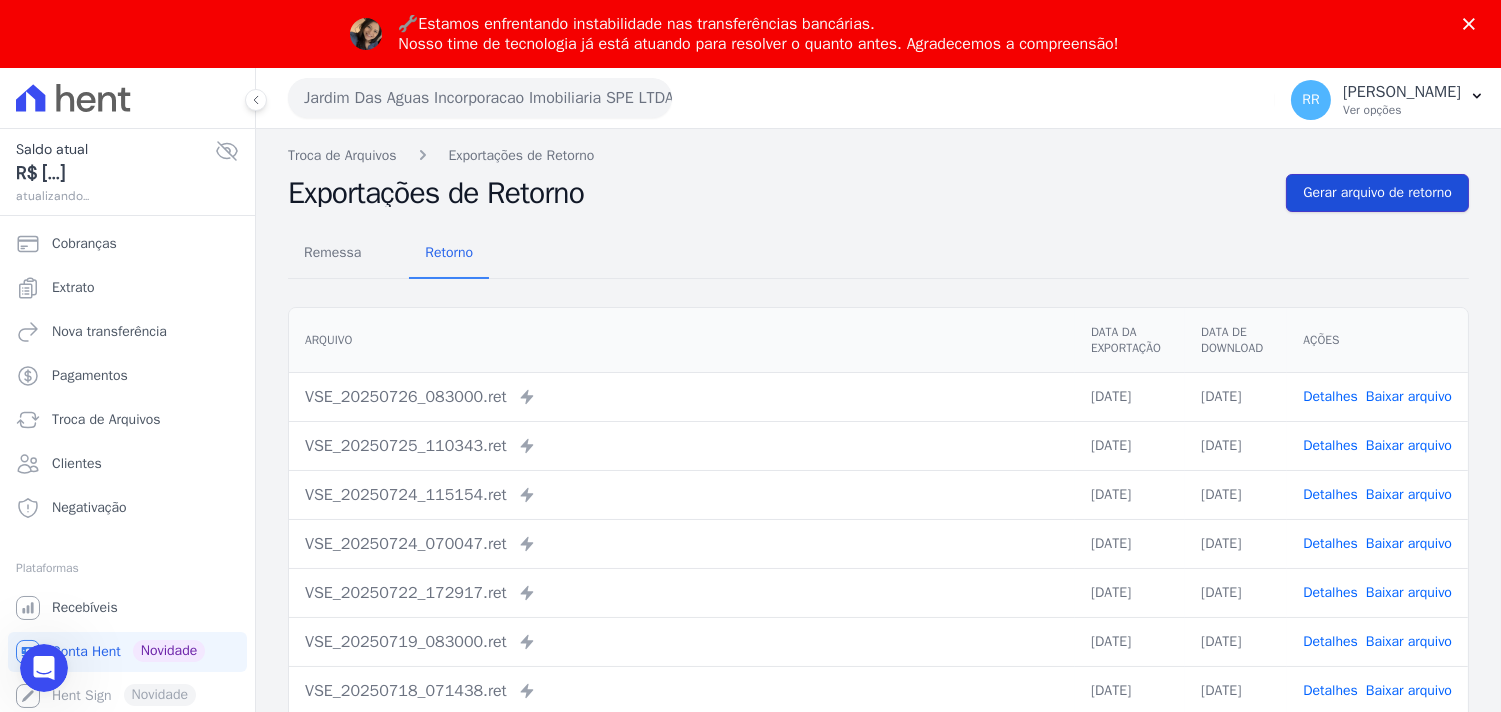 click on "Gerar arquivo de retorno" at bounding box center [1377, 193] 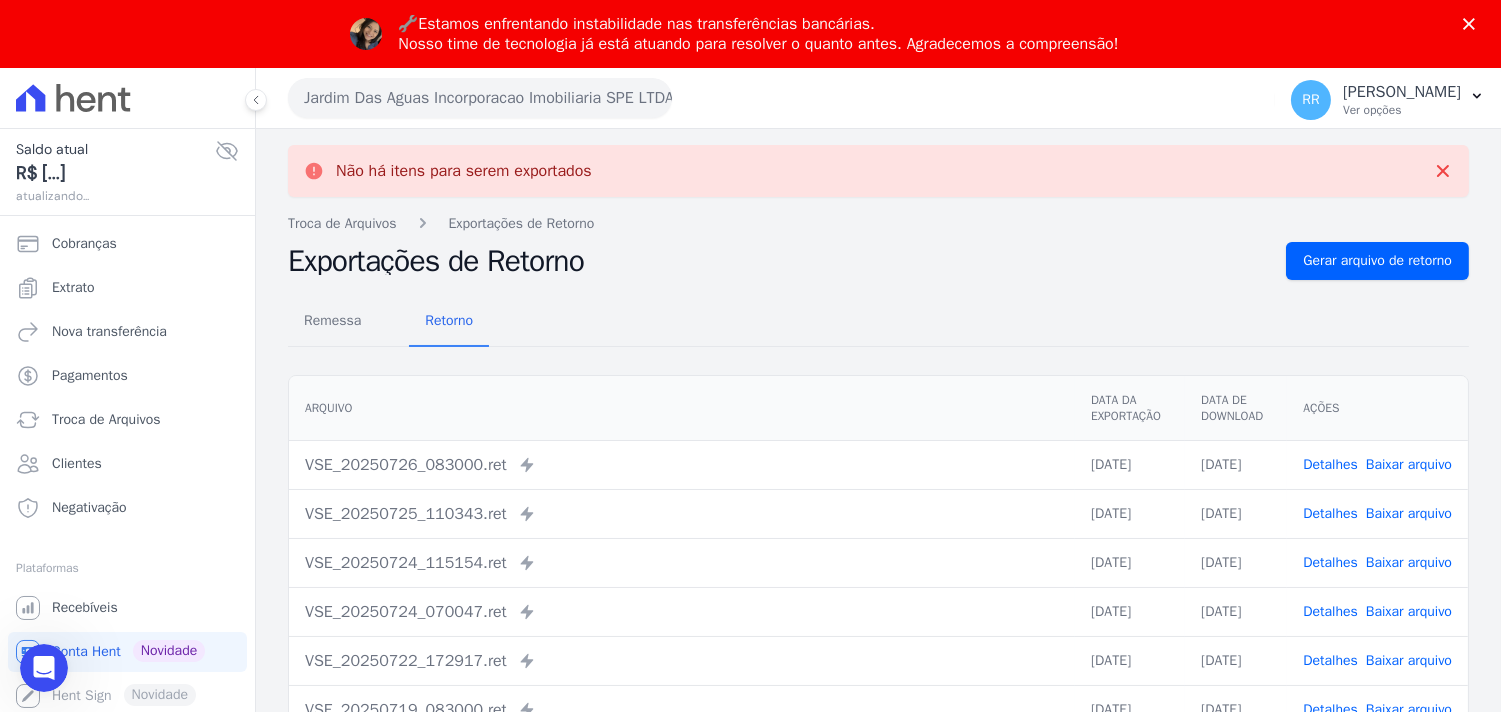 scroll, scrollTop: 0, scrollLeft: 0, axis: both 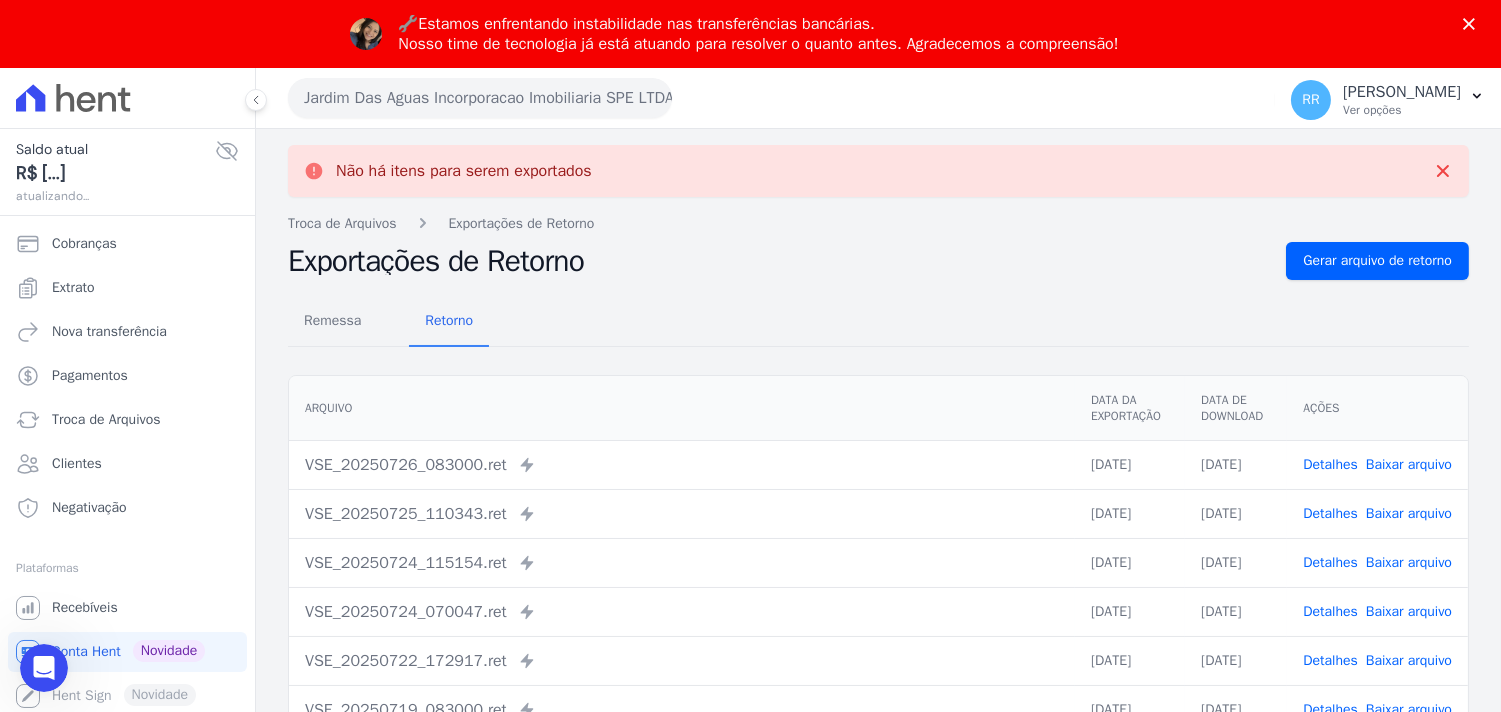click on "Jardim Das Aguas Incorporacao Imobiliaria SPE LTDA" at bounding box center [480, 98] 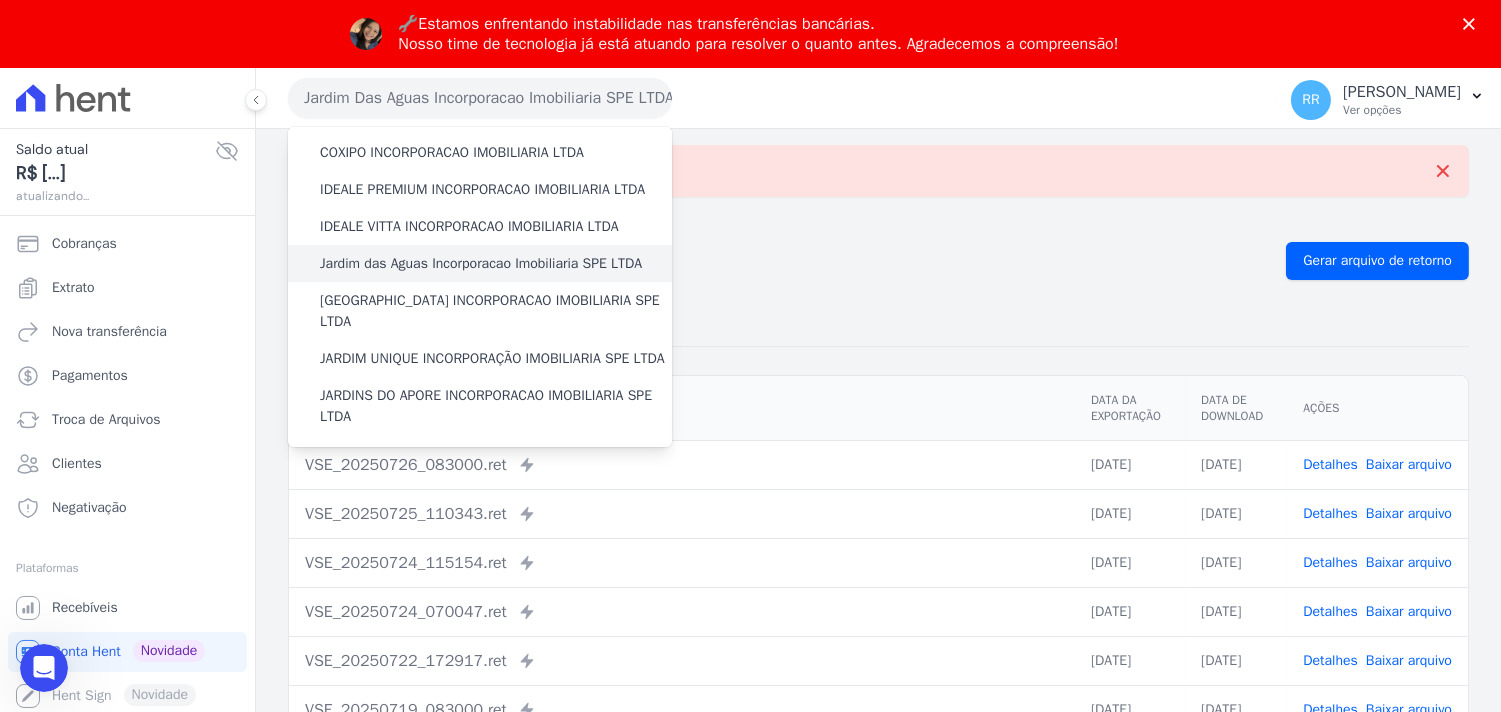 scroll, scrollTop: 222, scrollLeft: 0, axis: vertical 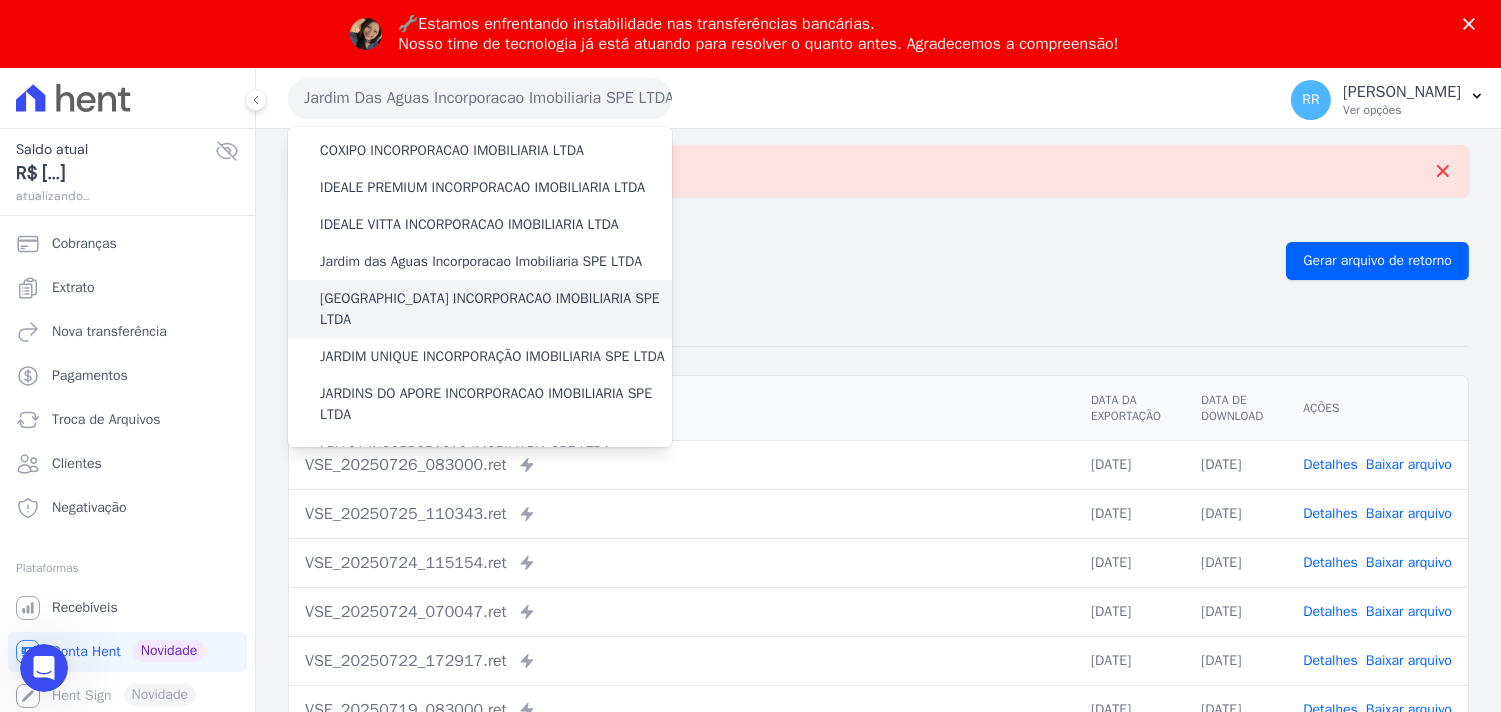 click on "[GEOGRAPHIC_DATA] INCORPORACAO IMOBILIARIA SPE LTDA" at bounding box center [496, 309] 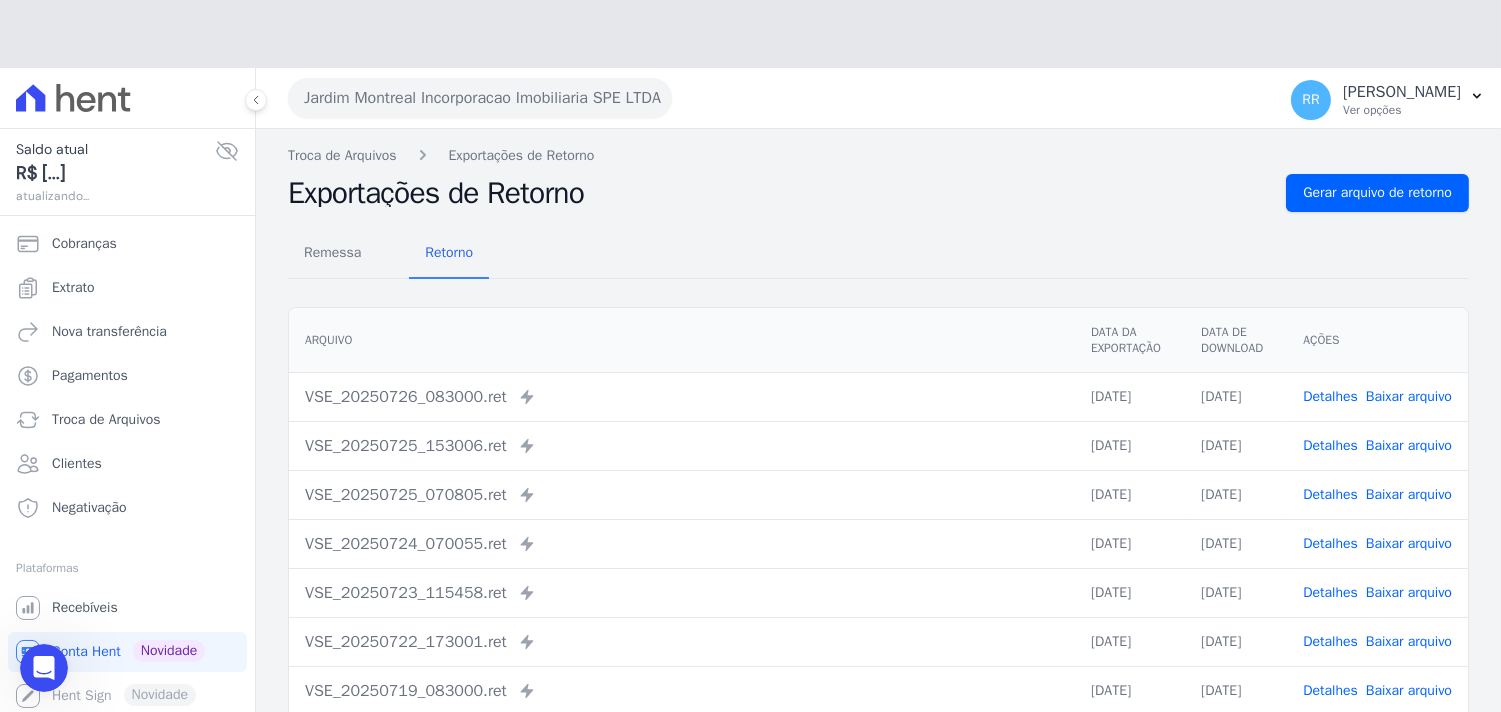scroll, scrollTop: 0, scrollLeft: 0, axis: both 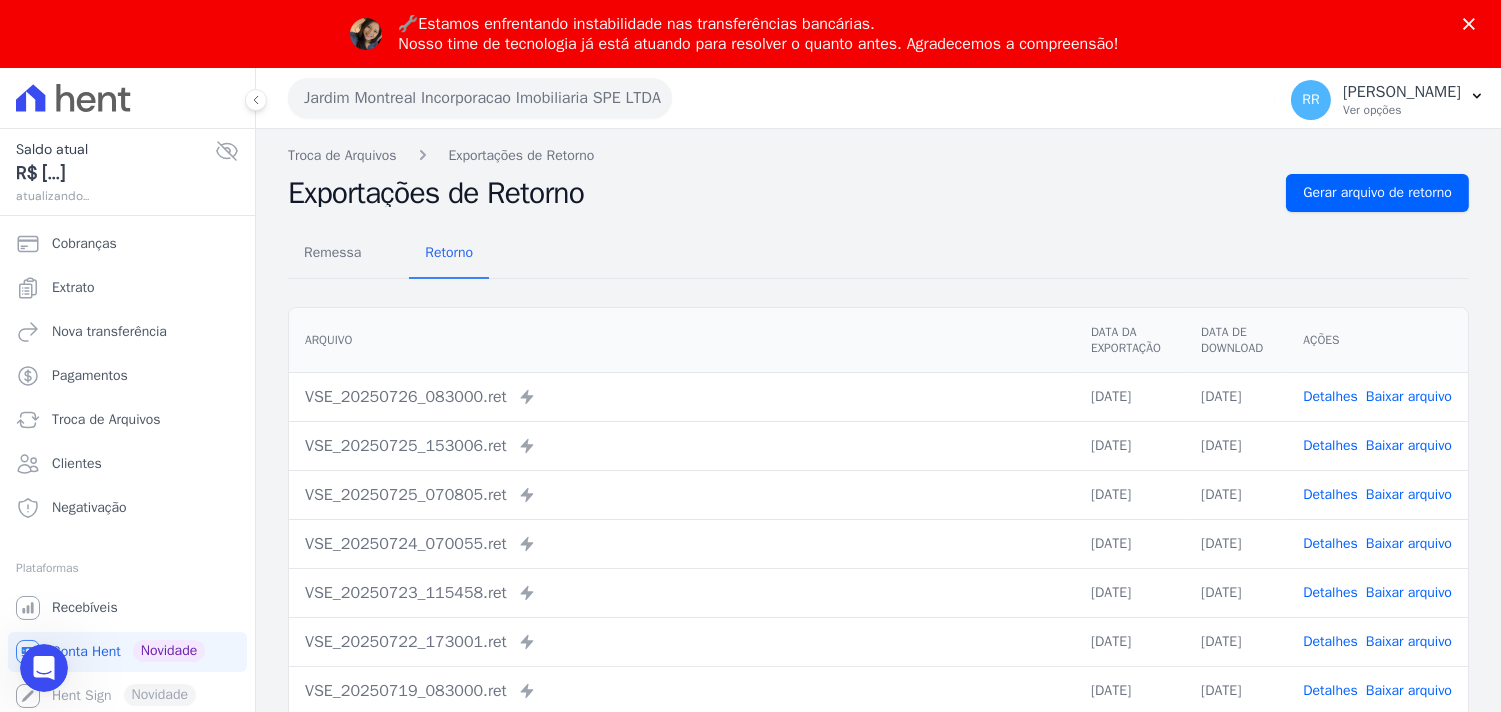 click on "Troca de Arquivos
Exportações de Retorno
Exportações de Retorno
Gerar arquivo de retorno
Remessa
Retorno
Arquivo
Data da Exportação
Data de Download
Ações
VSE_20250726_083000.ret" at bounding box center (878, 540) 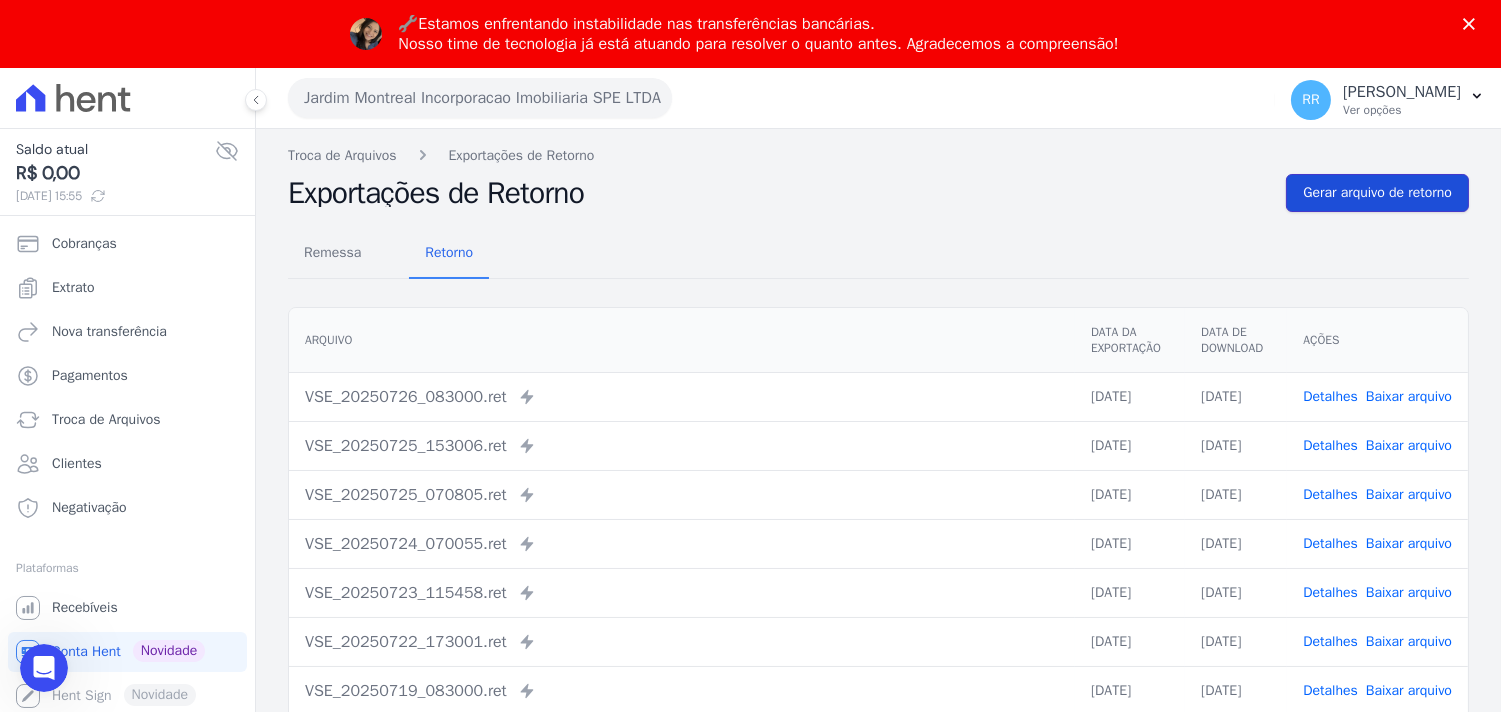 click on "Gerar arquivo de retorno" at bounding box center [1377, 193] 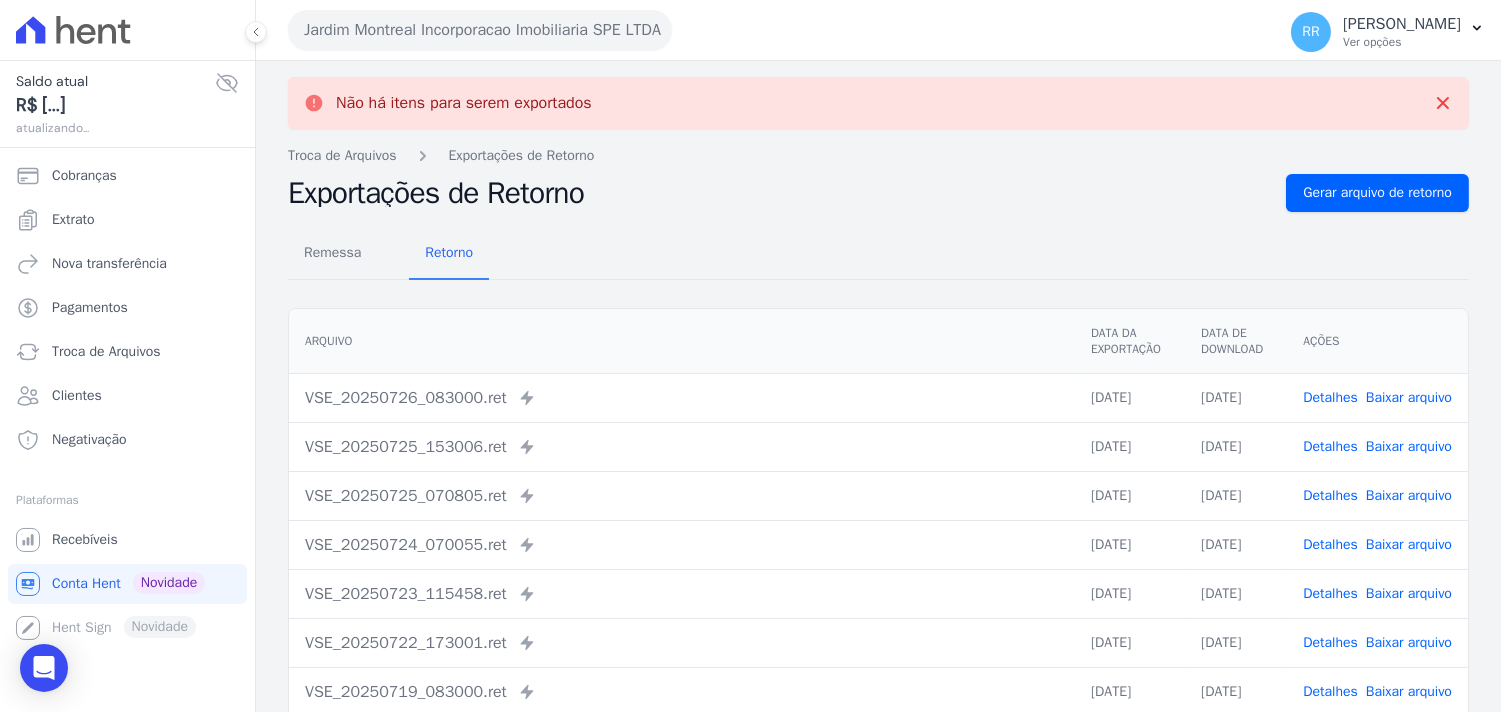 click on "Gerar arquivo de retorno" at bounding box center (1377, 193) 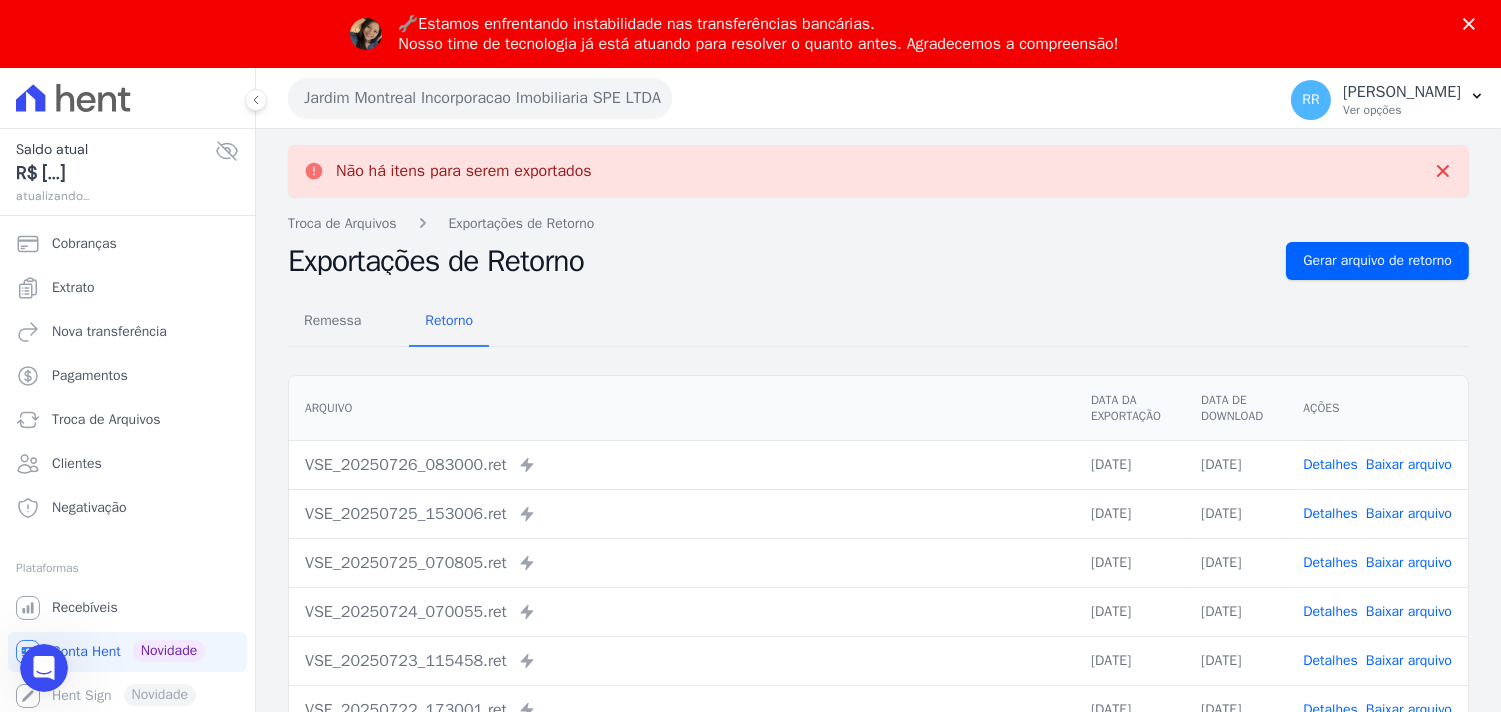 scroll, scrollTop: 0, scrollLeft: 0, axis: both 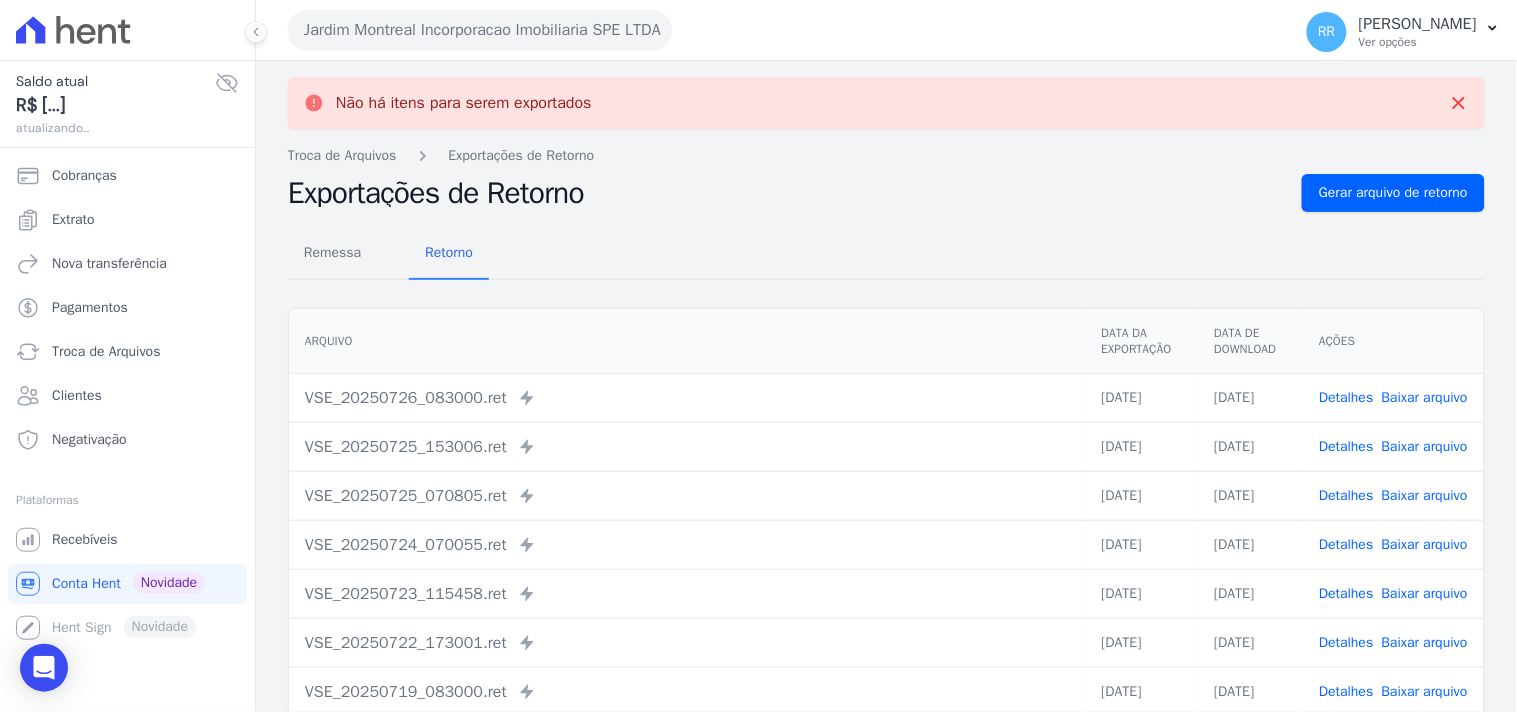 click on "Não há itens para serem exportados" at bounding box center [886, 103] 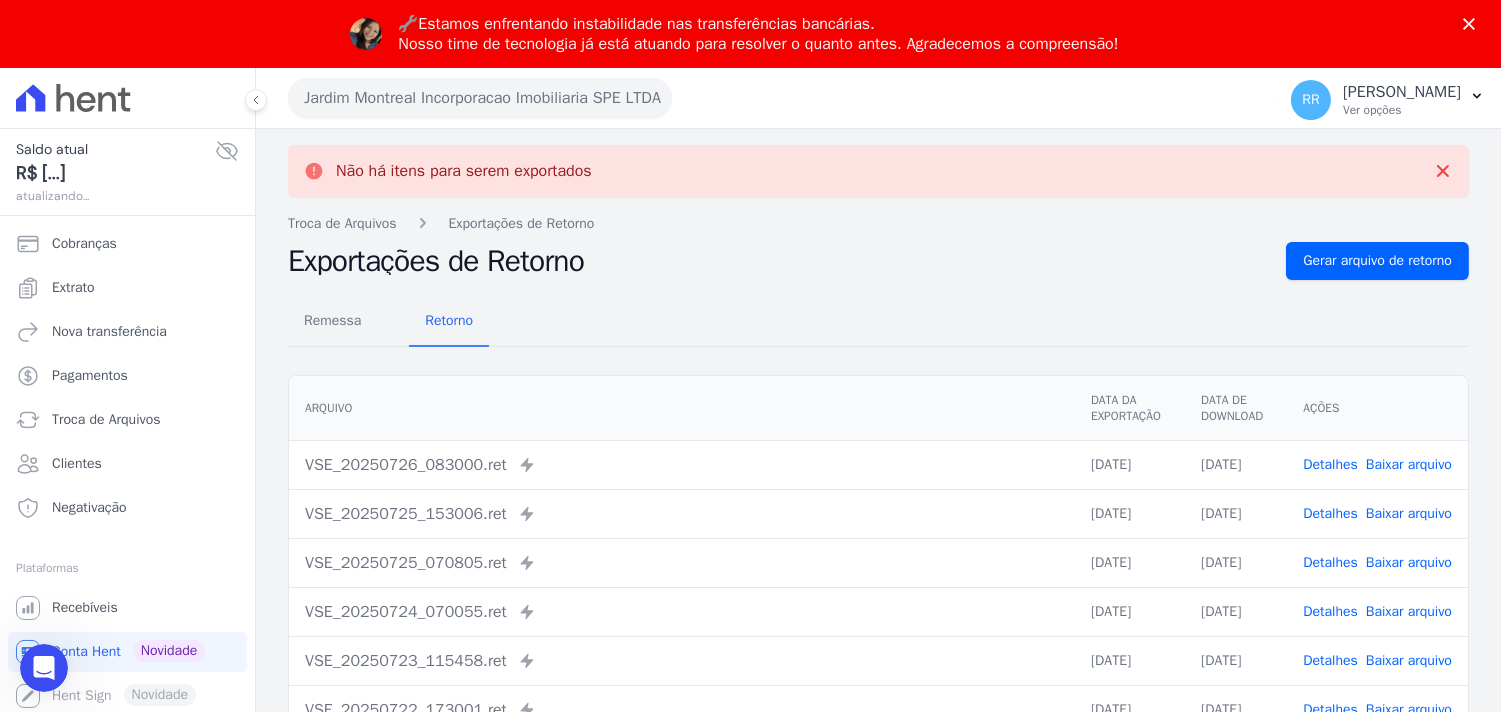 scroll, scrollTop: 0, scrollLeft: 0, axis: both 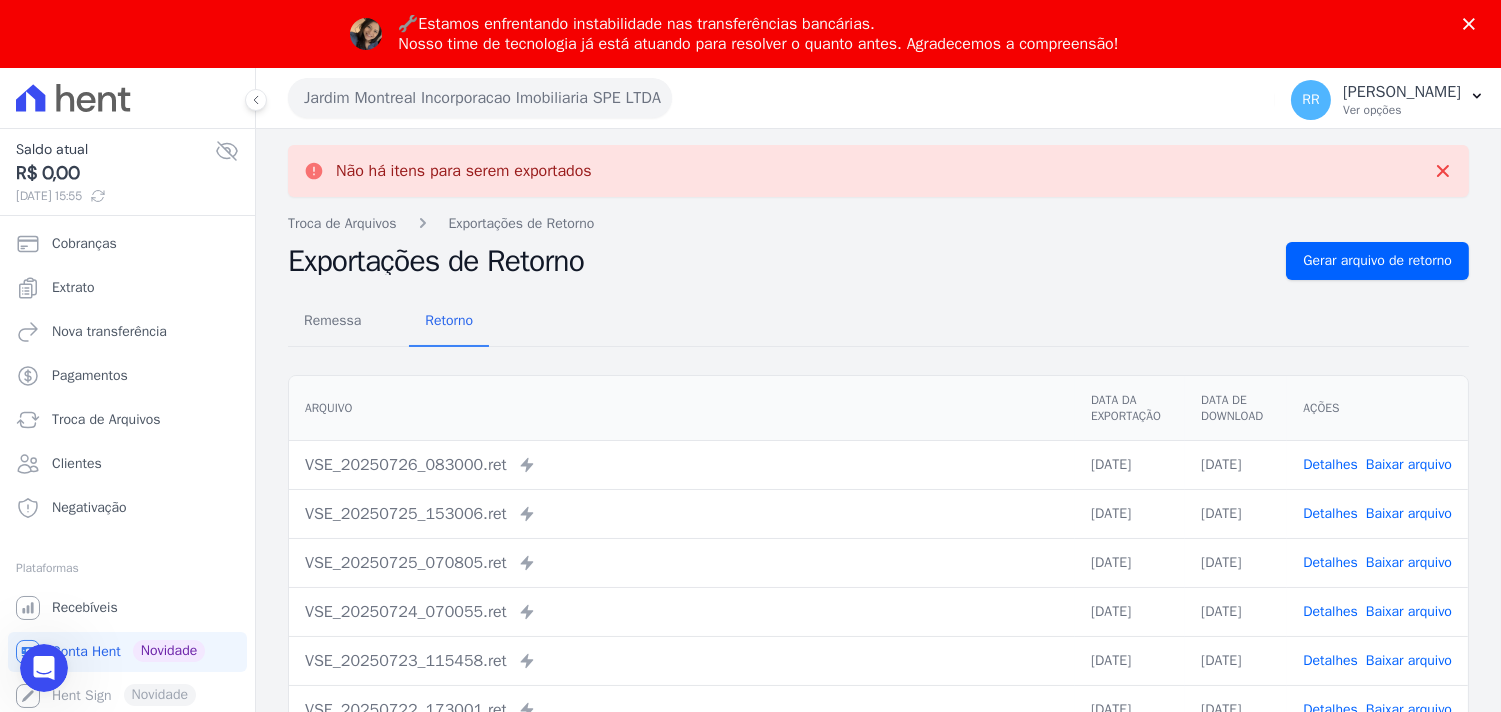 click on "Jardim Montreal Incorporacao Imobiliaria SPE LTDA
Via Sul Engenharia
AGUAS DE GUANABARA INCORPORACAO IMOBILIARIA SPE LTDA
AGUAS DO ALVORADA INCORPORACAO IMOBILIARIA SPE LTDA
ANANINDEUA 01 INCORPORACAO IMOBILIARIA SPE LTDA
AQUARELA CITY INCORPORACAO IMOBILIARIA LTDA" at bounding box center [777, 98] 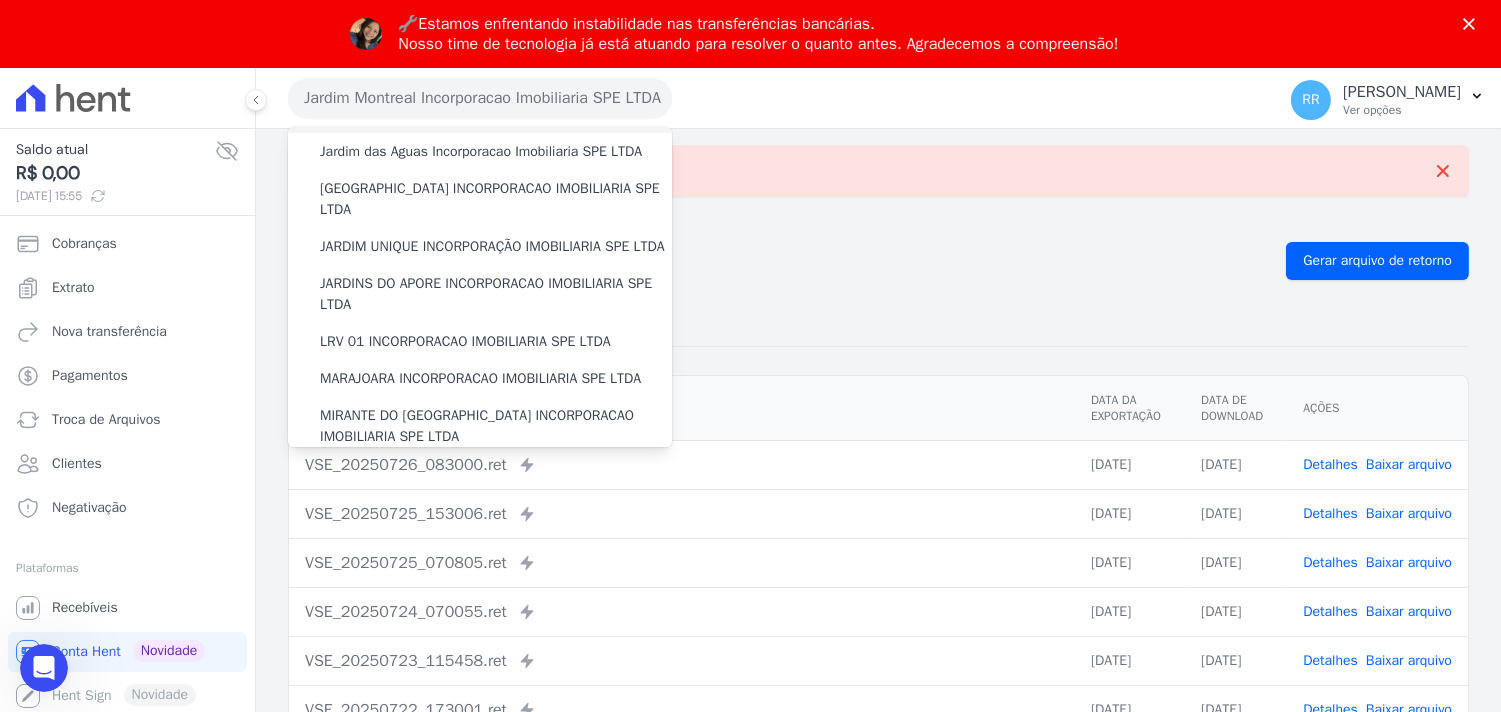 scroll, scrollTop: 370, scrollLeft: 0, axis: vertical 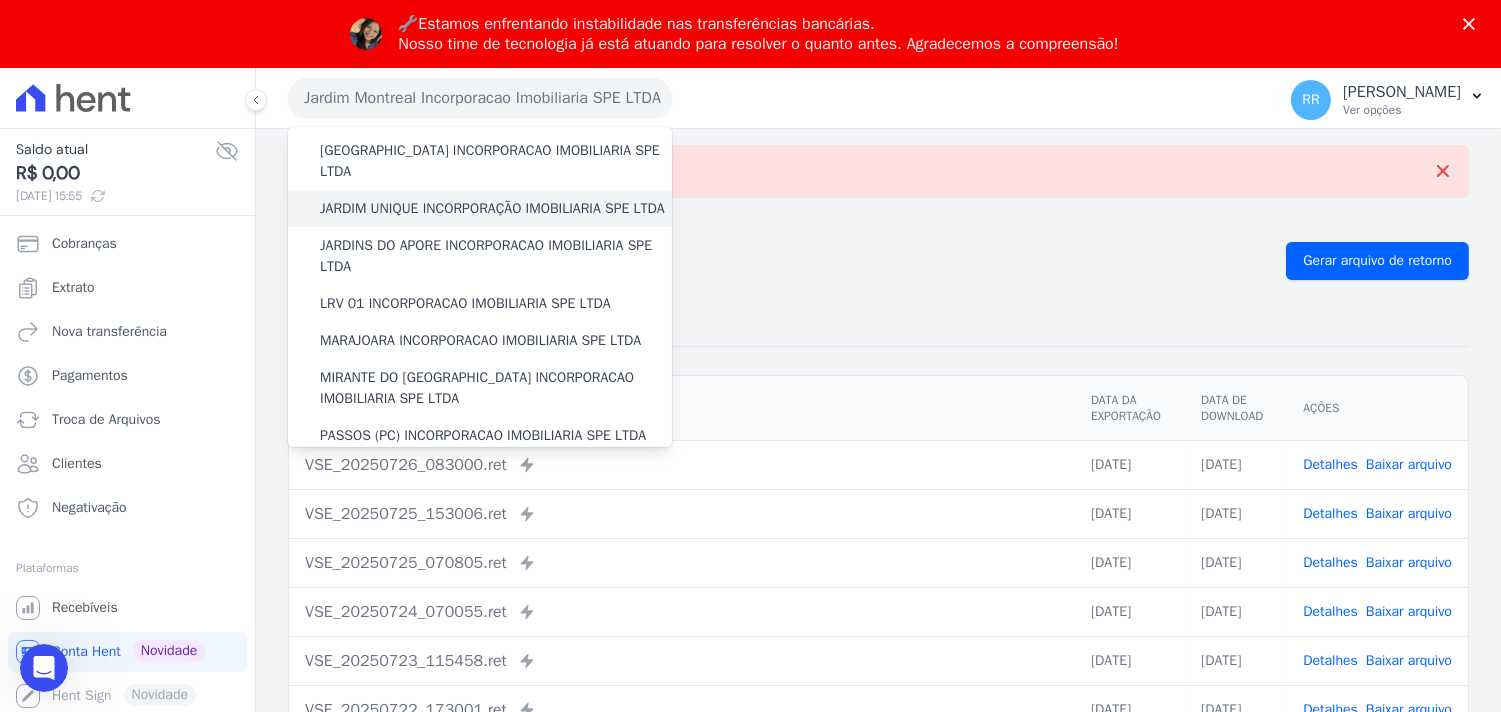 click on "JARDIM UNIQUE INCORPORAÇÃO IMOBILIARIA SPE LTDA" at bounding box center (492, 208) 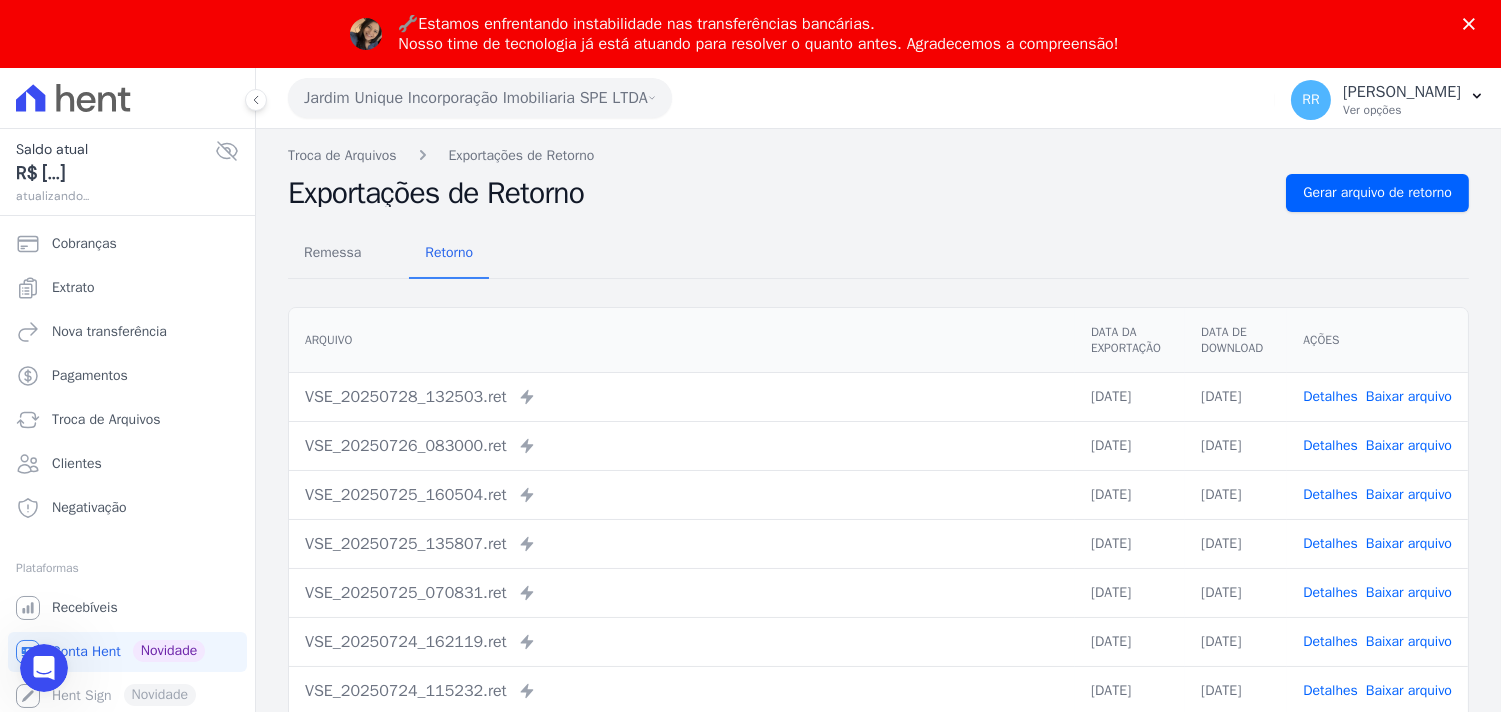 scroll, scrollTop: 0, scrollLeft: 0, axis: both 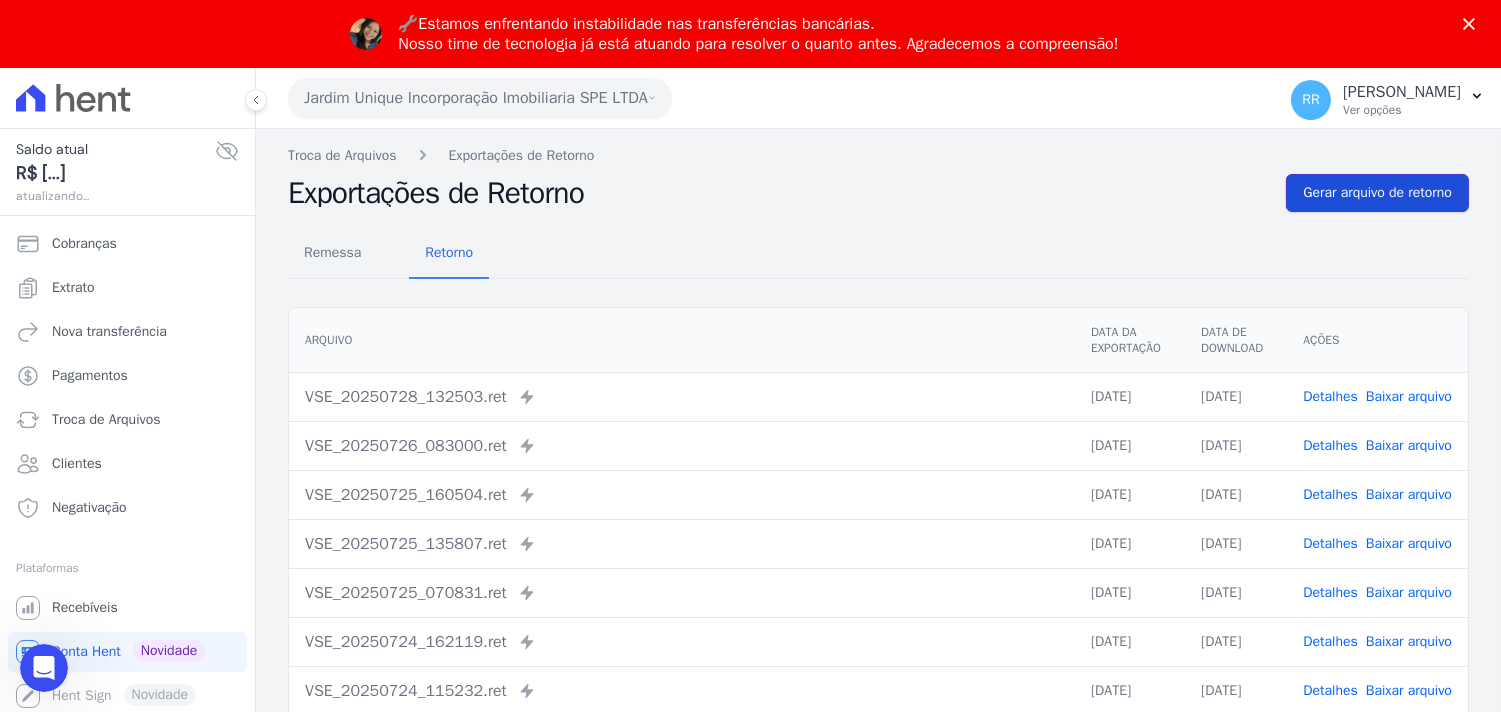 click on "Gerar arquivo de retorno" at bounding box center [1377, 193] 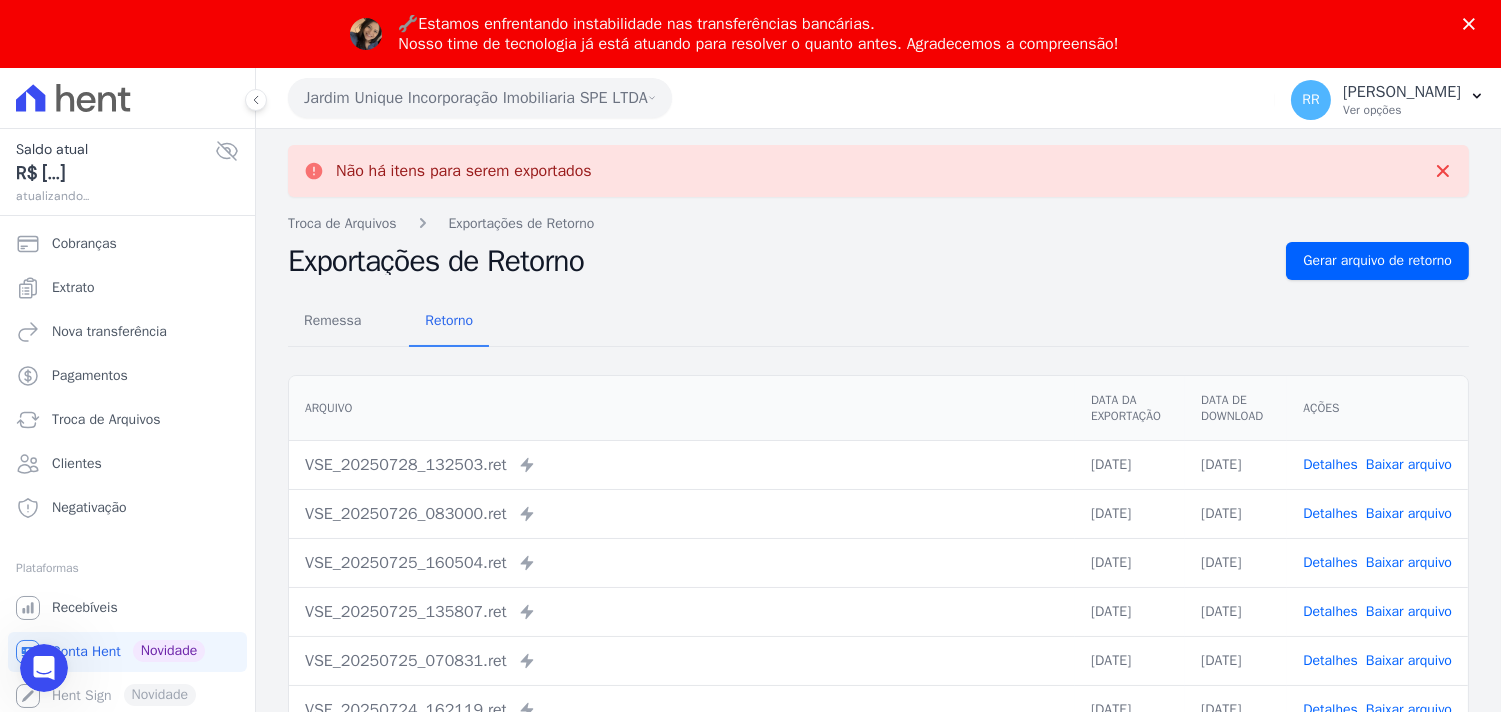 scroll, scrollTop: 0, scrollLeft: 0, axis: both 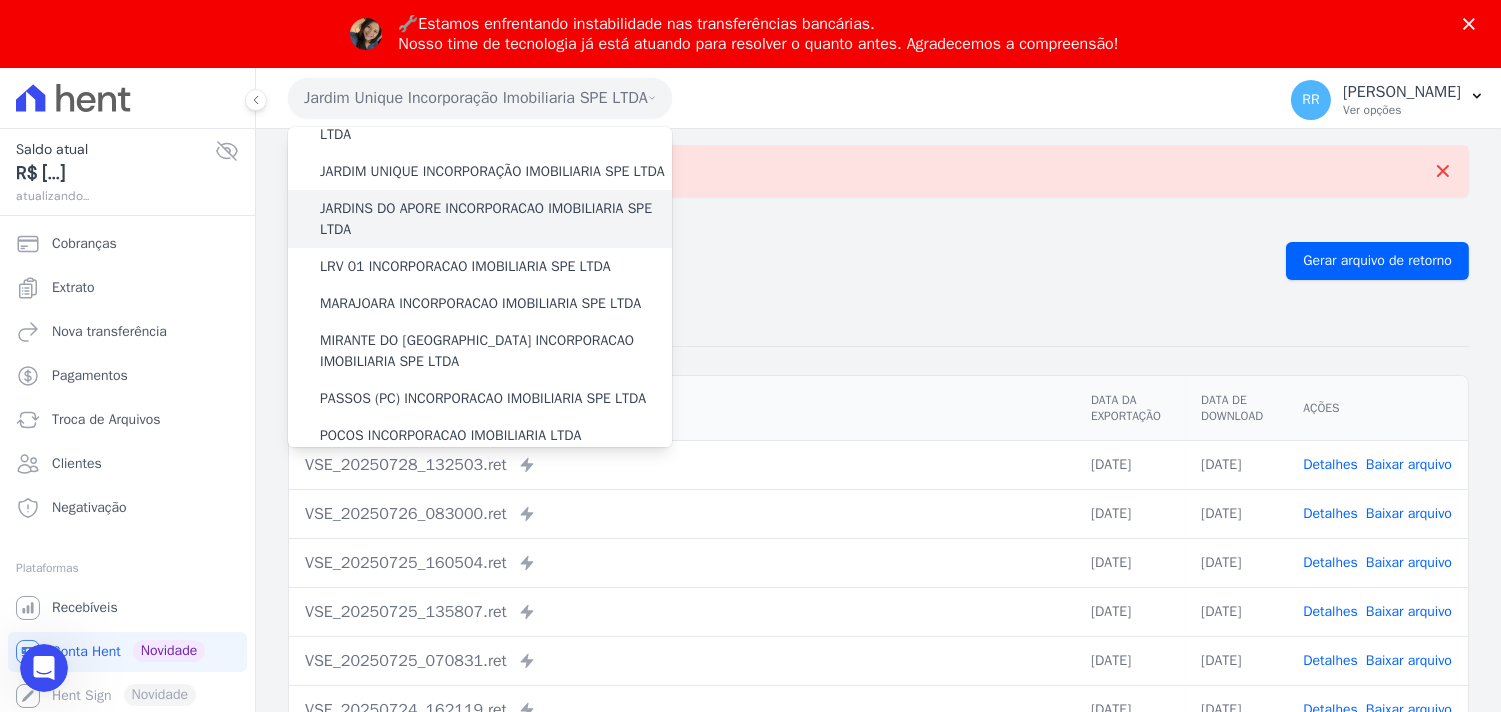 click on "JARDINS DO APORE INCORPORACAO IMOBILIARIA SPE LTDA" at bounding box center [496, 219] 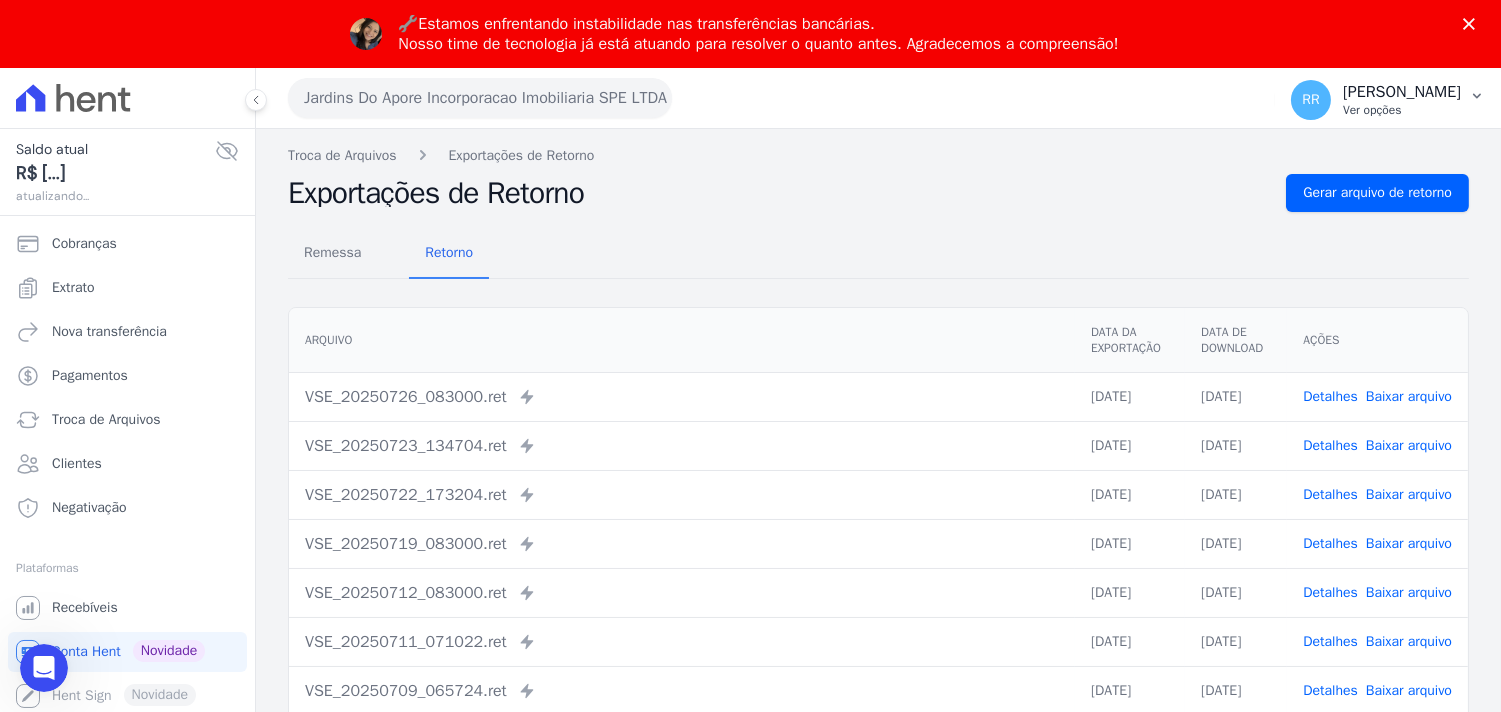 scroll, scrollTop: 0, scrollLeft: 0, axis: both 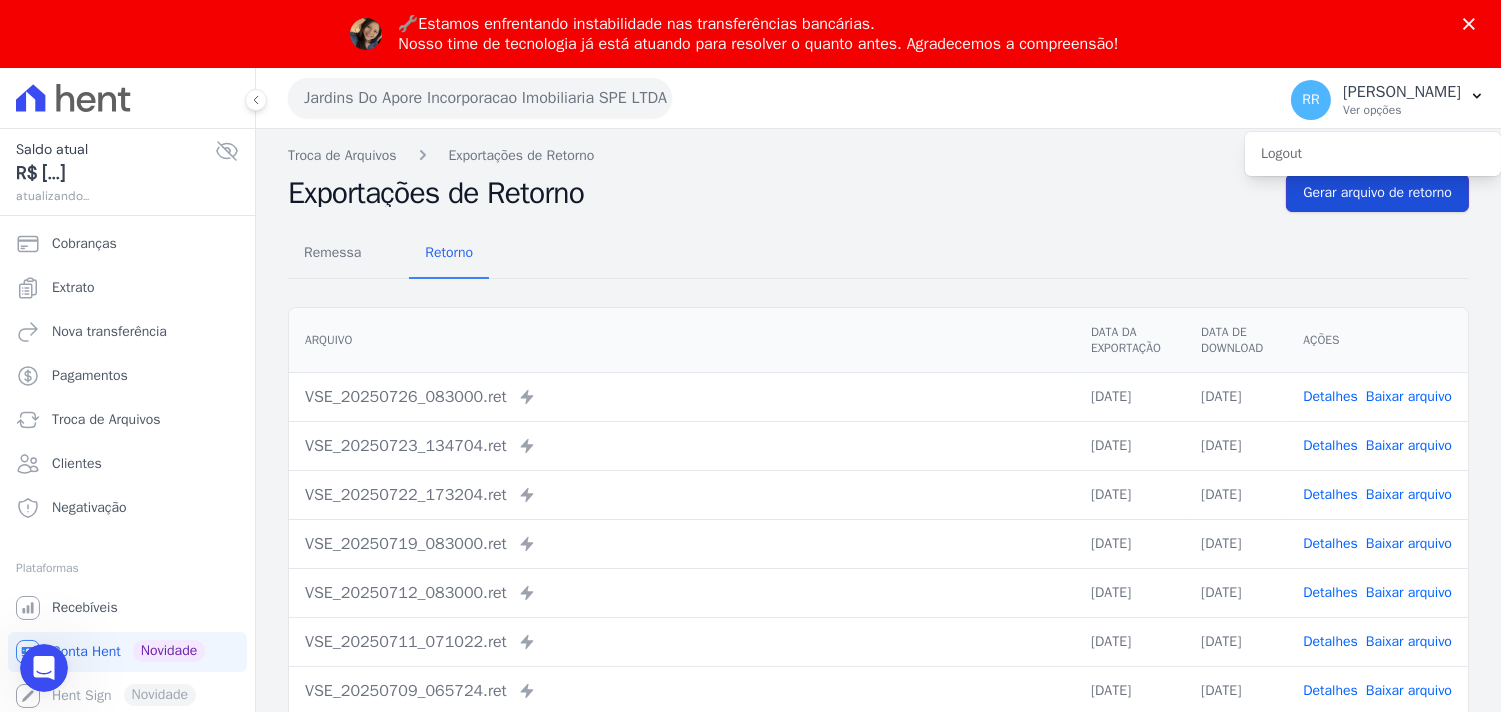 click on "Gerar arquivo de retorno" at bounding box center [1377, 193] 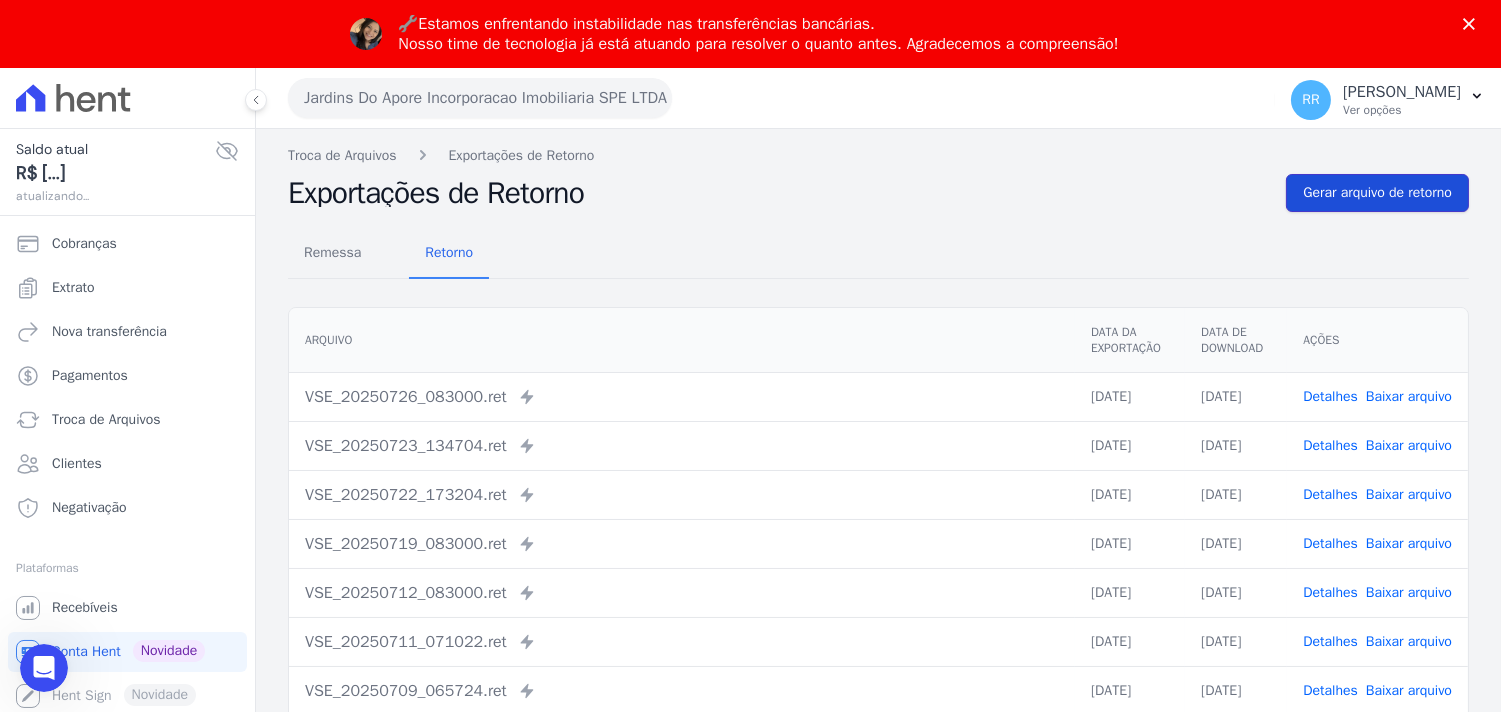 click on "Gerar arquivo de retorno" at bounding box center [1377, 193] 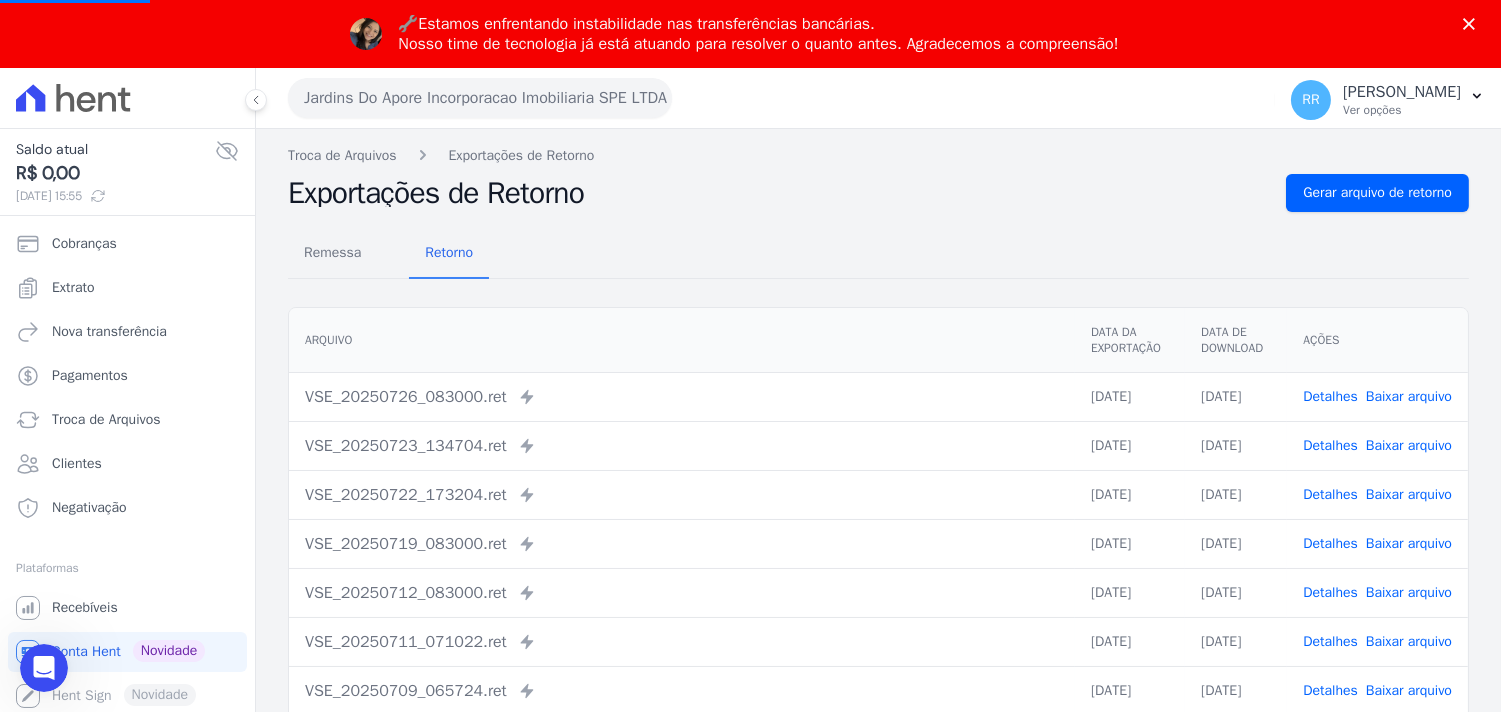 click on "Remessa
Retorno
Arquivo
Data da Exportação
Data de Download
Ações
VSE_20250726_083000.ret
Enviado para Nexxera em: 26/07/2025, 08:30
26/07/2025
28/07/2025
Detalhes" at bounding box center [878, 573] 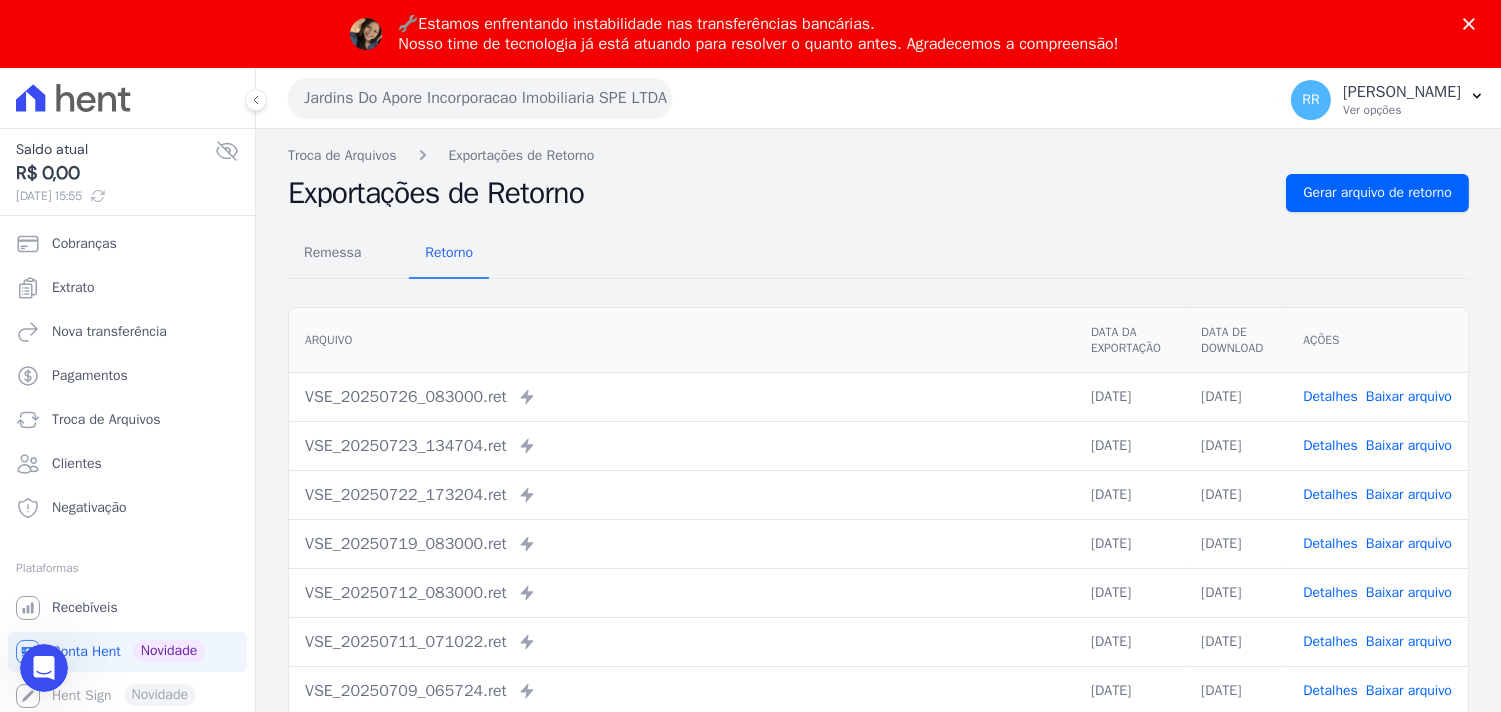 click on "Remessa
Retorno
Arquivo
Data da Exportação
Data de Download
Ações
VSE_20250726_083000.ret
Enviado para Nexxera em: 26/07/2025, 08:30
26/07/2025
28/07/2025
Detalhes" at bounding box center [878, 573] 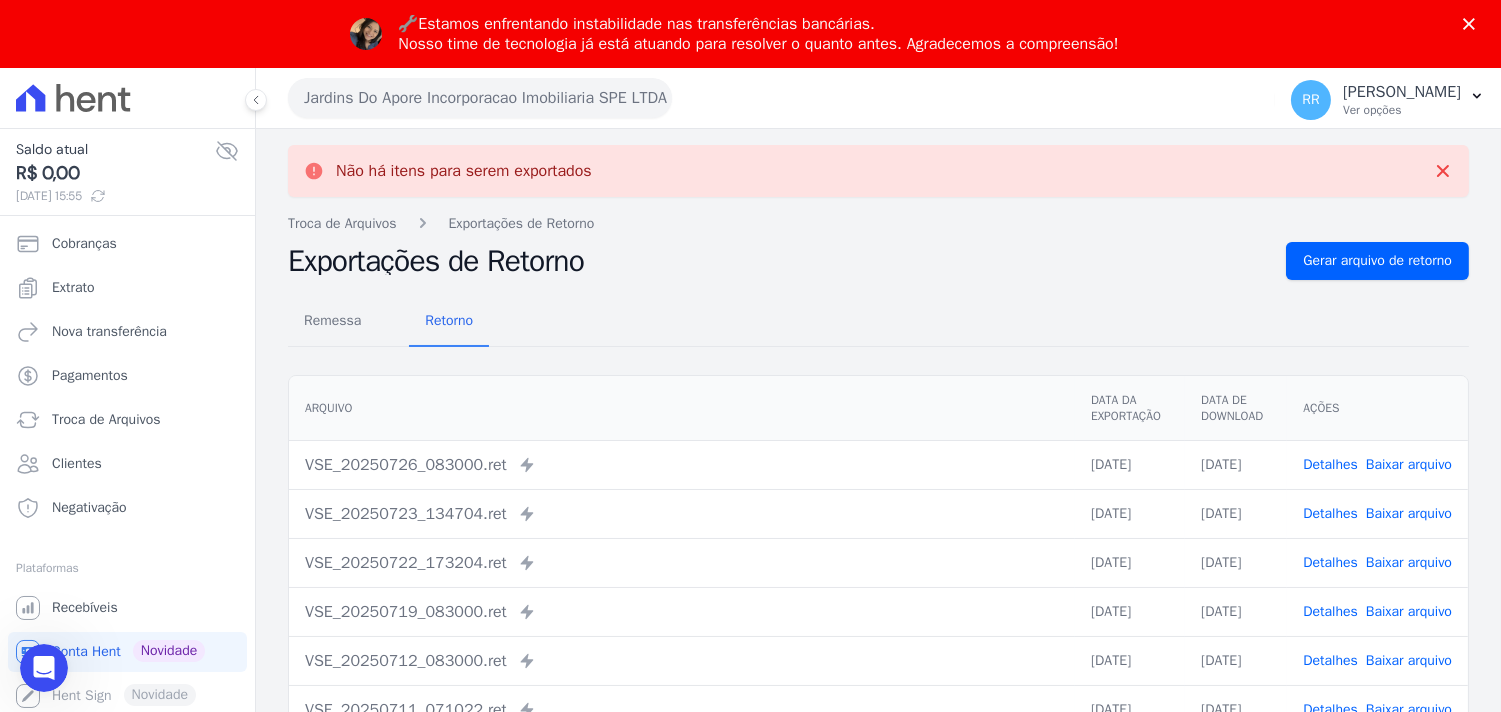 click on "Jardins Do Apore Incorporacao Imobiliaria SPE LTDA" at bounding box center [480, 98] 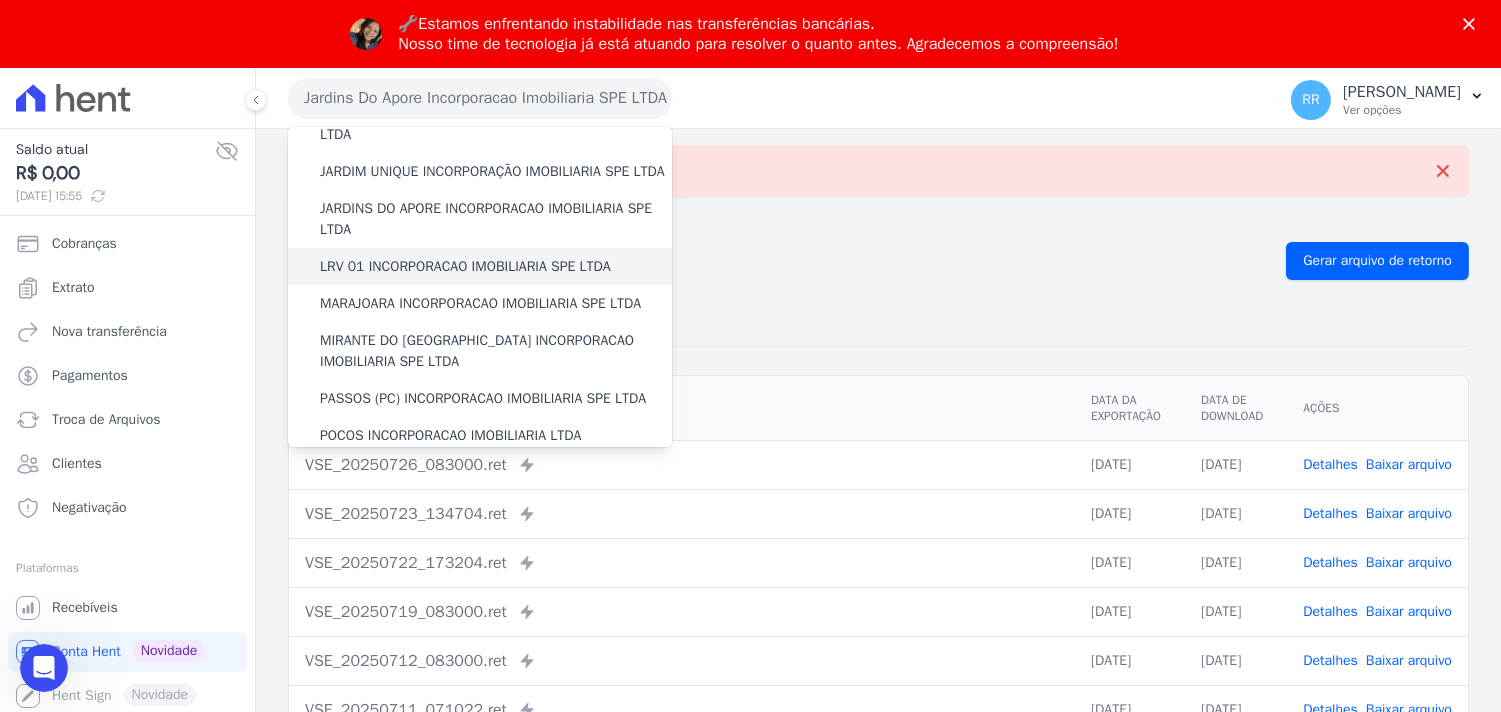 click on "LRV 01 INCORPORACAO IMOBILIARIA SPE LTDA" at bounding box center (465, 266) 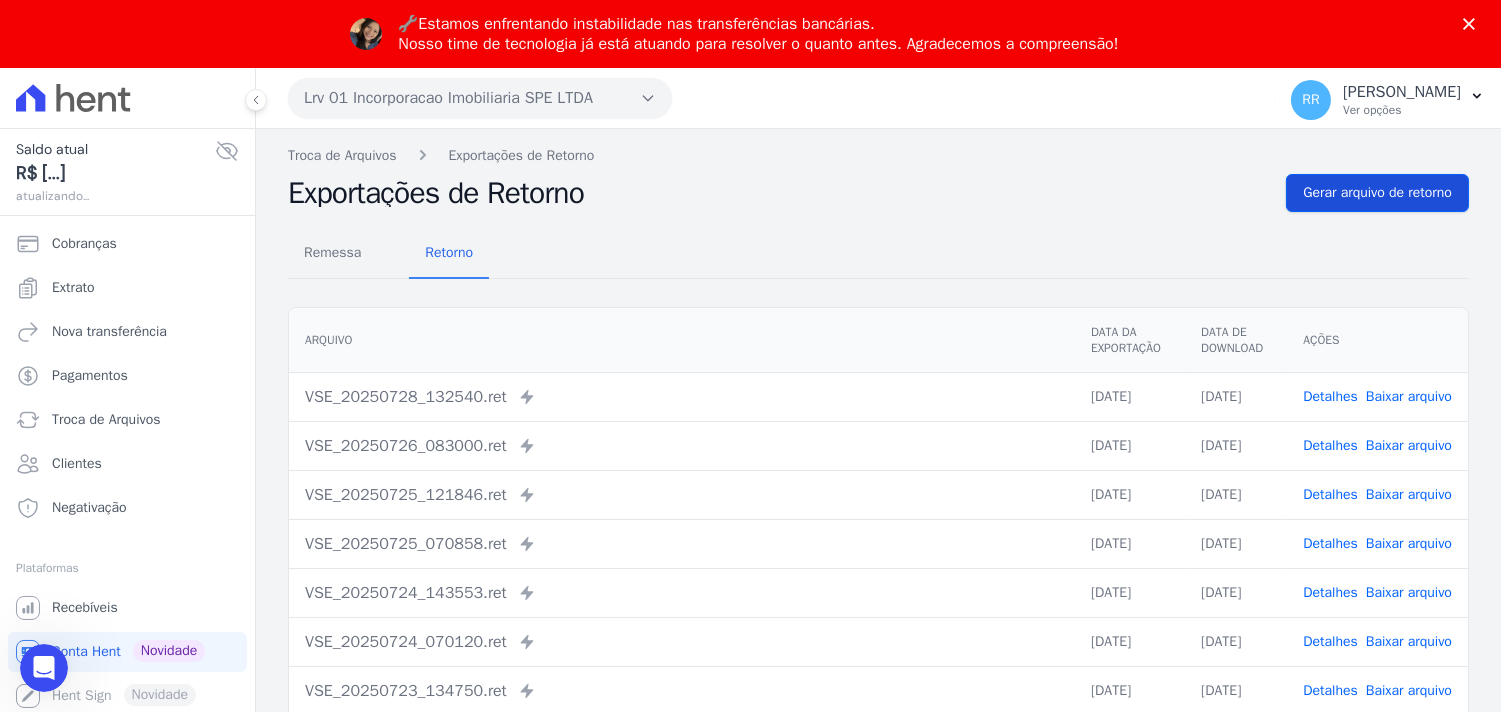 click on "Troca de Arquivos
Exportações de Retorno
Exportações de Retorno
Gerar arquivo de retorno
Remessa
Retorno
Arquivo
Data da Exportação
Data de Download
Ações
VSE_20250728_132540.ret" at bounding box center [878, 540] 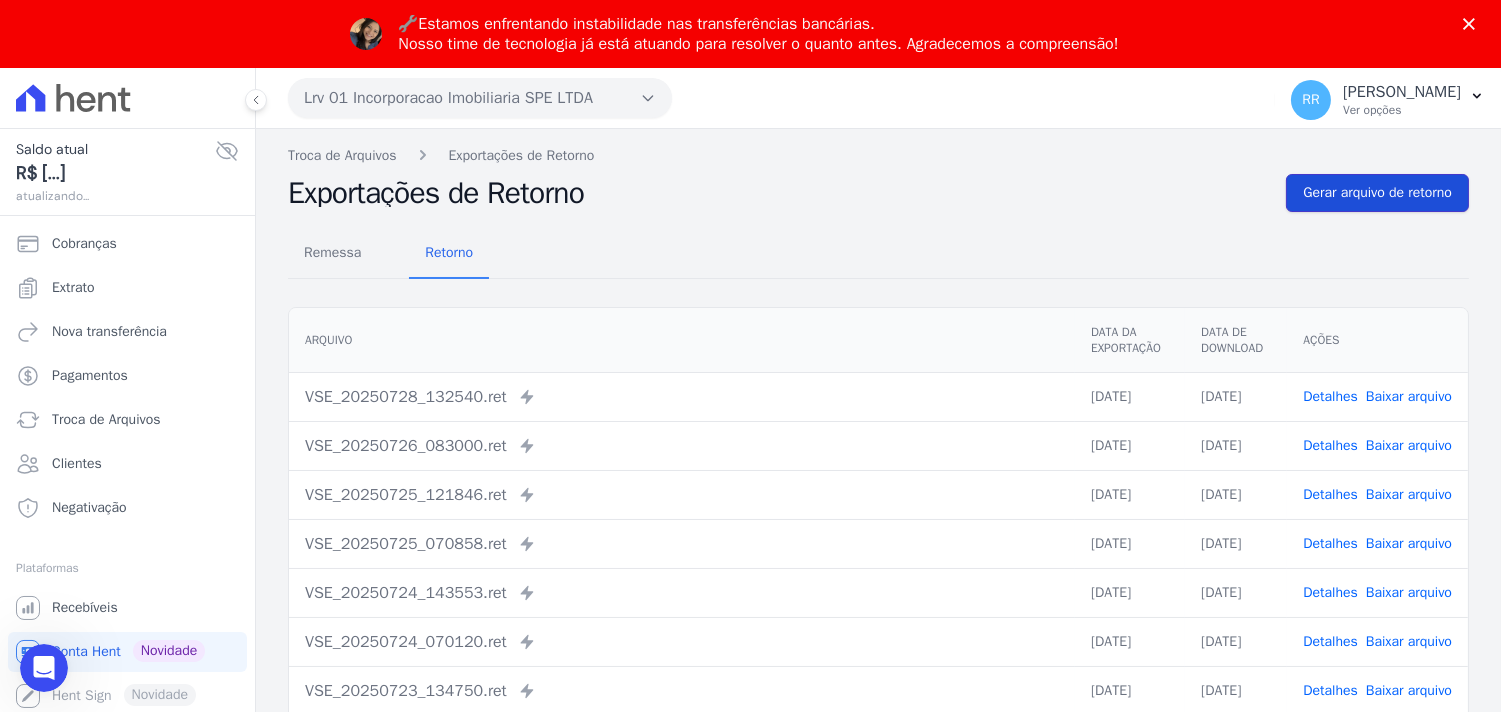 click on "Gerar arquivo de retorno" at bounding box center [1377, 193] 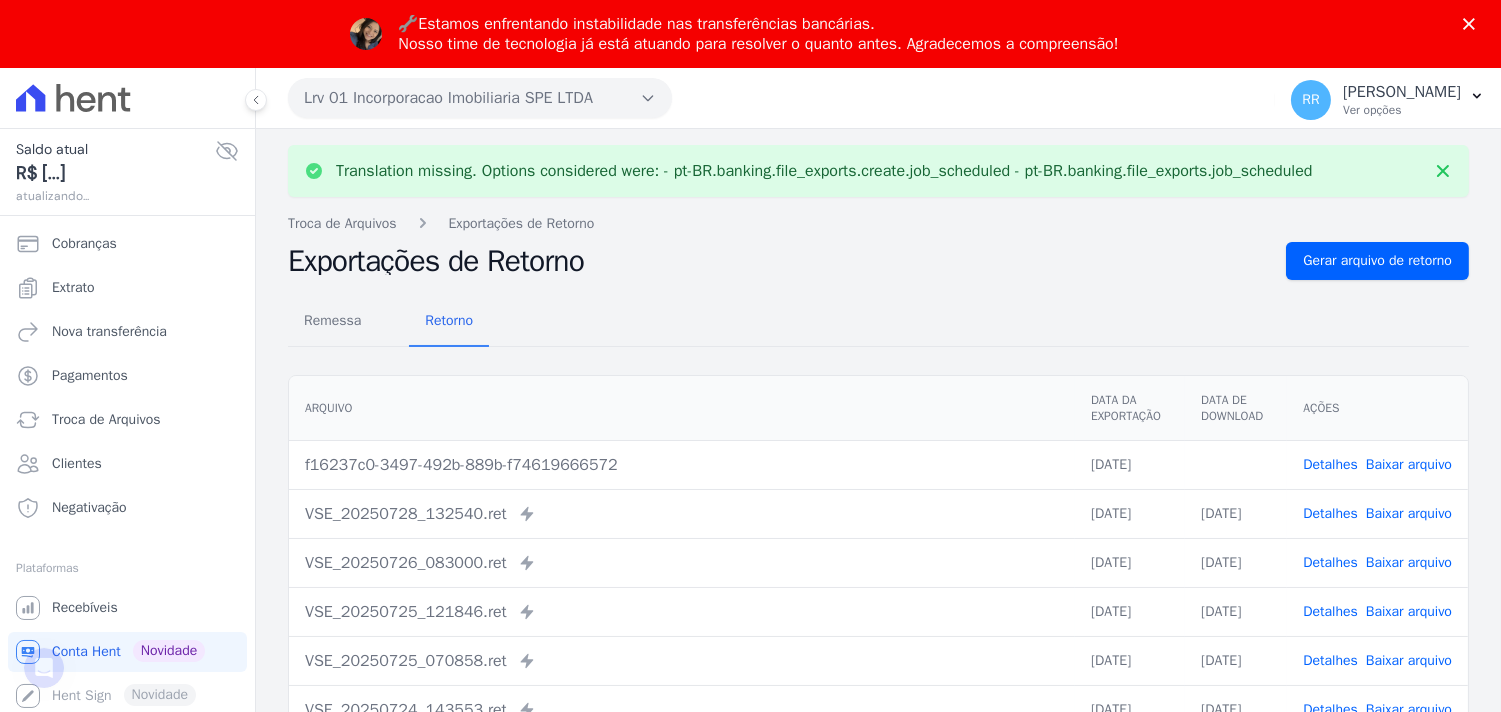 click on "Baixar arquivo" at bounding box center (1409, 464) 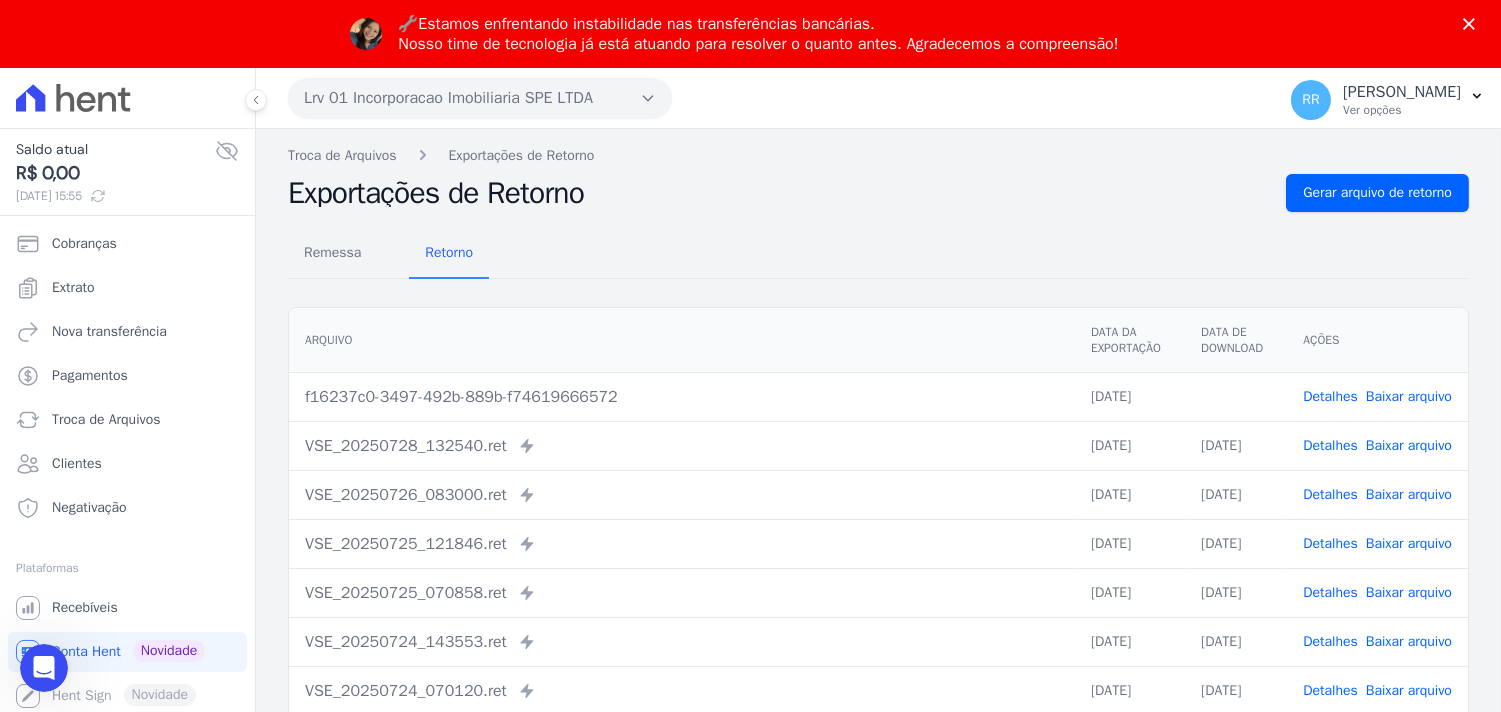 drag, startPoint x: 698, startPoint y: 312, endPoint x: 698, endPoint y: 275, distance: 37 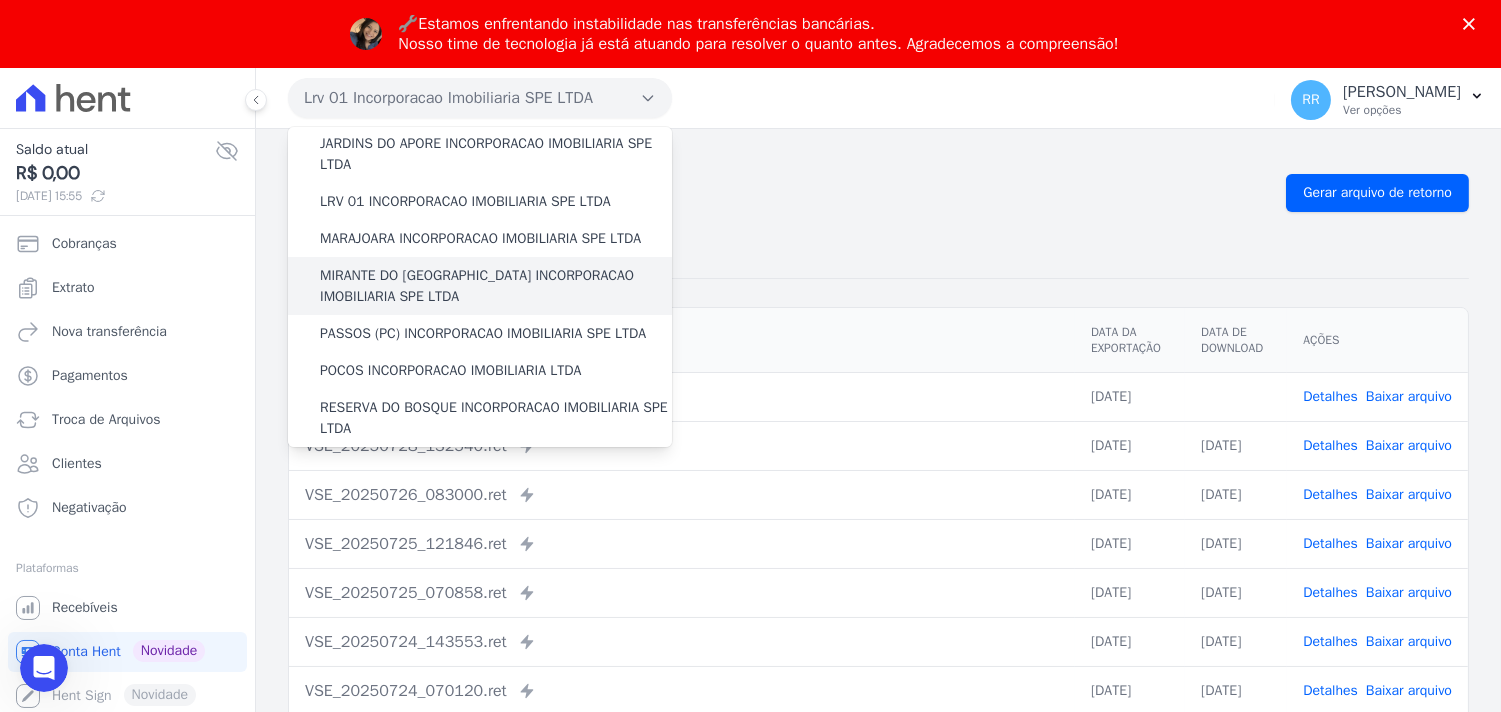 scroll, scrollTop: 481, scrollLeft: 0, axis: vertical 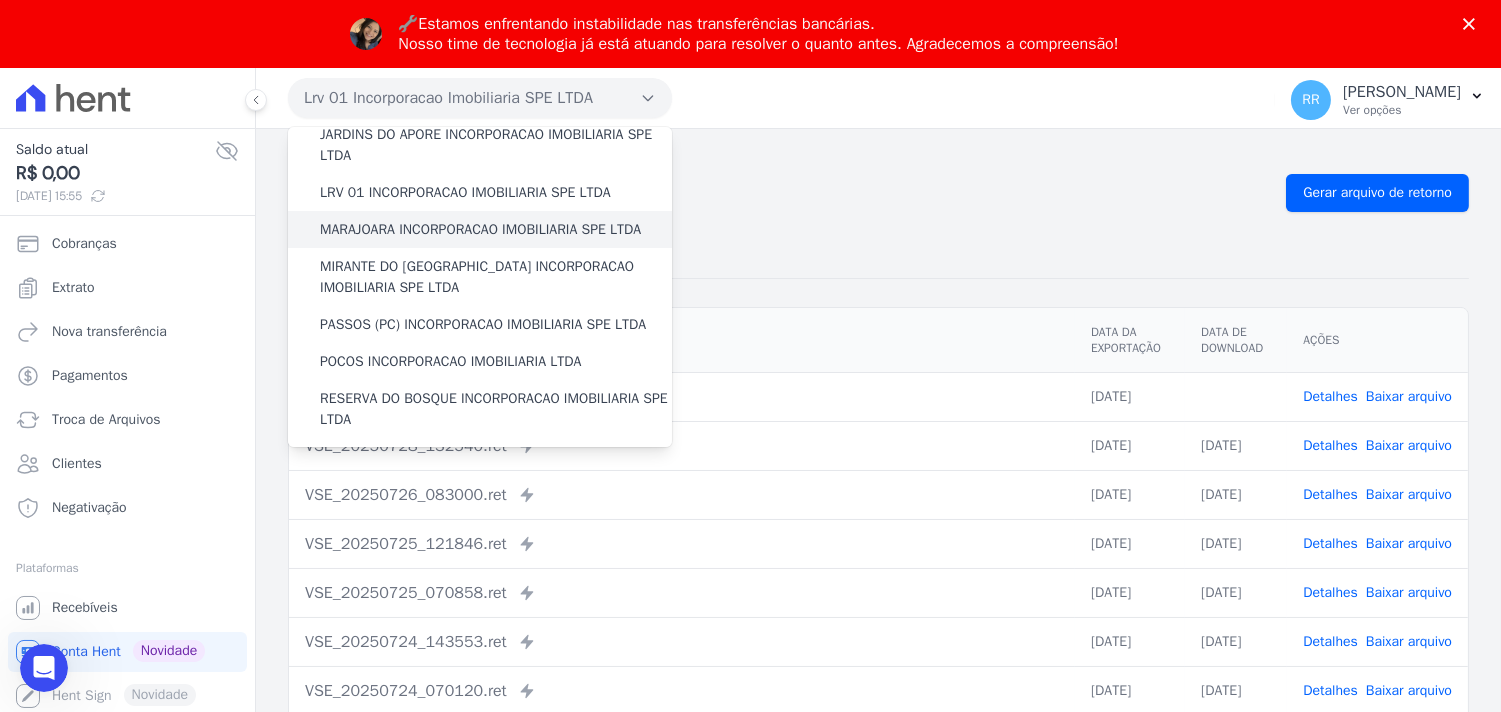 click on "MARAJOARA INCORPORACAO IMOBILIARIA SPE LTDA" at bounding box center (480, 229) 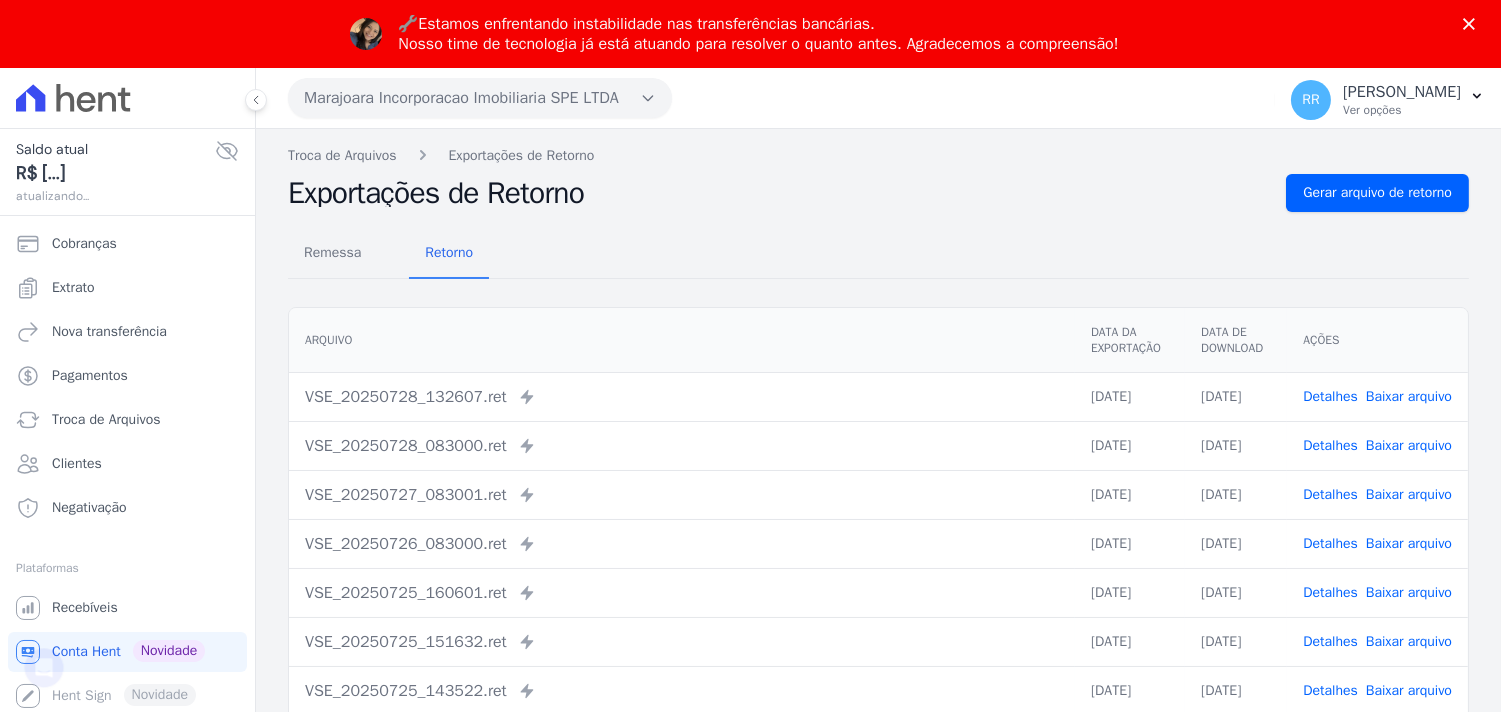 scroll, scrollTop: 0, scrollLeft: 0, axis: both 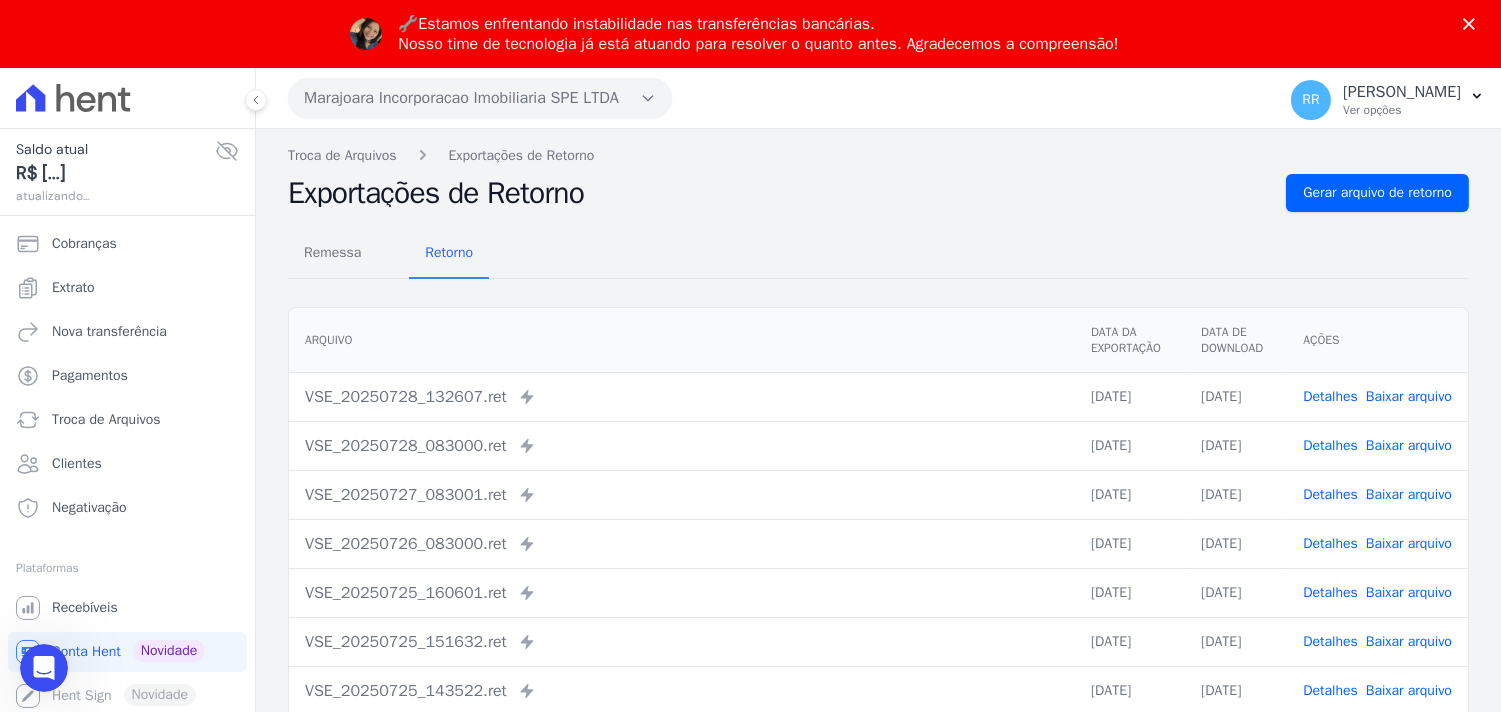 click on "Troca de Arquivos
Exportações de Retorno
Exportações de Retorno
Gerar arquivo de retorno
Remessa
Retorno
Arquivo
Data da Exportação
Data de Download
Ações
VSE_20250728_132607.ret" at bounding box center [878, 540] 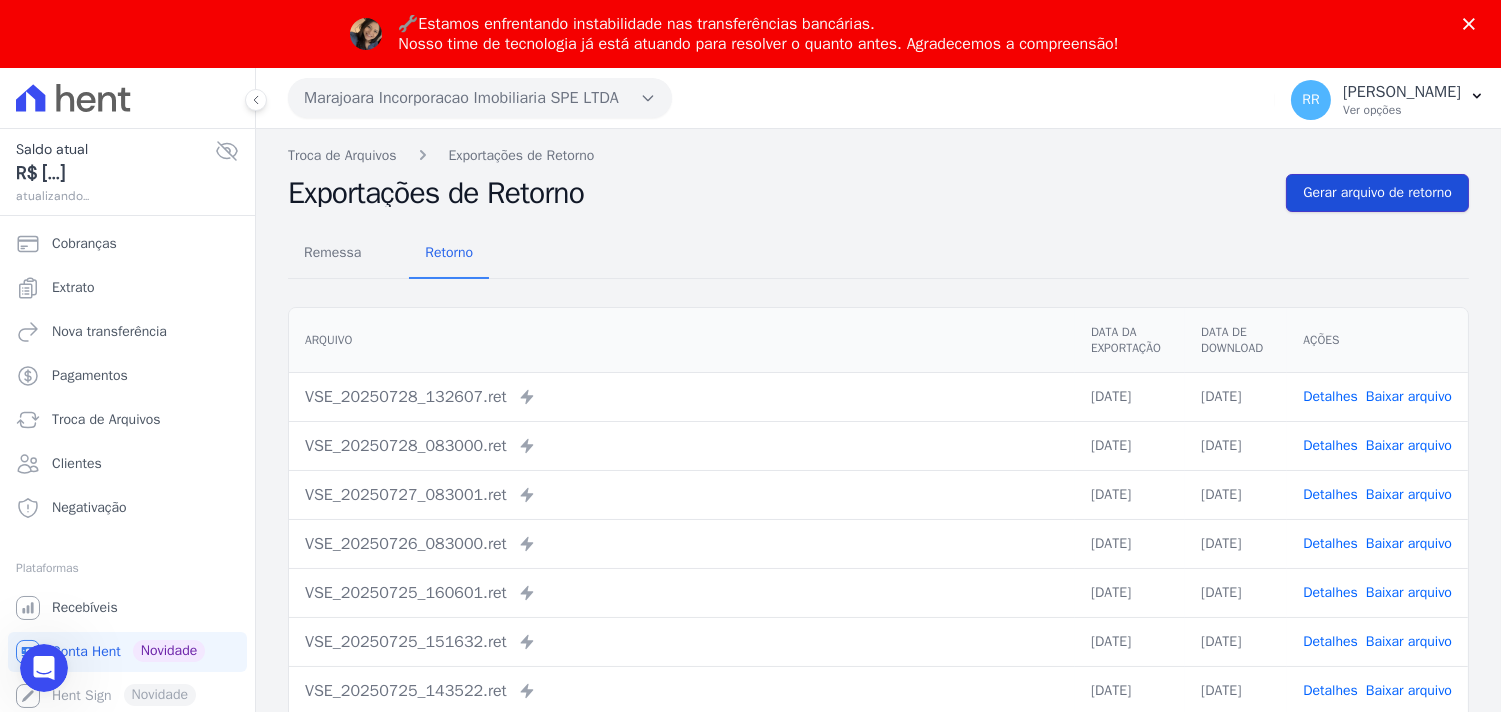 click on "Gerar arquivo de retorno" at bounding box center (1377, 193) 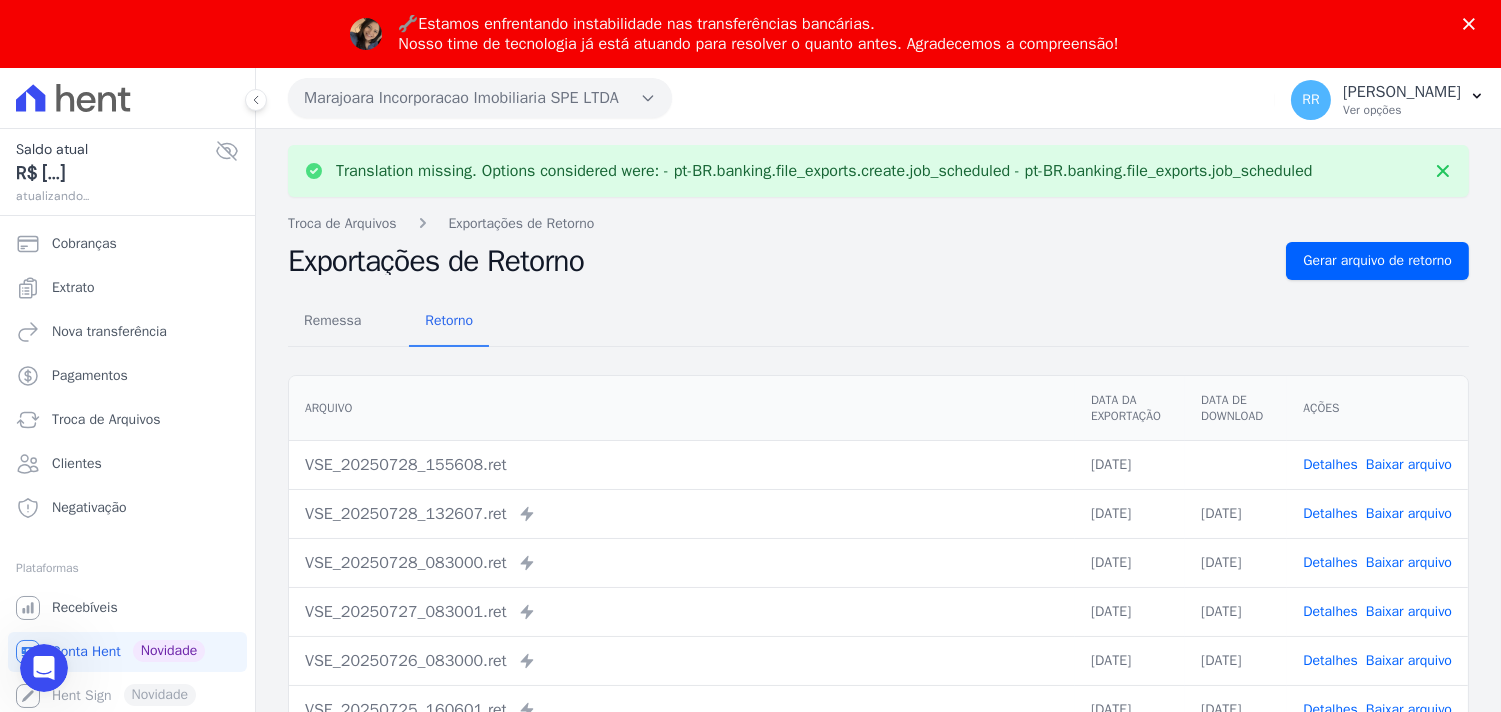 scroll, scrollTop: 0, scrollLeft: 0, axis: both 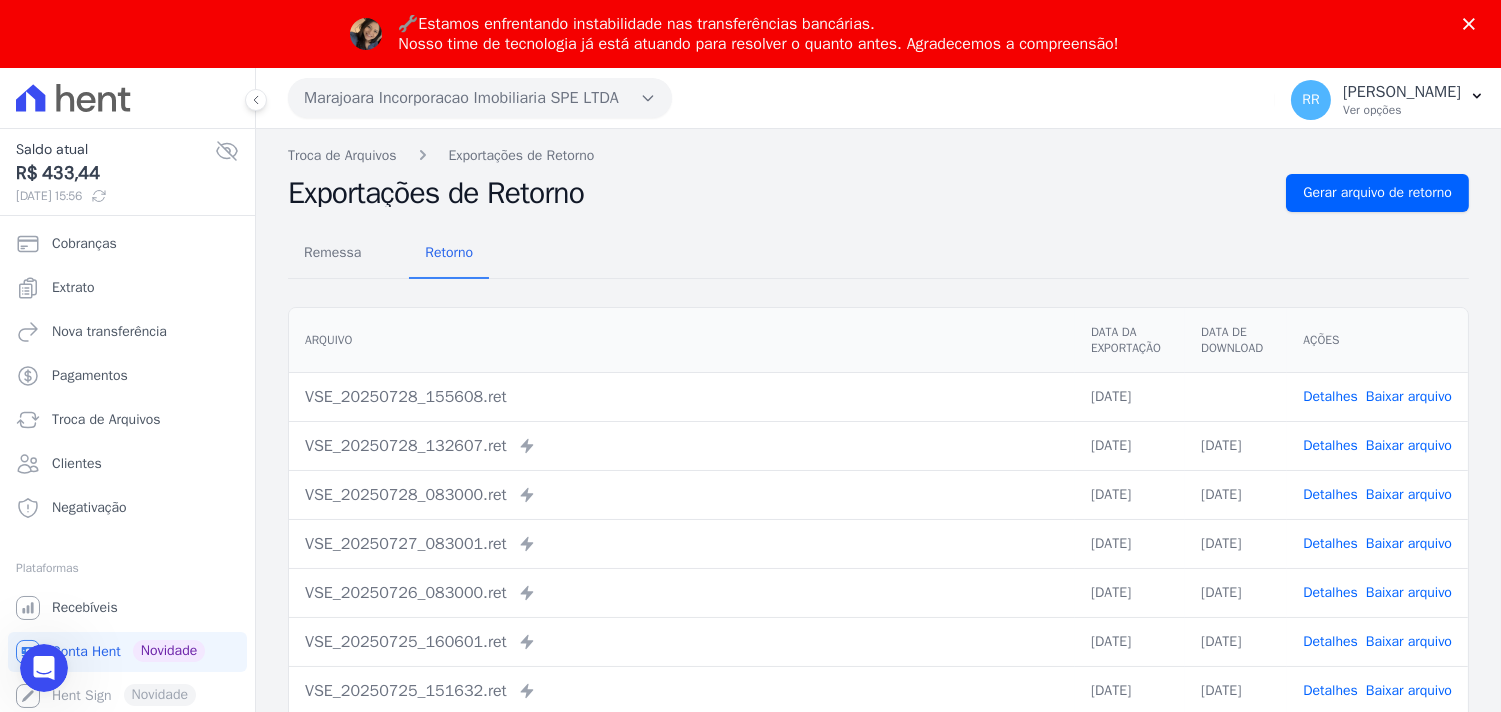 click on "Remessa
Retorno" at bounding box center [878, 254] 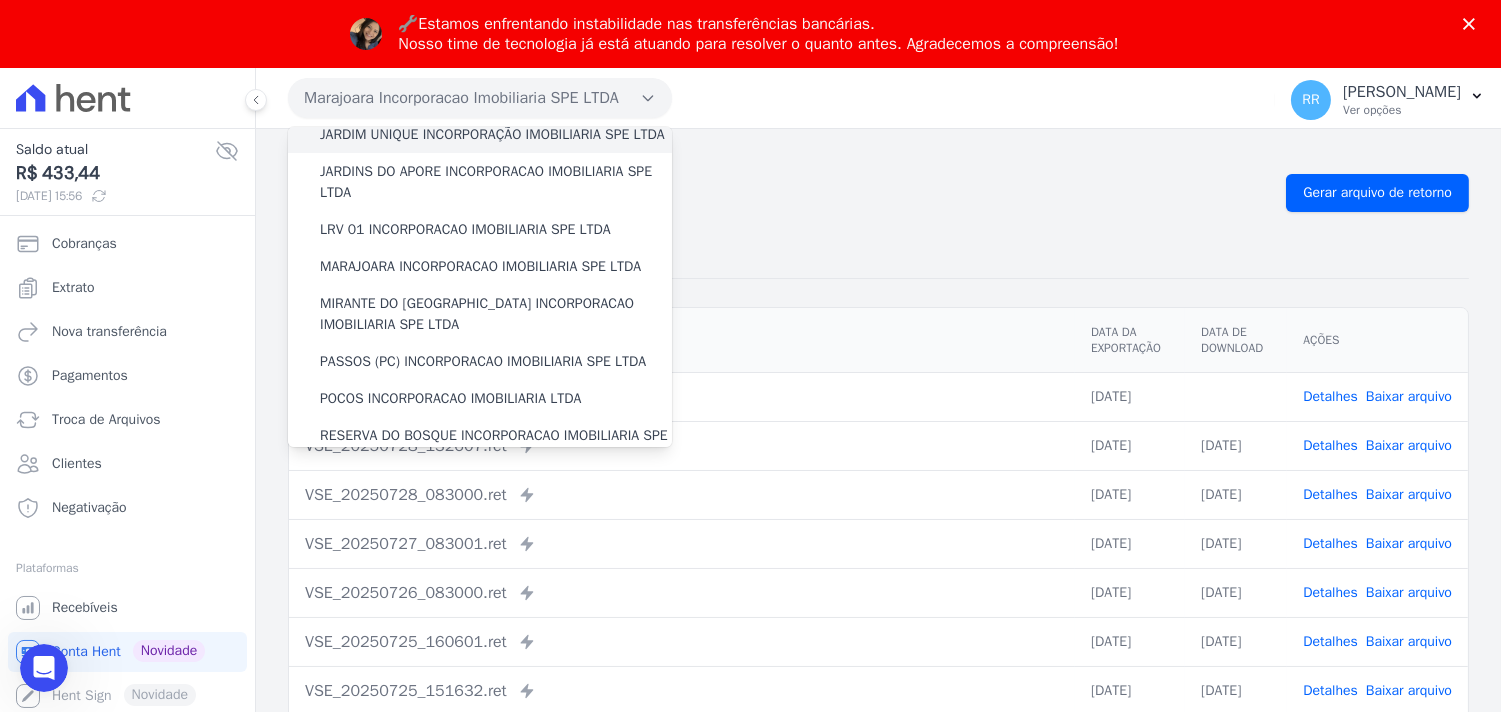 scroll, scrollTop: 518, scrollLeft: 0, axis: vertical 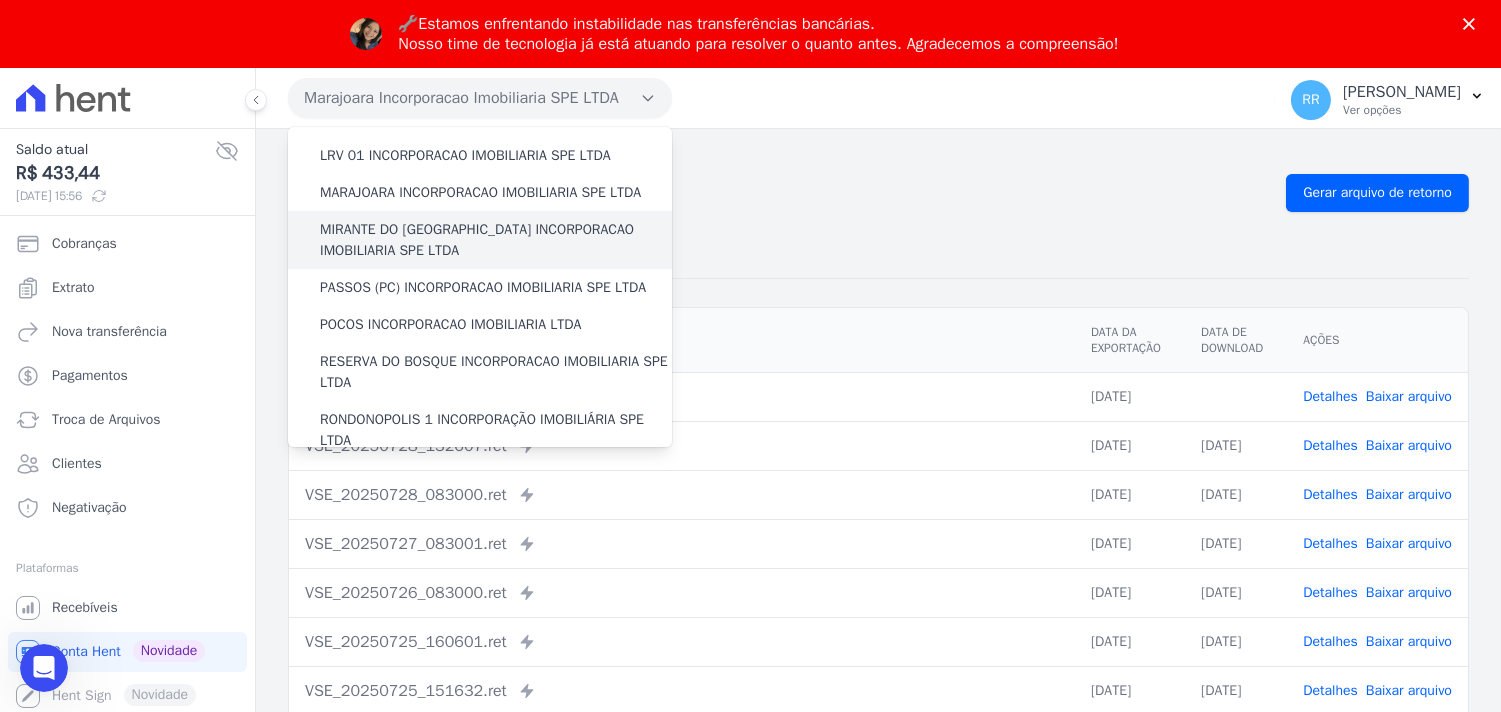 click on "MIRANTE DO [GEOGRAPHIC_DATA] INCORPORACAO IMOBILIARIA SPE LTDA" at bounding box center [496, 240] 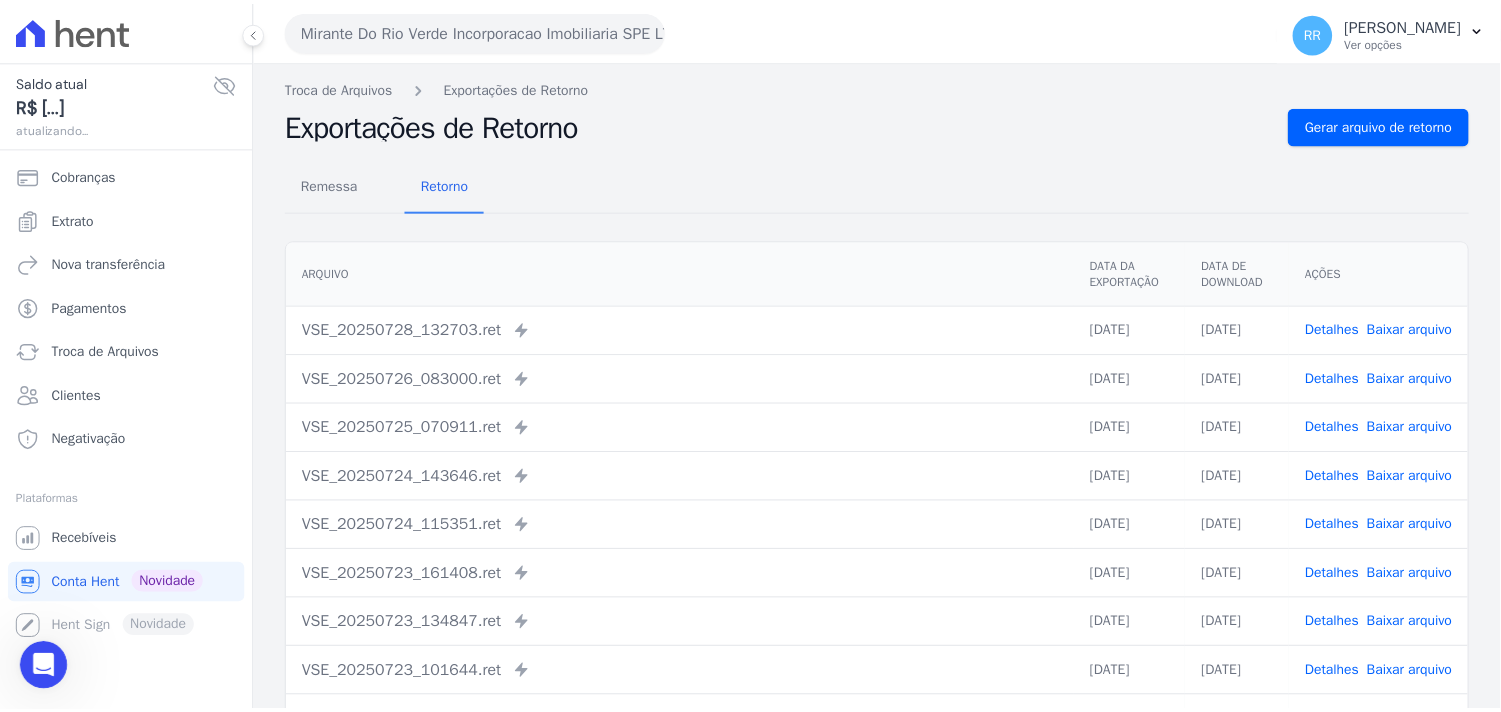 scroll, scrollTop: 0, scrollLeft: 0, axis: both 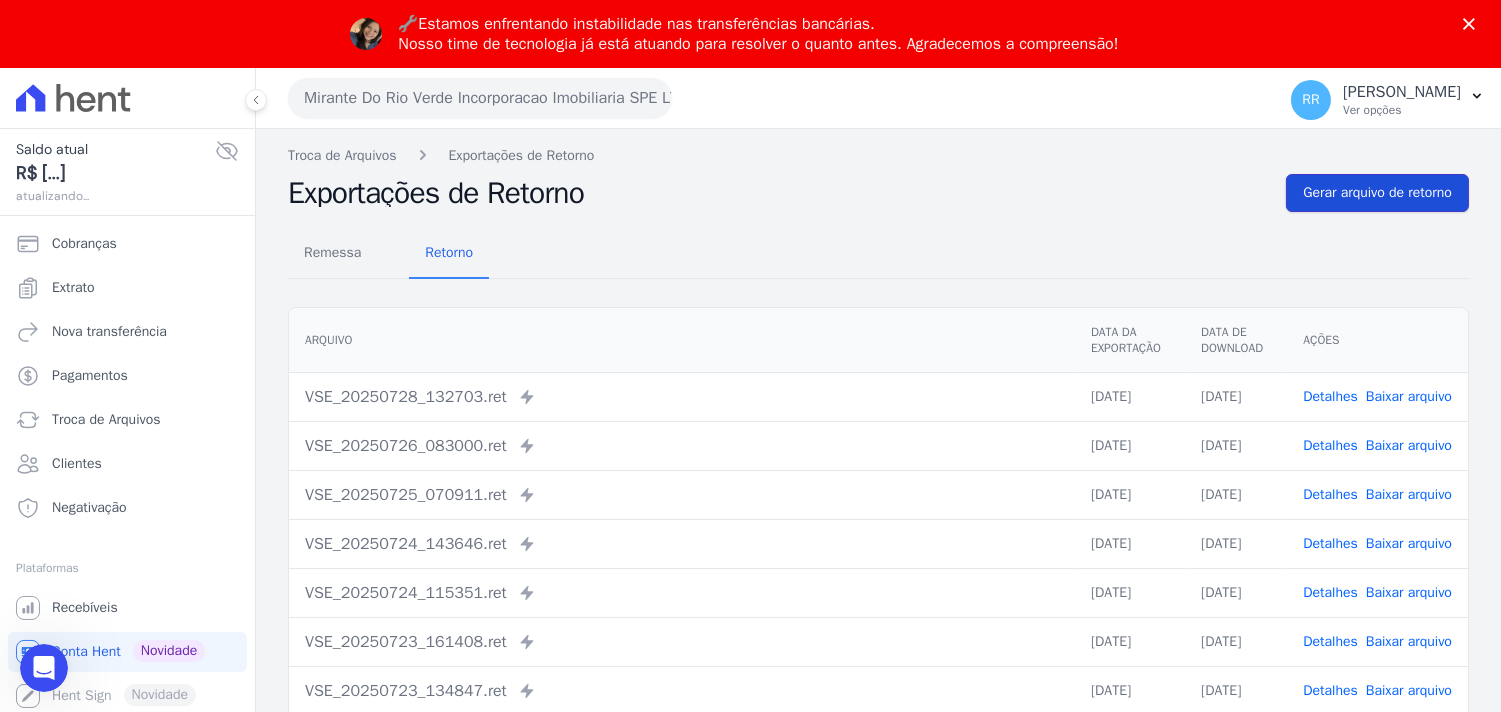 click on "Gerar arquivo de retorno" at bounding box center [1377, 193] 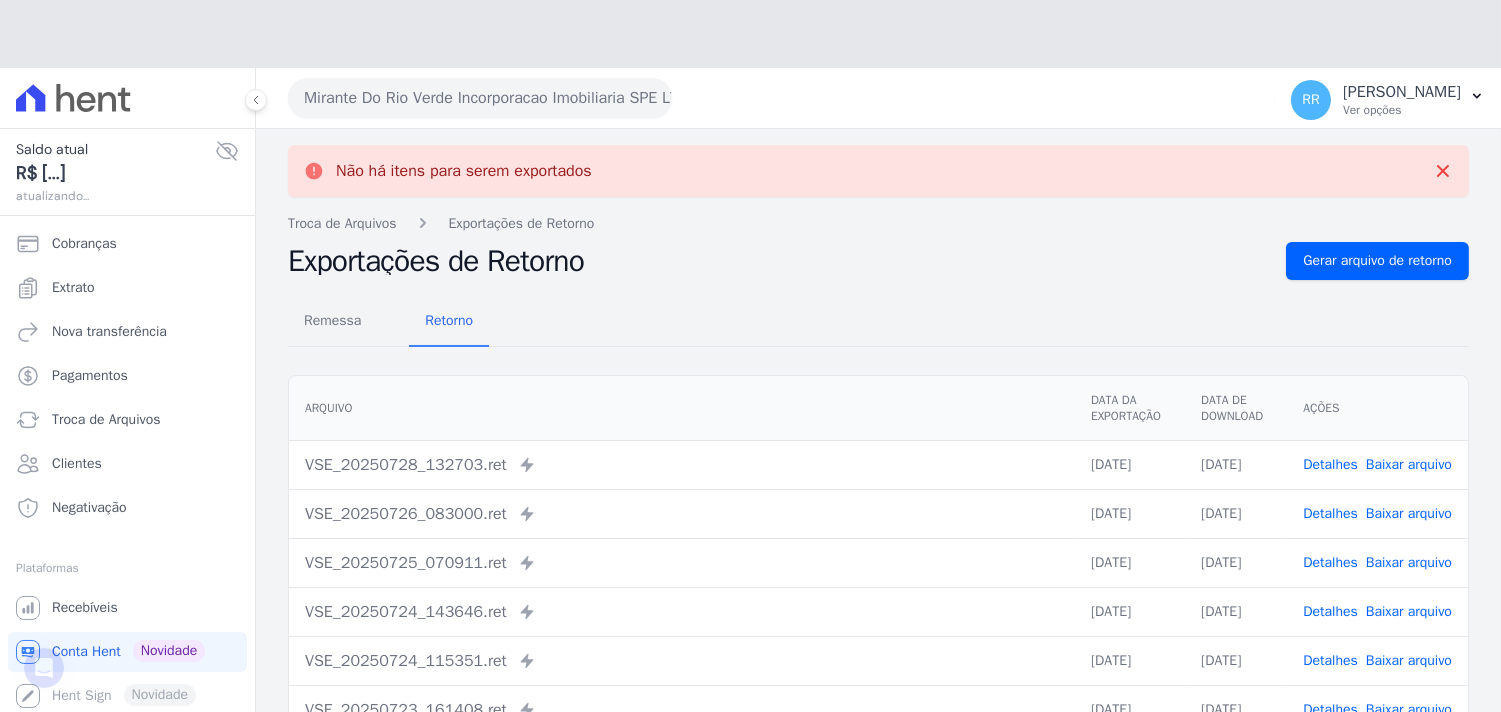 scroll, scrollTop: 0, scrollLeft: 0, axis: both 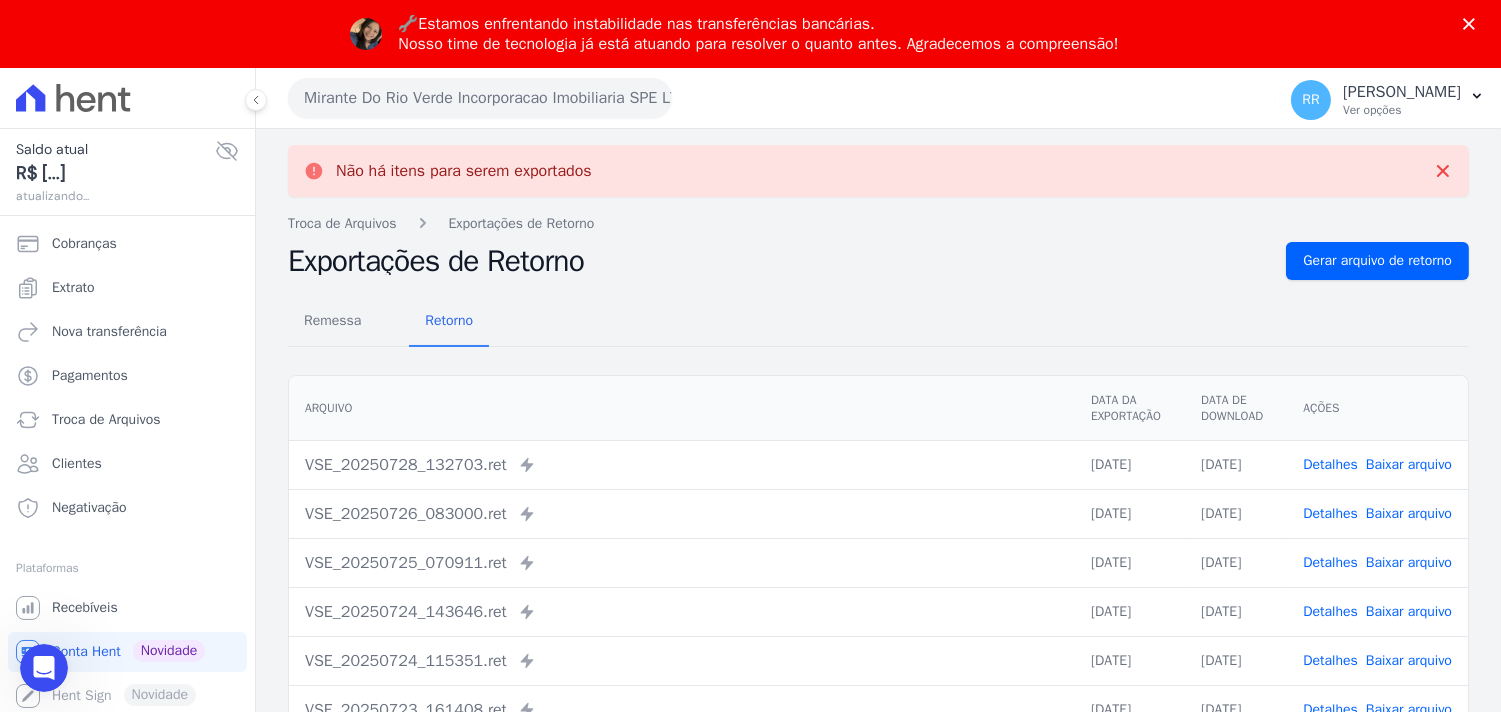 click on "🔧  Estamos enfrentando instabilidade nas transferências bancárias. Nosso time de tecnologia já está atuando para resolver o quanto antes. Agradecemos a compreensão!" at bounding box center [766, 34] 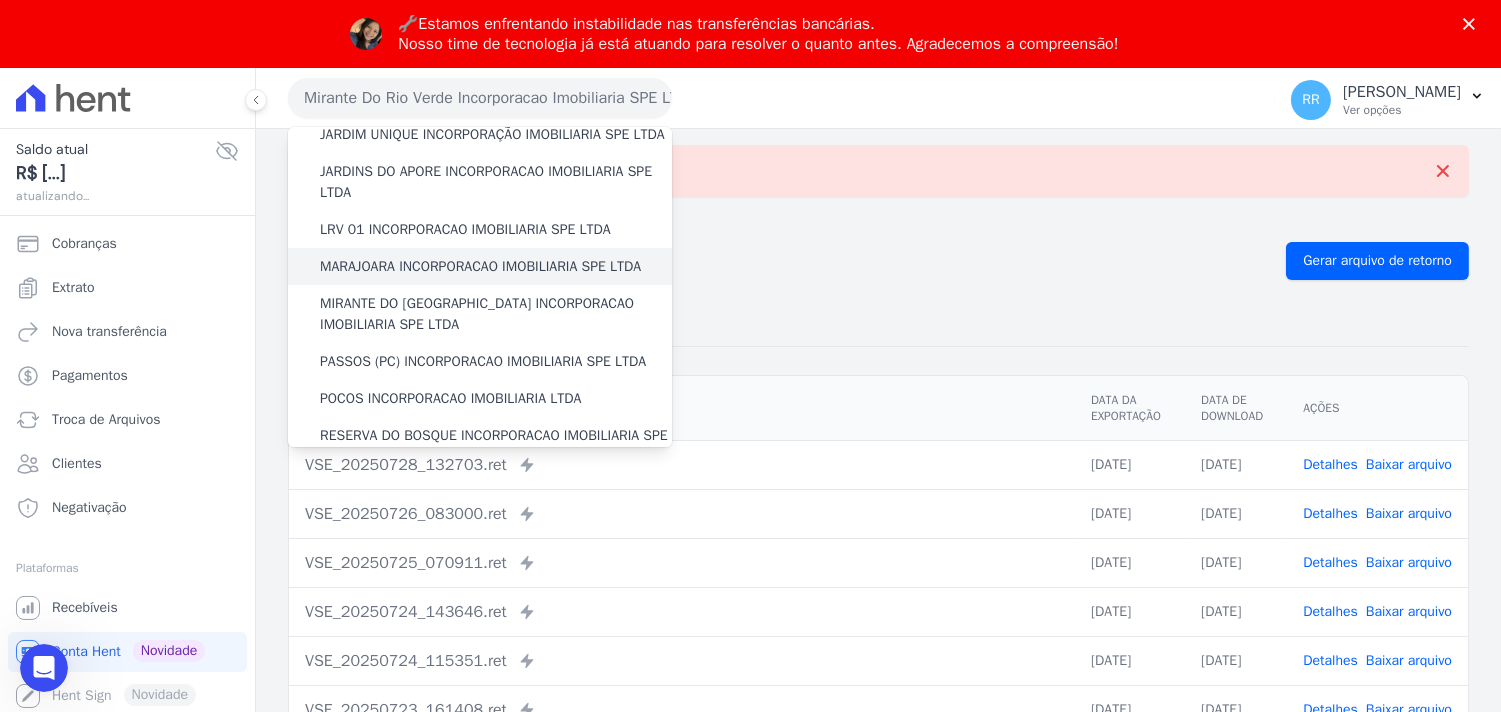 scroll, scrollTop: 555, scrollLeft: 0, axis: vertical 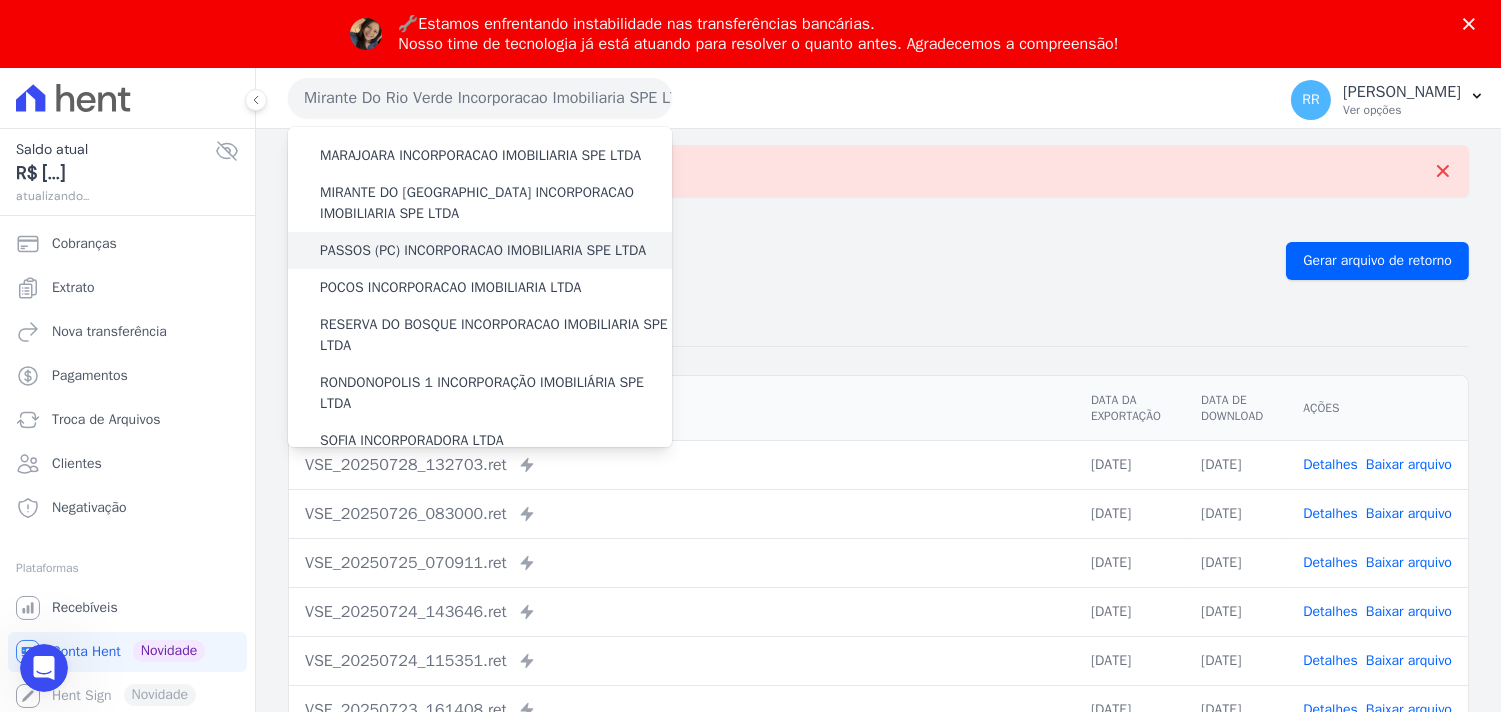 click on "PASSOS (PC) INCORPORACAO IMOBILIARIA SPE LTDA" at bounding box center [483, 250] 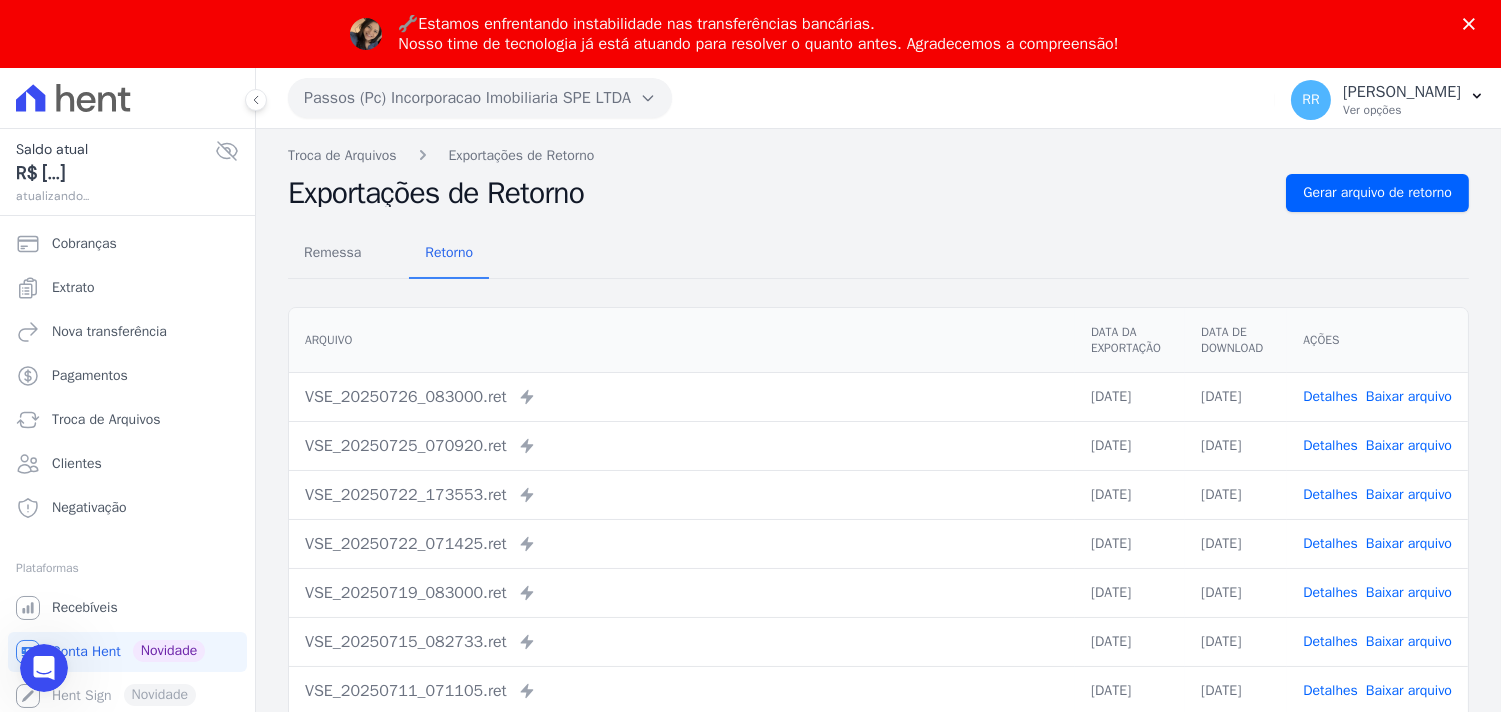 scroll, scrollTop: 0, scrollLeft: 0, axis: both 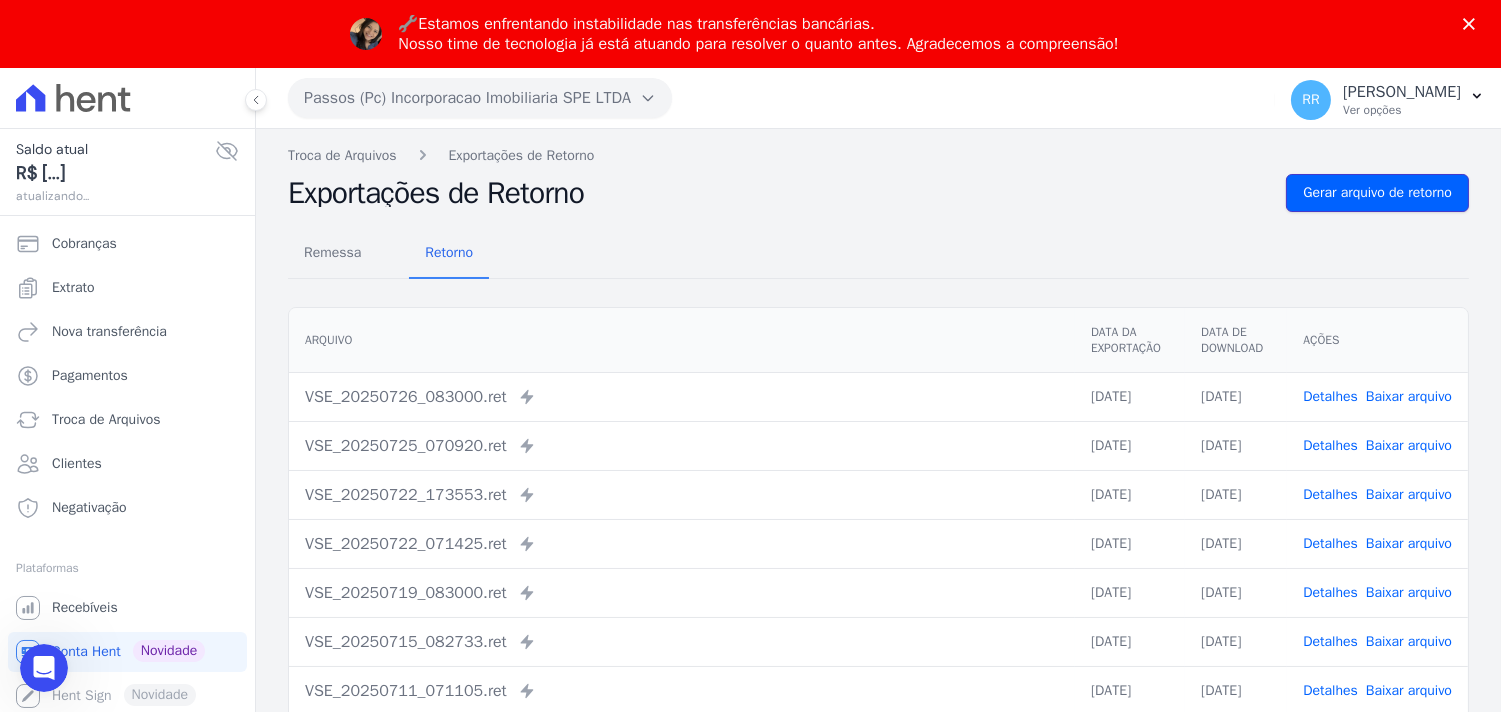 click on "Gerar arquivo de retorno" at bounding box center (1377, 193) 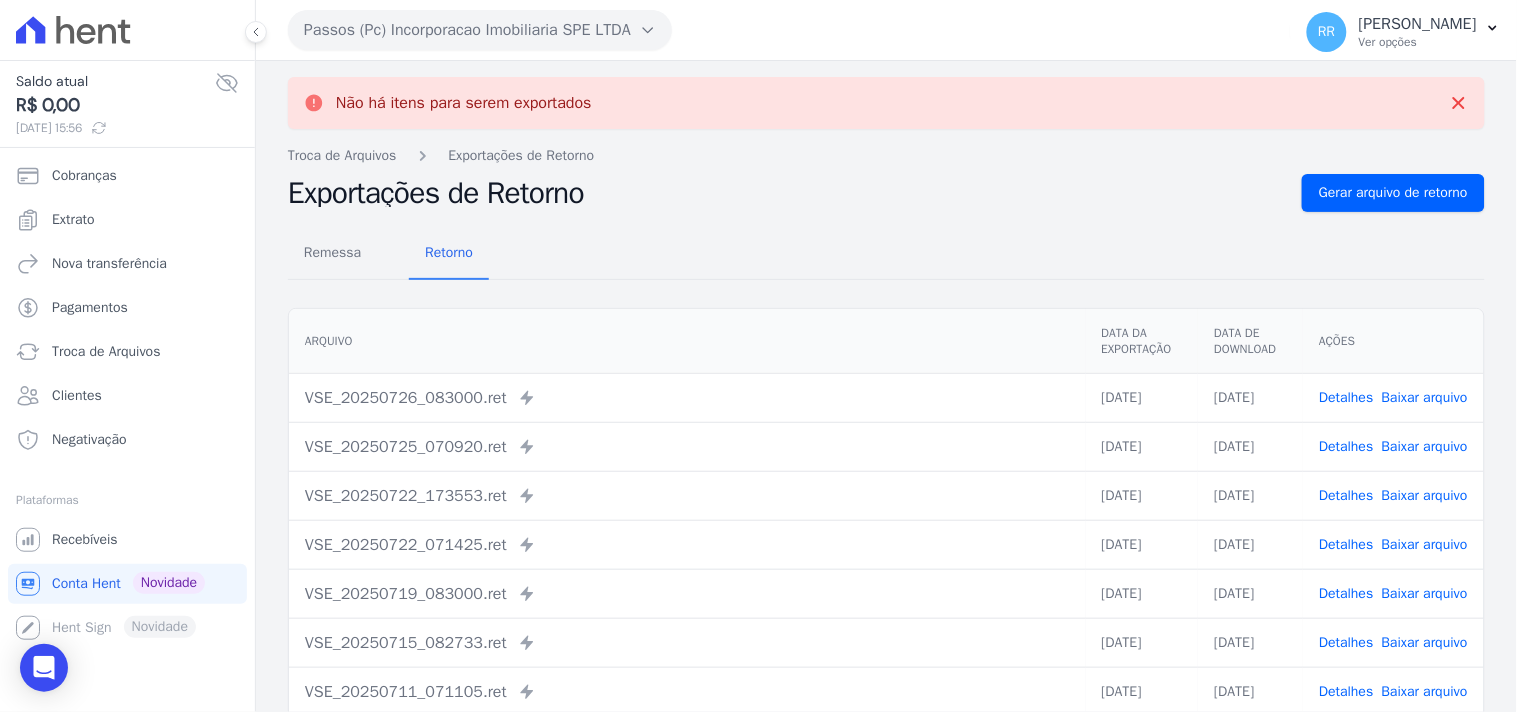 click on "Não há itens para serem exportados" at bounding box center (464, 103) 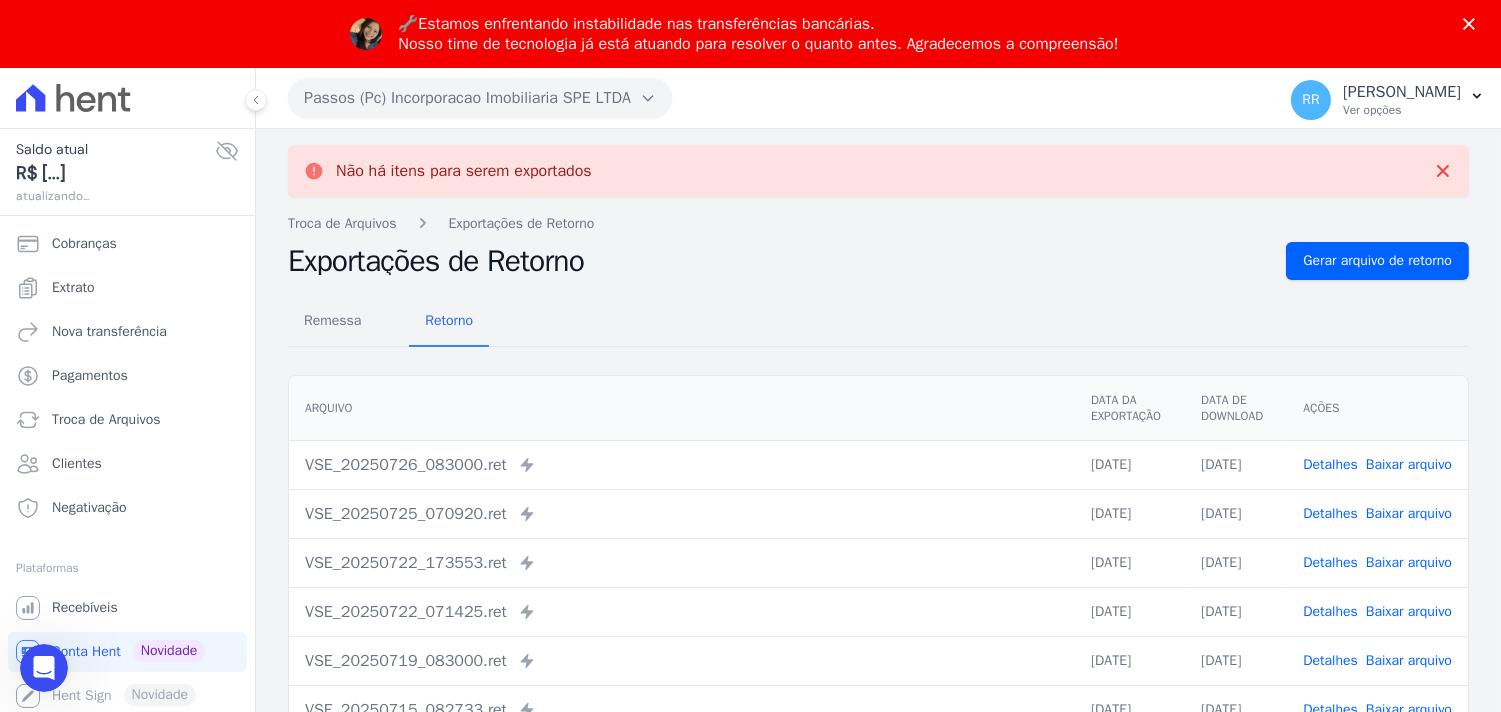scroll, scrollTop: 0, scrollLeft: 0, axis: both 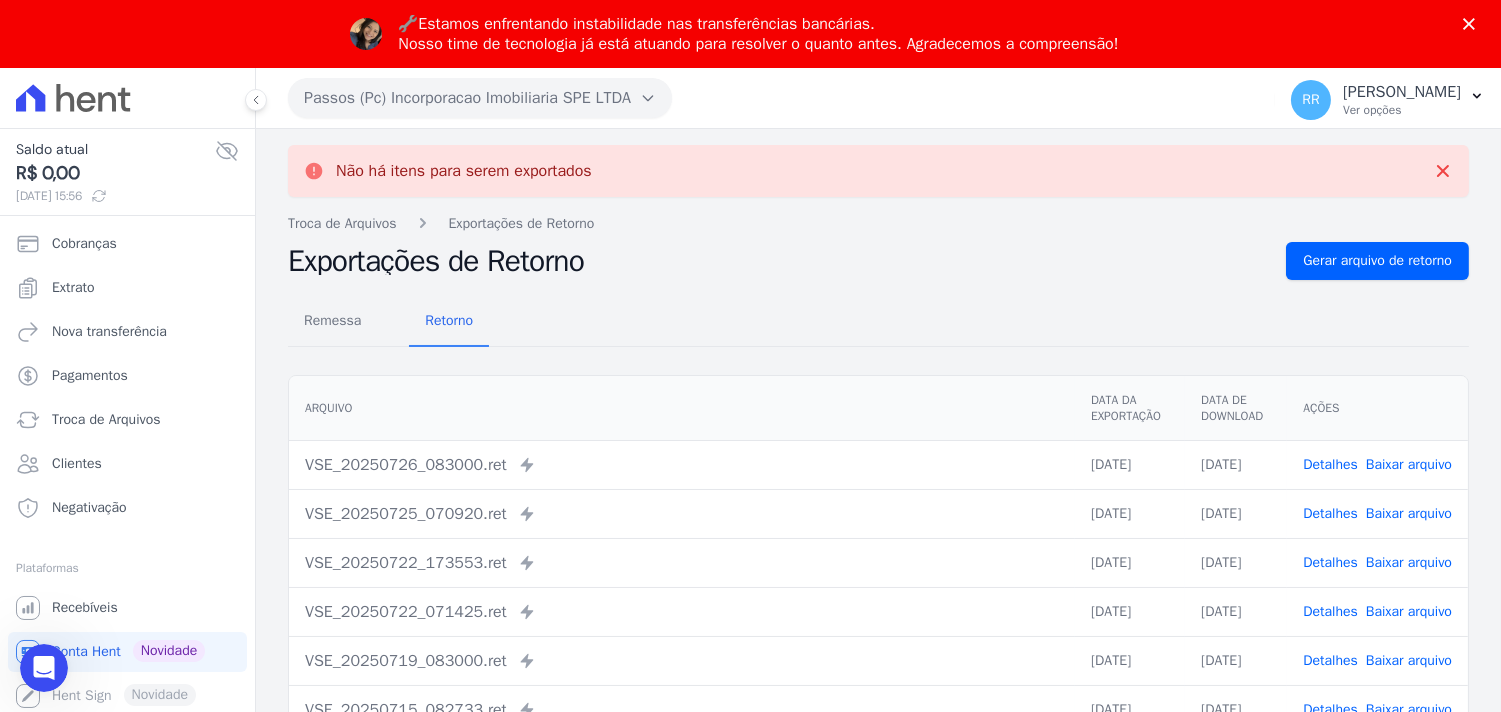 click on "Passos (Pc) Incorporacao Imobiliaria SPE LTDA" at bounding box center [480, 98] 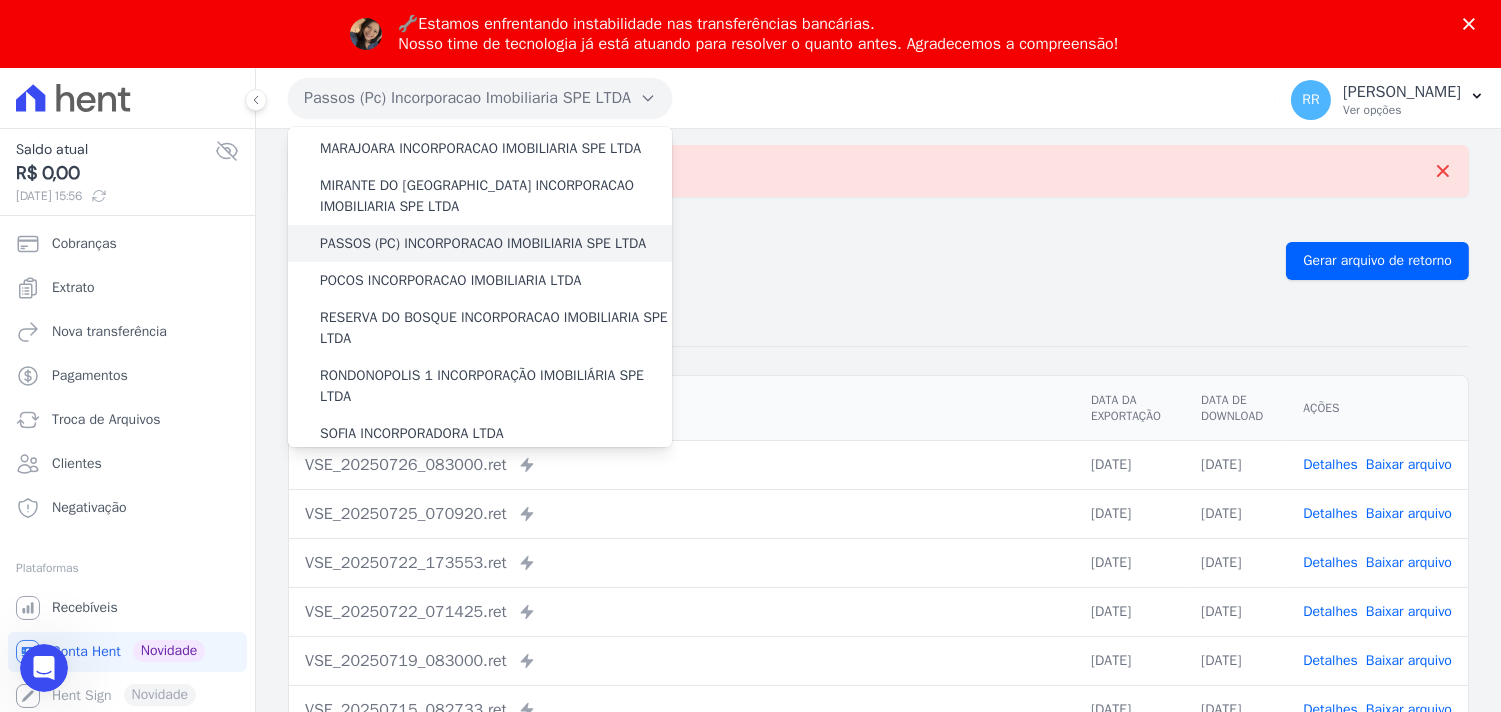 scroll, scrollTop: 666, scrollLeft: 0, axis: vertical 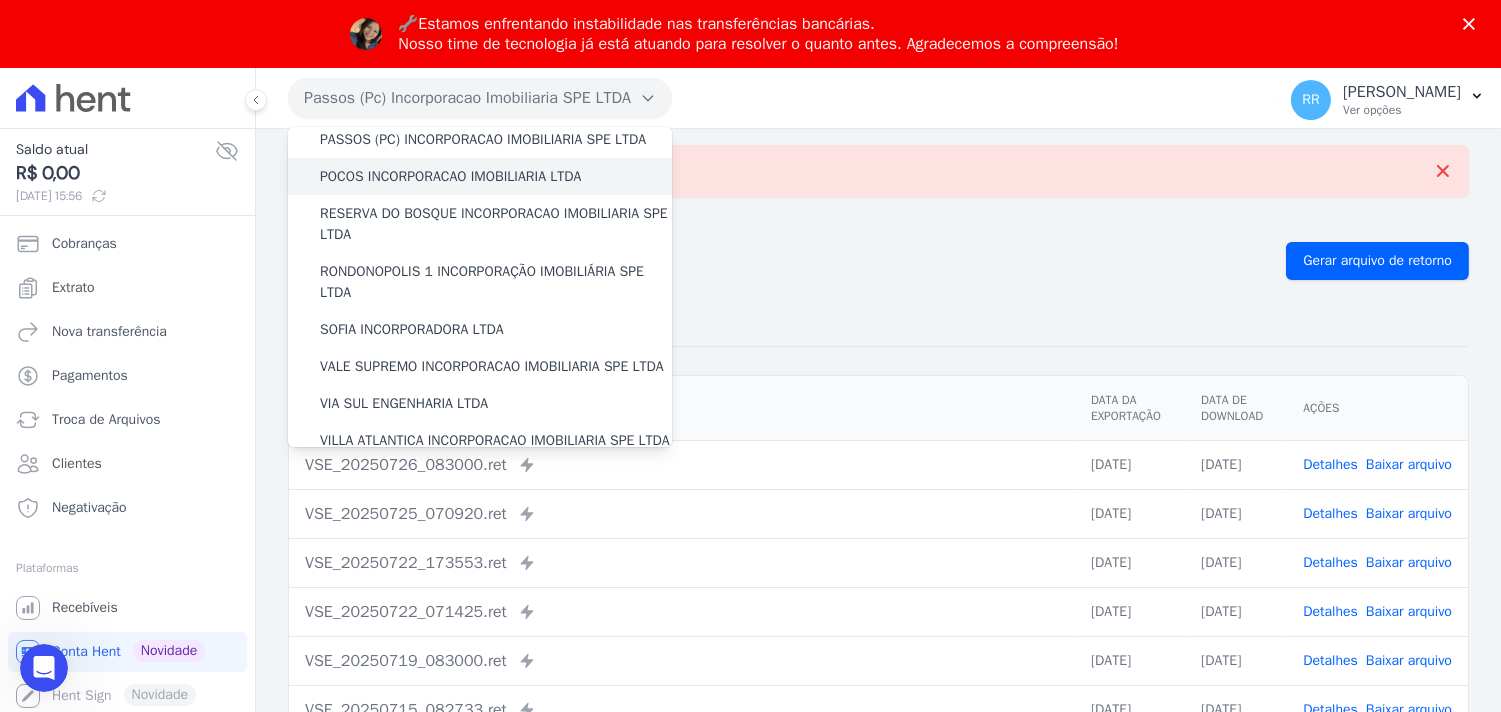 click on "POCOS INCORPORACAO IMOBILIARIA LTDA" at bounding box center [450, 176] 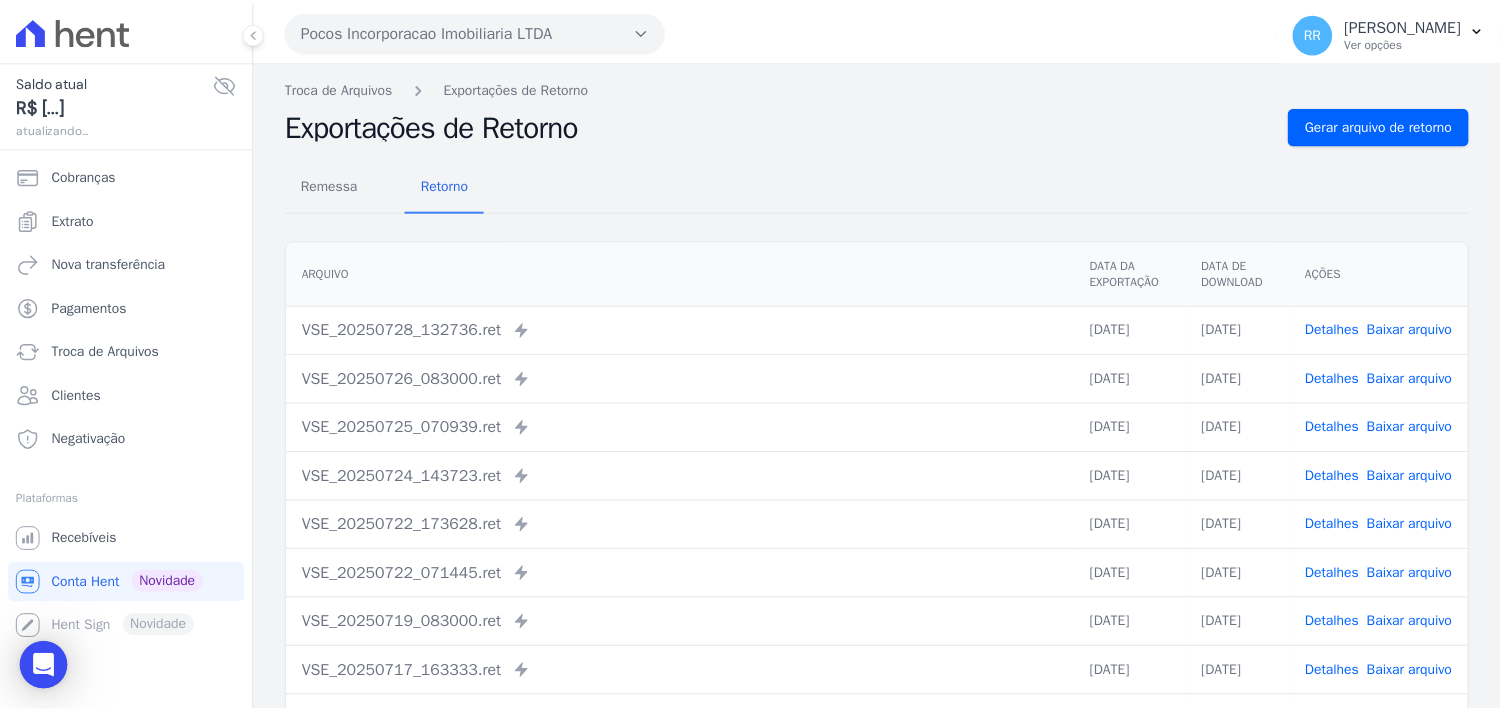 scroll, scrollTop: 0, scrollLeft: 0, axis: both 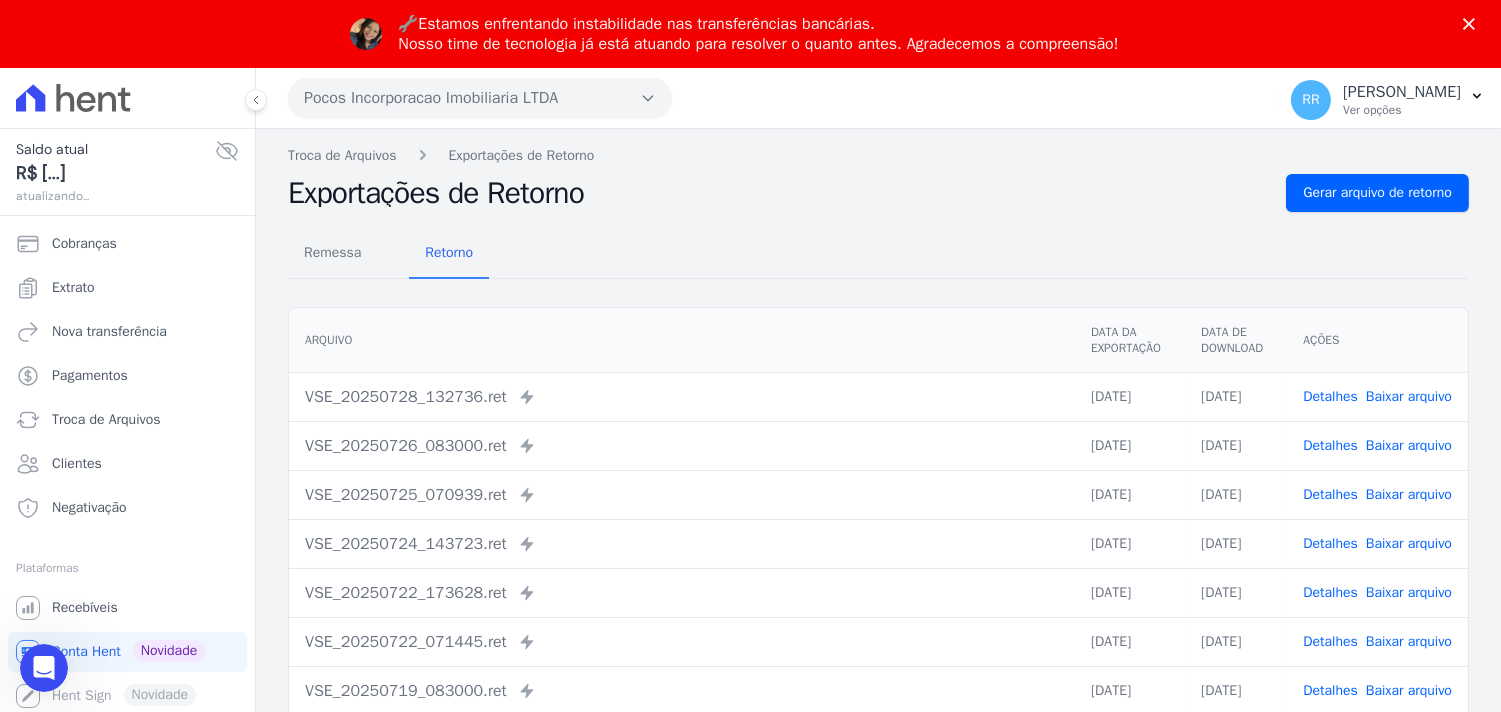 click on "Troca de Arquivos
Exportações de Retorno" at bounding box center (878, 155) 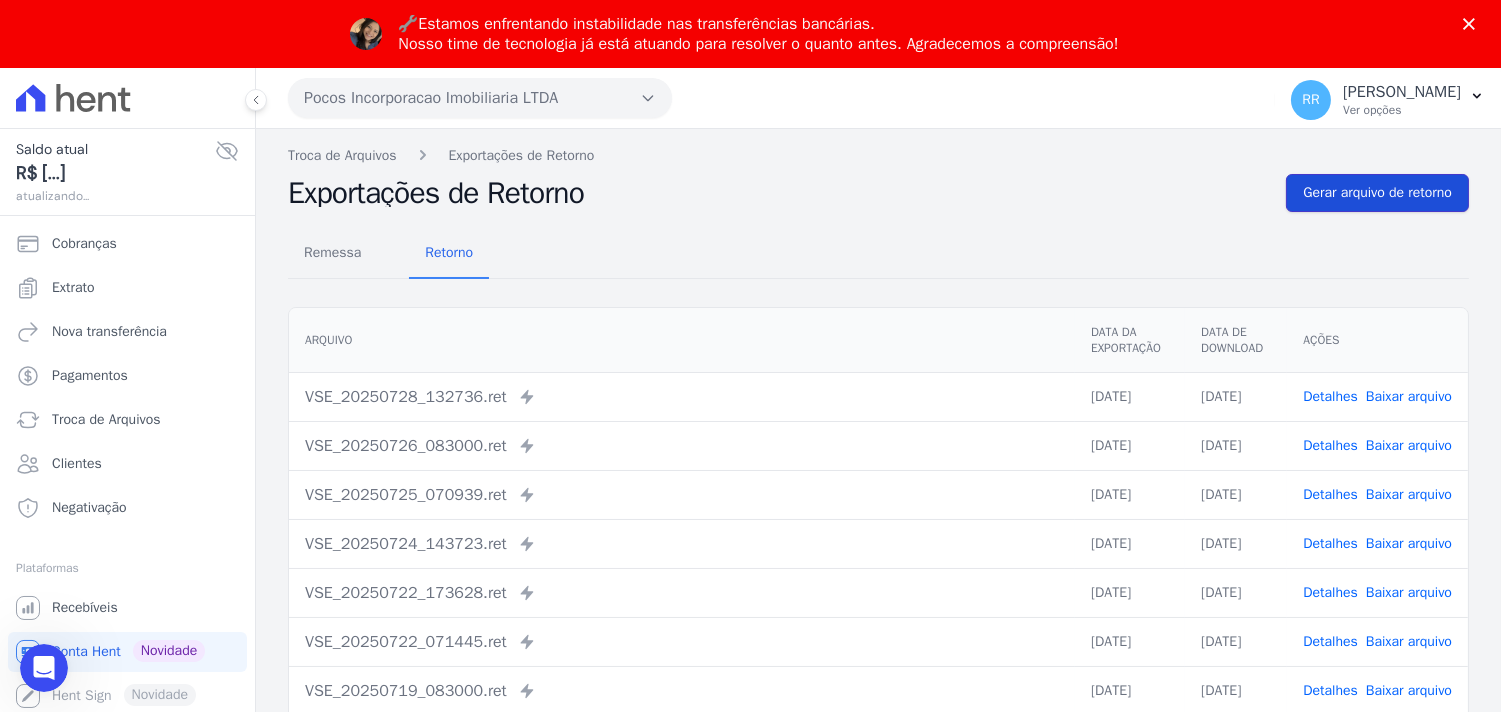 click on "Gerar arquivo de retorno" at bounding box center (1377, 193) 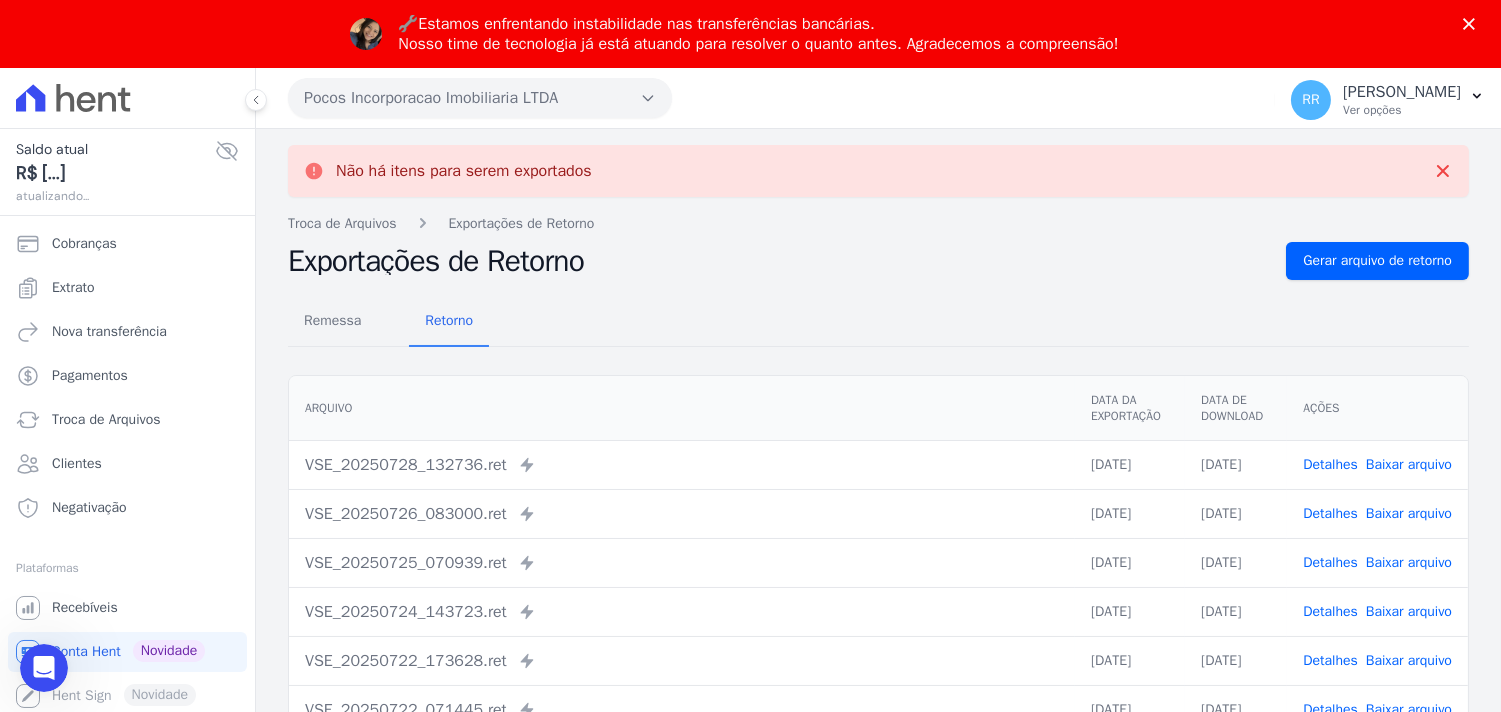 scroll, scrollTop: 0, scrollLeft: 0, axis: both 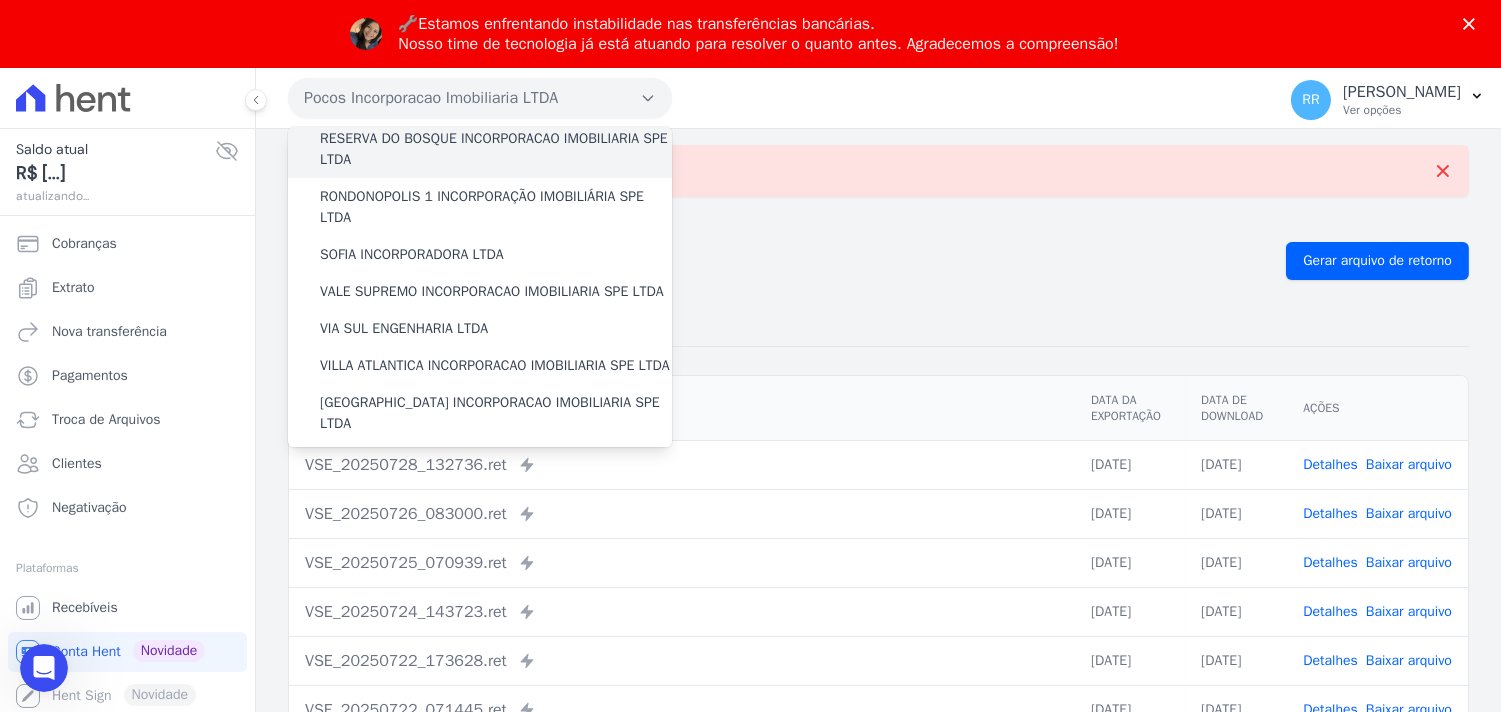 click on "RESERVA DO BOSQUE INCORPORACAO IMOBILIARIA SPE LTDA" at bounding box center [496, 149] 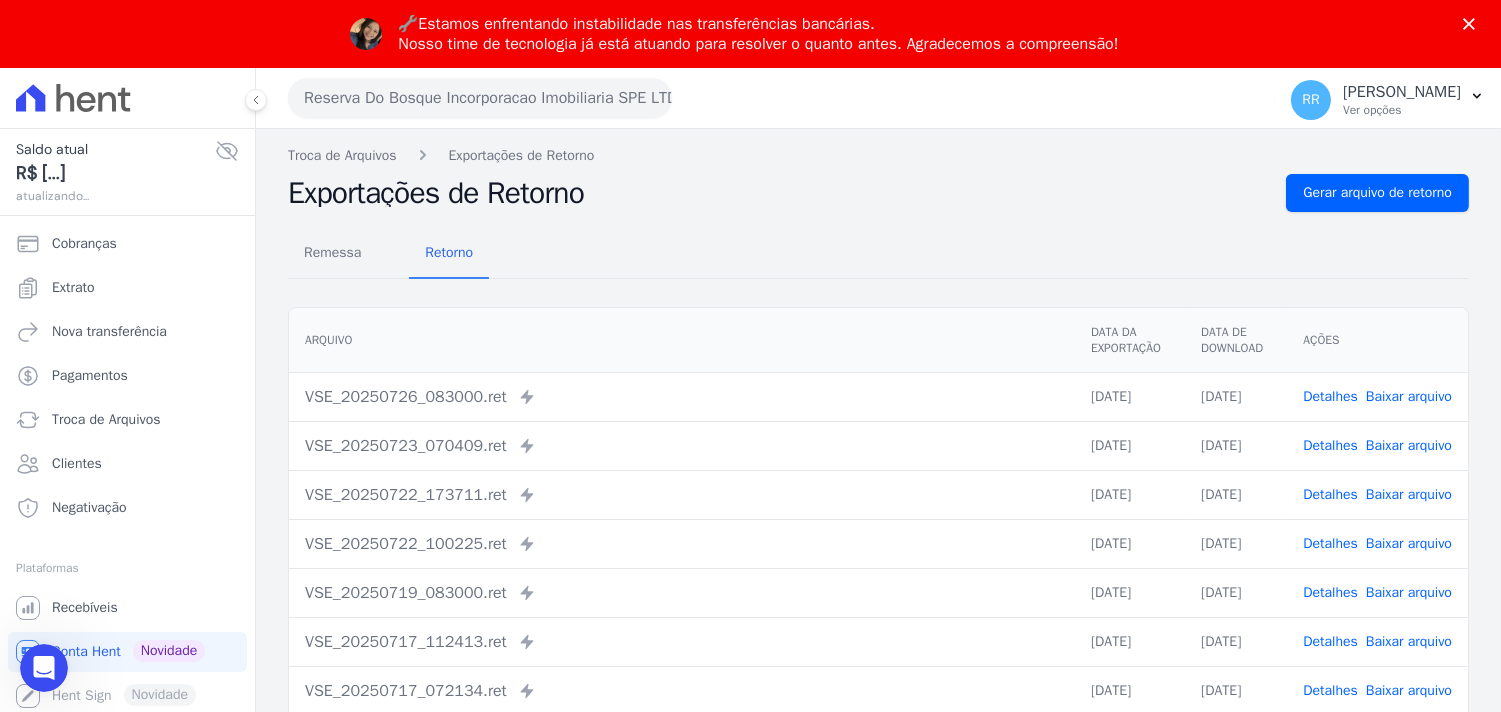 scroll, scrollTop: 0, scrollLeft: 0, axis: both 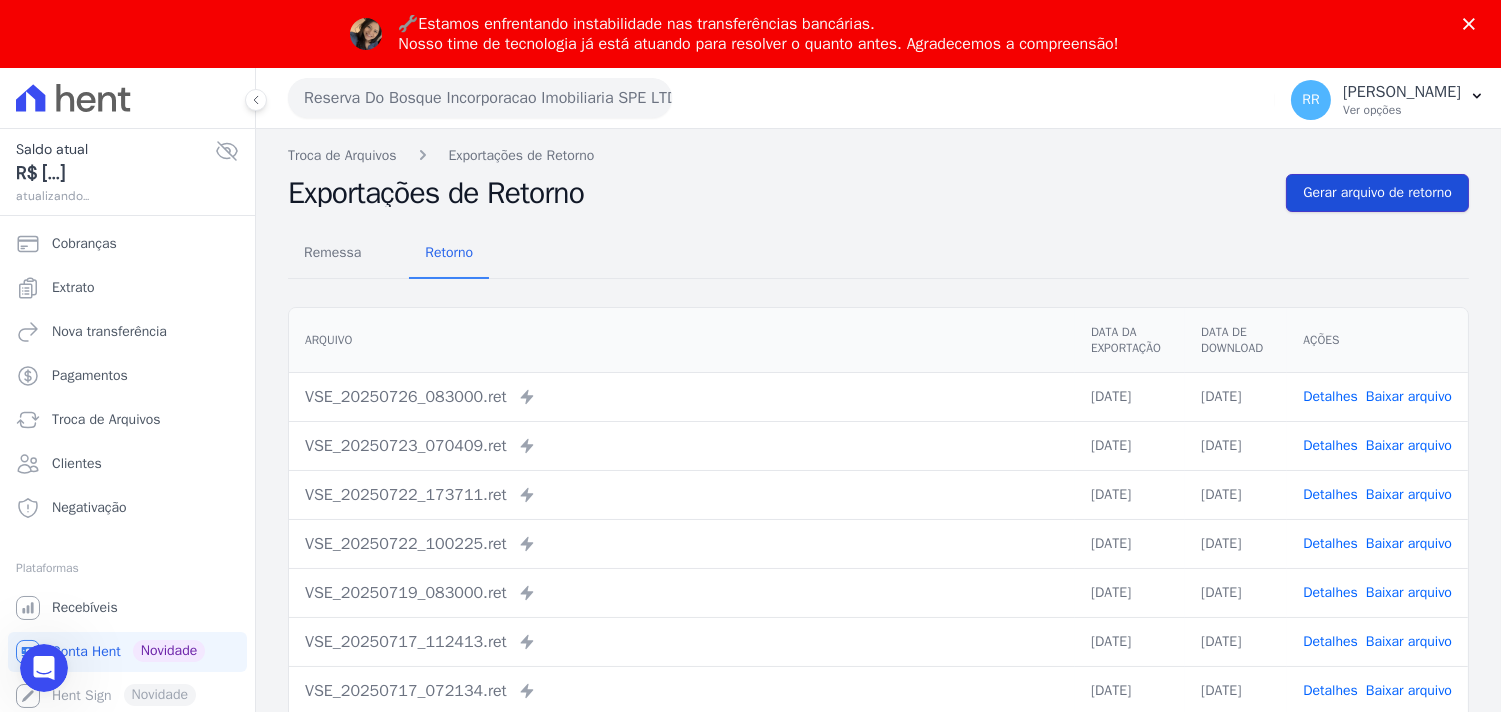 click on "Gerar arquivo de retorno" at bounding box center (1377, 193) 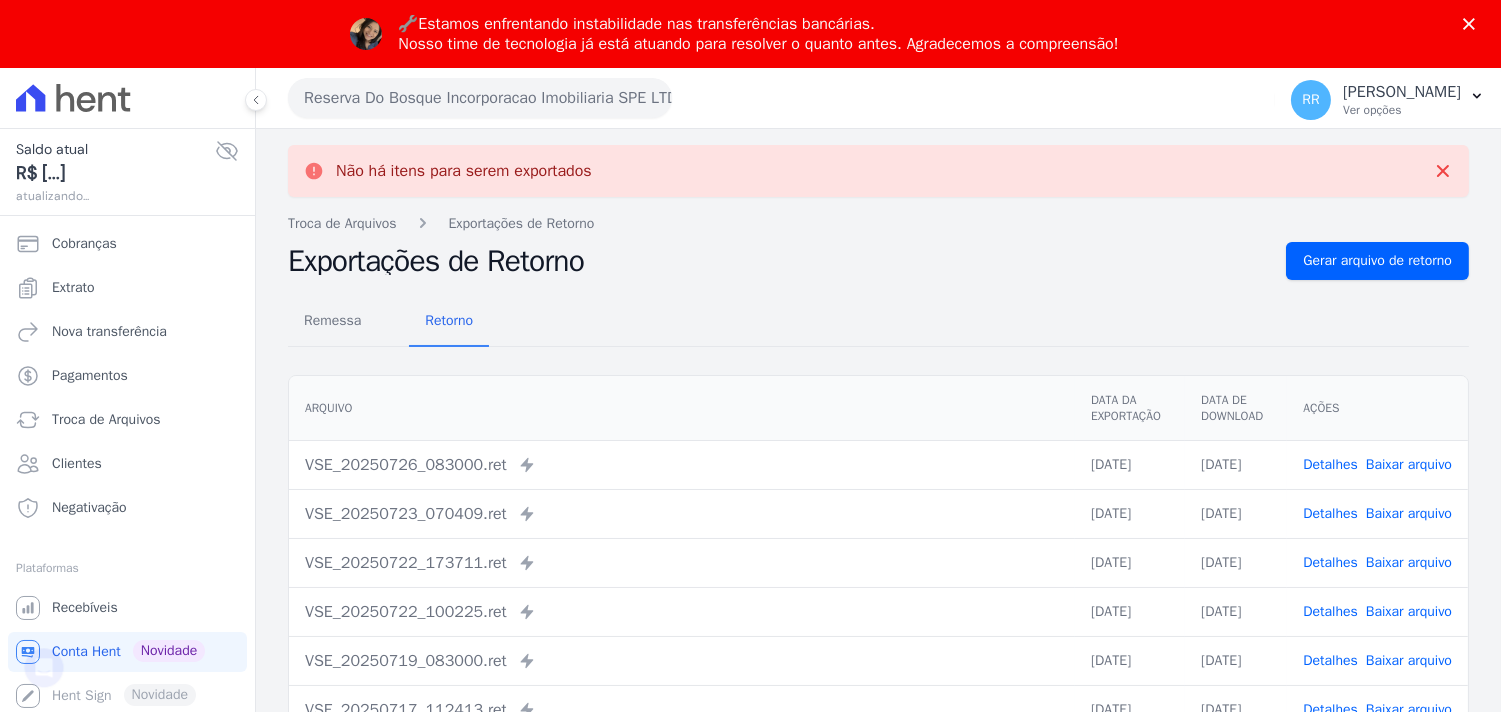 scroll, scrollTop: 0, scrollLeft: 0, axis: both 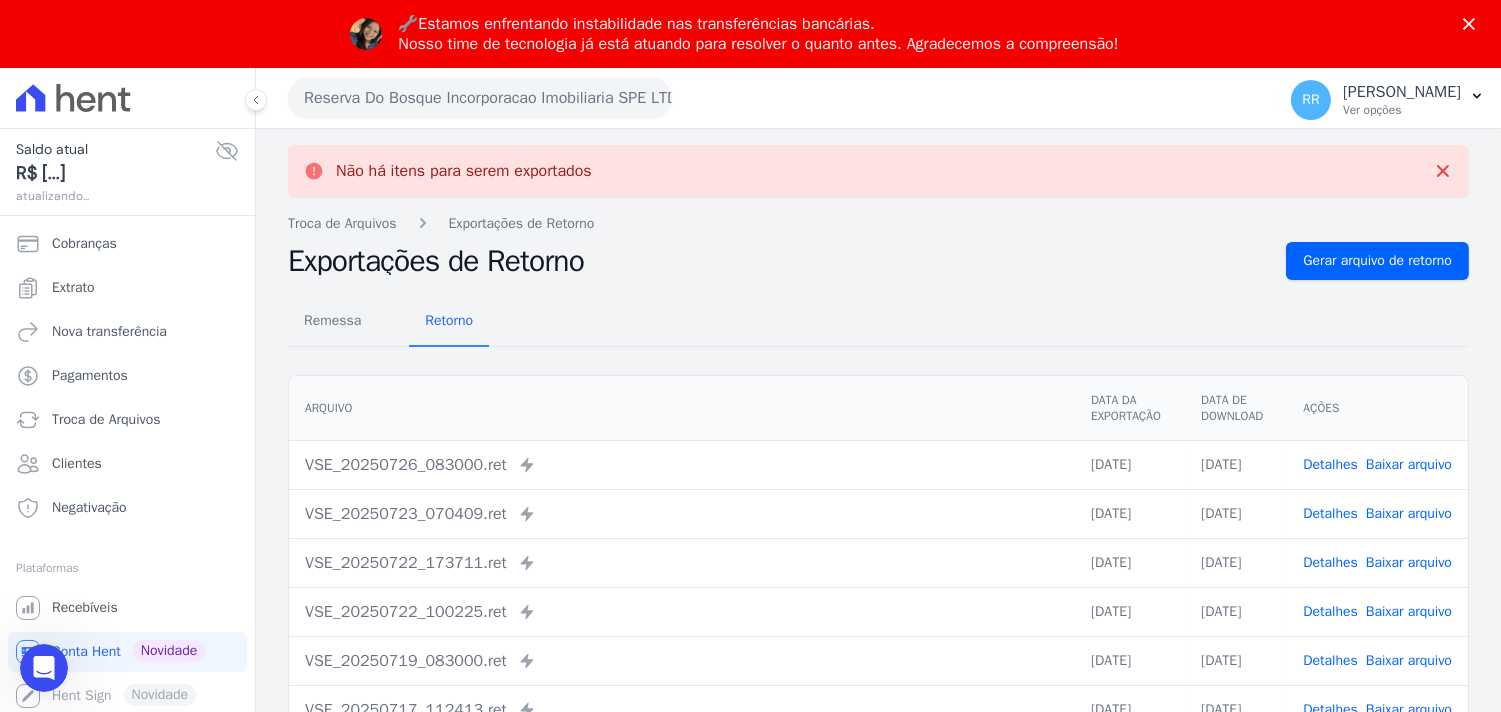 click on "Reserva Do Bosque Incorporacao Imobiliaria SPE LTDA" at bounding box center (480, 98) 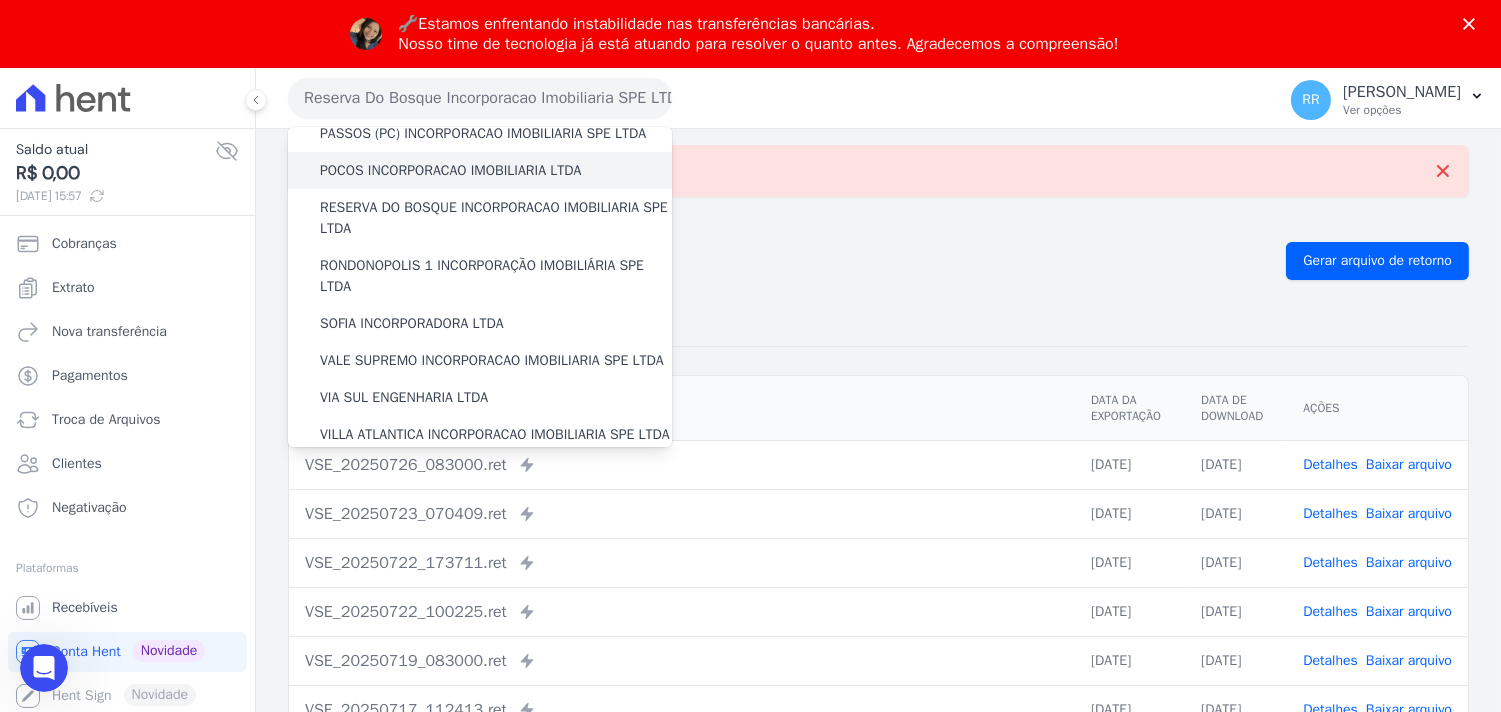 scroll, scrollTop: 703, scrollLeft: 0, axis: vertical 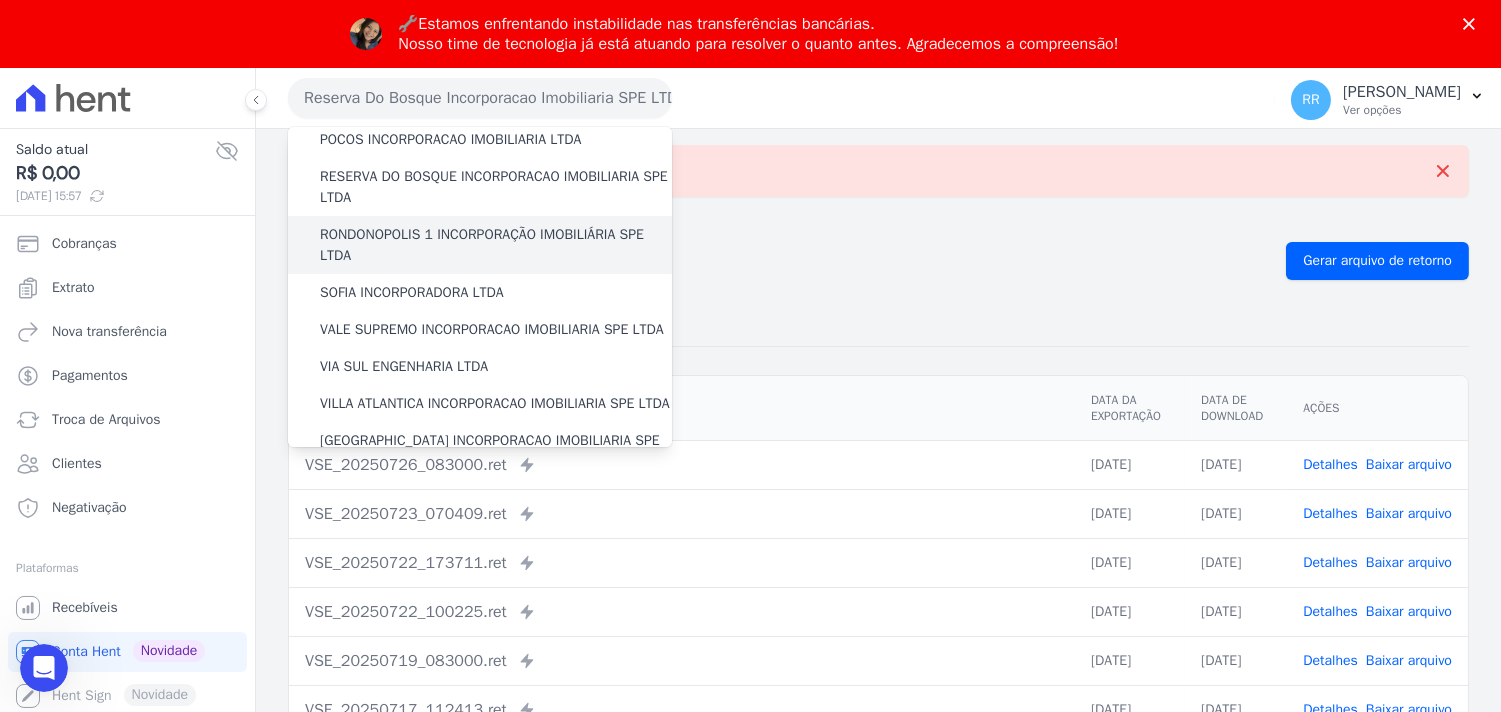 click on "RONDONOPOLIS 1 INCORPORAÇÃO IMOBILIÁRIA SPE LTDA" at bounding box center (496, 245) 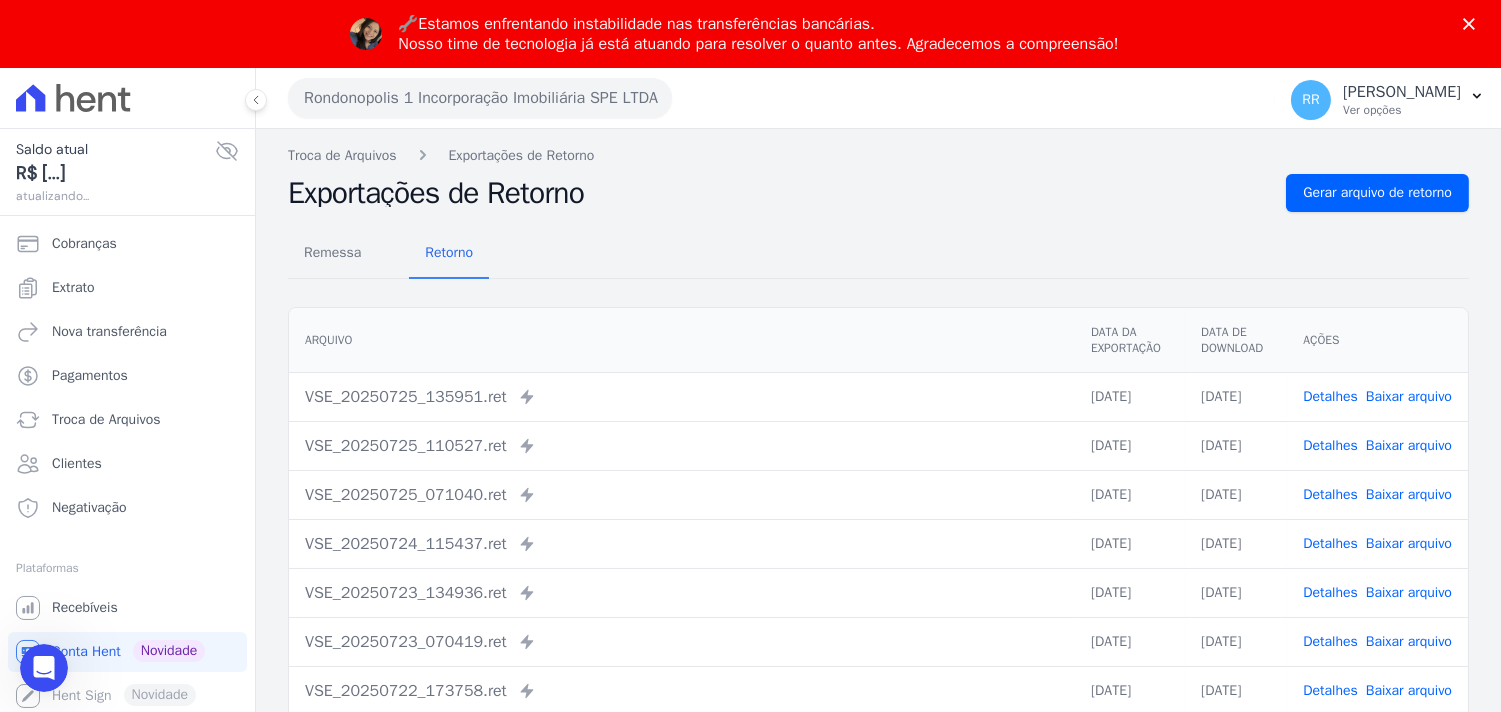 scroll, scrollTop: 0, scrollLeft: 0, axis: both 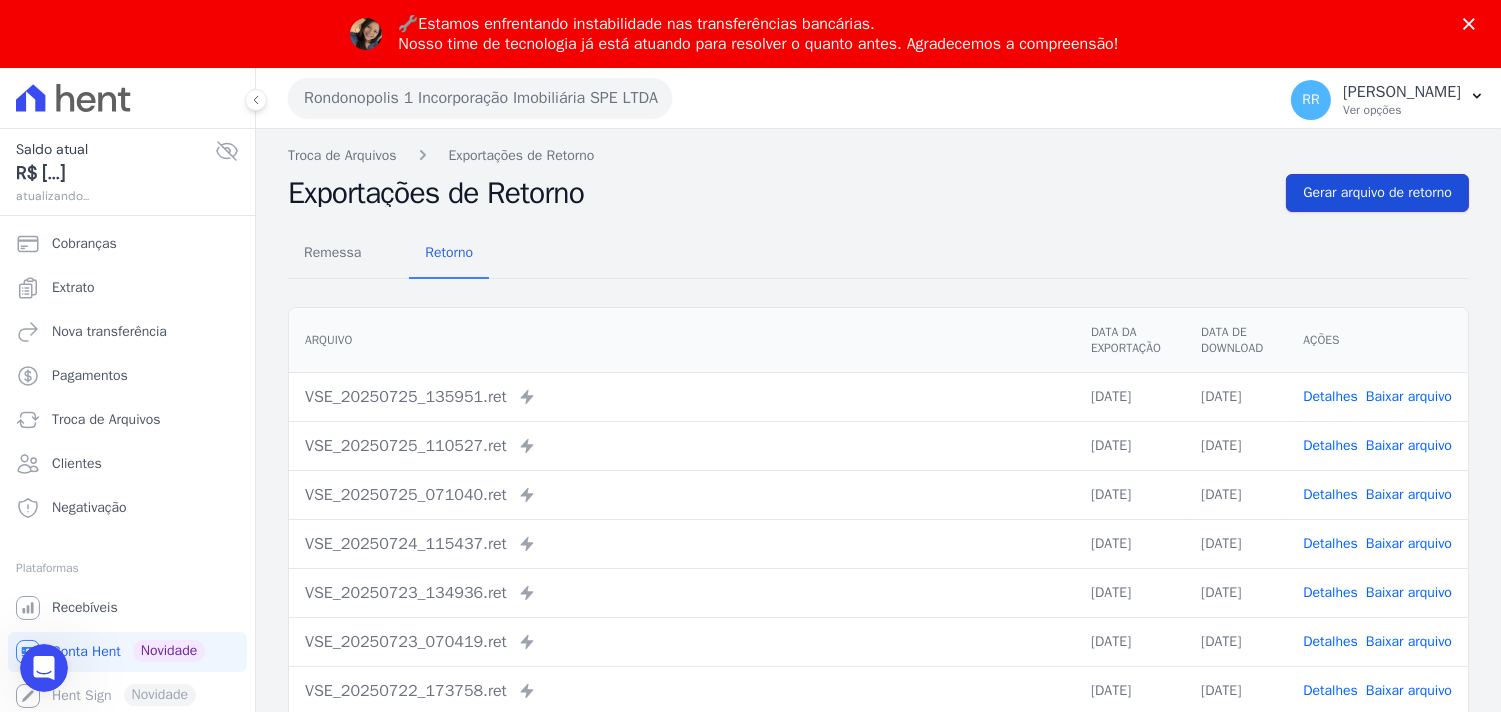 click on "Gerar arquivo de retorno" at bounding box center [1377, 193] 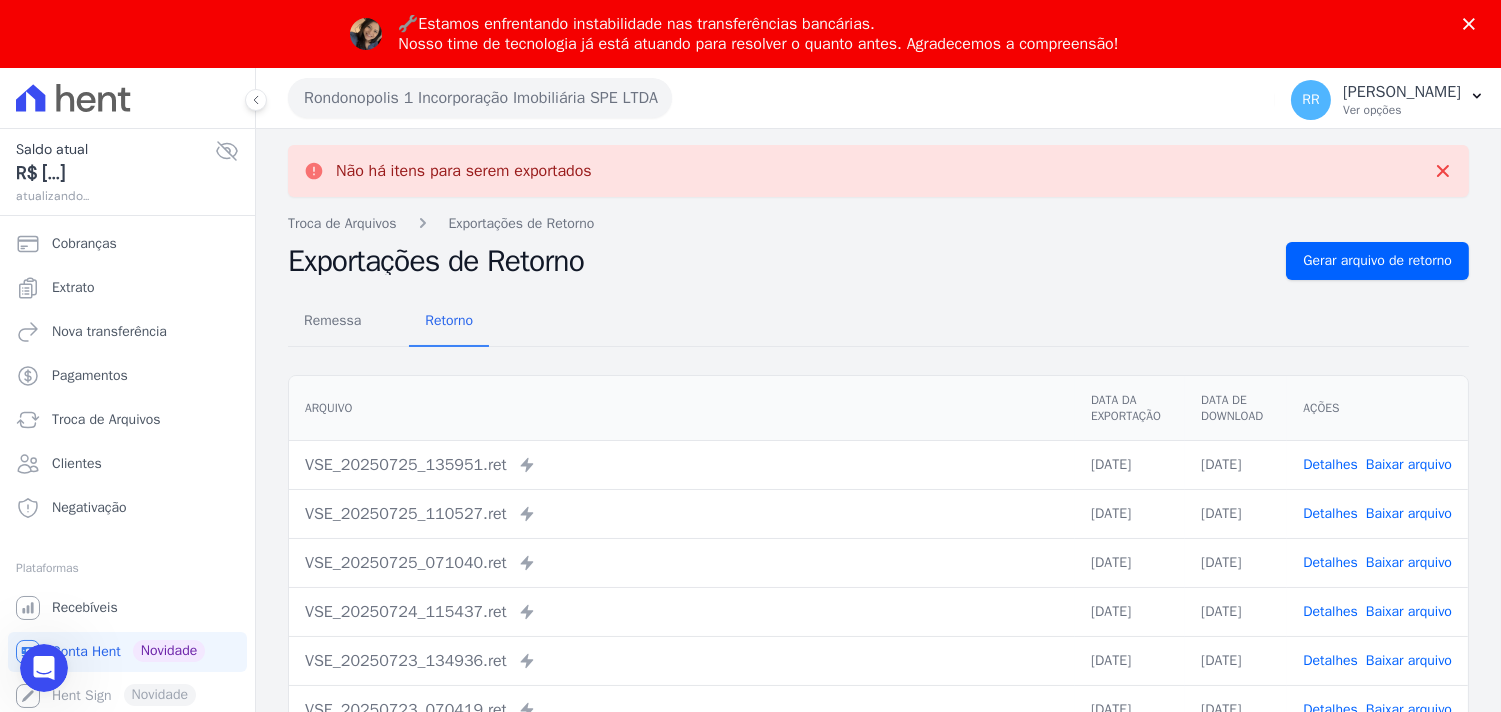 scroll, scrollTop: 0, scrollLeft: 0, axis: both 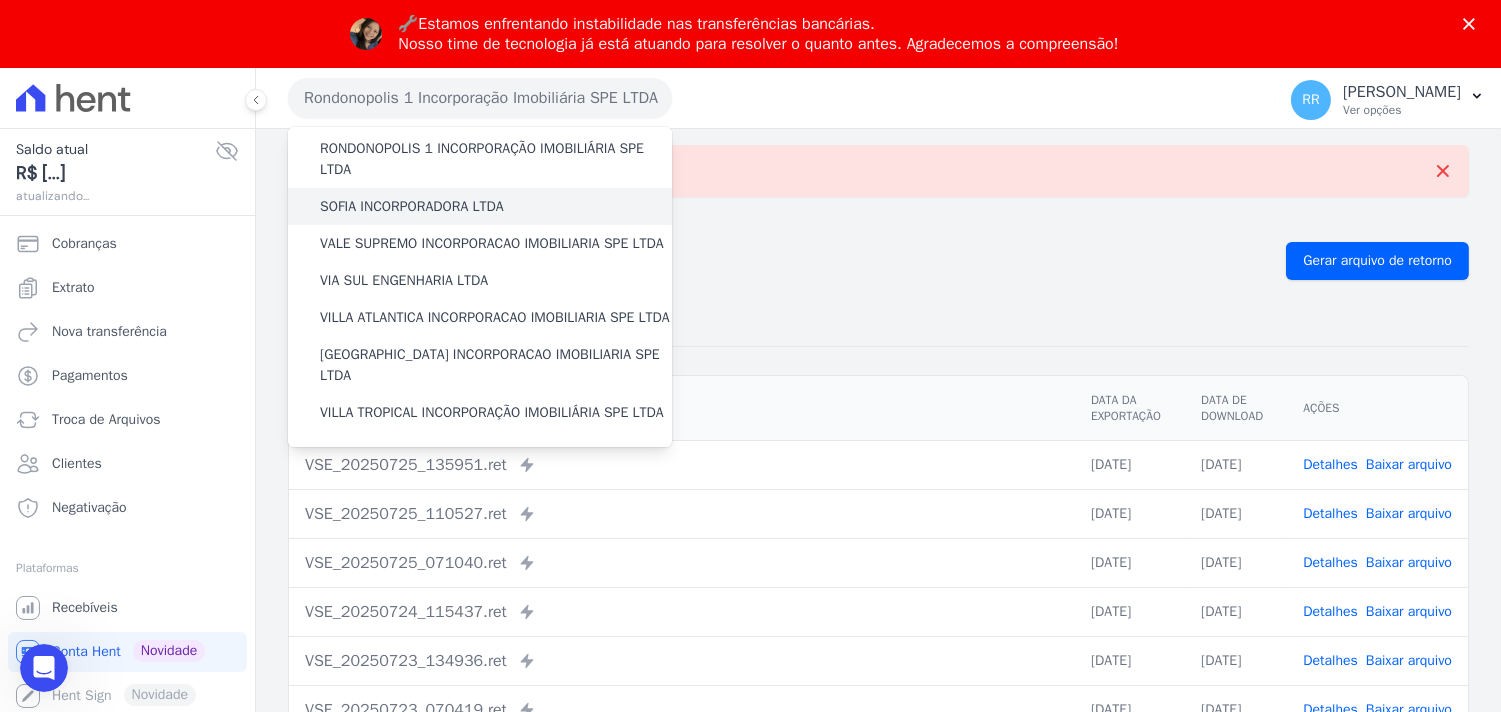 click on "SOFIA INCORPORADORA LTDA" at bounding box center [412, 206] 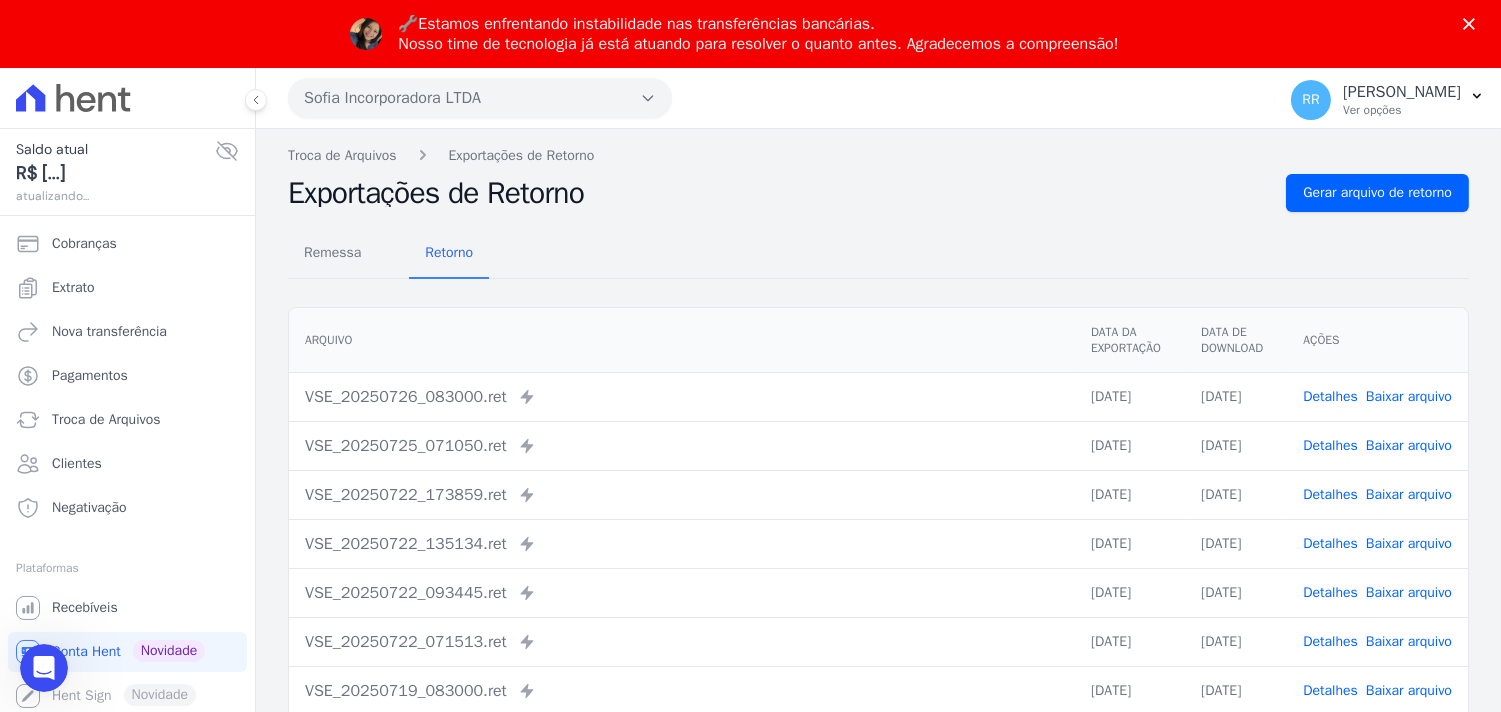 scroll, scrollTop: 0, scrollLeft: 0, axis: both 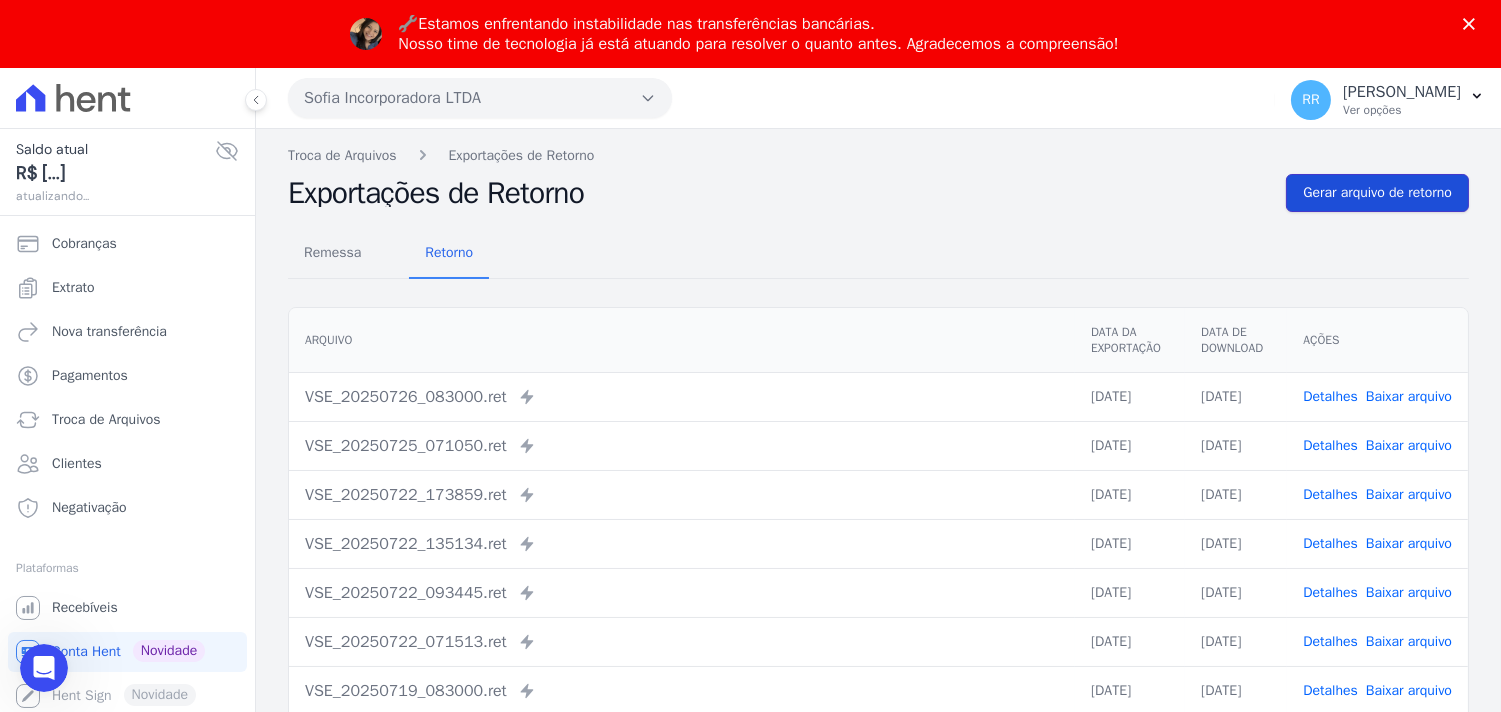 click on "Gerar arquivo de retorno" at bounding box center [1377, 193] 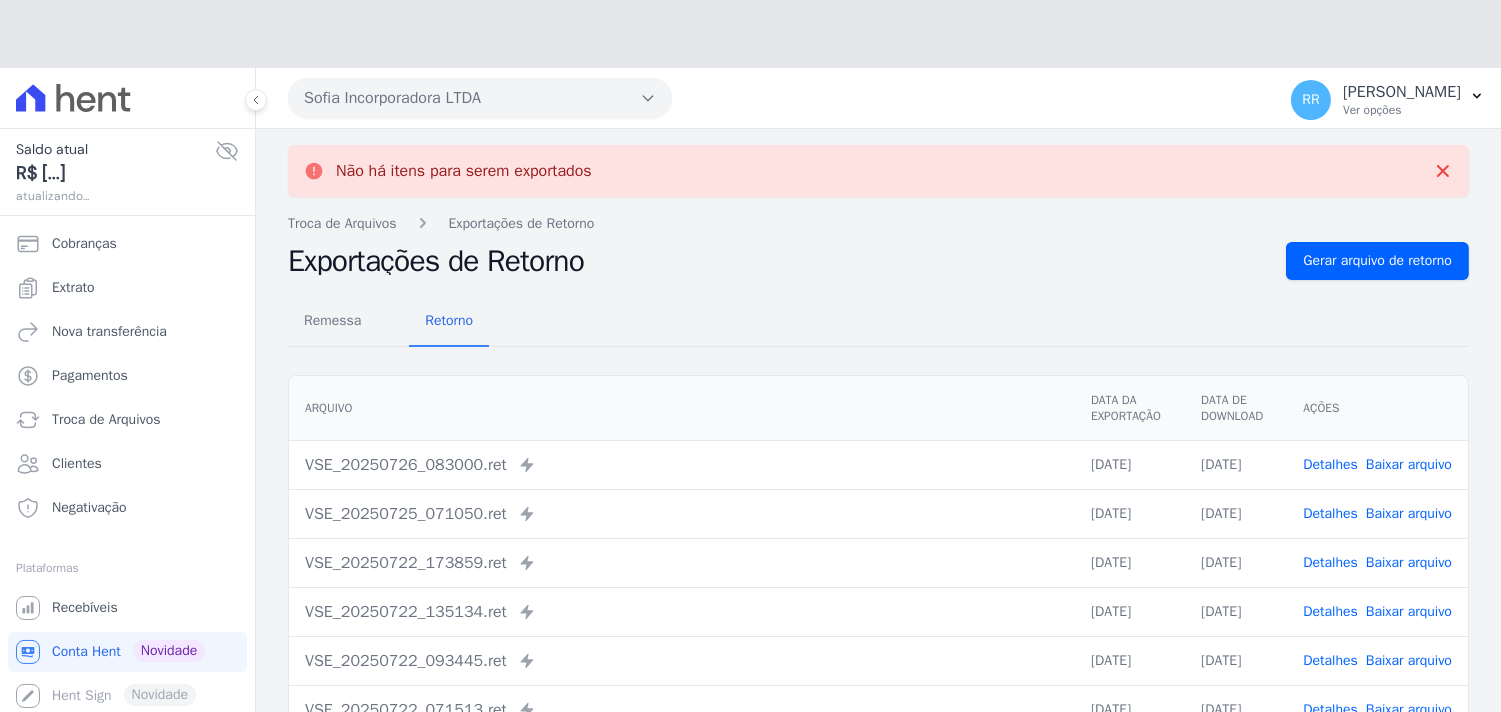 click on "Saldo atual
R$ [...]
atualizando...
Cobranças
Extrato
Nova transferência
Pagamentos
Troca de Arquivos
Clientes" at bounding box center [750, 390] 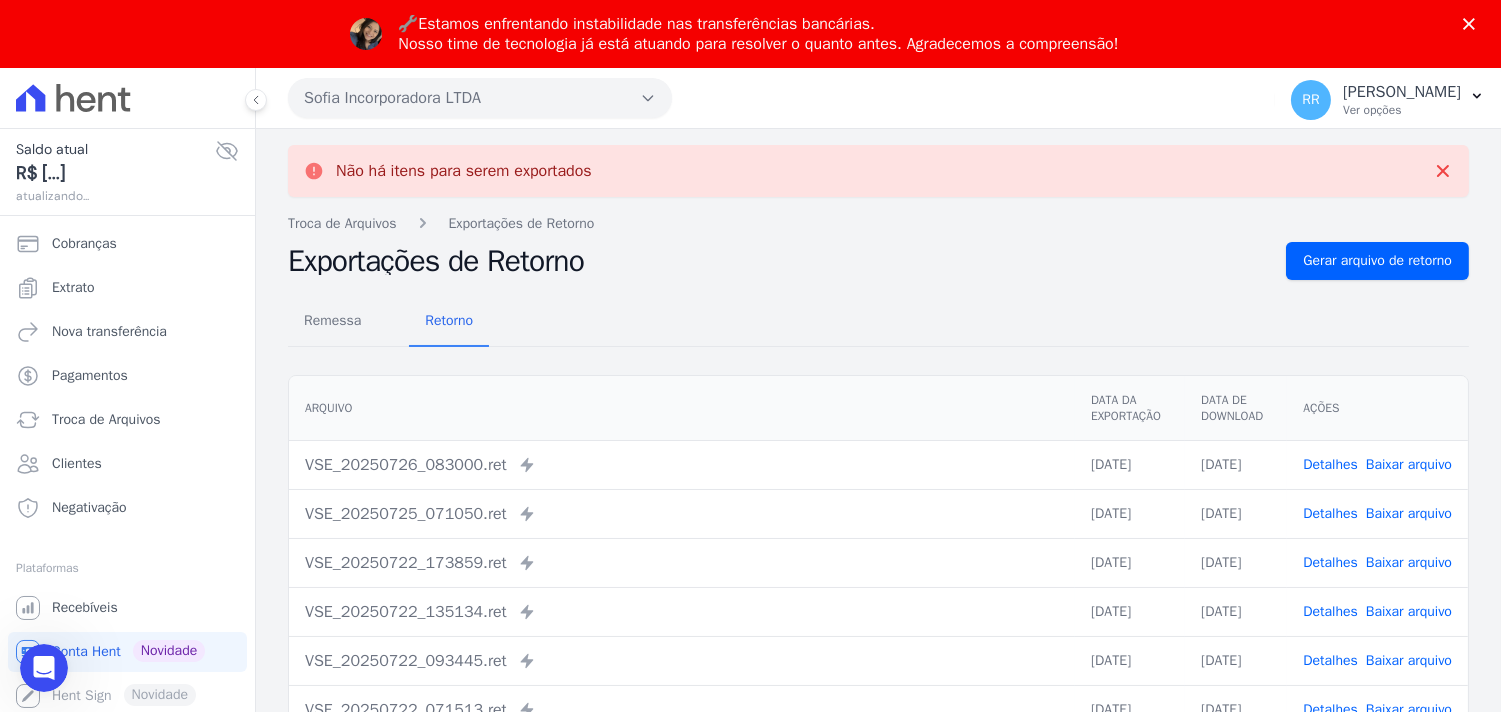 scroll, scrollTop: 0, scrollLeft: 0, axis: both 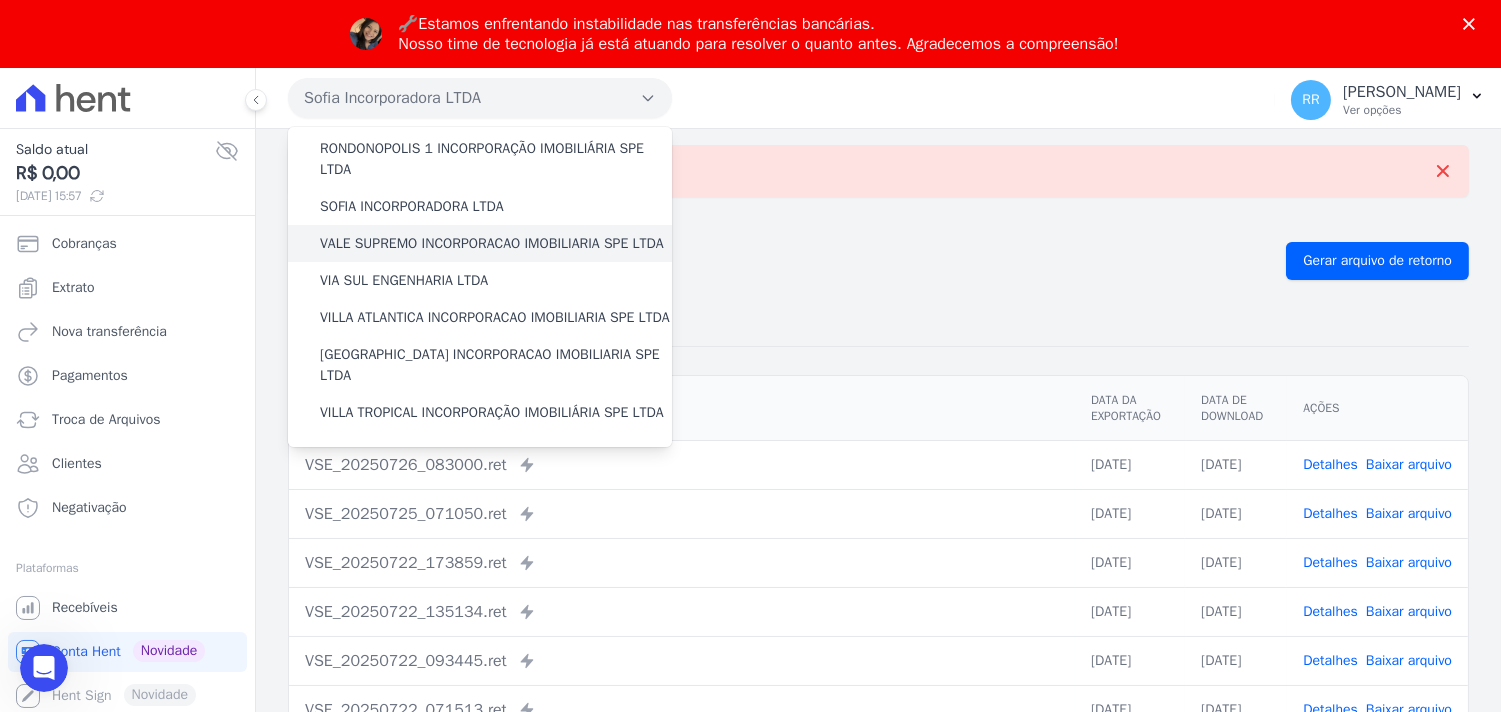 click on "VALE SUPREMO INCORPORACAO IMOBILIARIA SPE LTDA" at bounding box center (492, 243) 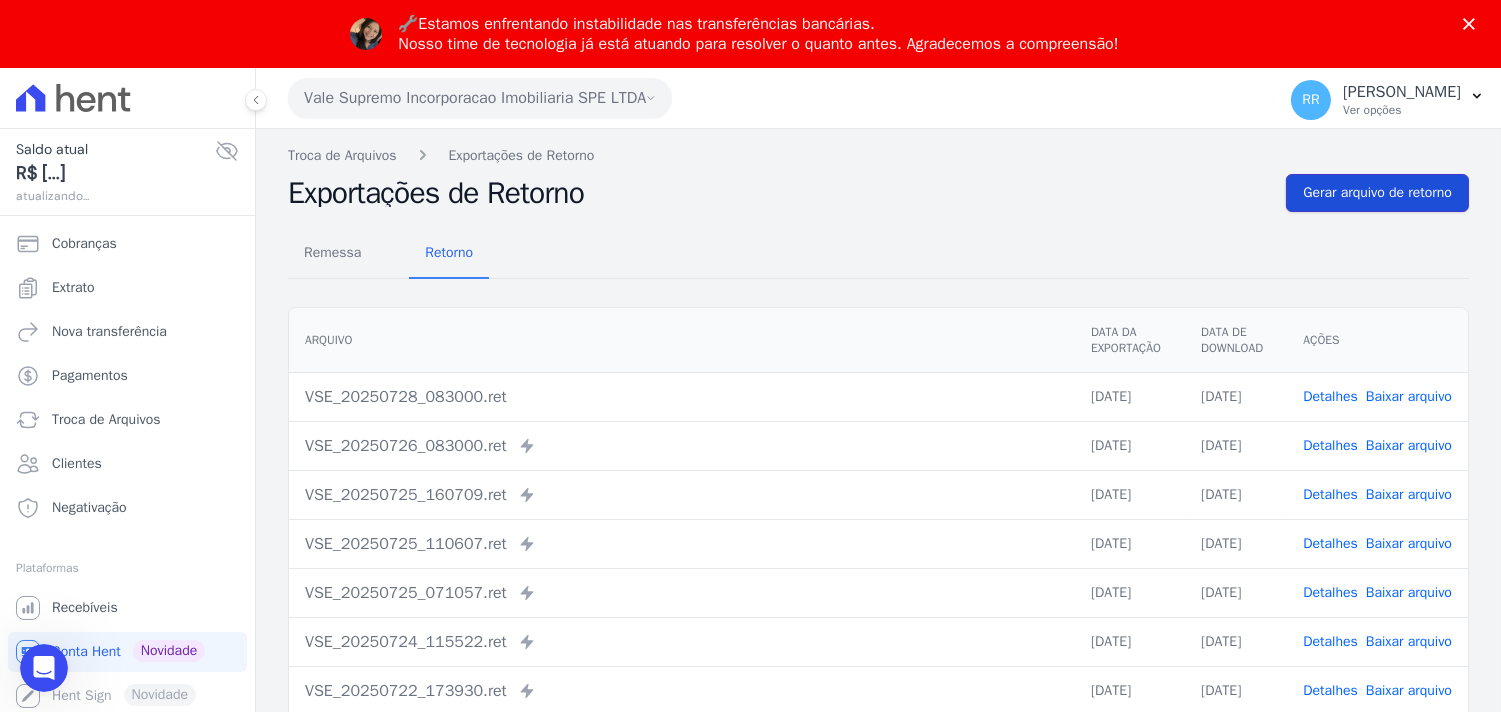 click on "Gerar arquivo de retorno" at bounding box center [1377, 193] 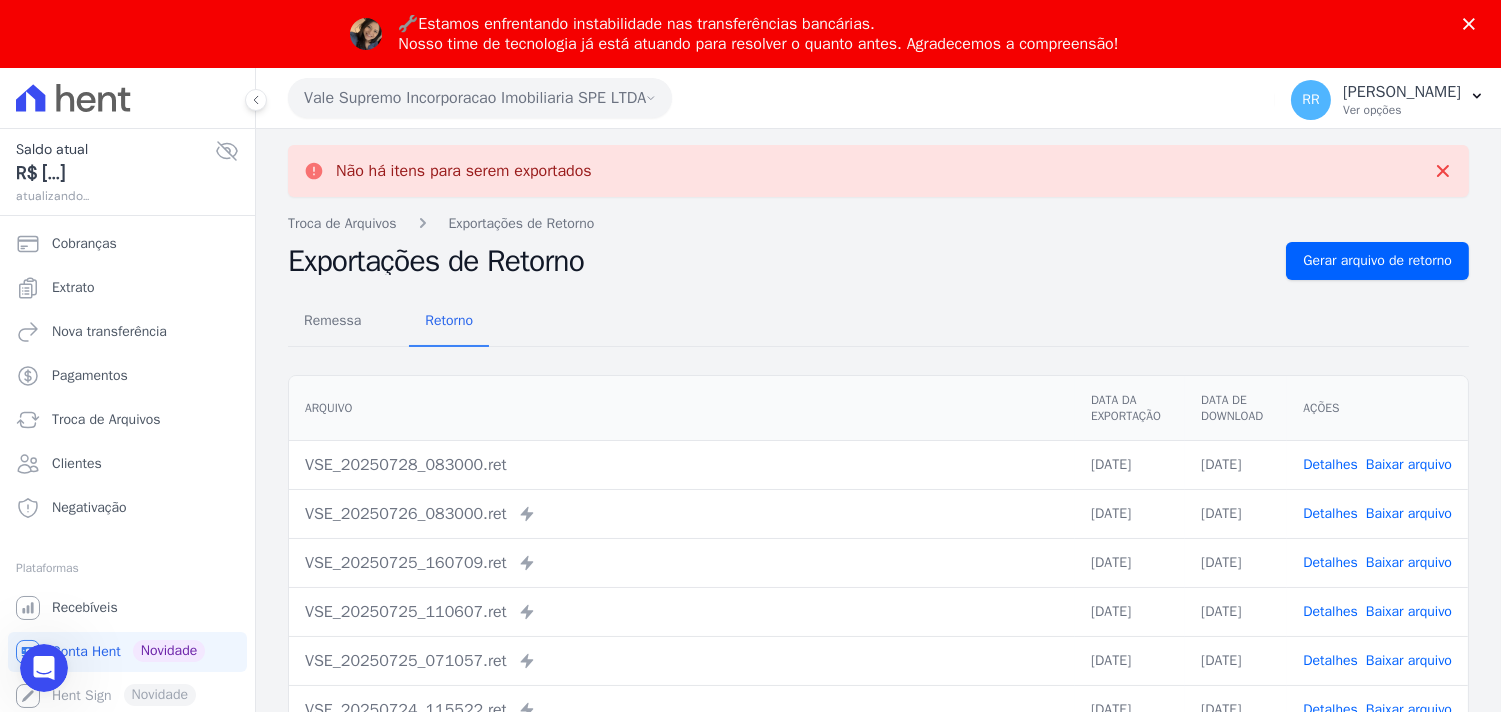 click on "Vale Supremo Incorporacao Imobiliaria SPE LTDA" at bounding box center (480, 98) 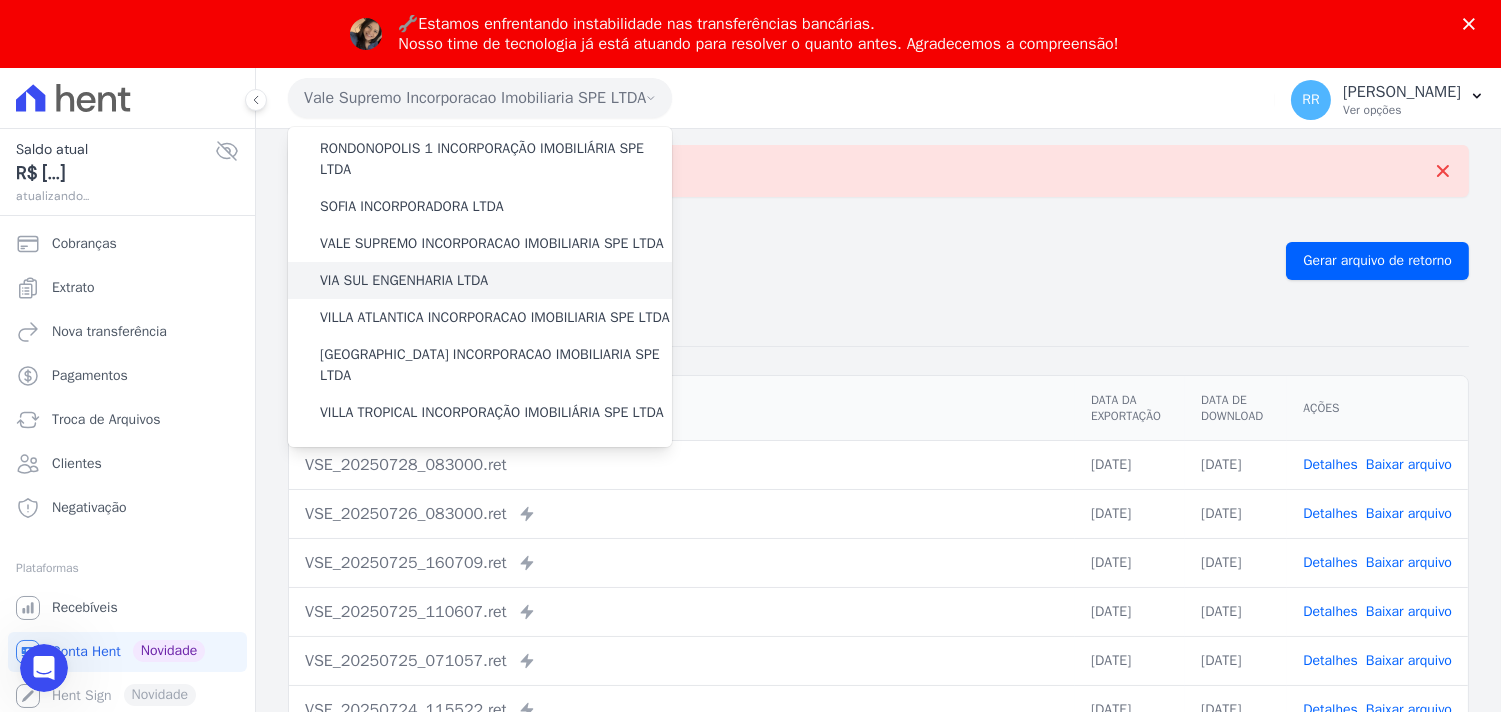 click on "VIA SUL ENGENHARIA LTDA" at bounding box center [404, 280] 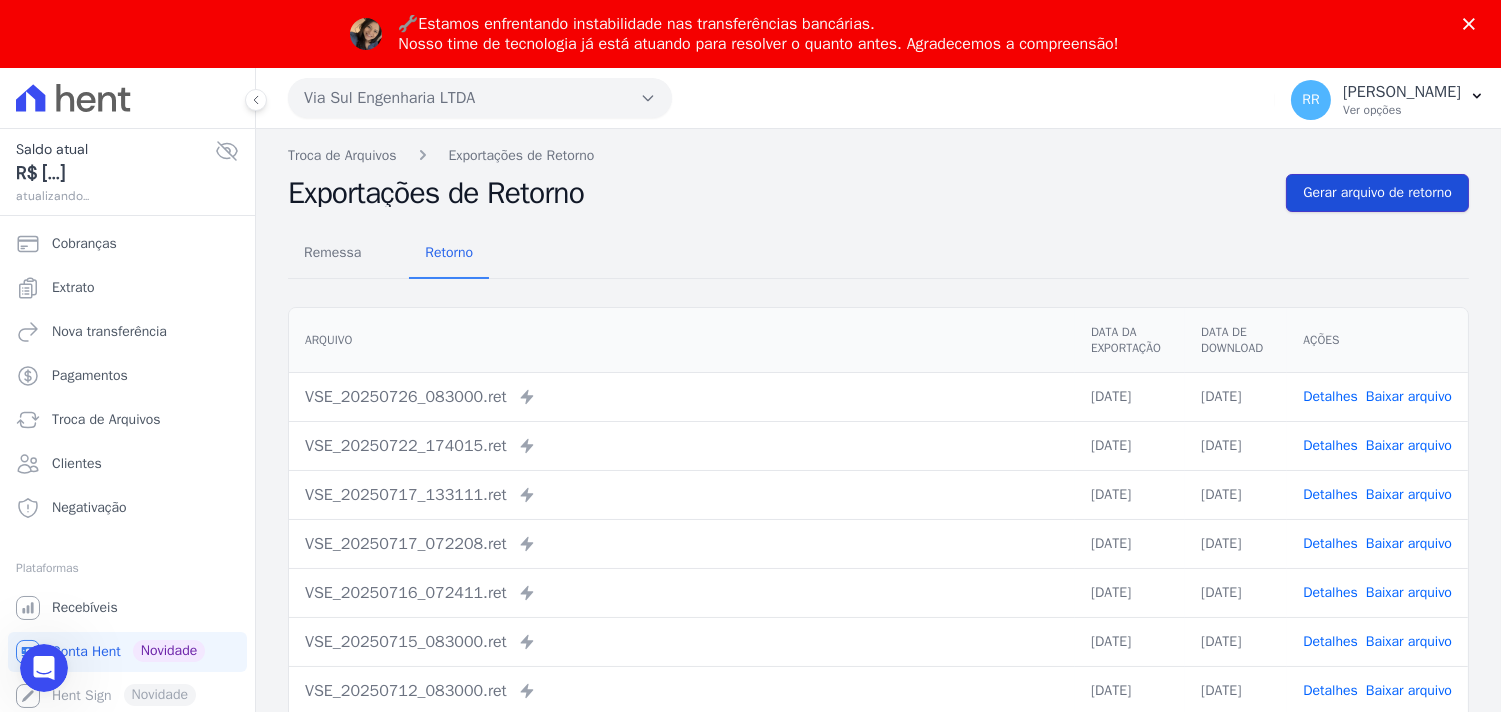 click on "Gerar arquivo de retorno" at bounding box center [1377, 193] 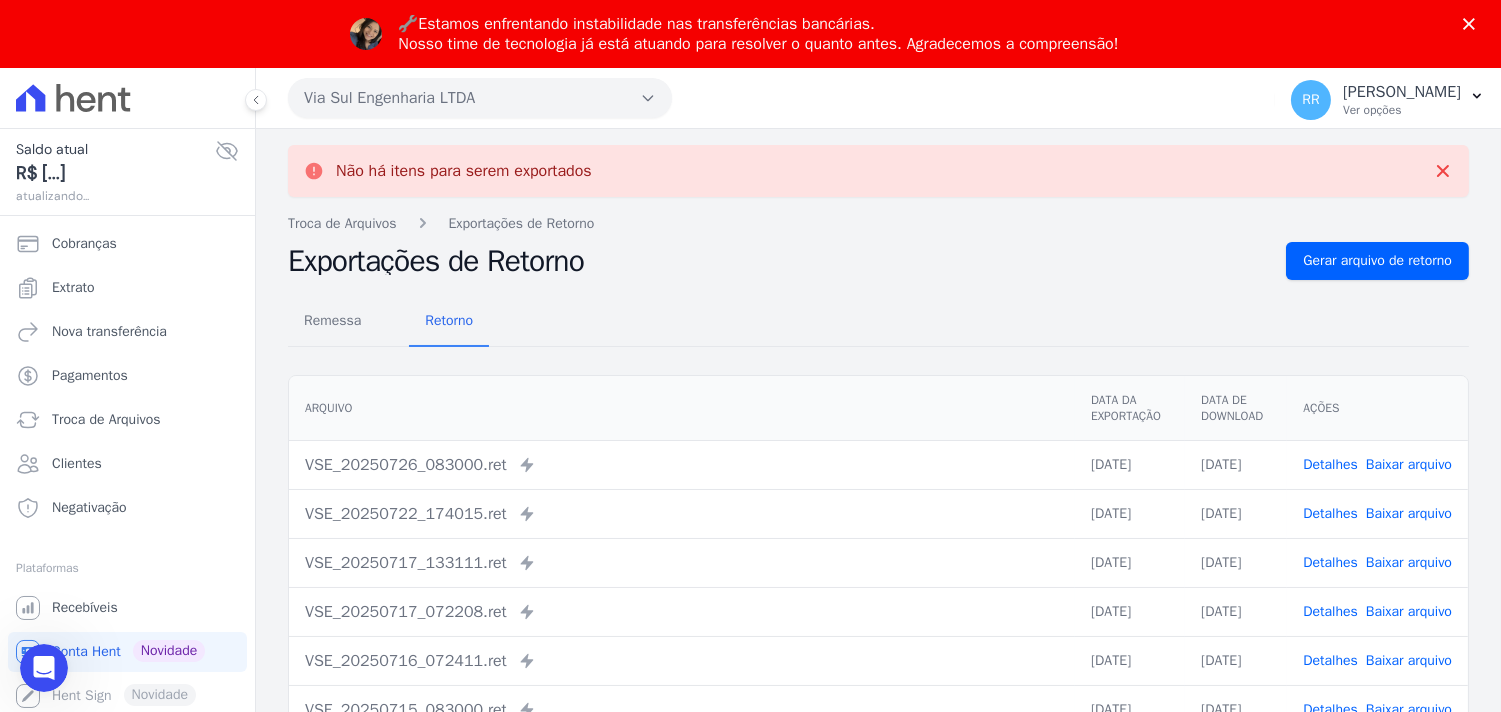 click on "Via Sul Engenharia LTDA" at bounding box center [480, 98] 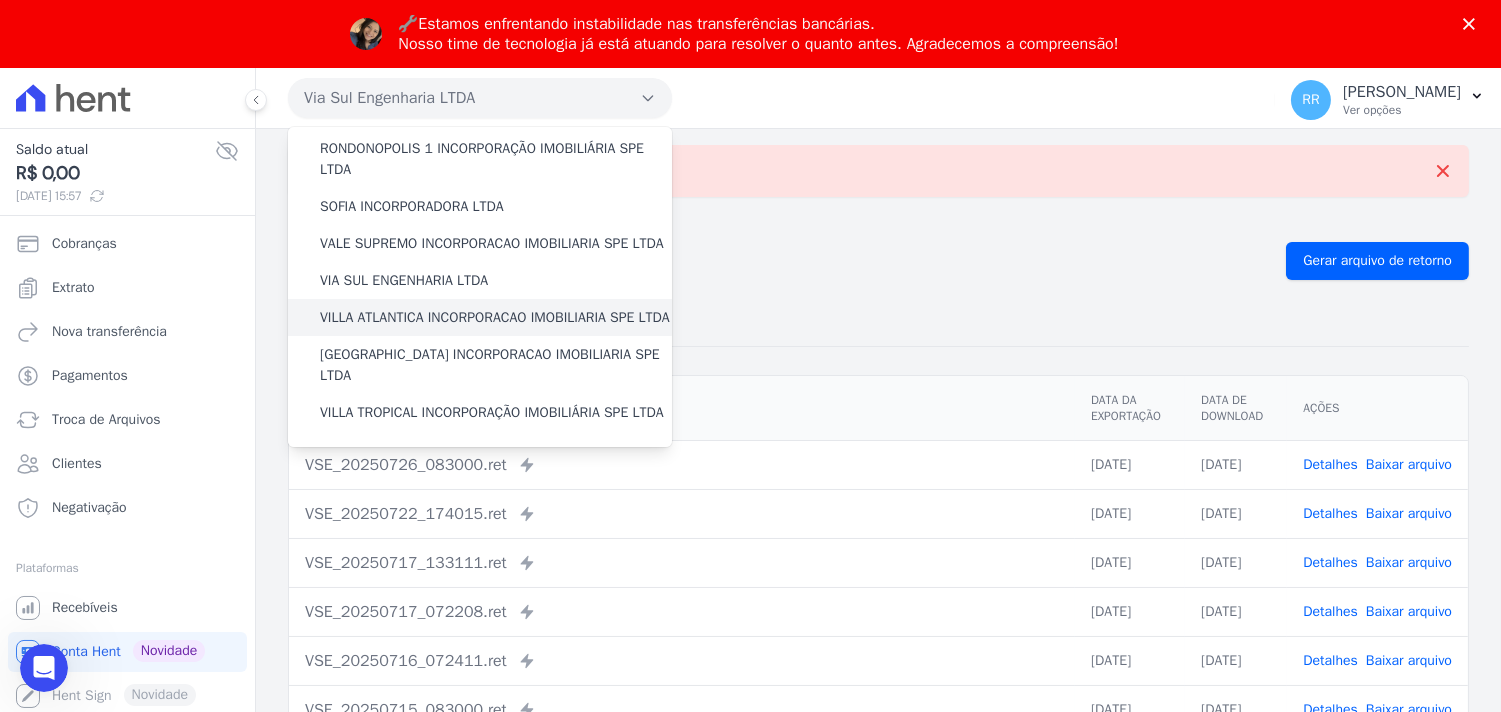 click on "VILLA ATLANTICA INCORPORACAO IMOBILIARIA SPE LTDA" at bounding box center [480, 317] 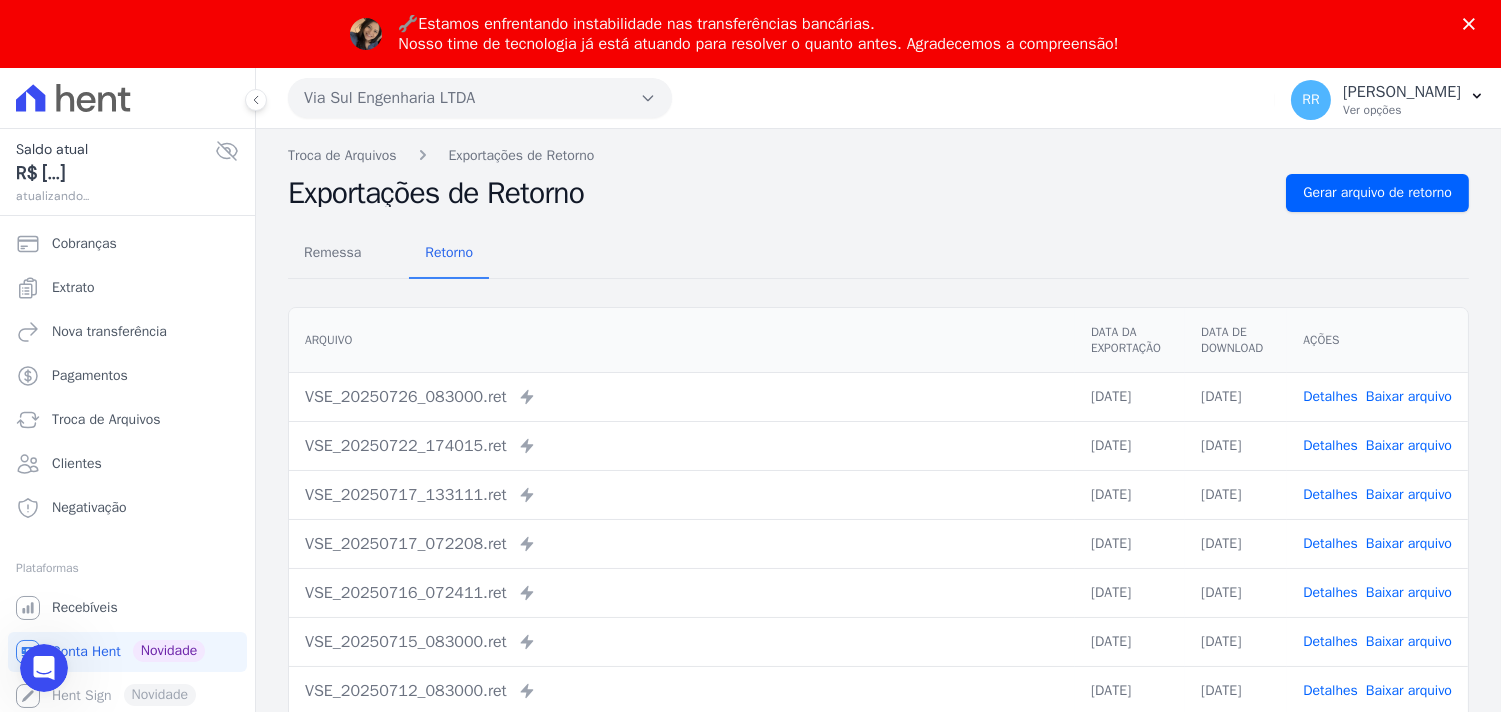 click on "Troca de Arquivos
Exportações de Retorno" at bounding box center [878, 155] 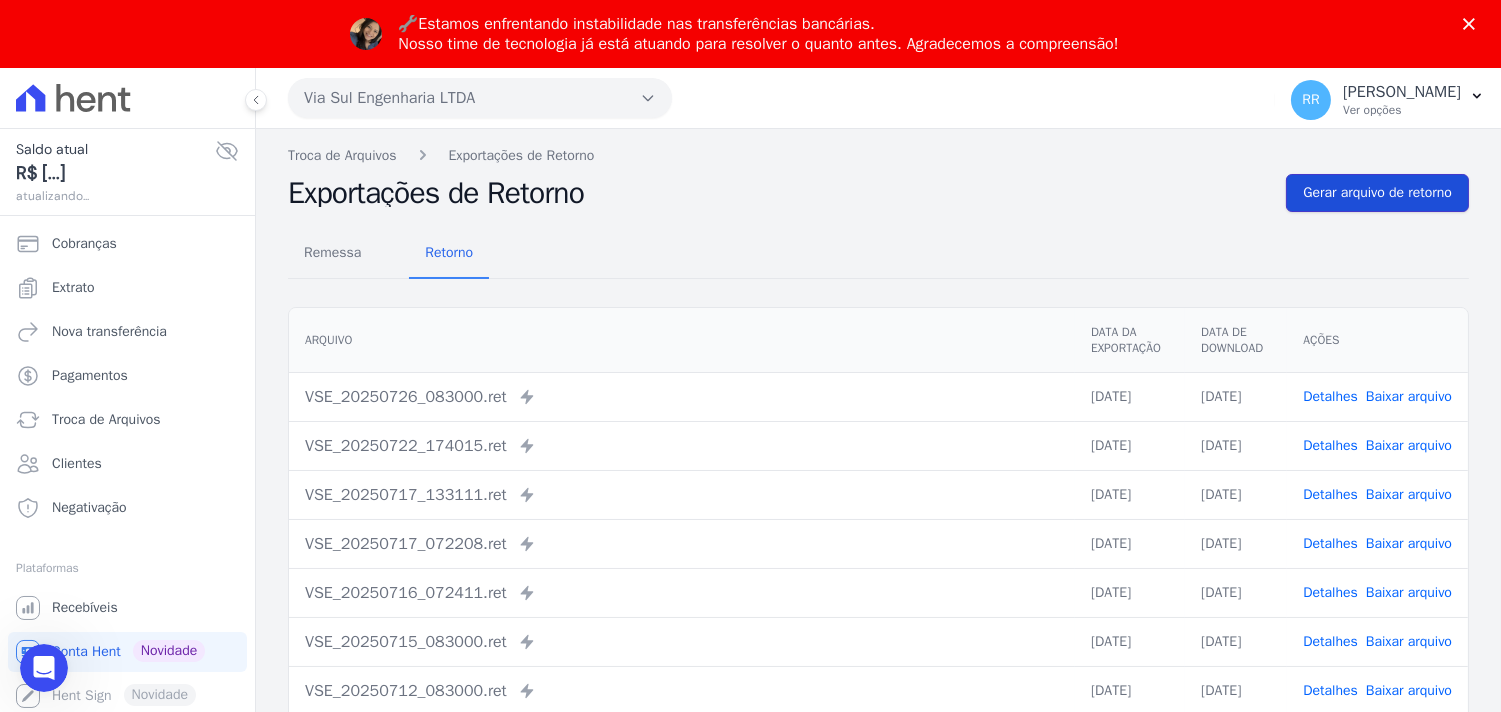 click on "Gerar arquivo de retorno" at bounding box center (1377, 193) 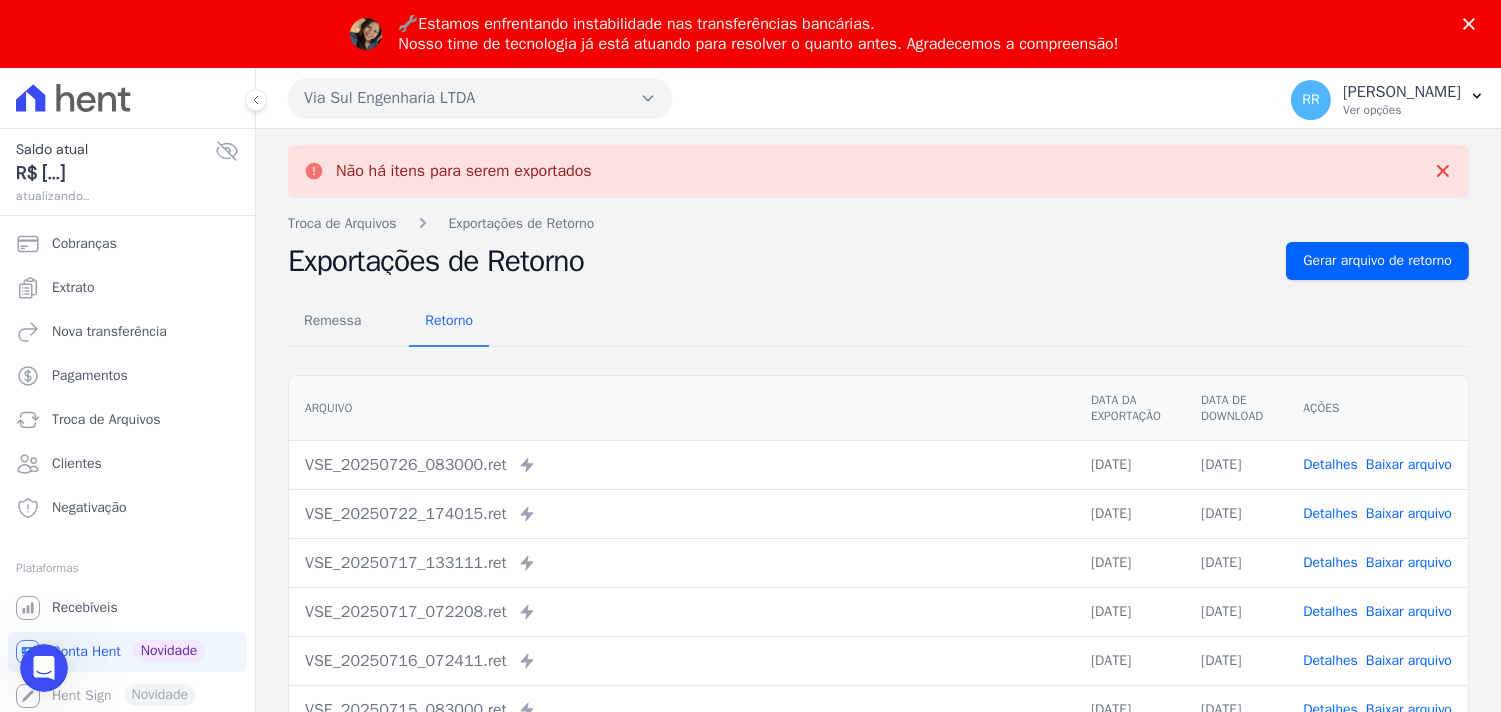 click on "Via Sul Engenharia LTDA" at bounding box center (480, 98) 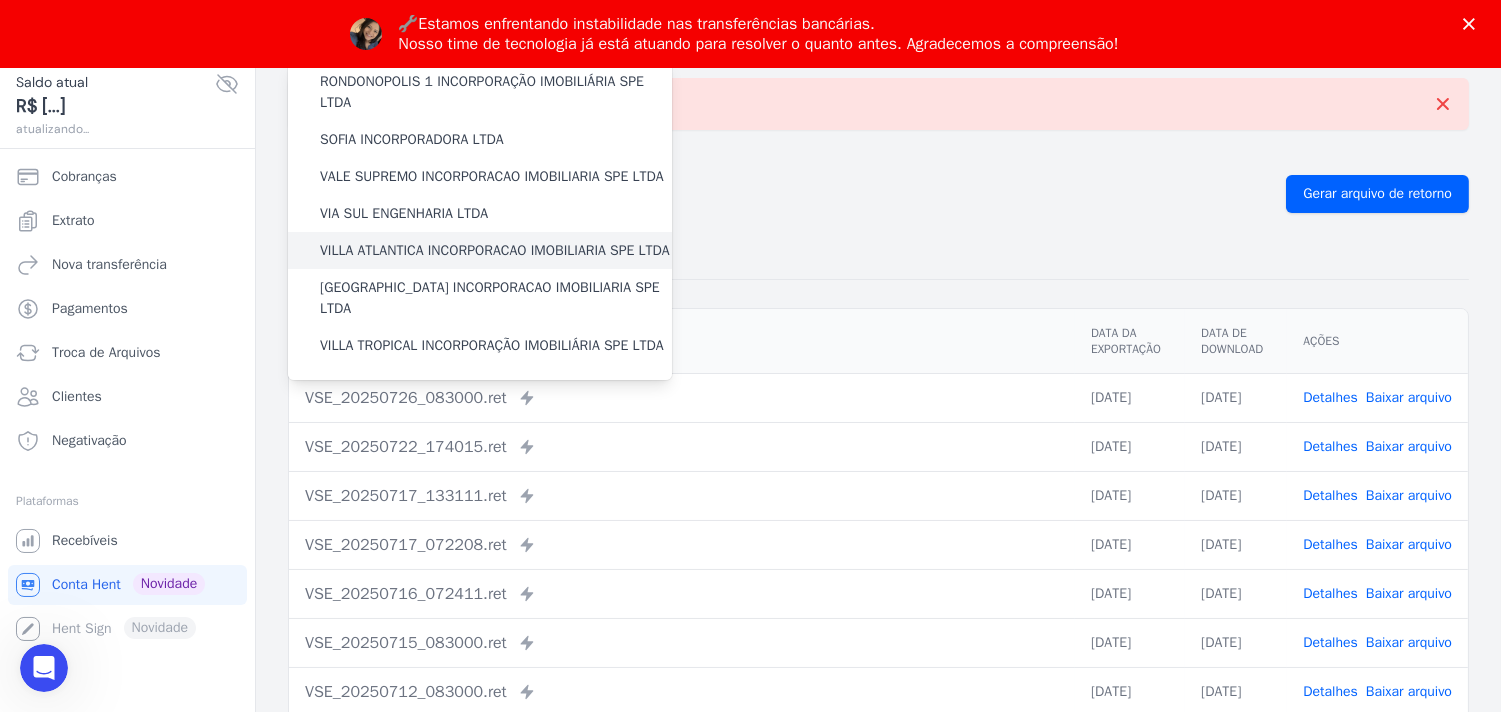 click on "VILLA ATLANTICA INCORPORACAO IMOBILIARIA SPE LTDA" at bounding box center [495, 250] 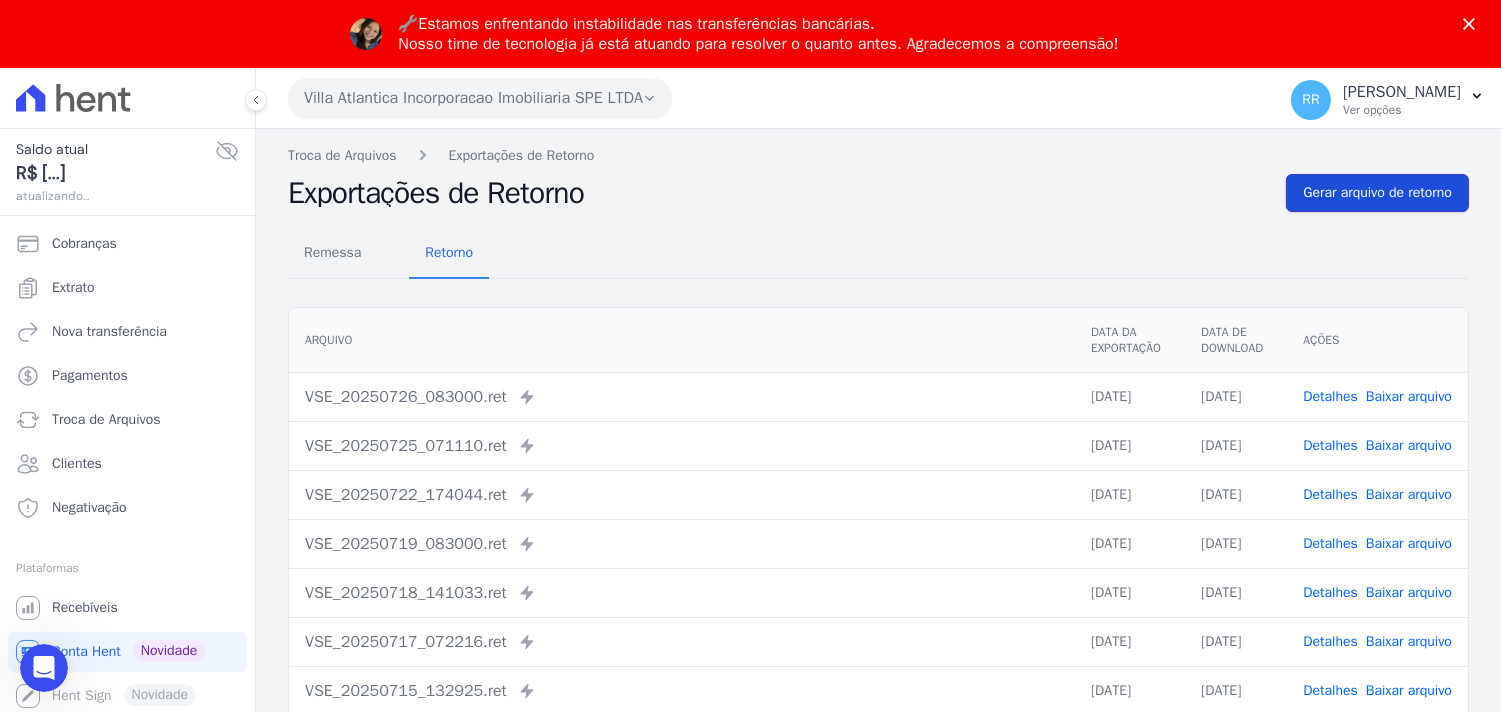 click on "Gerar arquivo de retorno" at bounding box center [1377, 193] 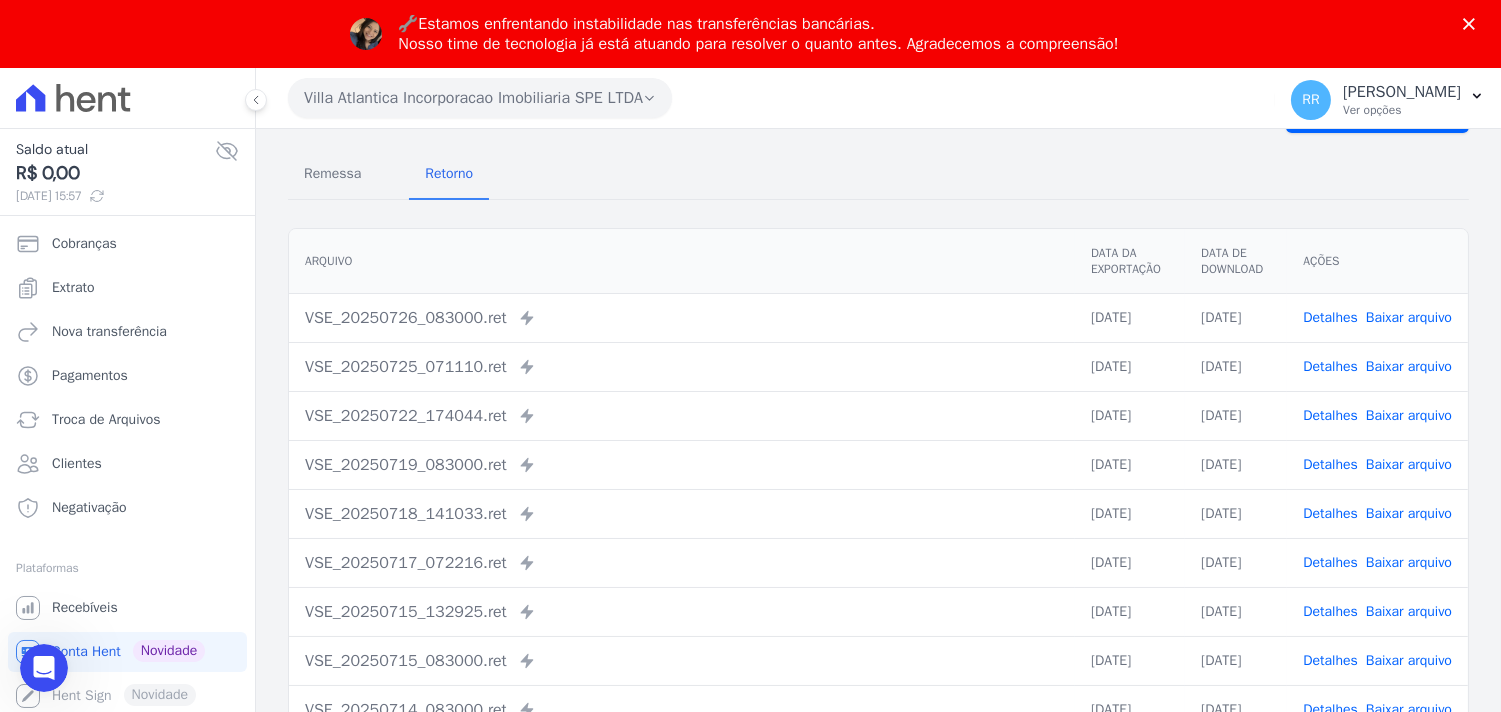 click on "Villa Atlantica Incorporacao Imobiliaria SPE LTDA" at bounding box center [480, 98] 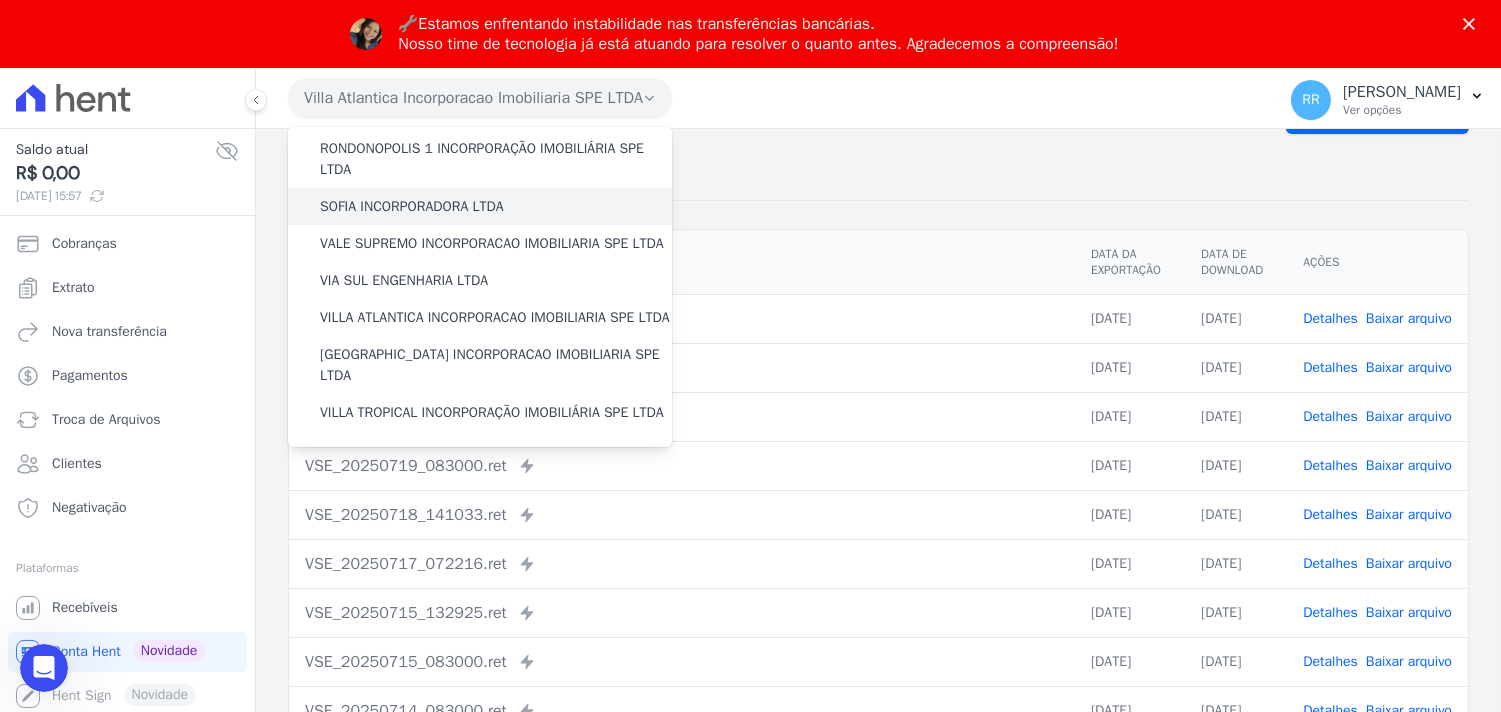 scroll, scrollTop: 893, scrollLeft: 0, axis: vertical 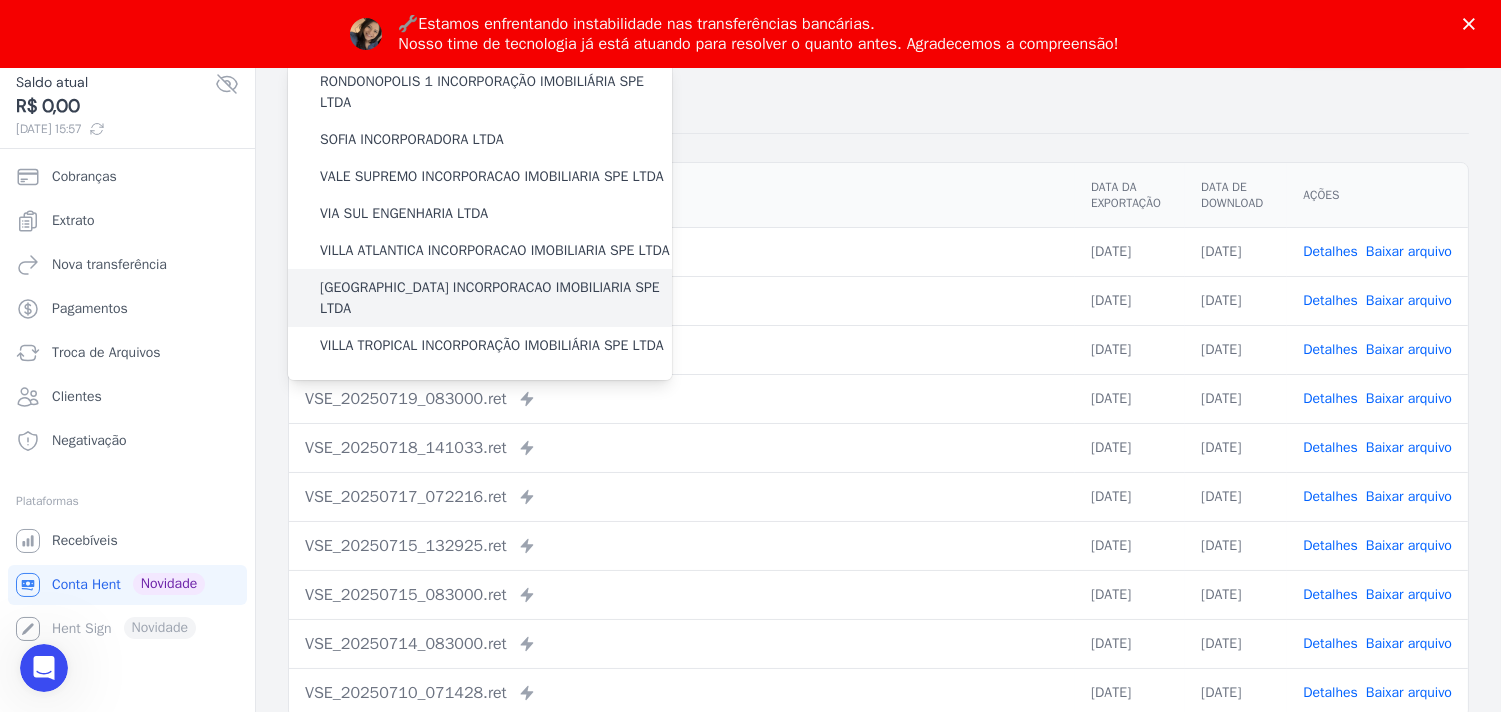 click on "[GEOGRAPHIC_DATA] INCORPORACAO IMOBILIARIA SPE LTDA" at bounding box center [496, 298] 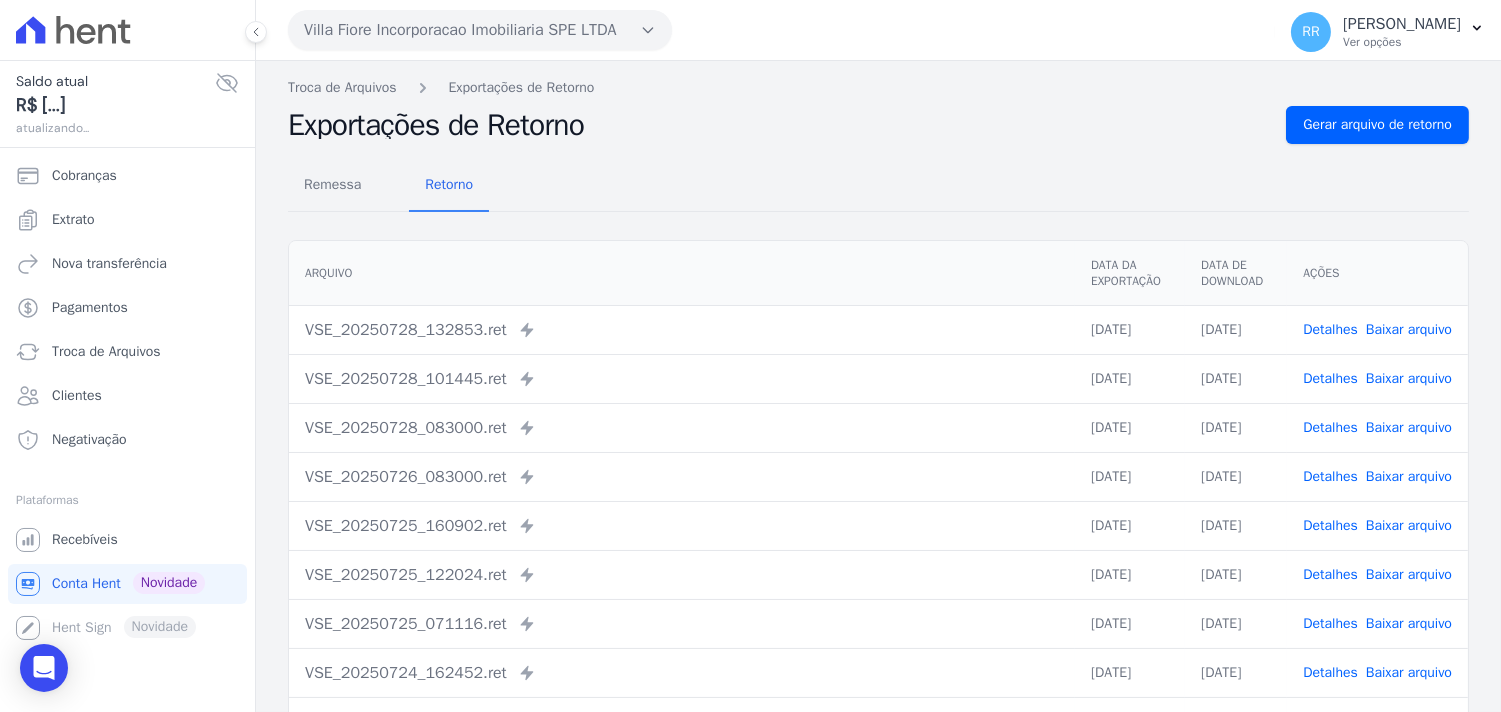scroll, scrollTop: 0, scrollLeft: 0, axis: both 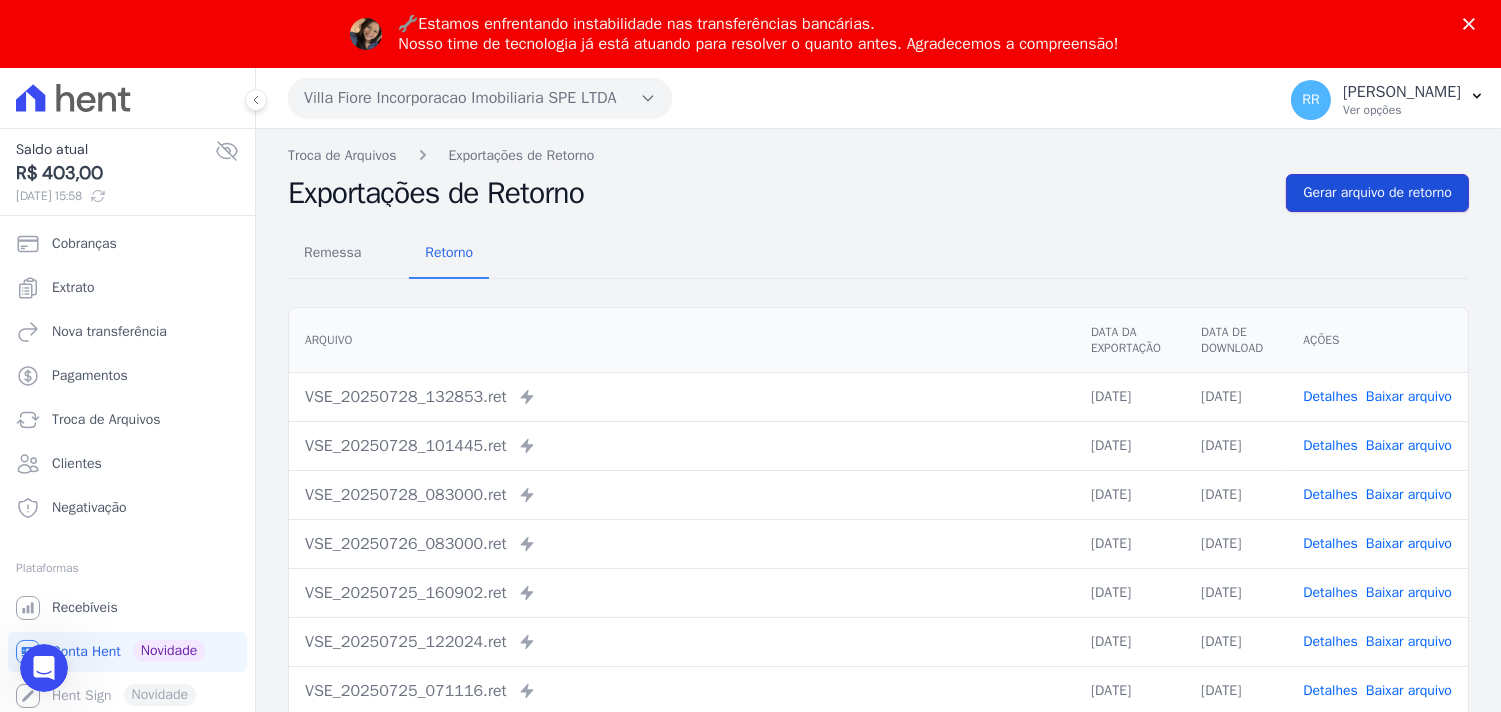 click on "Gerar arquivo de retorno" at bounding box center (1377, 193) 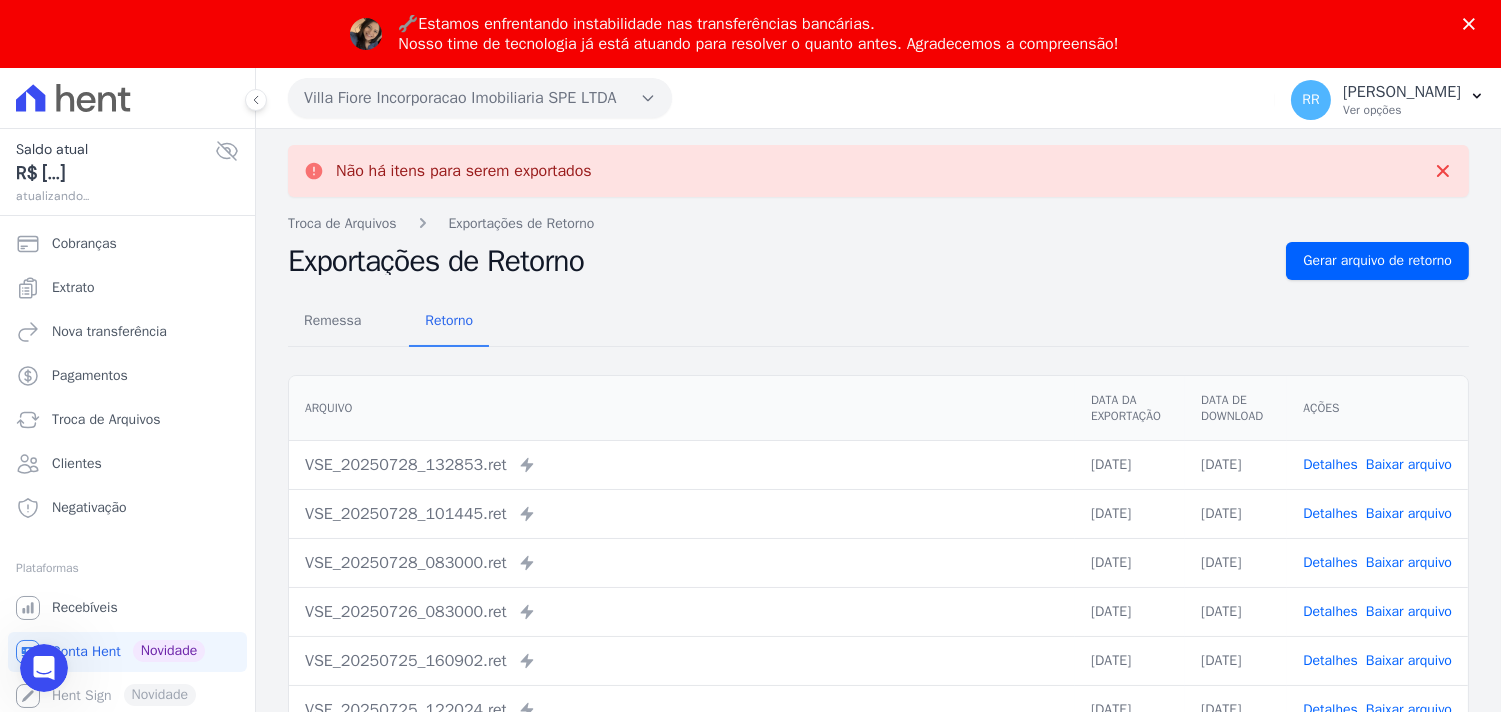 scroll, scrollTop: 0, scrollLeft: 0, axis: both 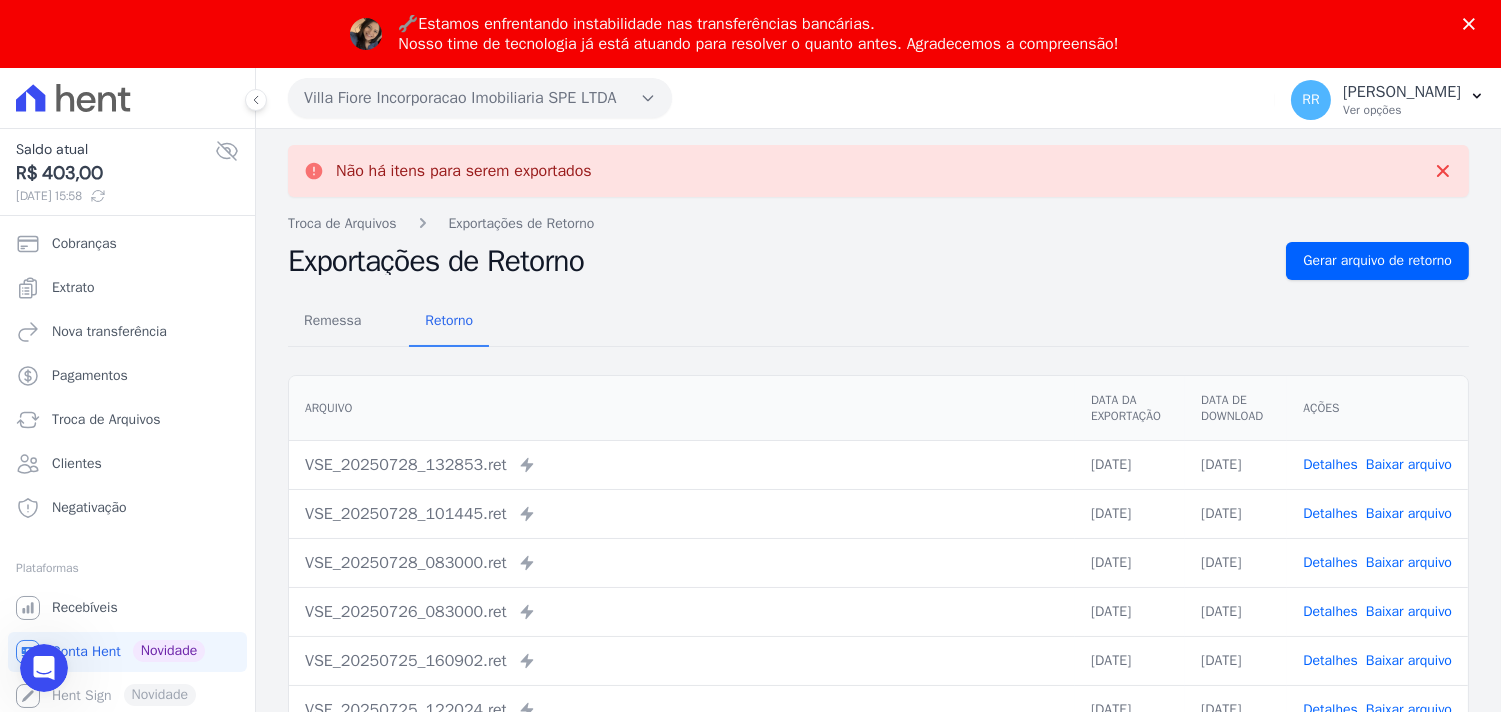 click on "Villa Fiore Incorporacao Imobiliaria SPE LTDA" at bounding box center (480, 98) 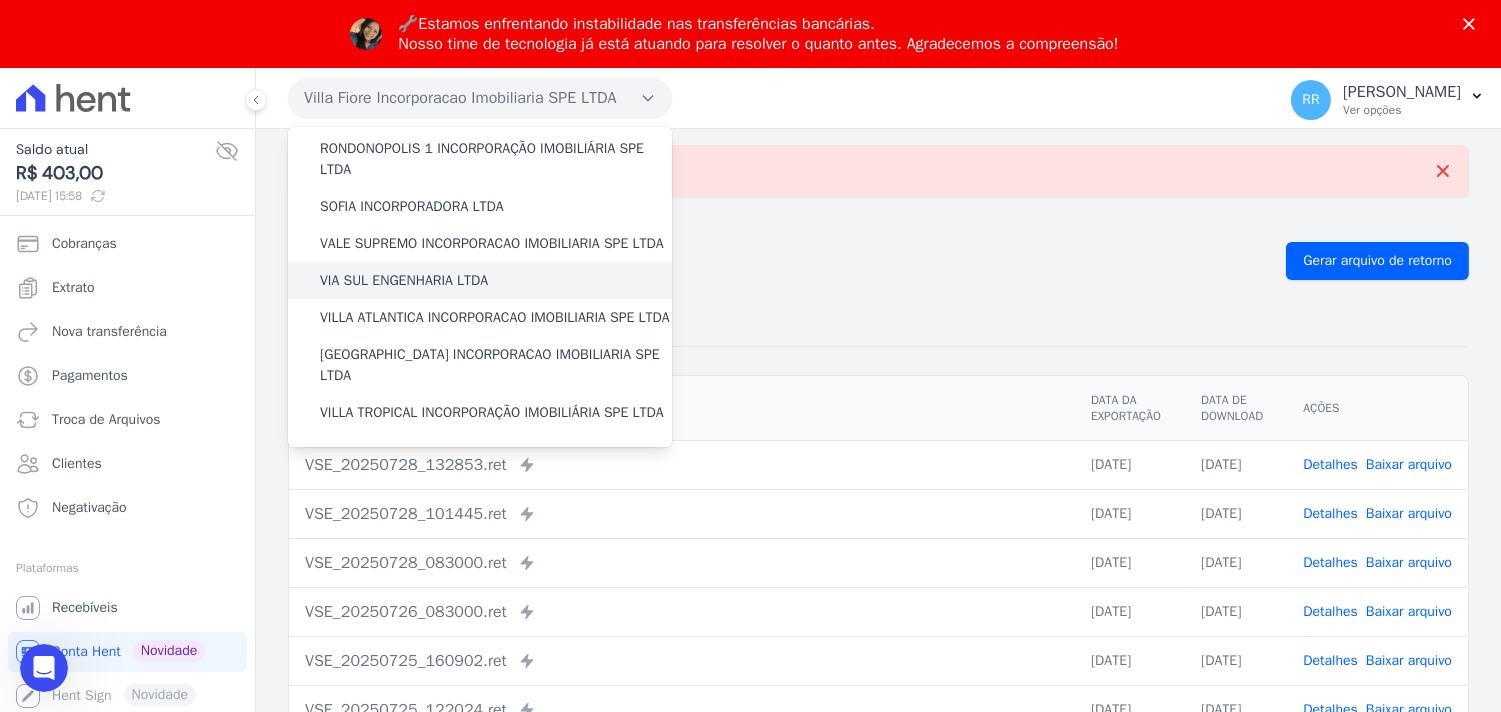 scroll, scrollTop: 893, scrollLeft: 0, axis: vertical 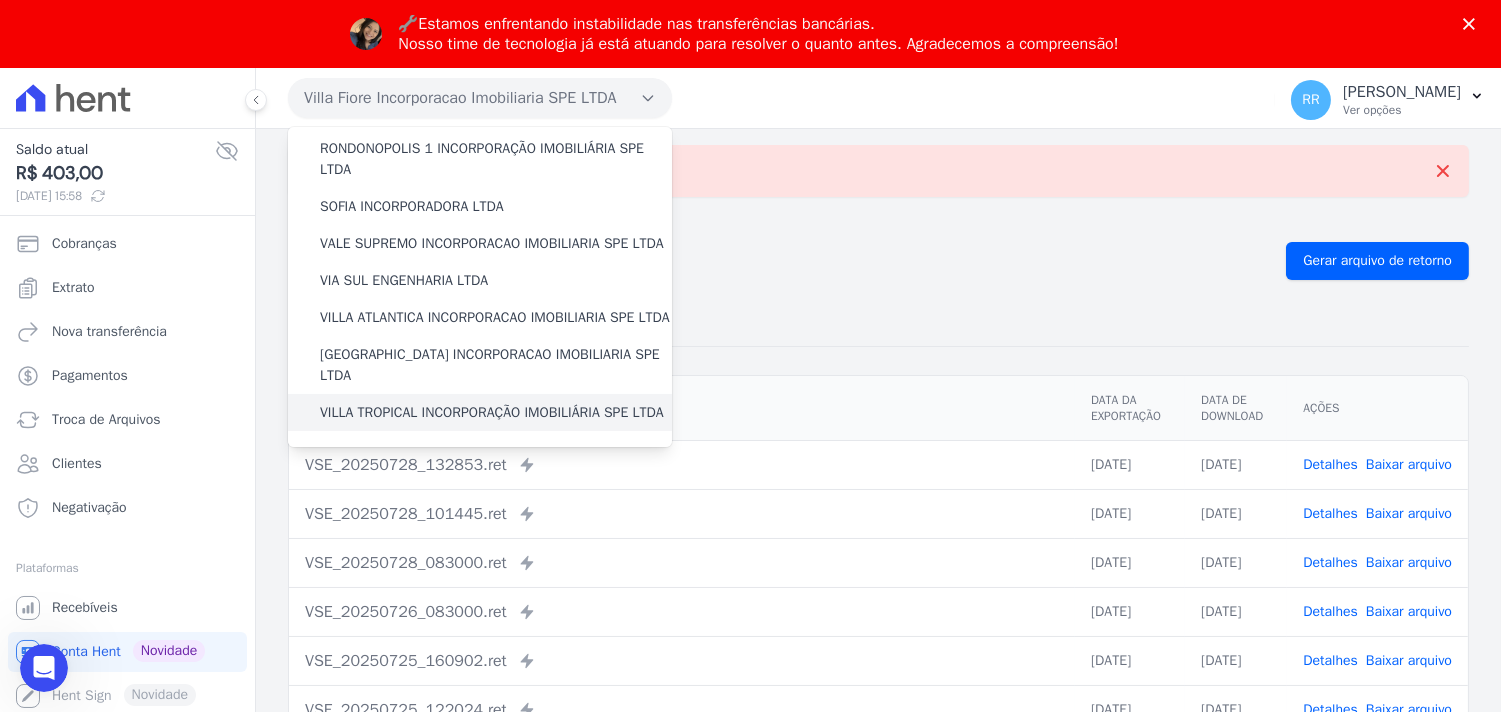 click on "VILLA TROPICAL INCORPORAÇÃO IMOBILIÁRIA SPE LTDA" at bounding box center [492, 412] 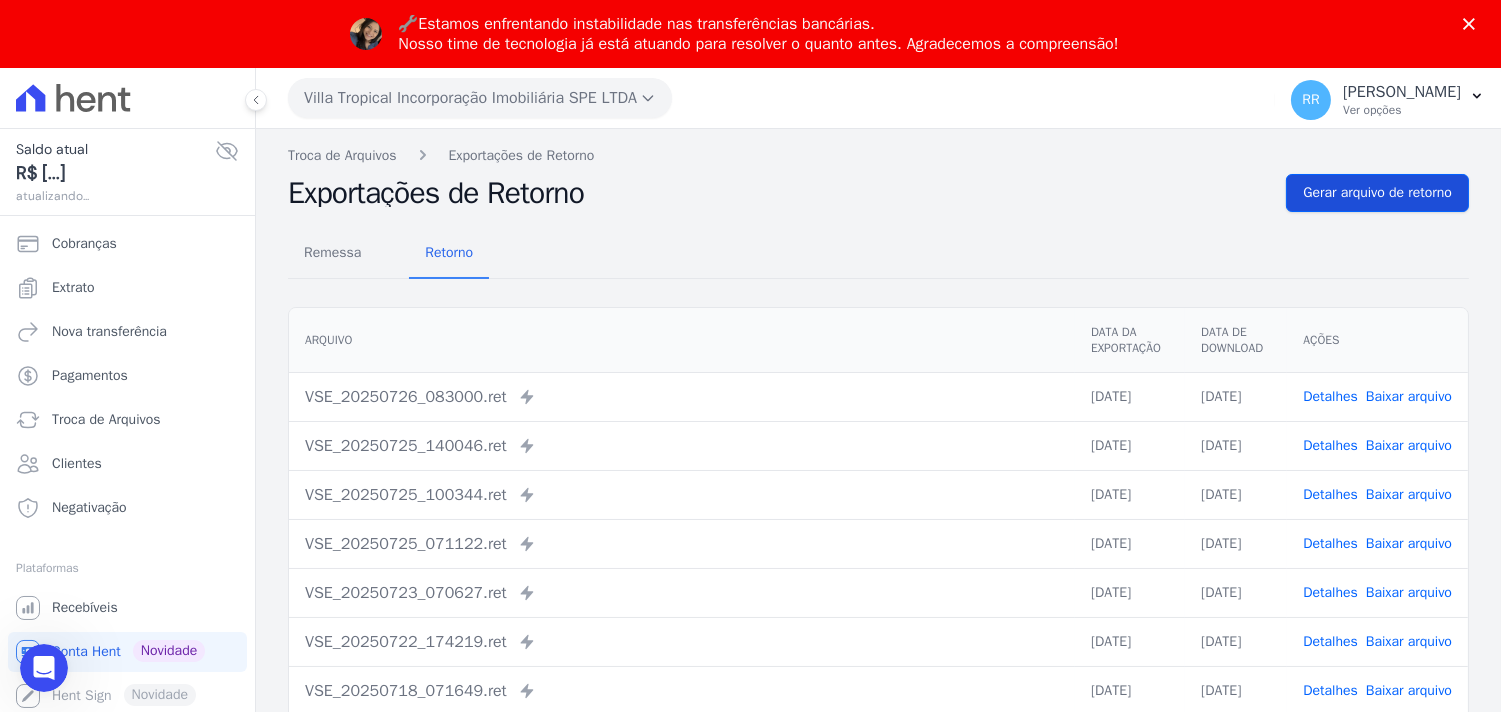 scroll, scrollTop: 0, scrollLeft: 0, axis: both 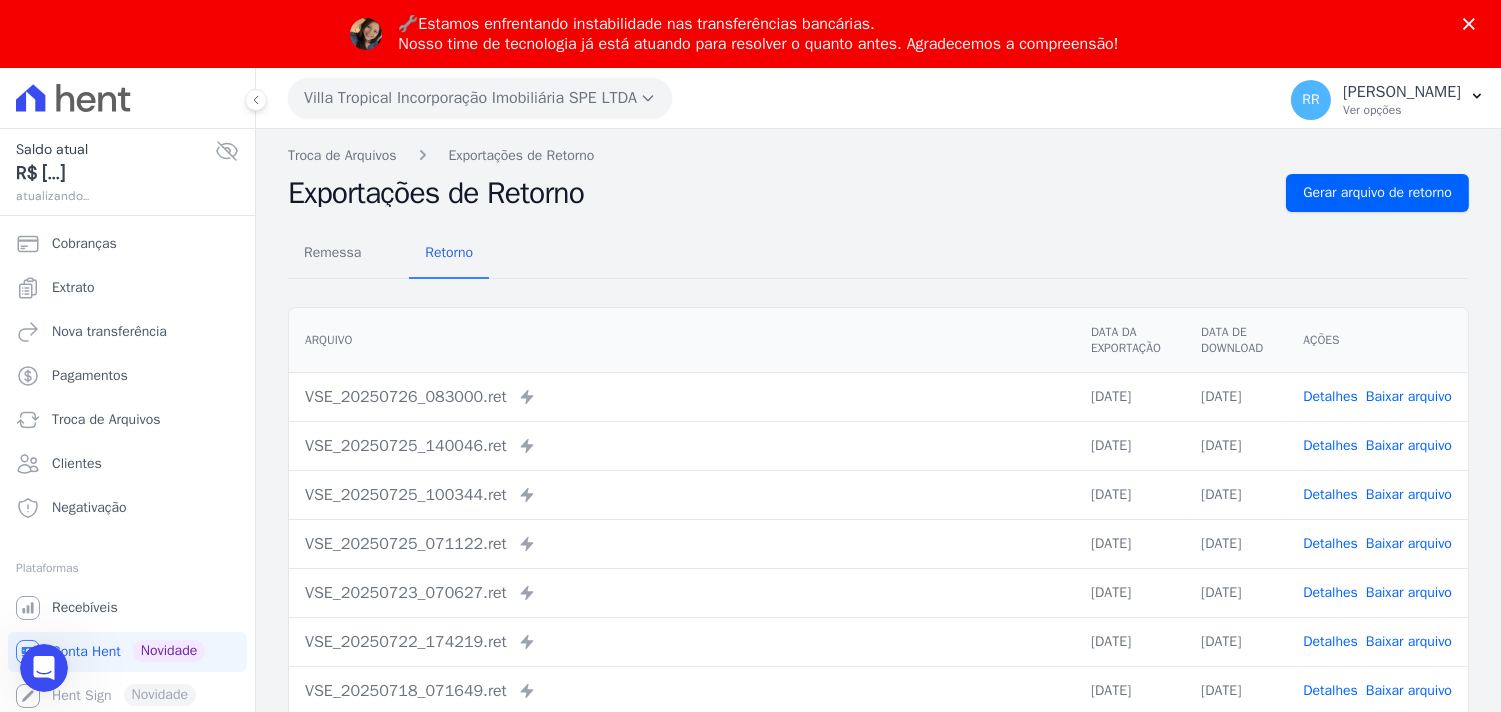 click on "Remessa
Retorno
Arquivo
Data da Exportação
Data de Download
Ações
VSE_20250726_083000.ret
Enviado para Nexxera em: 26/07/2025, 08:30
26/07/2025
28/07/2025
Detalhes" at bounding box center [878, 573] 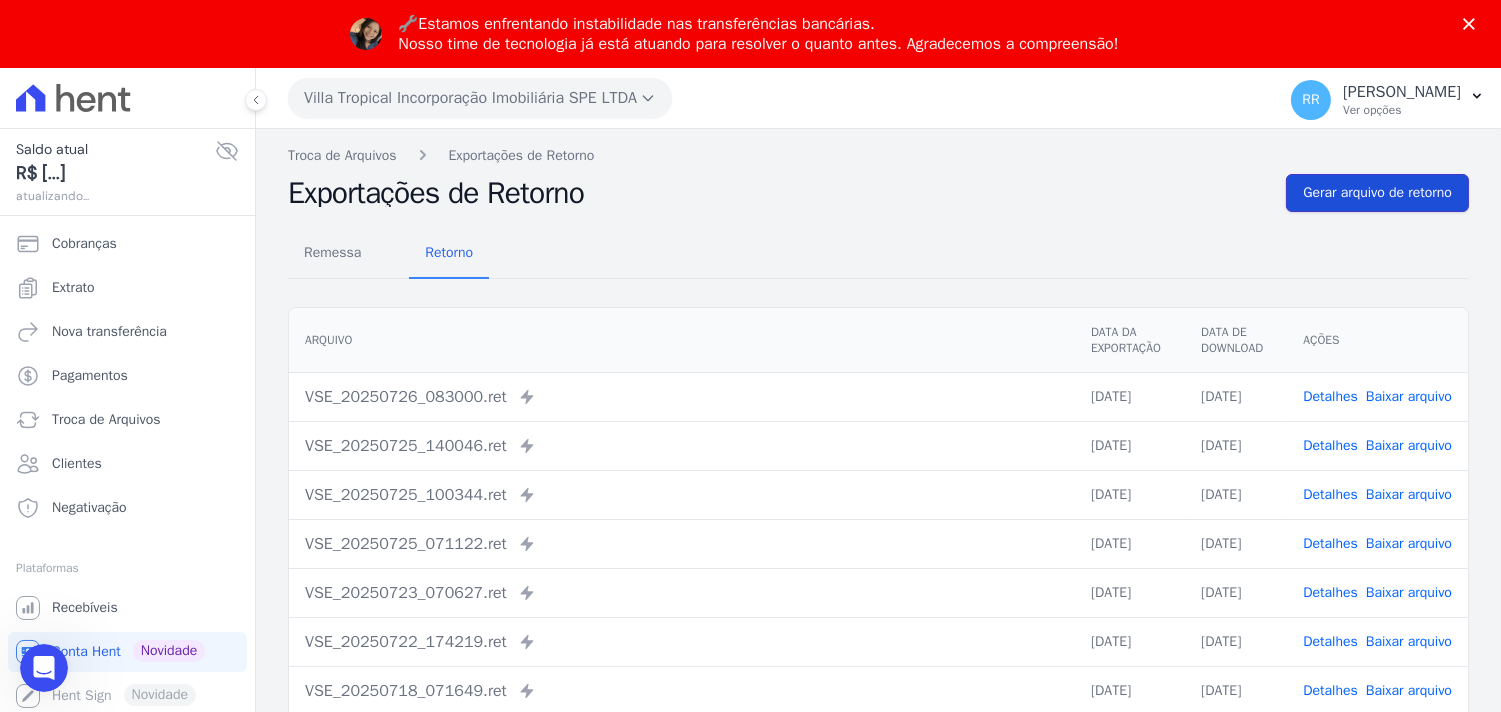 click on "Gerar arquivo de retorno" at bounding box center [1377, 193] 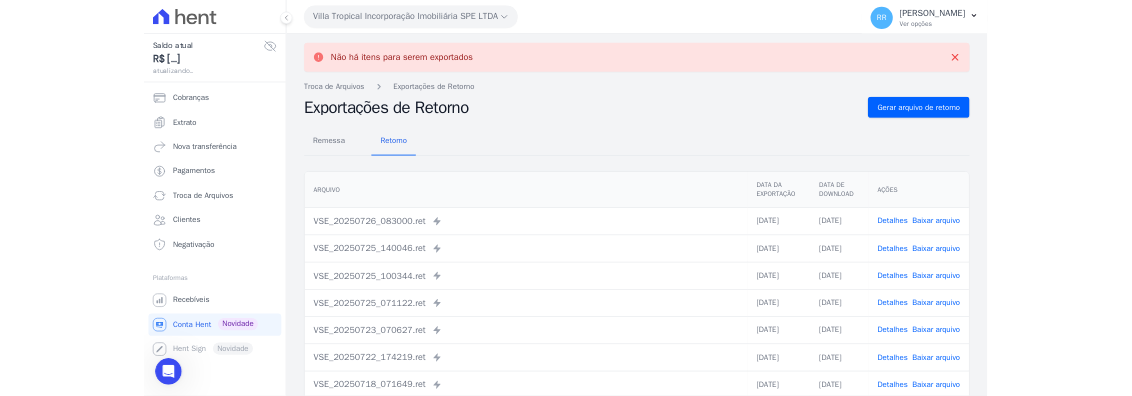 scroll, scrollTop: 0, scrollLeft: 0, axis: both 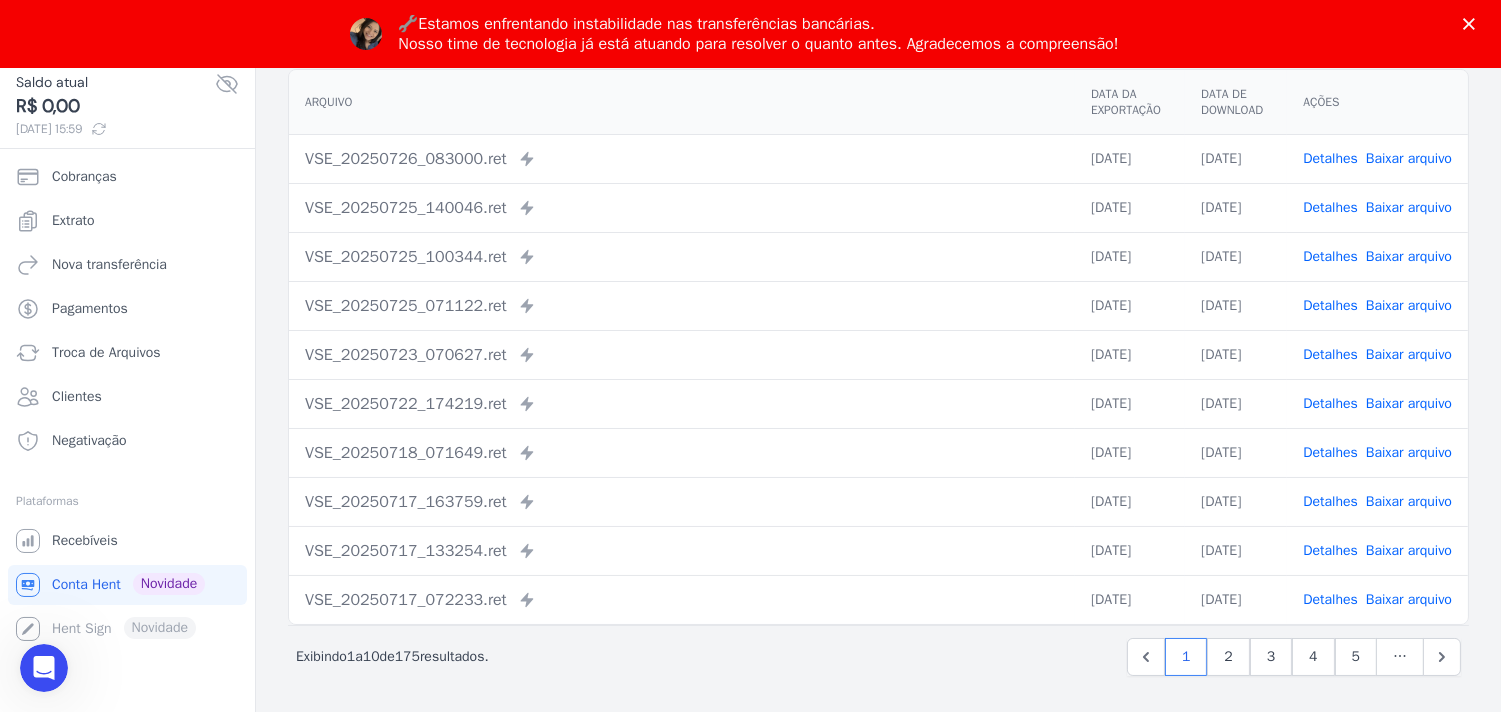 click on "VSE_20250725_100344.ret
Enviado para Nexxera em: 25/07/2025, 10:03" at bounding box center [682, 257] 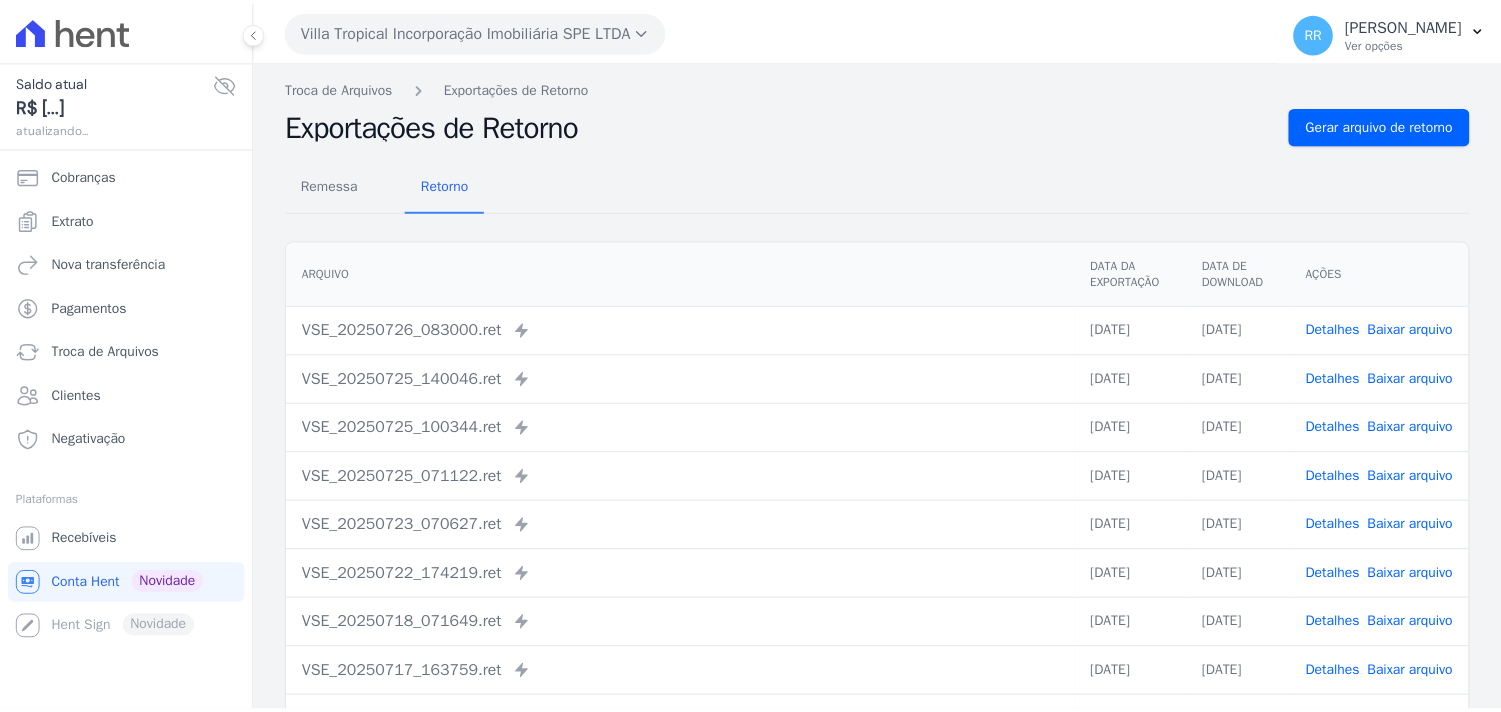 scroll, scrollTop: 0, scrollLeft: 0, axis: both 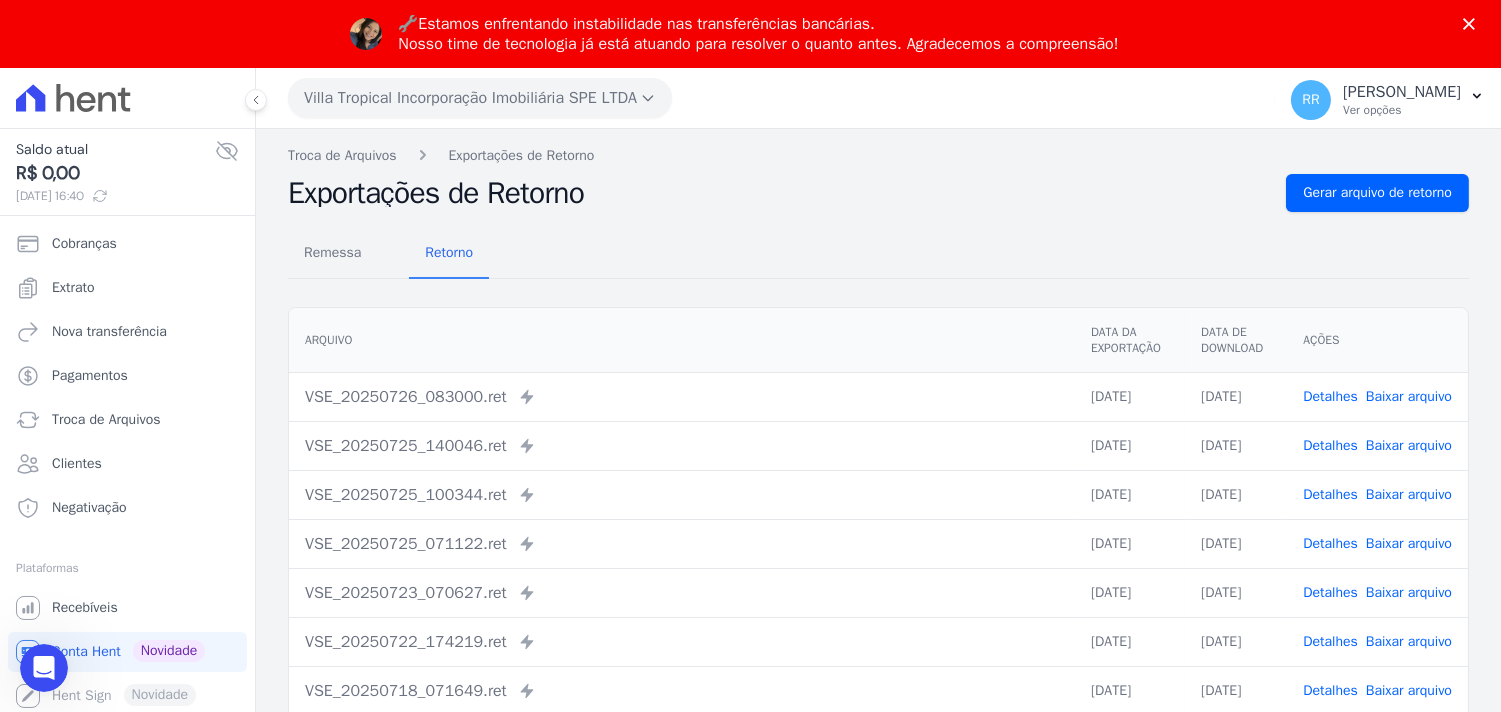 click on "Remessa
Retorno
Arquivo
Data da Exportação
Data de Download
Ações
VSE_20250726_083000.ret
Enviado para Nexxera em: 26/07/2025, 08:30
26/07/2025
28/07/2025
Detalhes" at bounding box center [878, 573] 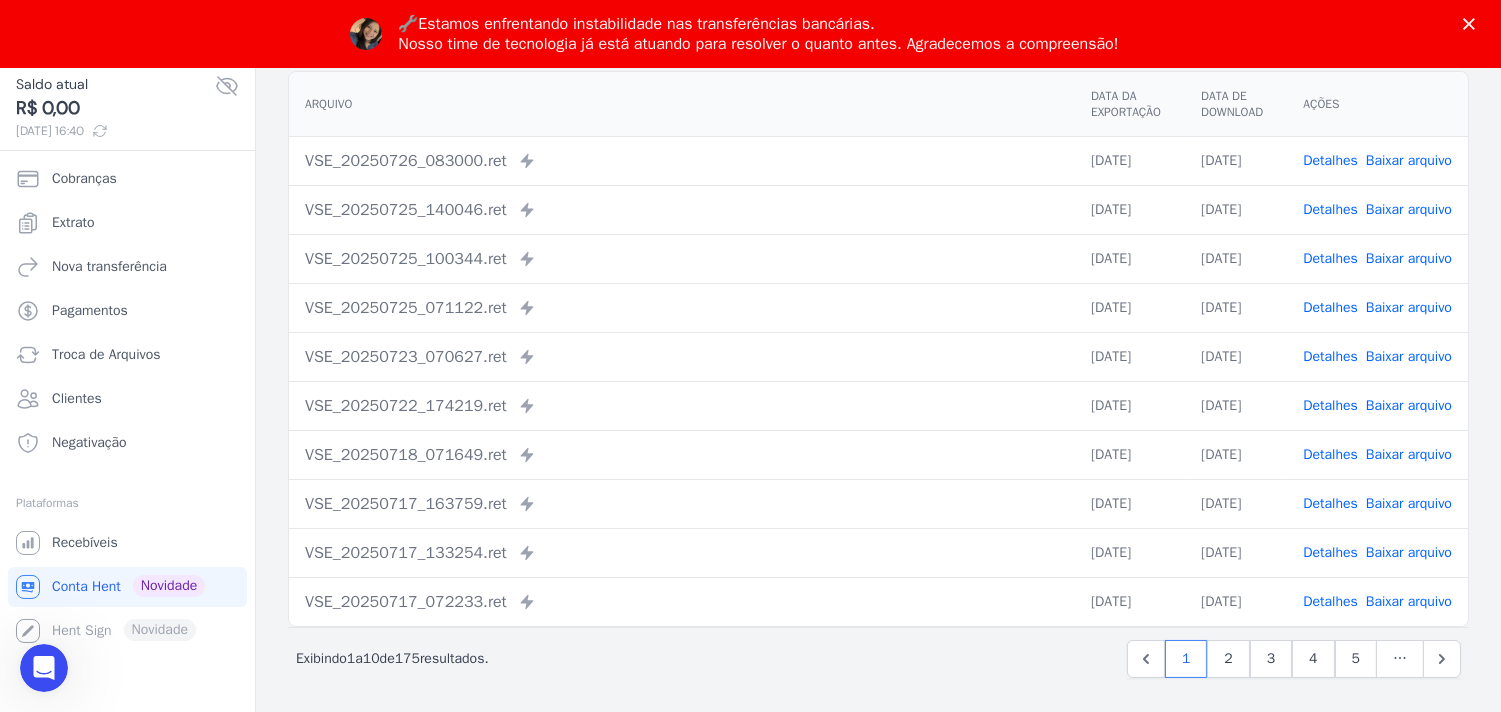 scroll, scrollTop: 67, scrollLeft: 0, axis: vertical 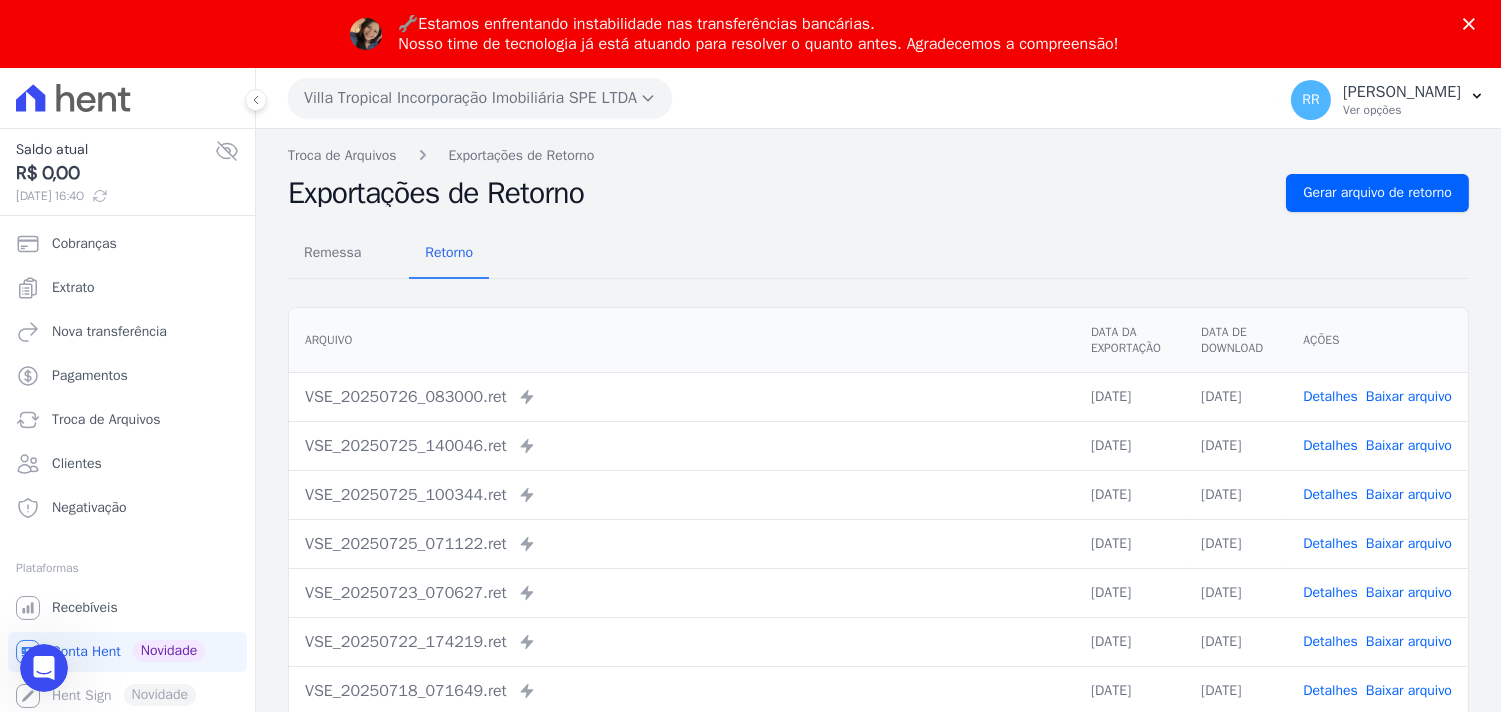 click on "Exportações de Retorno
Gerar arquivo de retorno" at bounding box center (878, 193) 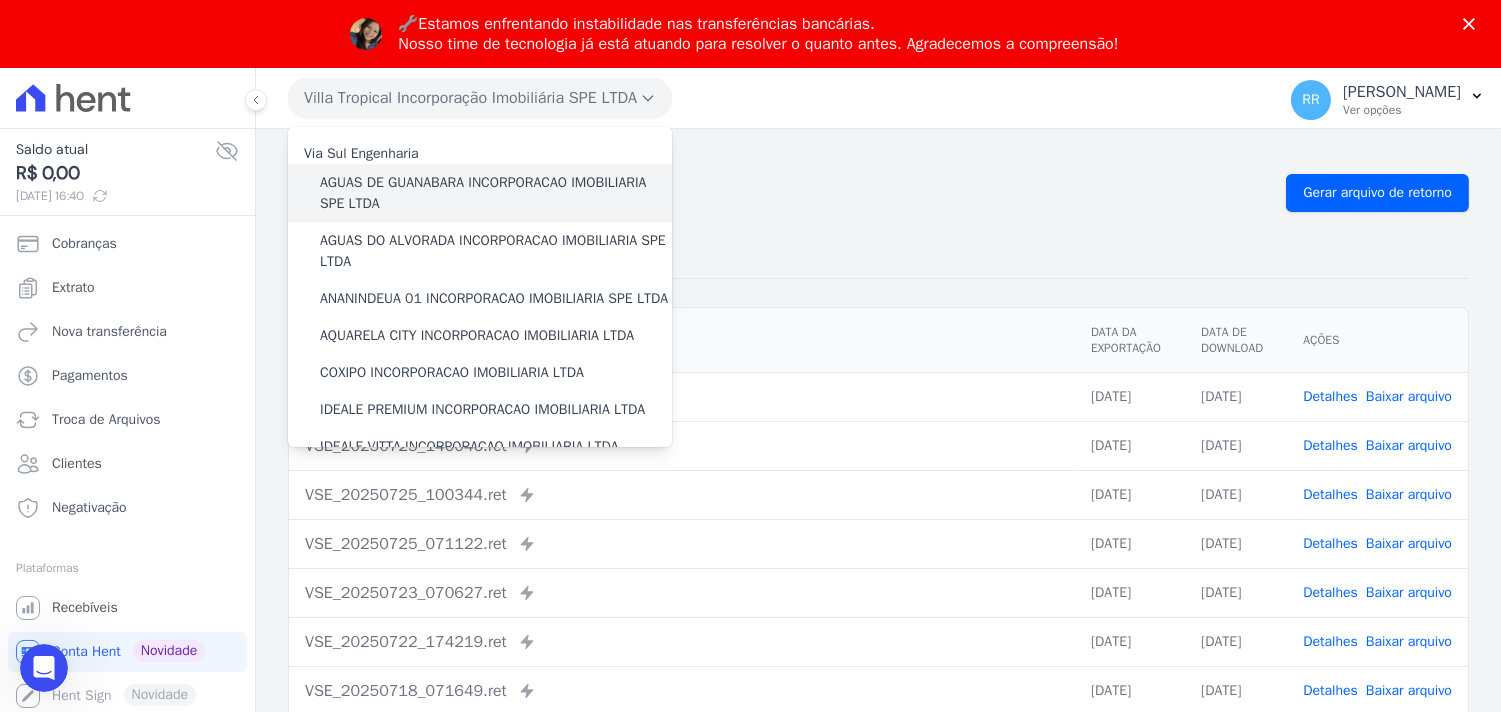 click on "AGUAS DE GUANABARA INCORPORACAO IMOBILIARIA SPE LTDA" at bounding box center (496, 193) 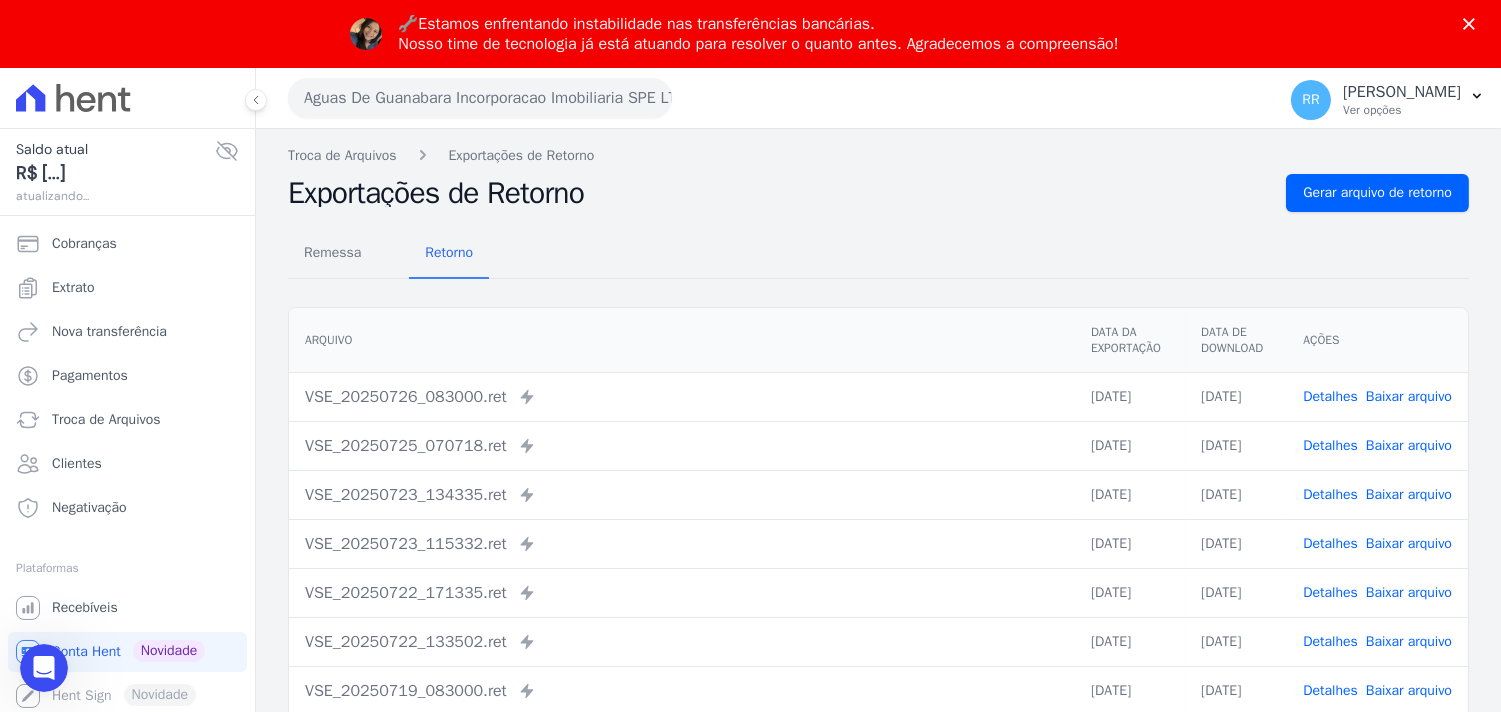 scroll, scrollTop: 0, scrollLeft: 0, axis: both 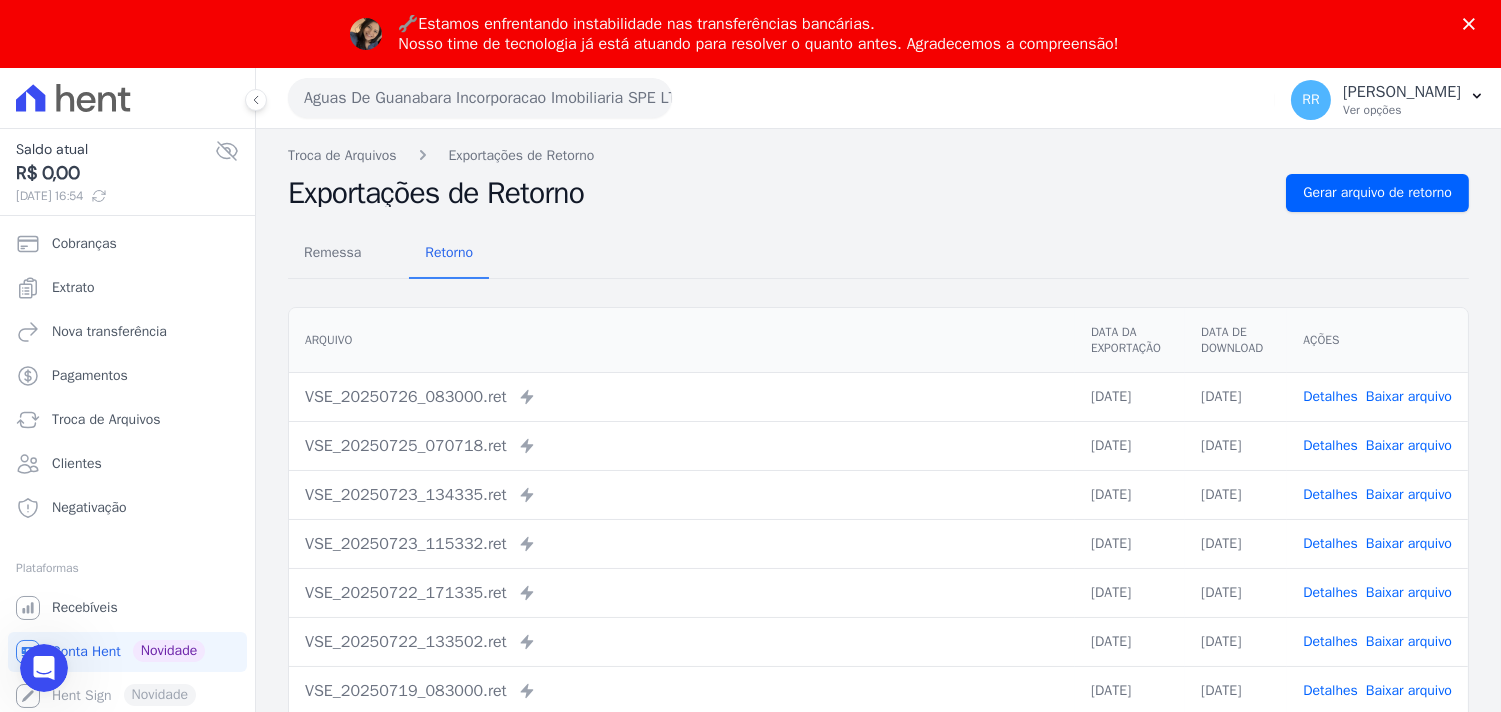 click on "Remessa
Retorno
Arquivo
Data da Exportação
Data de Download
Ações
VSE_20250726_083000.ret
Enviado para Nexxera em: 26/07/2025, 08:30
26/07/2025
28/07/2025
Detalhes" at bounding box center (878, 573) 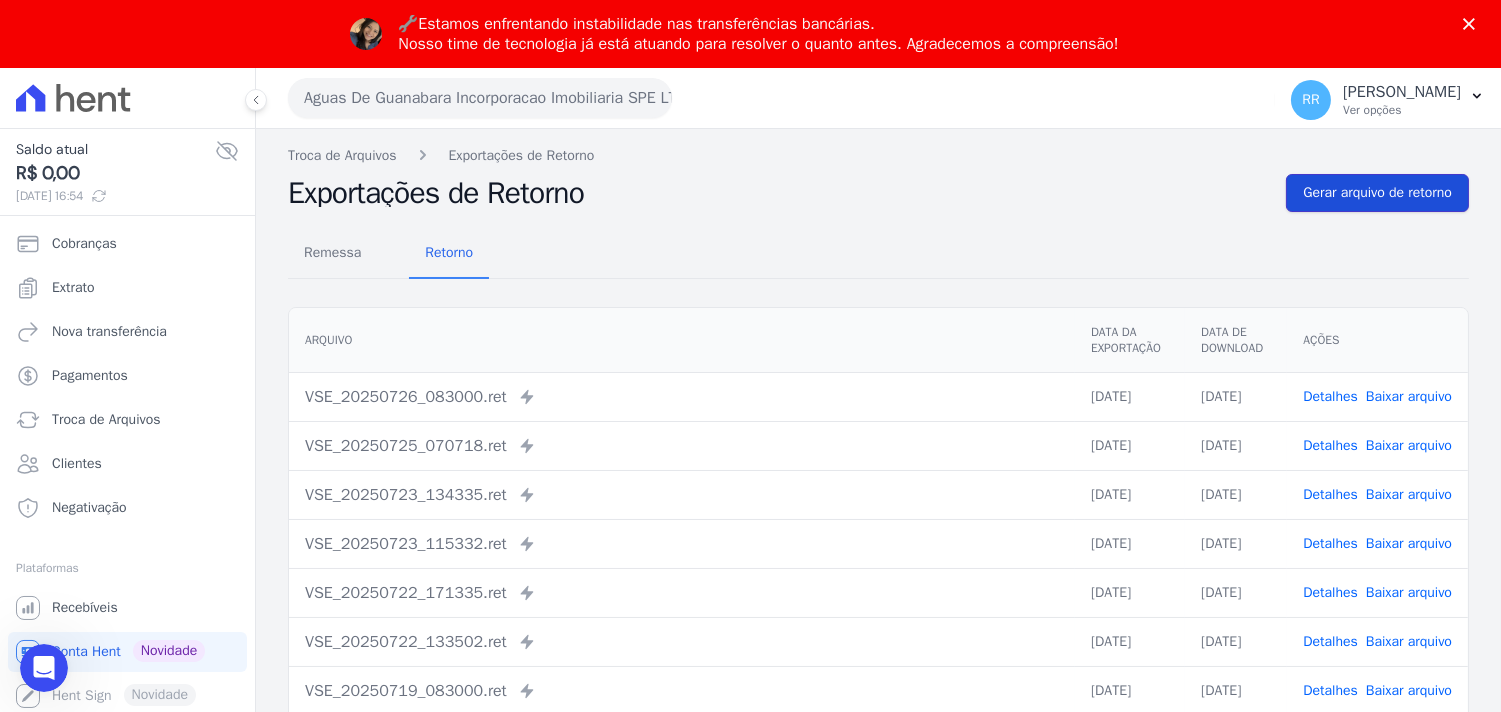 click on "Gerar arquivo de retorno" at bounding box center [1377, 193] 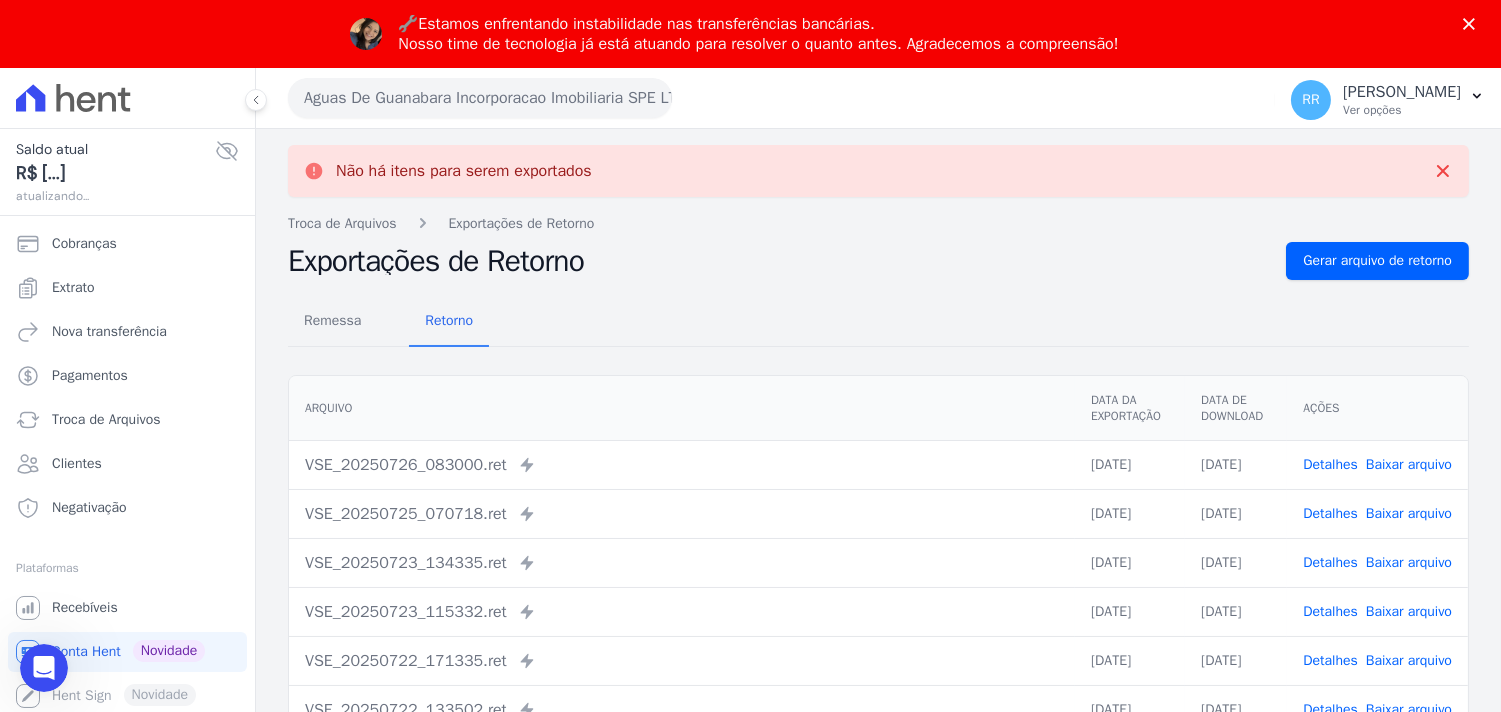 scroll, scrollTop: 0, scrollLeft: 0, axis: both 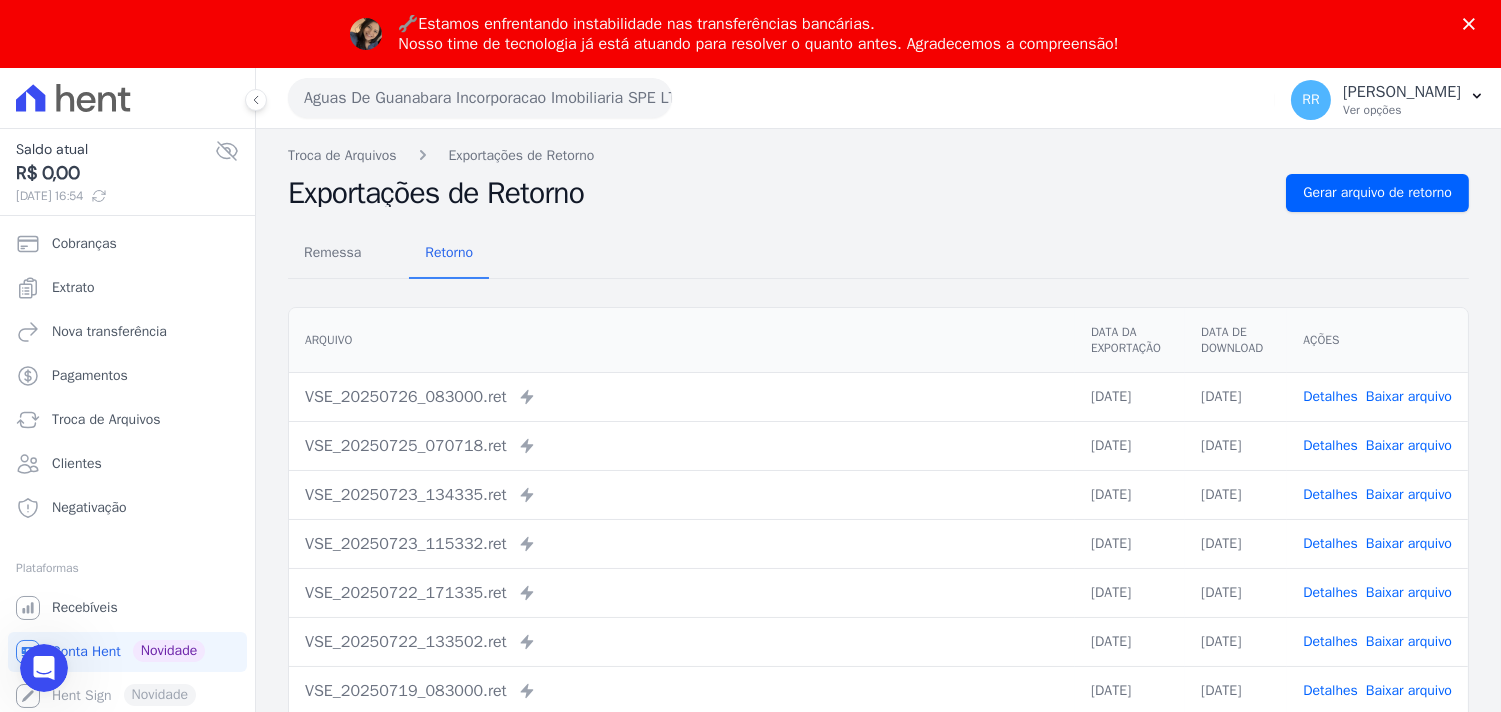 click on "Aguas De Guanabara Incorporacao Imobiliaria SPE LTDA" at bounding box center [480, 98] 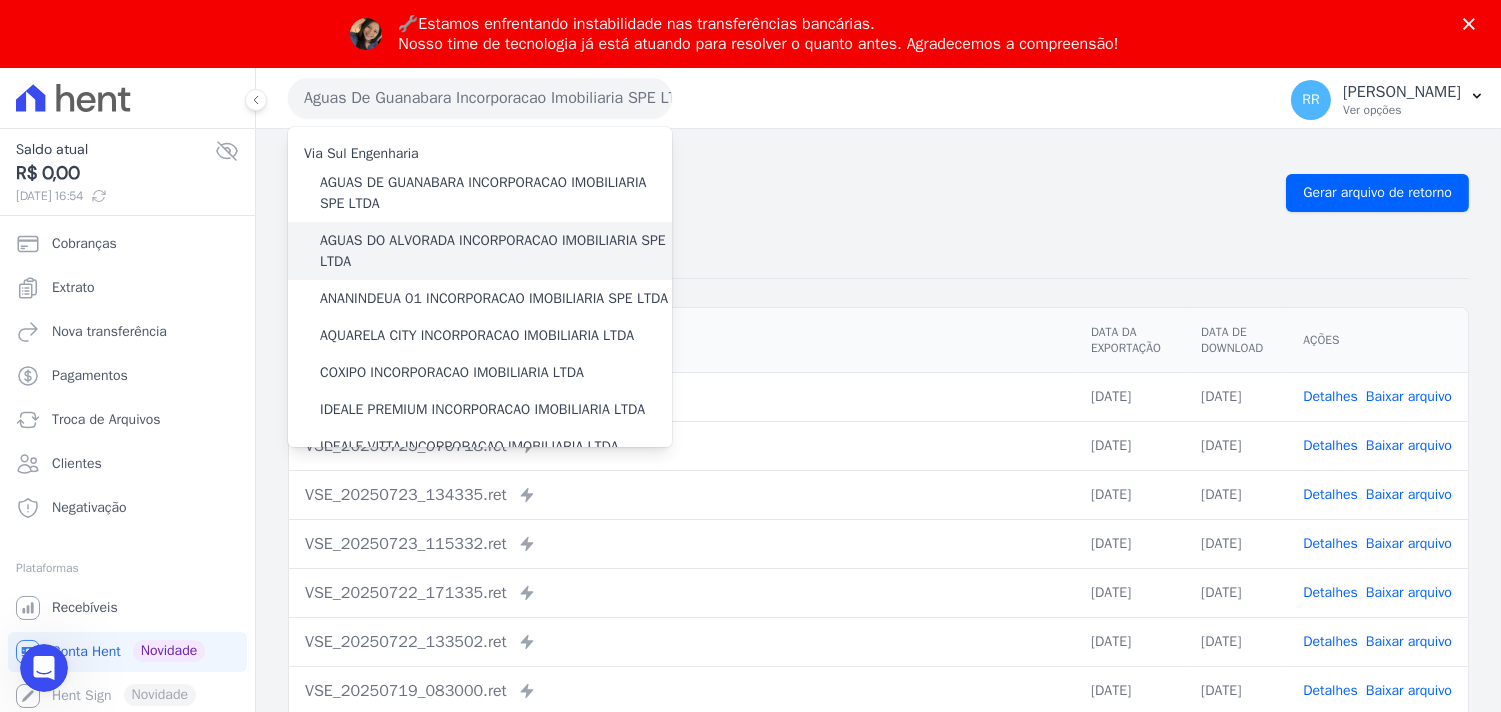 click on "AGUAS DO ALVORADA INCORPORACAO IMOBILIARIA SPE LTDA" at bounding box center [496, 251] 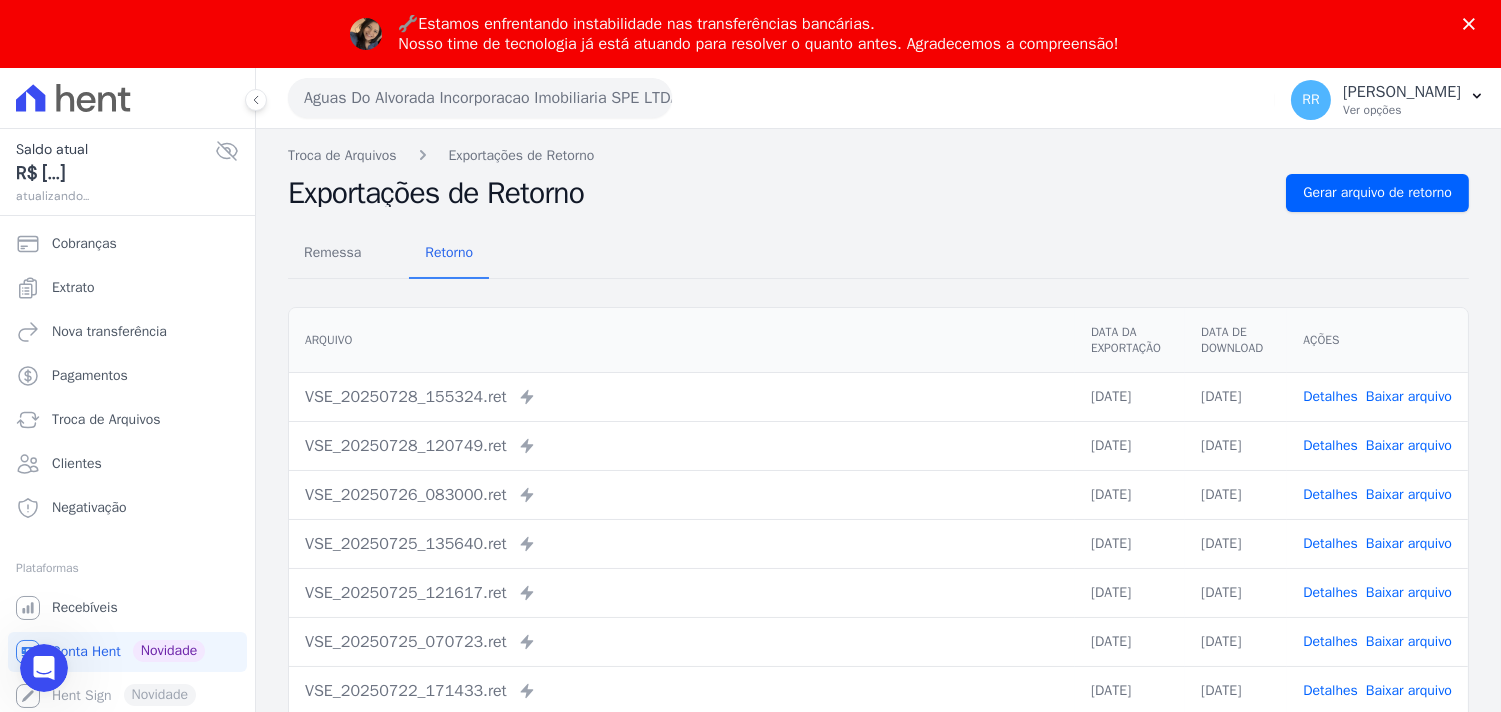 scroll, scrollTop: 0, scrollLeft: 0, axis: both 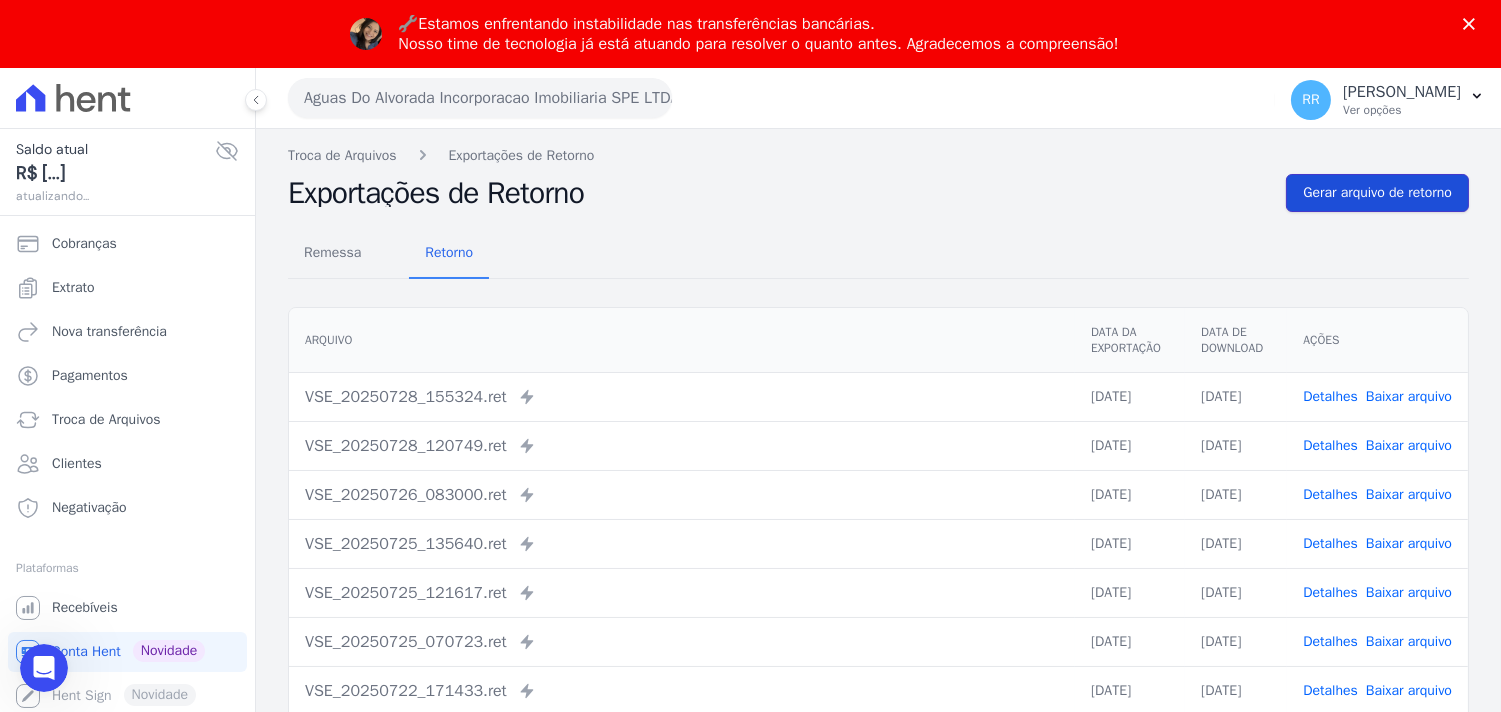 click on "Gerar arquivo de retorno" at bounding box center [1377, 193] 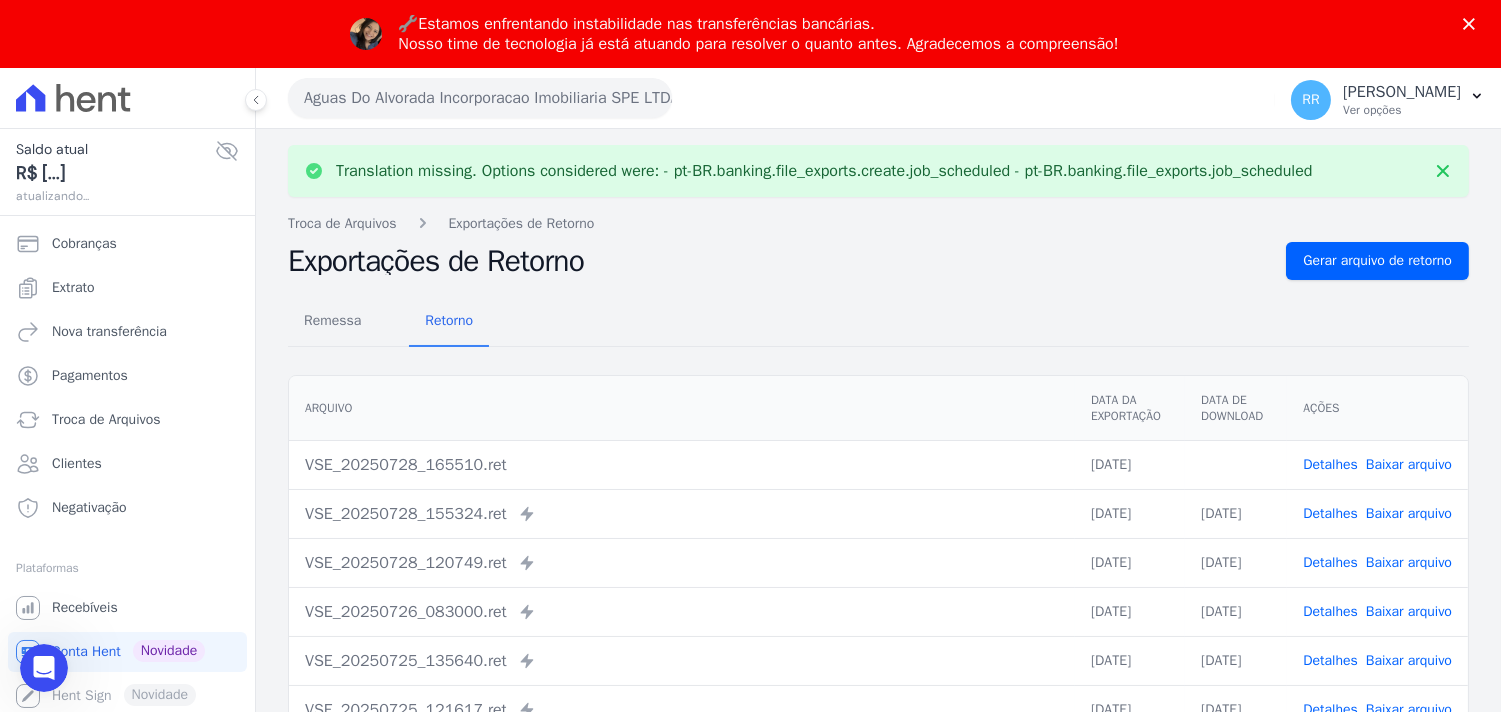 scroll, scrollTop: 0, scrollLeft: 0, axis: both 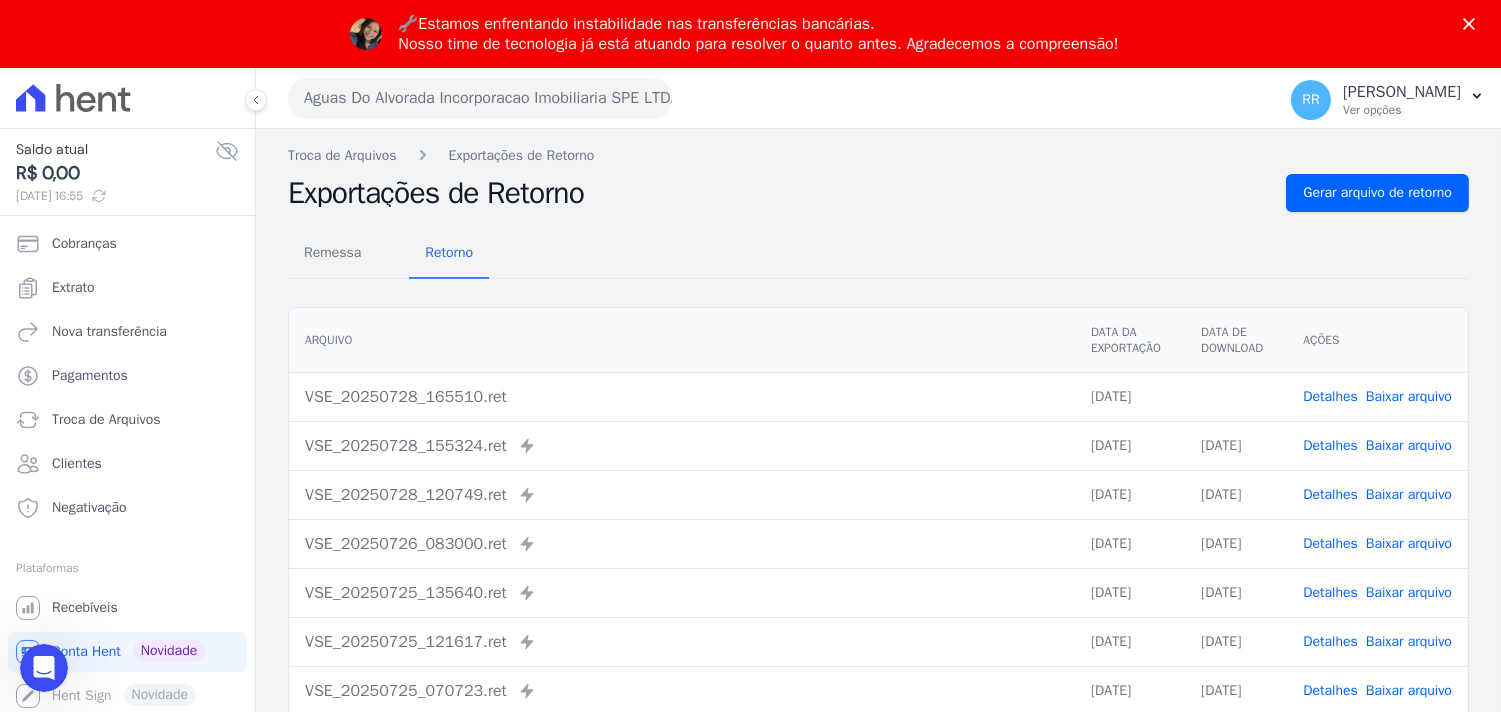 click on "Troca de Arquivos
Exportações de Retorno" at bounding box center [878, 155] 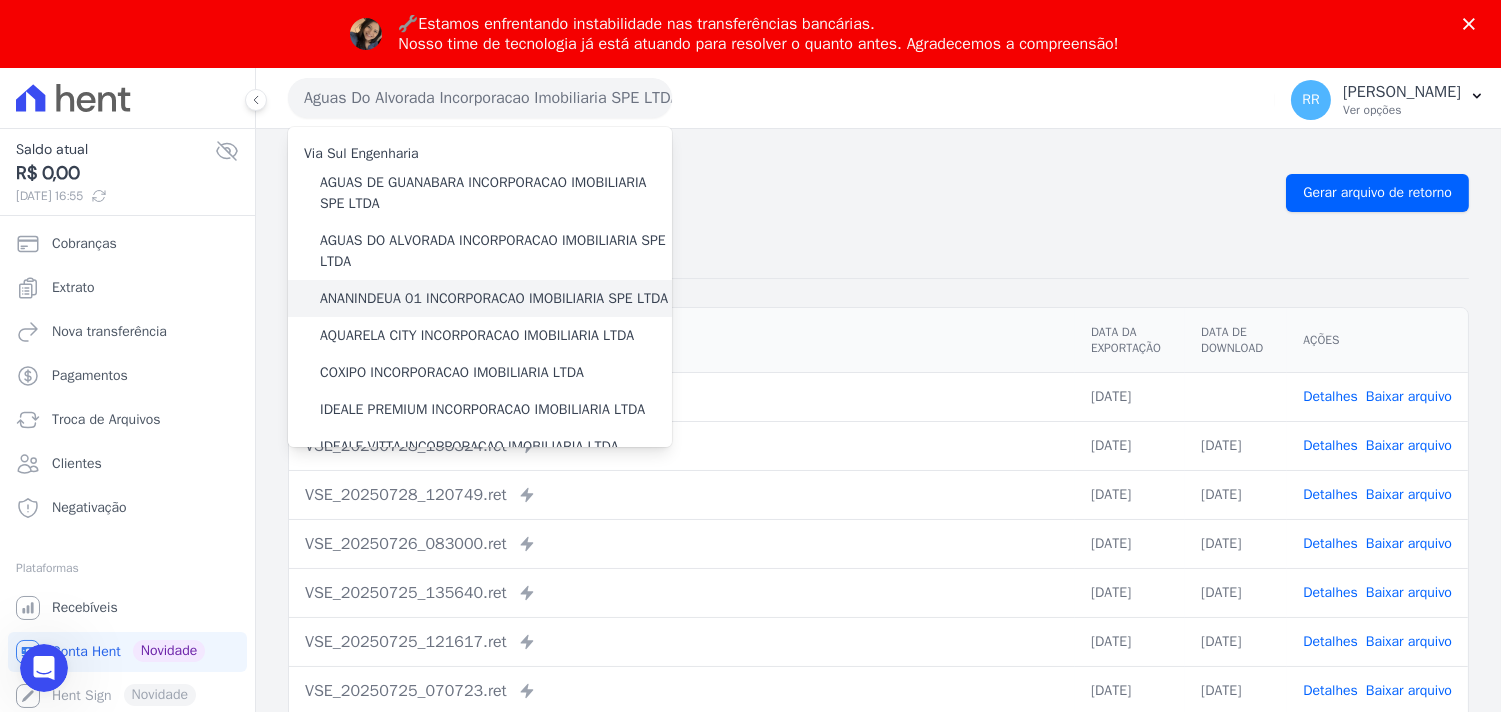 click on "ANANINDEUA 01 INCORPORACAO IMOBILIARIA SPE LTDA" at bounding box center [494, 298] 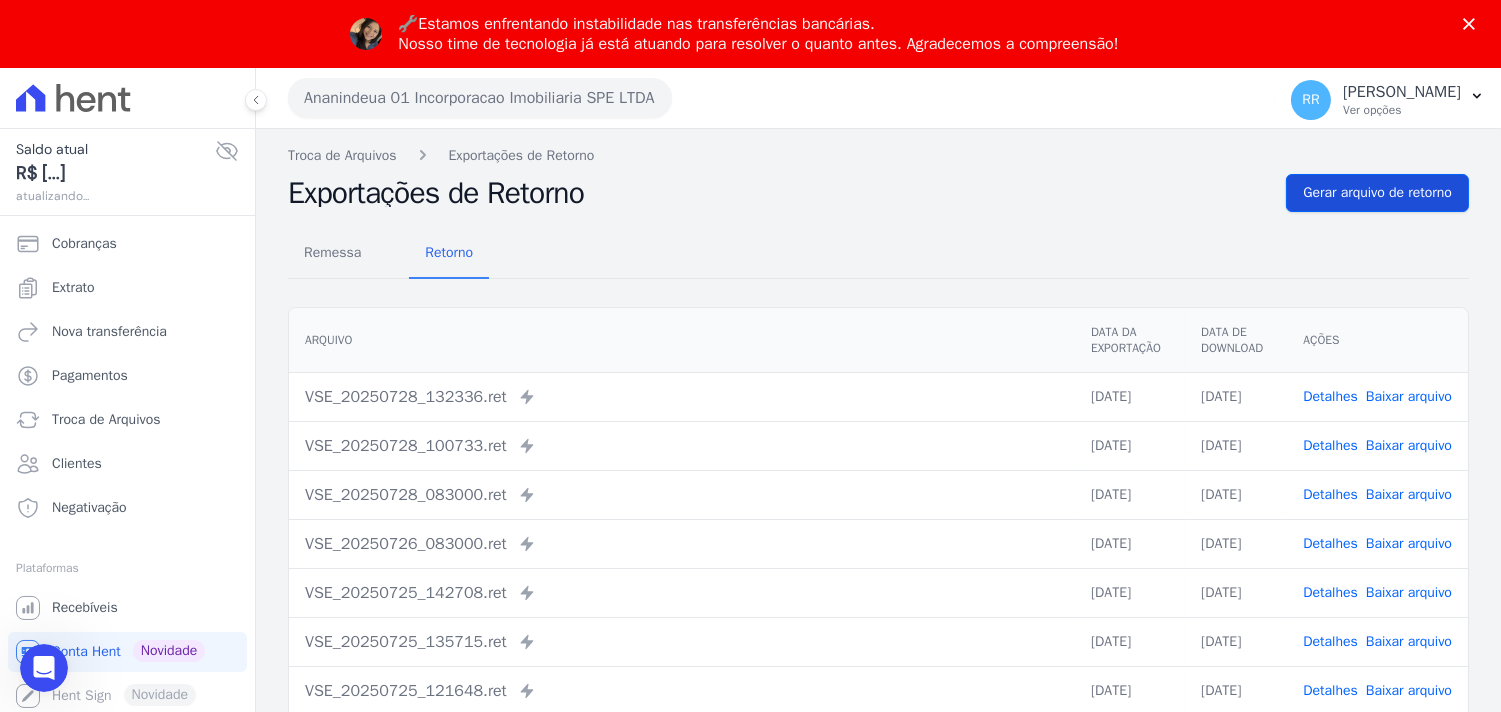scroll, scrollTop: 0, scrollLeft: 0, axis: both 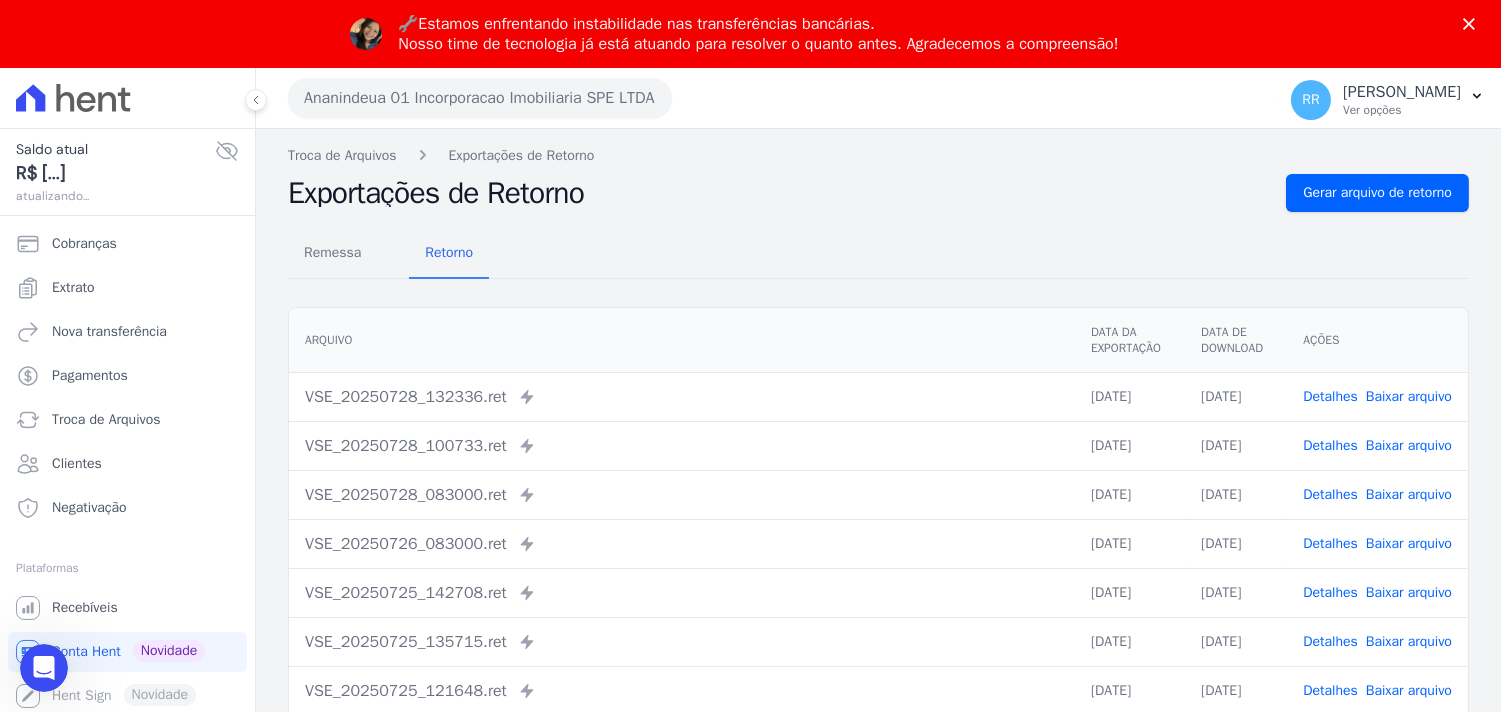 click on "Remessa
Retorno
Arquivo
Data da Exportação
Data de Download
Ações
VSE_20250728_132336.ret
Enviado para Nexxera em: 28/07/2025, 13:23
28/07/2025
28/07/2025
Detalhes" at bounding box center (878, 573) 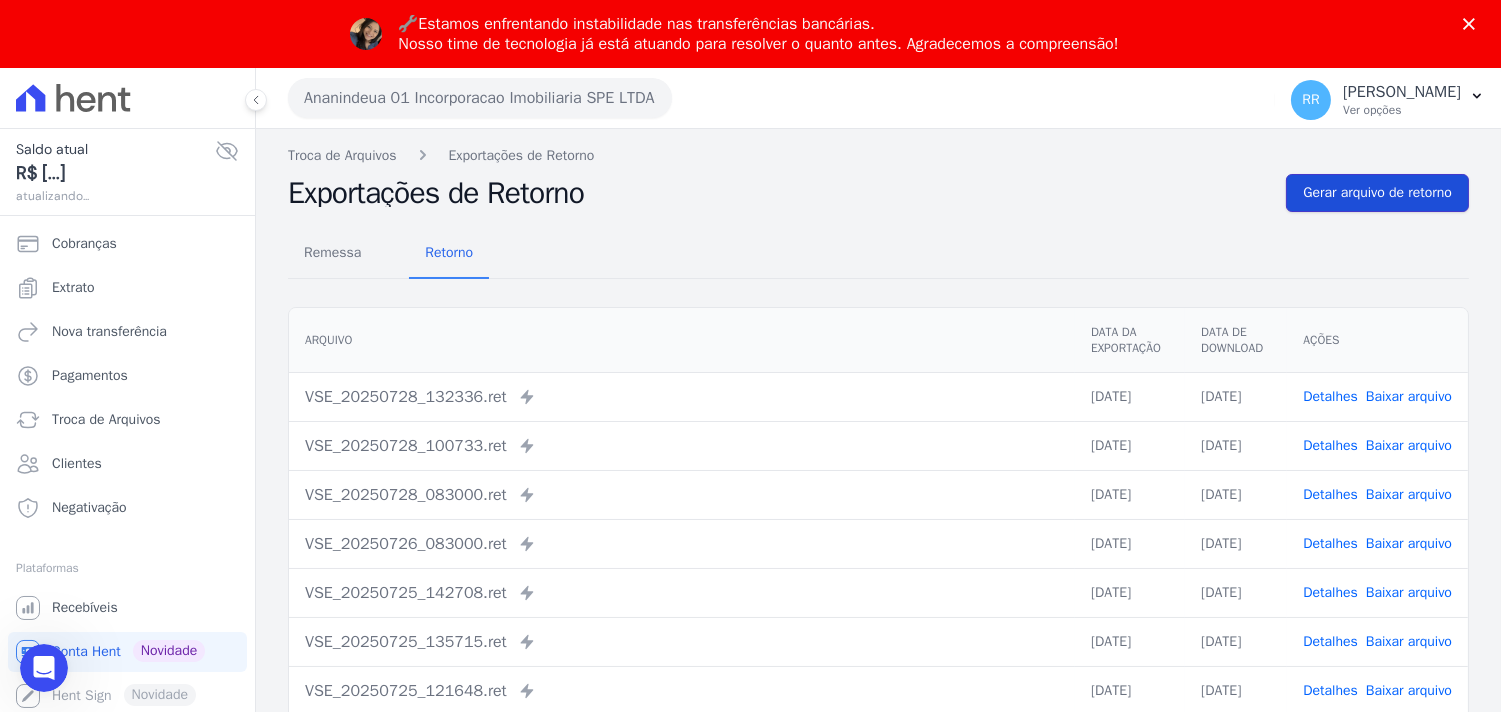 click on "Gerar arquivo de retorno" at bounding box center [1377, 193] 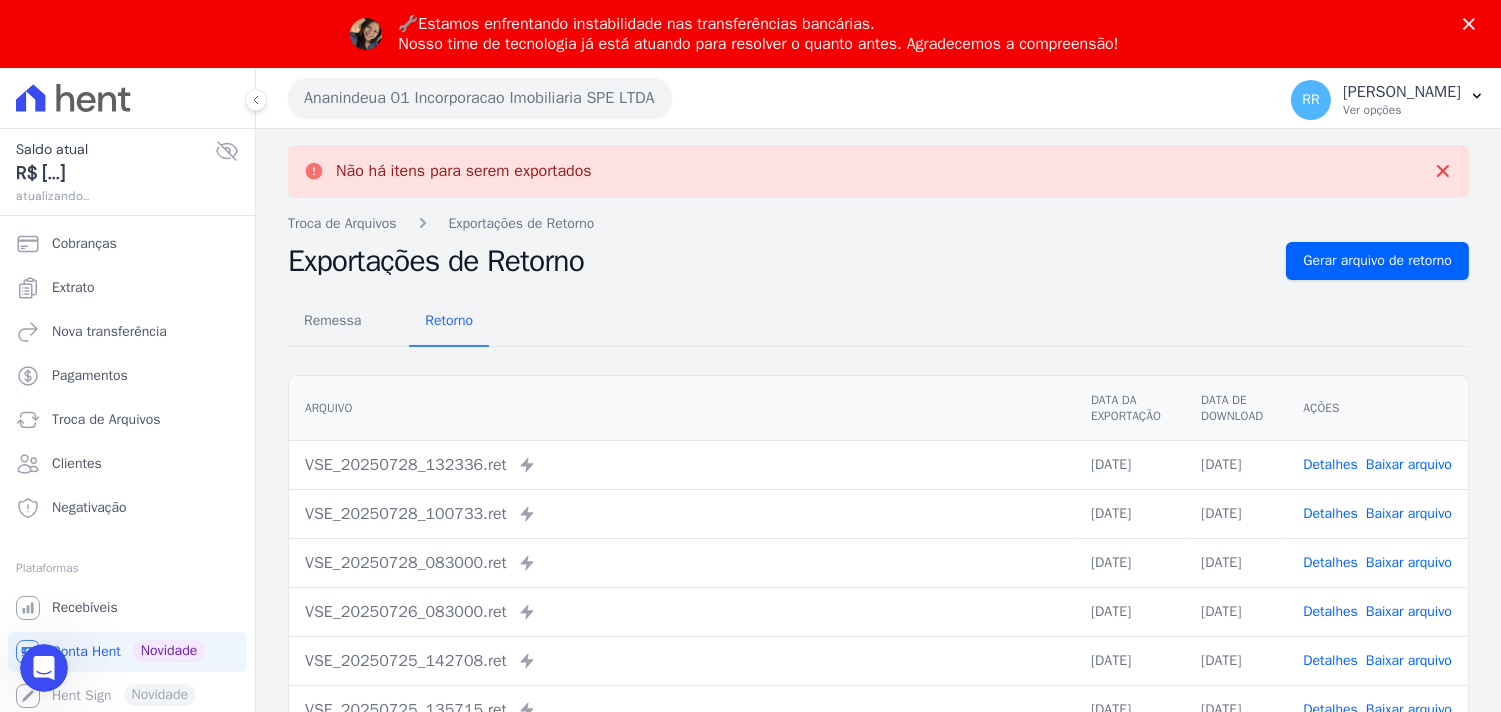 scroll, scrollTop: 0, scrollLeft: 0, axis: both 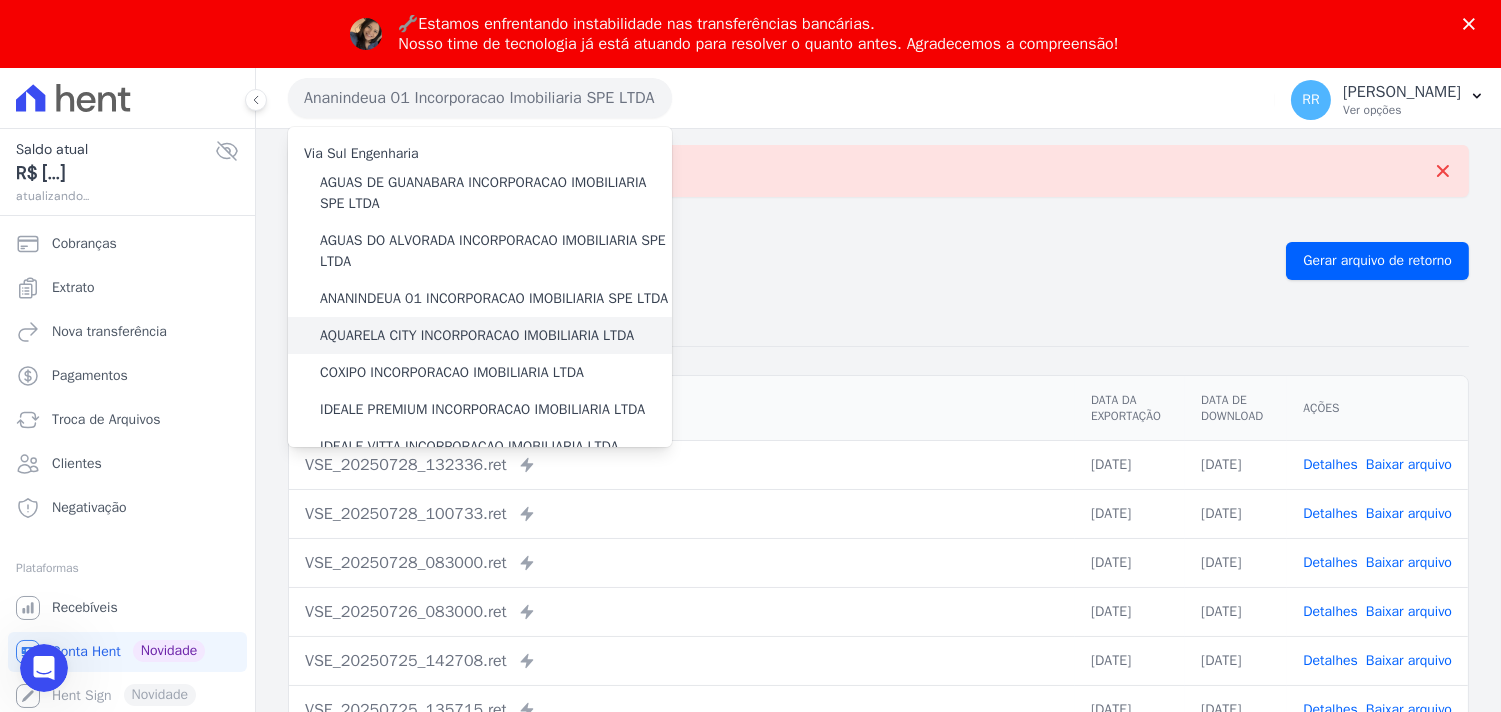 click on "AQUARELA CITY INCORPORACAO IMOBILIARIA LTDA" at bounding box center (477, 335) 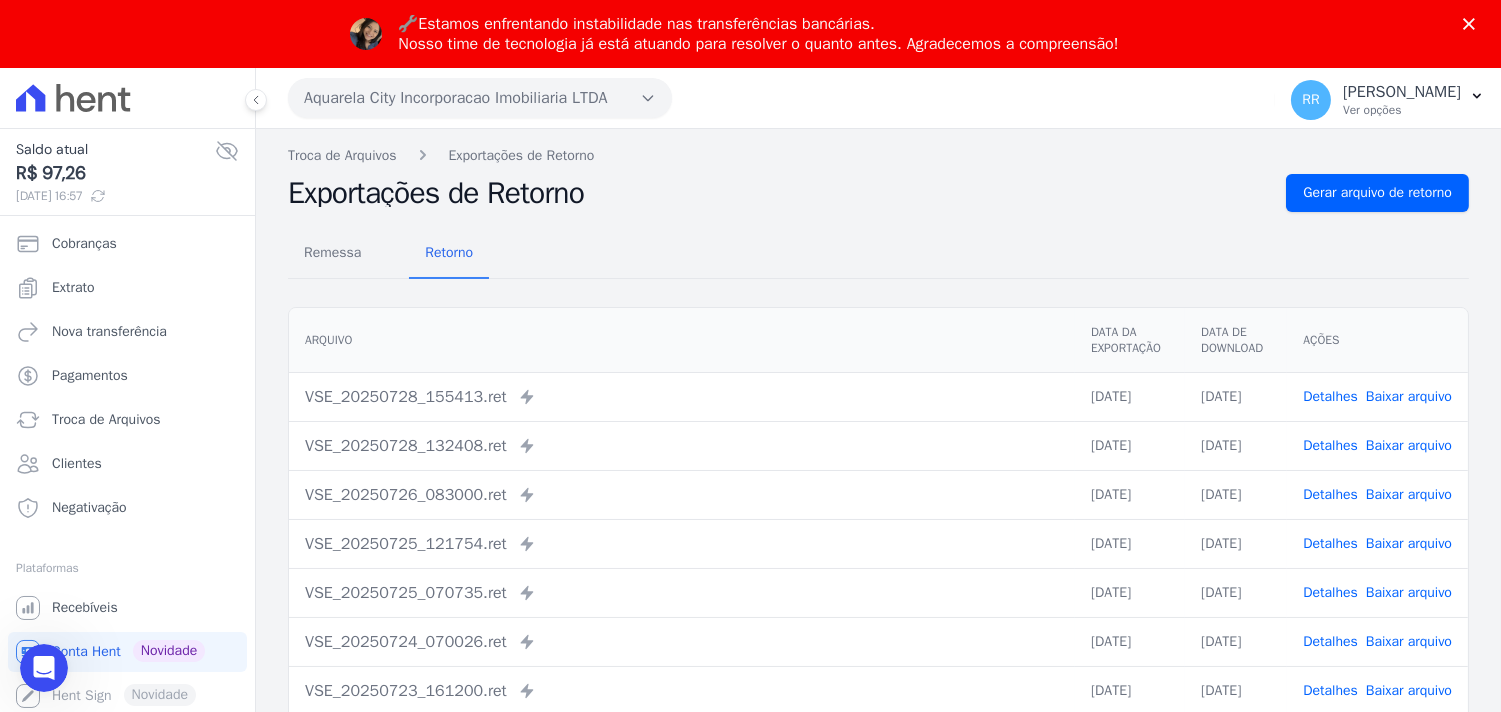 scroll, scrollTop: 0, scrollLeft: 0, axis: both 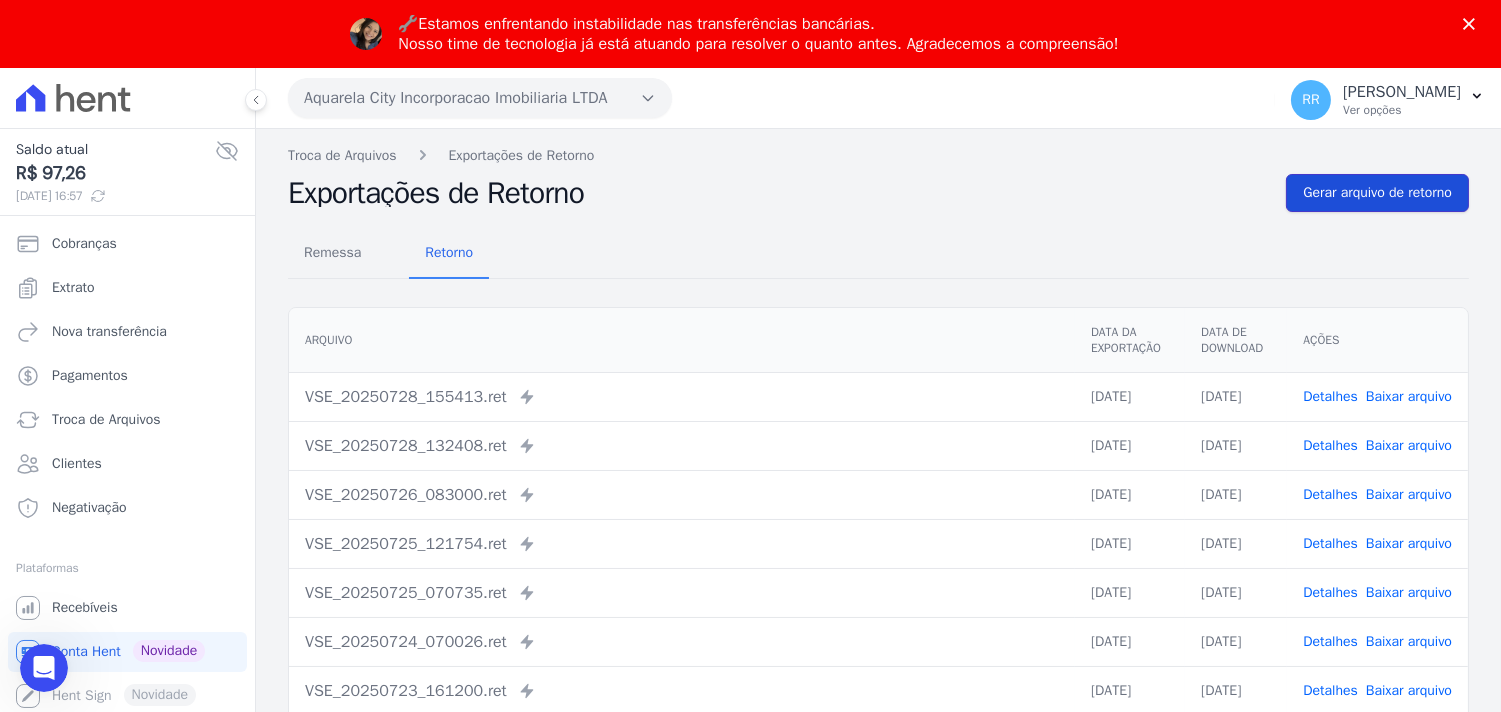 click on "Gerar arquivo de retorno" at bounding box center (1377, 193) 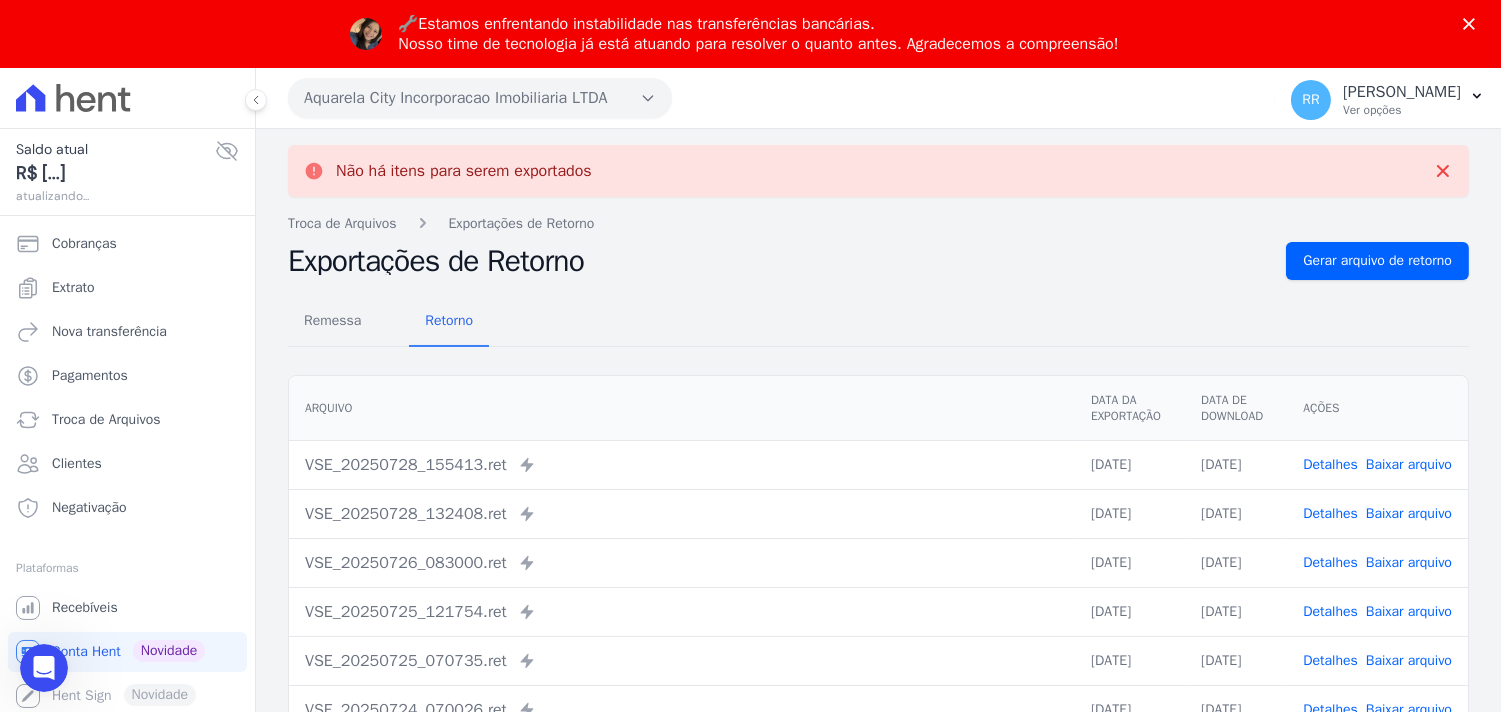 scroll, scrollTop: 0, scrollLeft: 0, axis: both 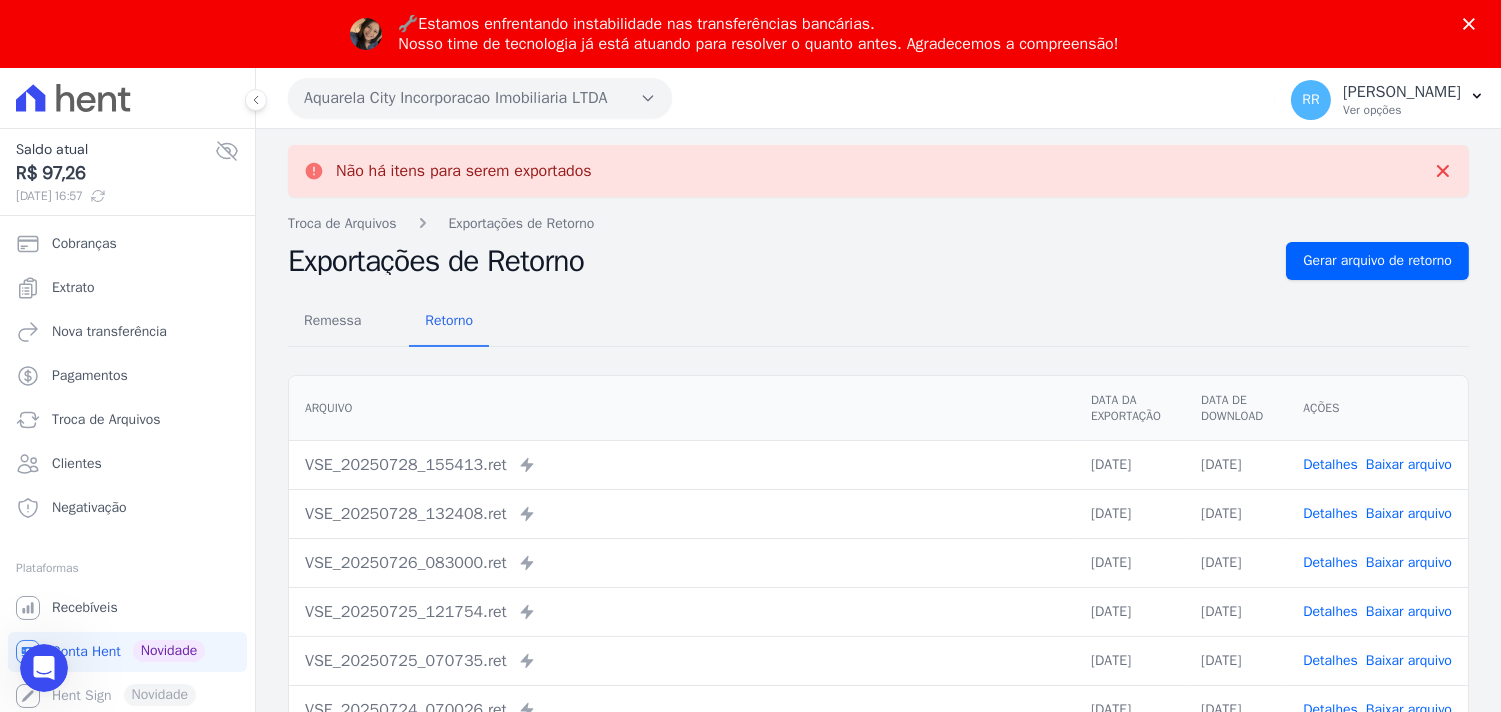click on "Aquarela City Incorporacao Imobiliaria LTDA" at bounding box center [480, 98] 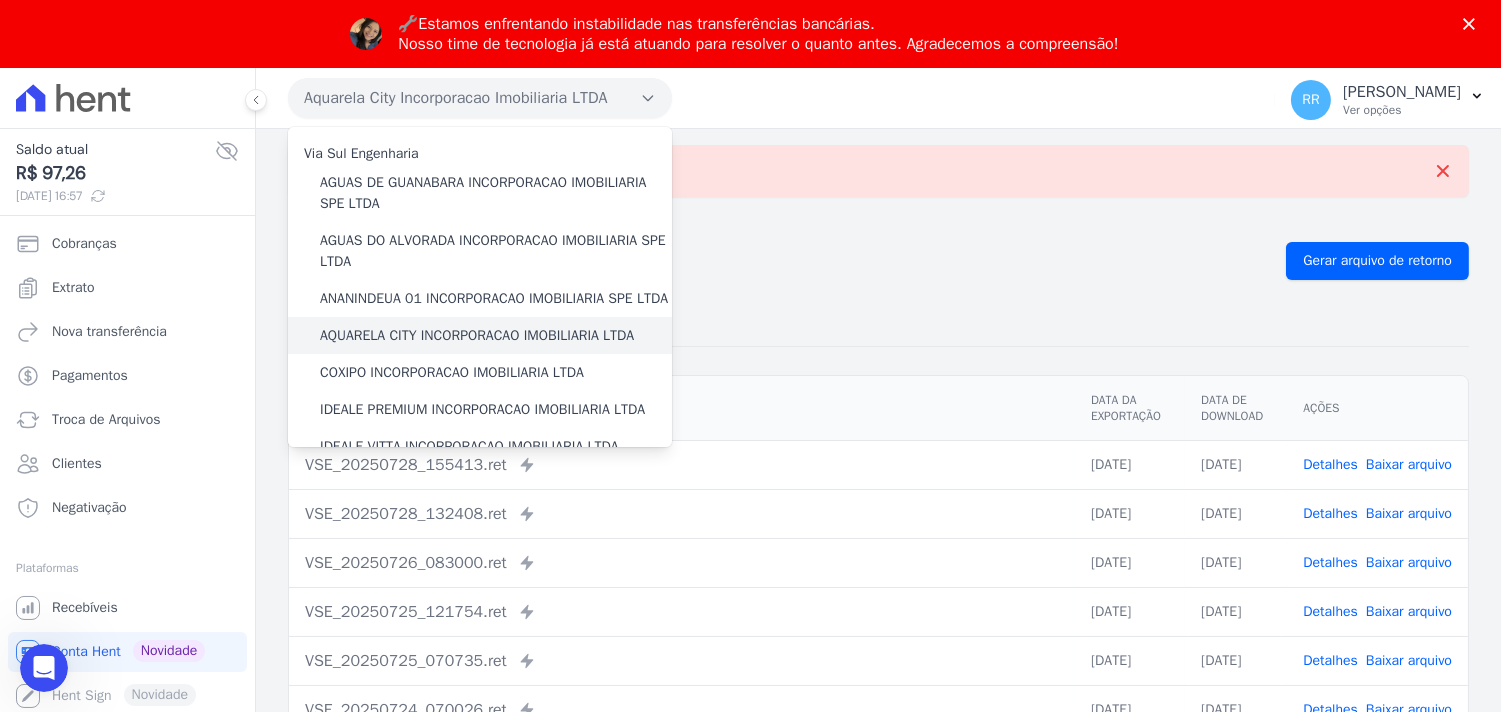 scroll, scrollTop: 36, scrollLeft: 0, axis: vertical 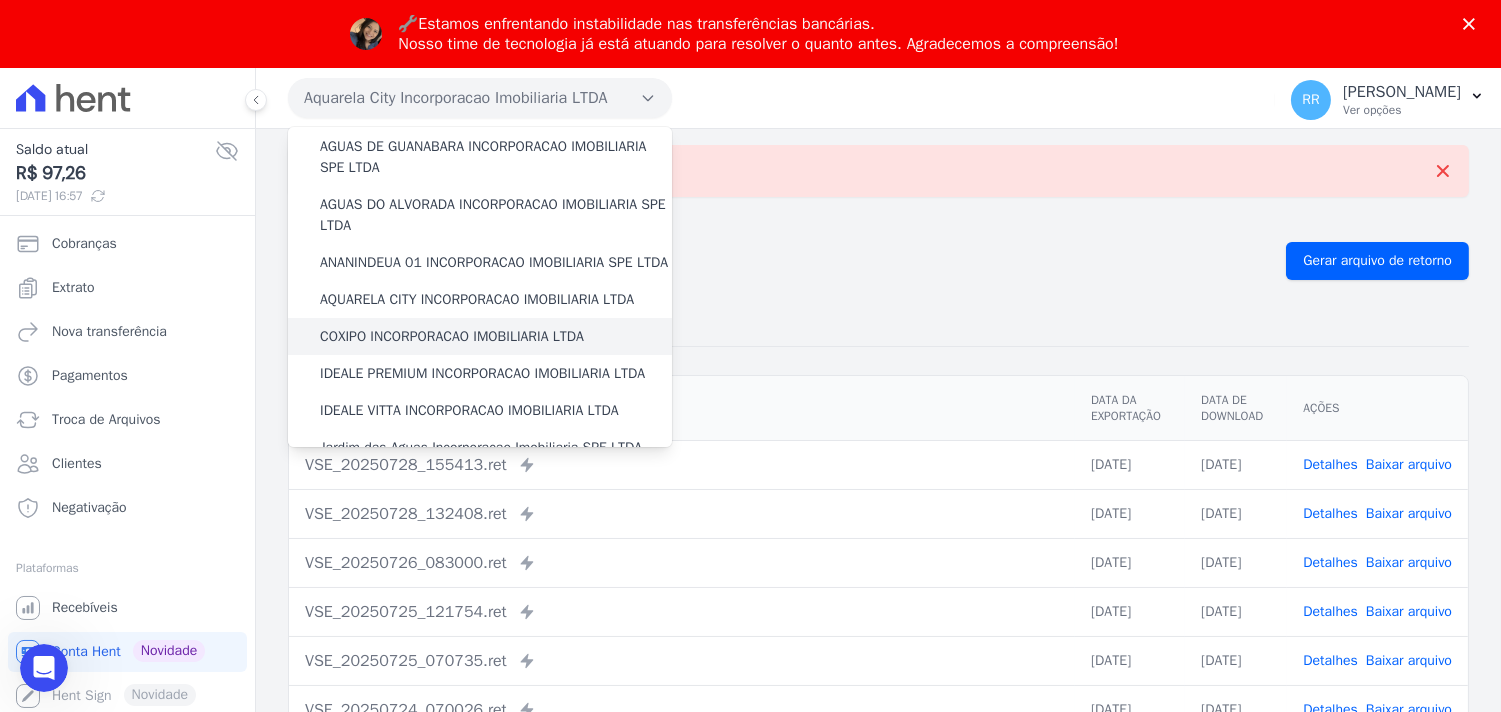 click on "COXIPO INCORPORACAO IMOBILIARIA LTDA" at bounding box center [452, 336] 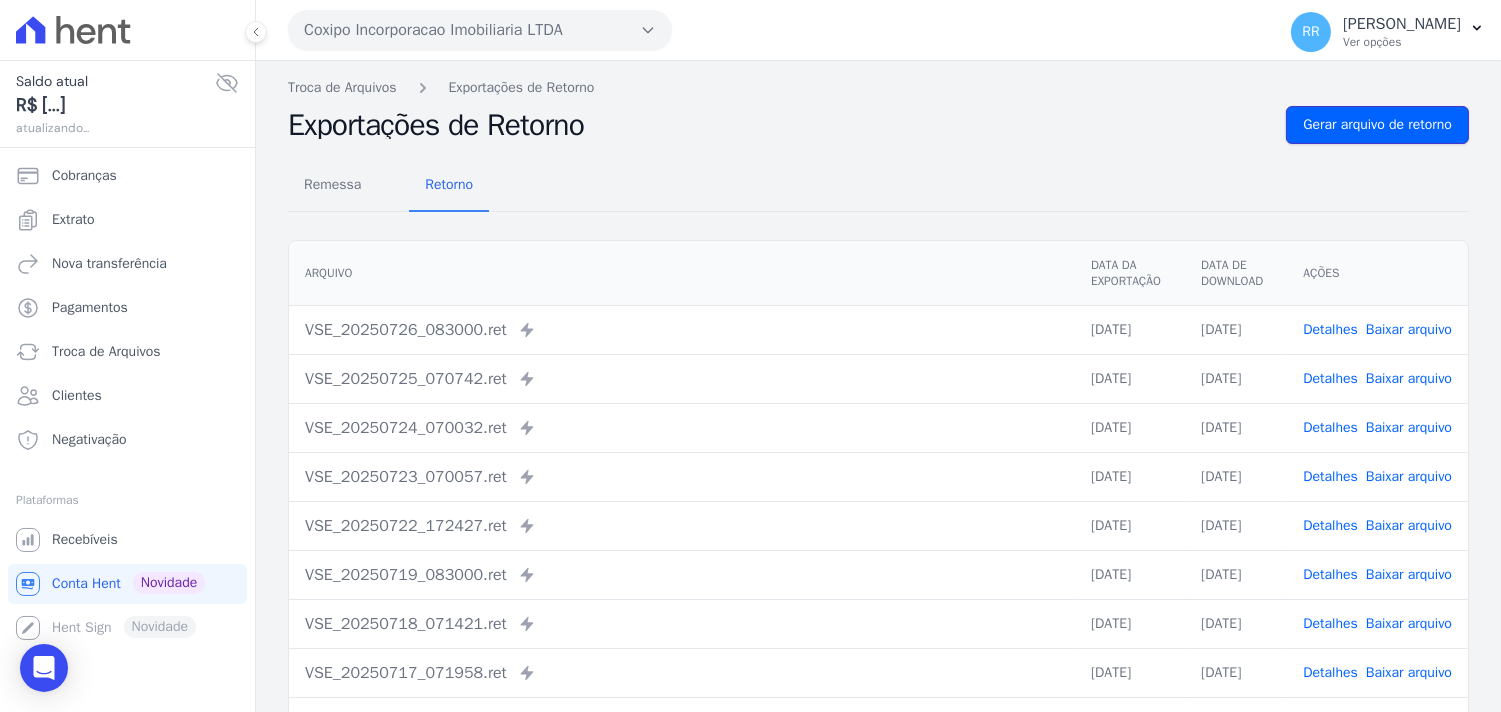 click on "Troca de Arquivos
Exportações de Retorno
Exportações de Retorno
Gerar arquivo de retorno
Remessa
Retorno
Arquivo
Data da Exportação
Data de Download
Ações
VSE_20250726_083000.ret" at bounding box center [878, 472] 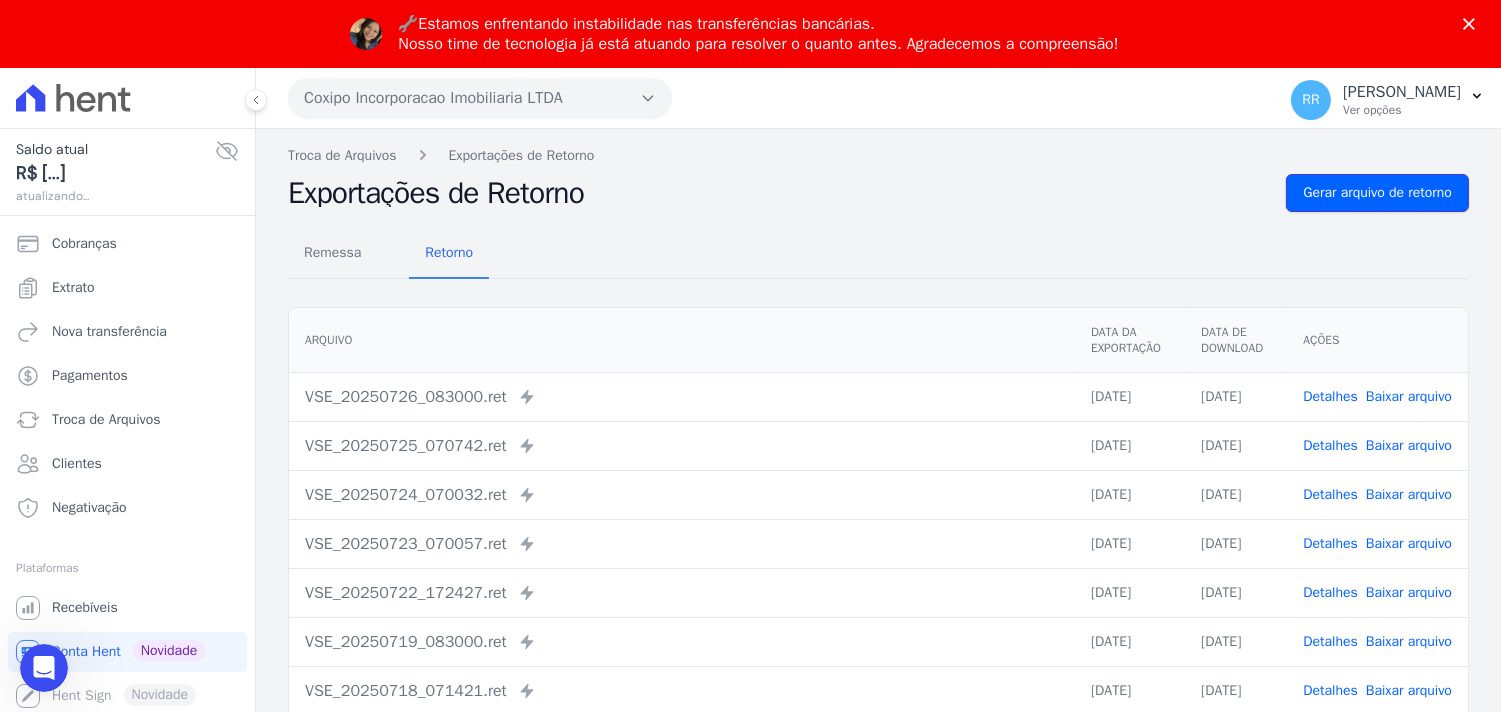 scroll, scrollTop: 0, scrollLeft: 0, axis: both 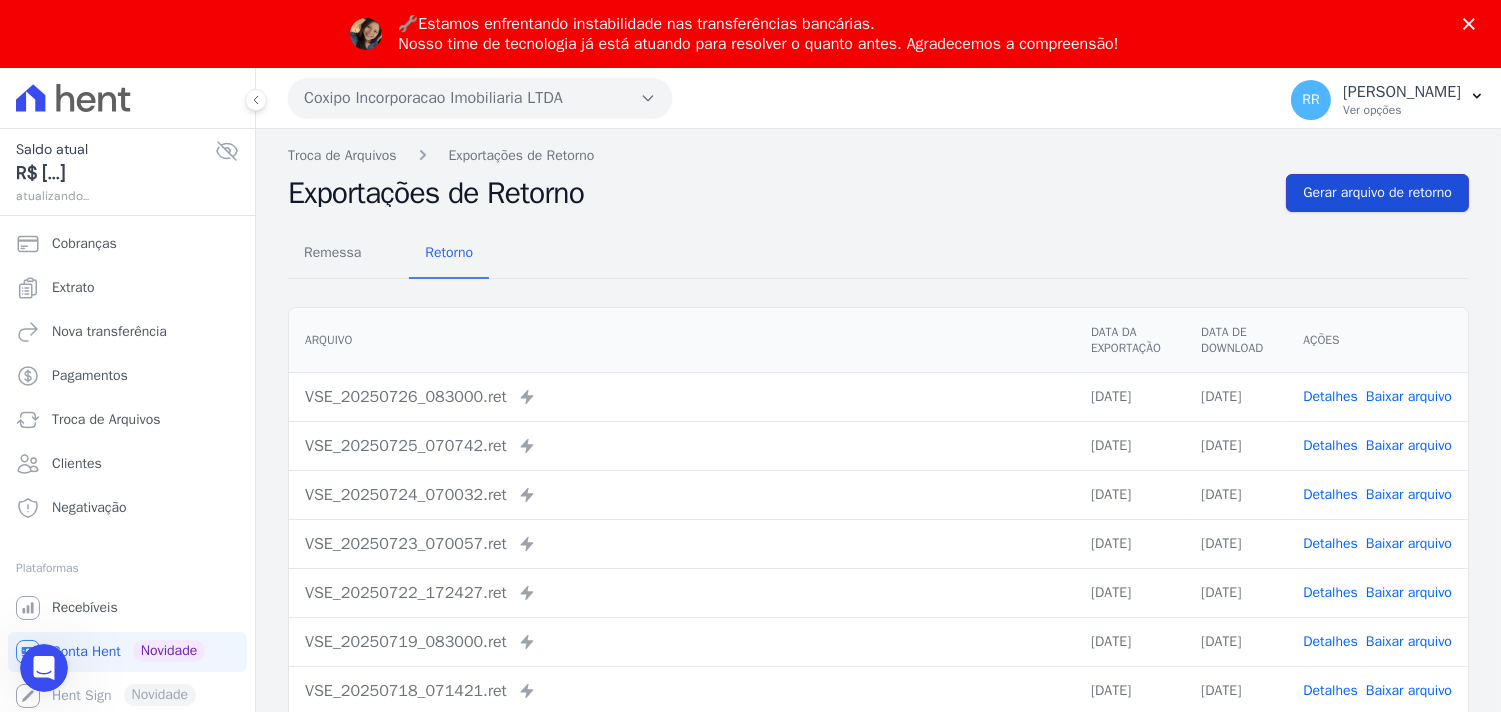 click on "Gerar arquivo de retorno" at bounding box center [1377, 193] 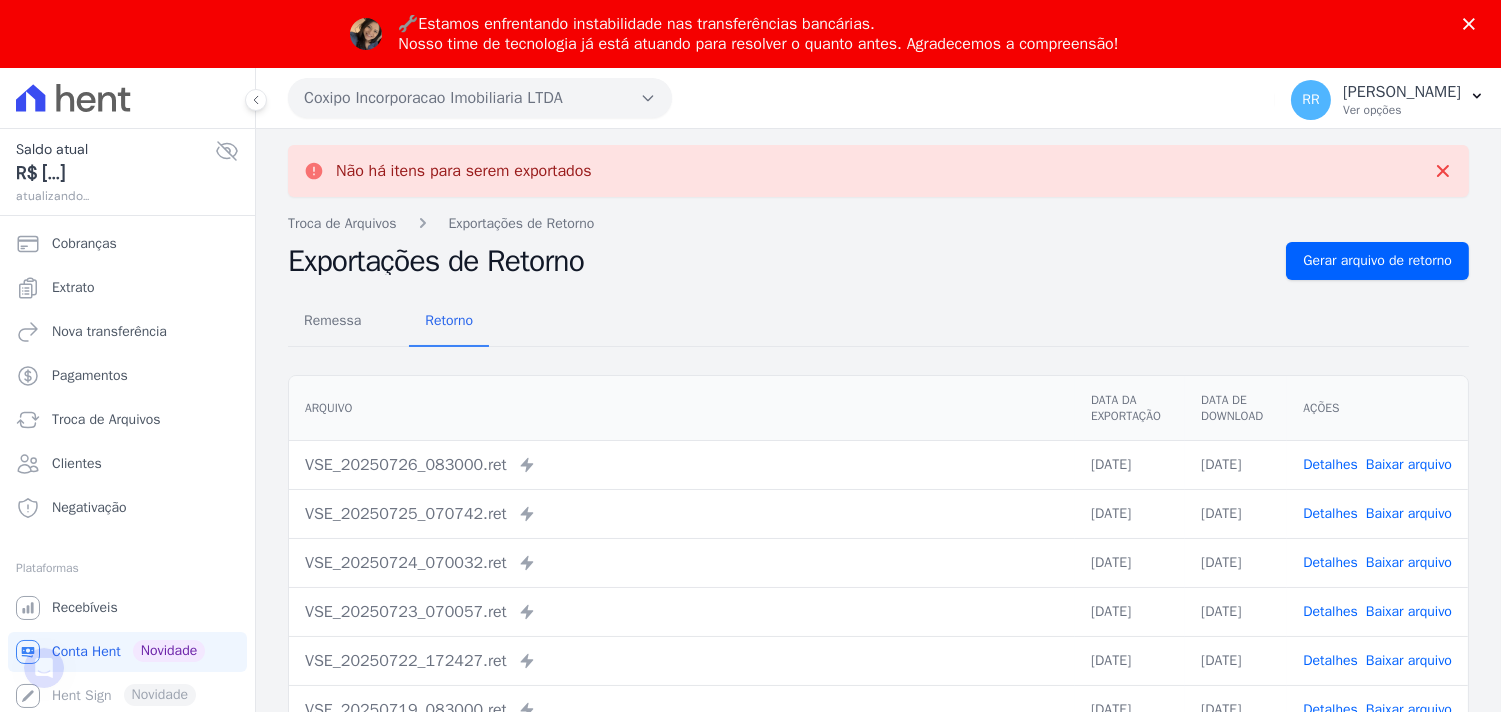 scroll, scrollTop: 0, scrollLeft: 0, axis: both 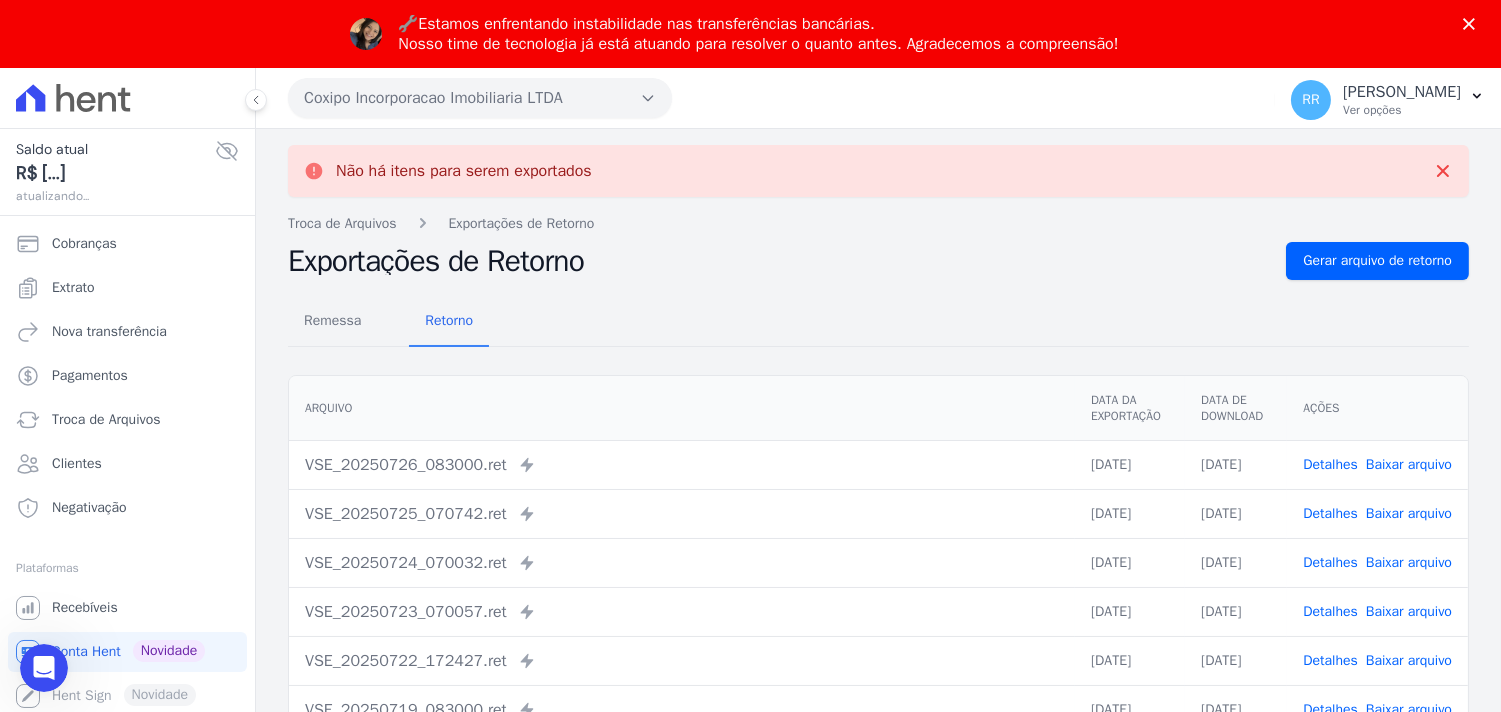 click on "Coxipo Incorporacao Imobiliaria LTDA" at bounding box center (480, 98) 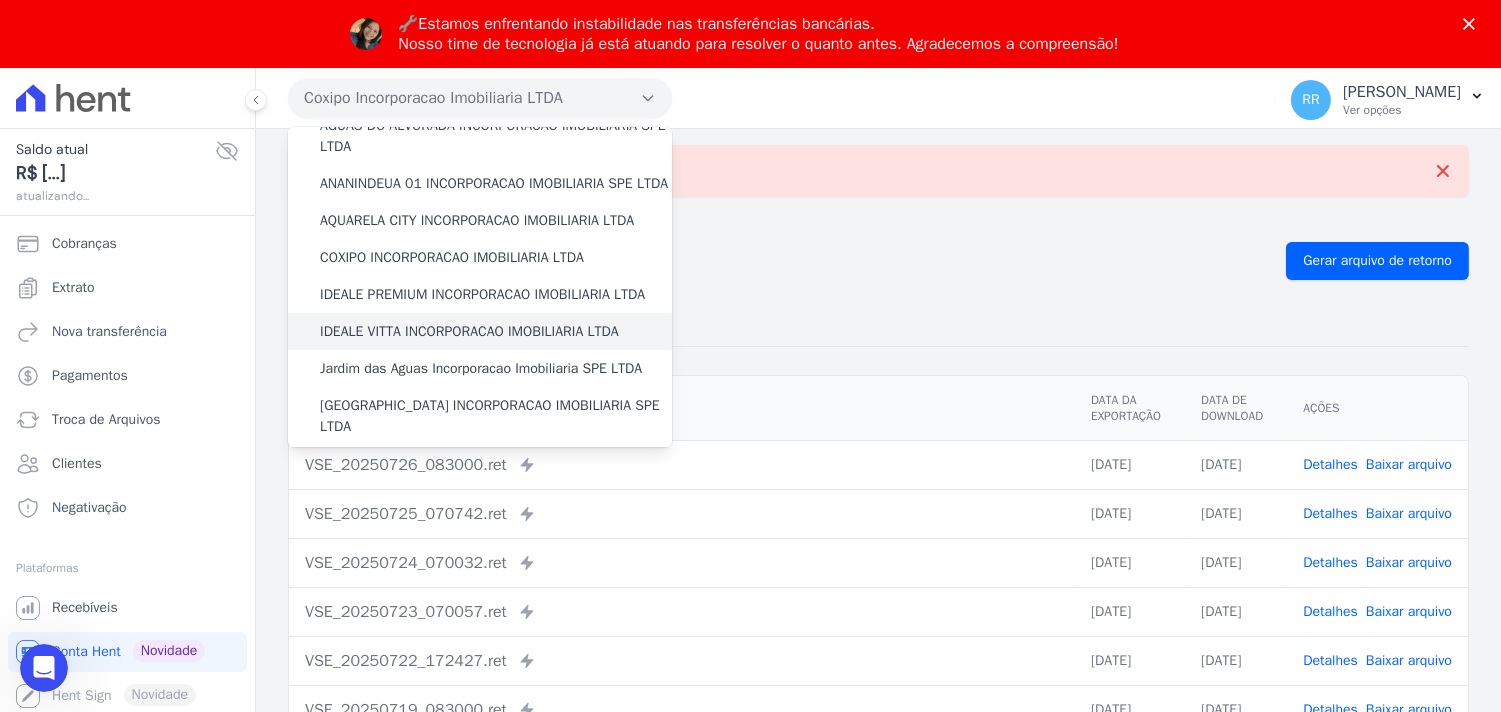 scroll, scrollTop: 147, scrollLeft: 0, axis: vertical 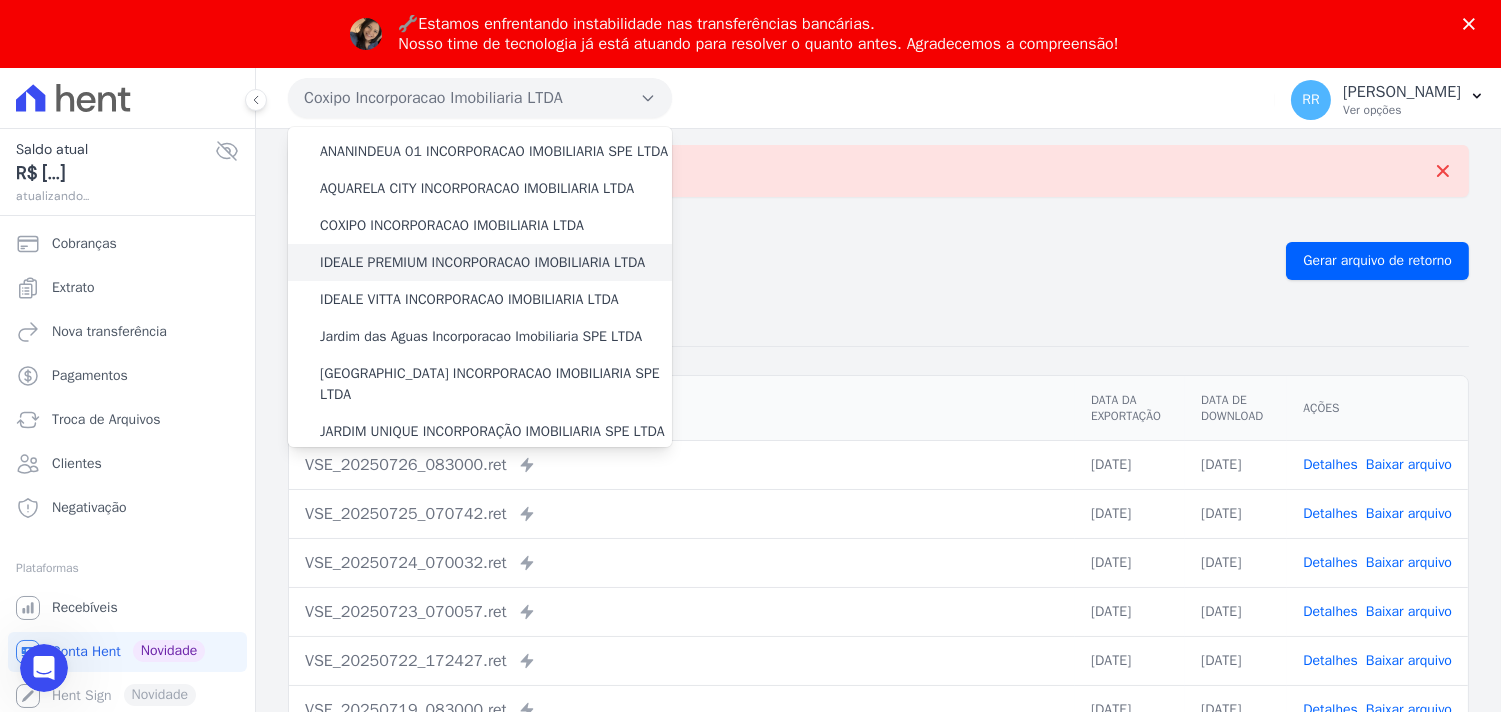 click on "IDEALE PREMIUM INCORPORACAO IMOBILIARIA LTDA" at bounding box center (482, 262) 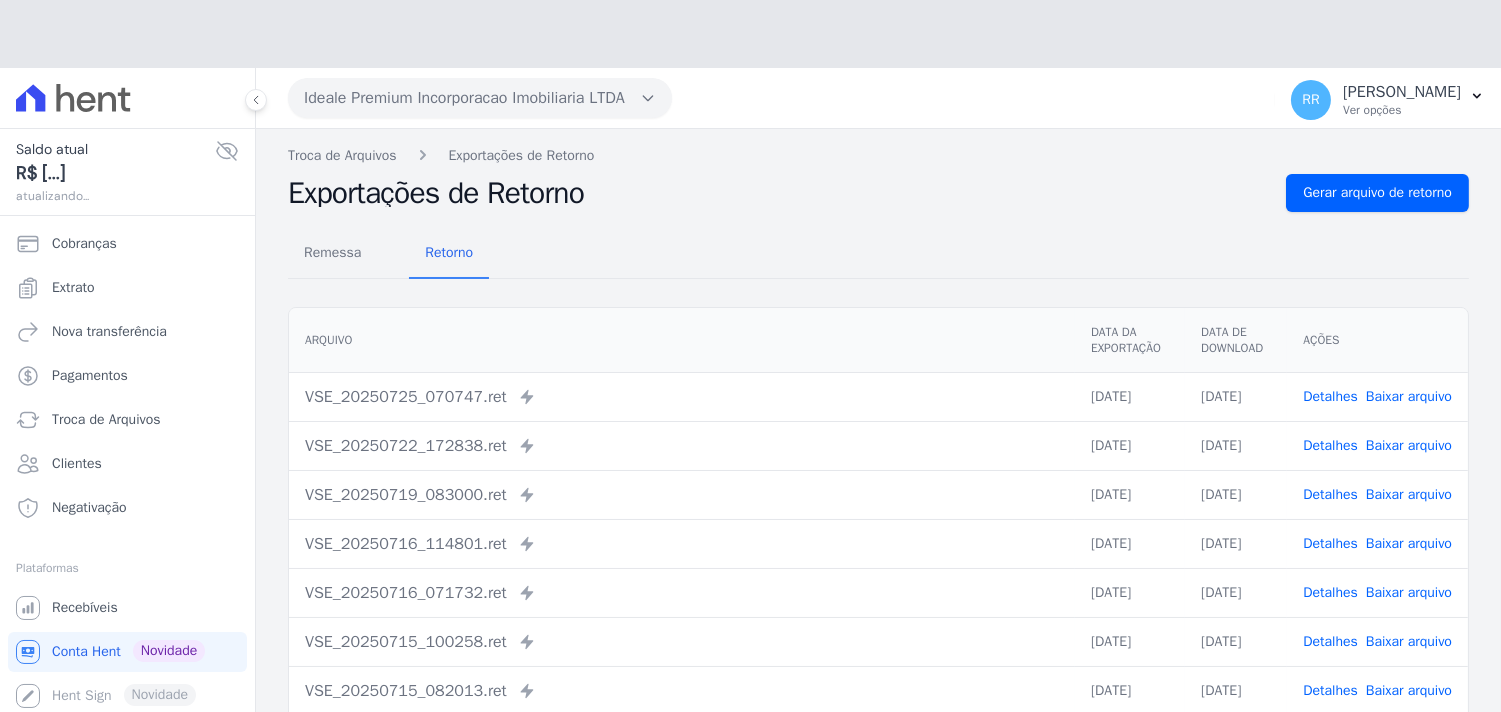click on "Troca de Arquivos
Exportações de Retorno
Exportações de Retorno
Gerar arquivo de retorno
Remessa
Retorno
Arquivo
Data da Exportação
Data de Download
Ações
VSE_20250725_070747.ret" at bounding box center (878, 540) 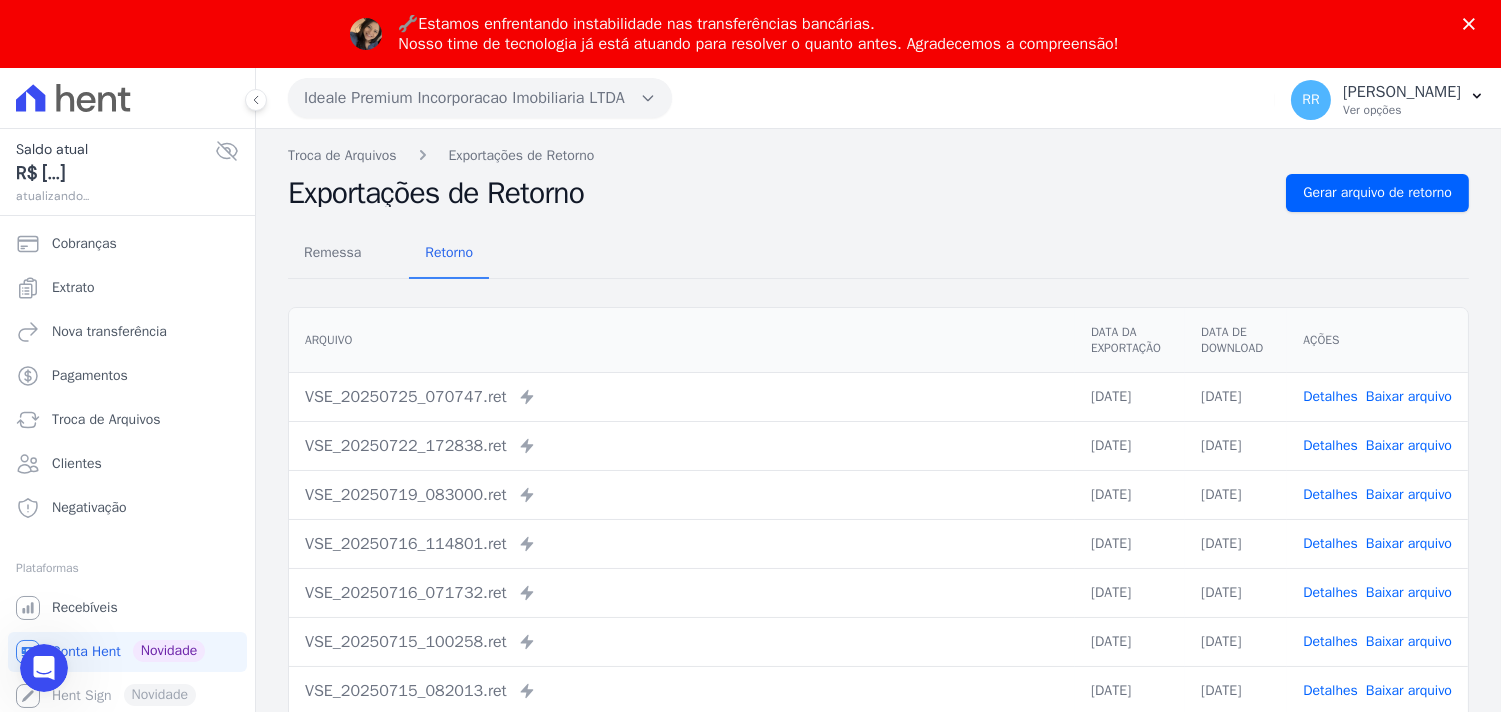 scroll, scrollTop: 0, scrollLeft: 0, axis: both 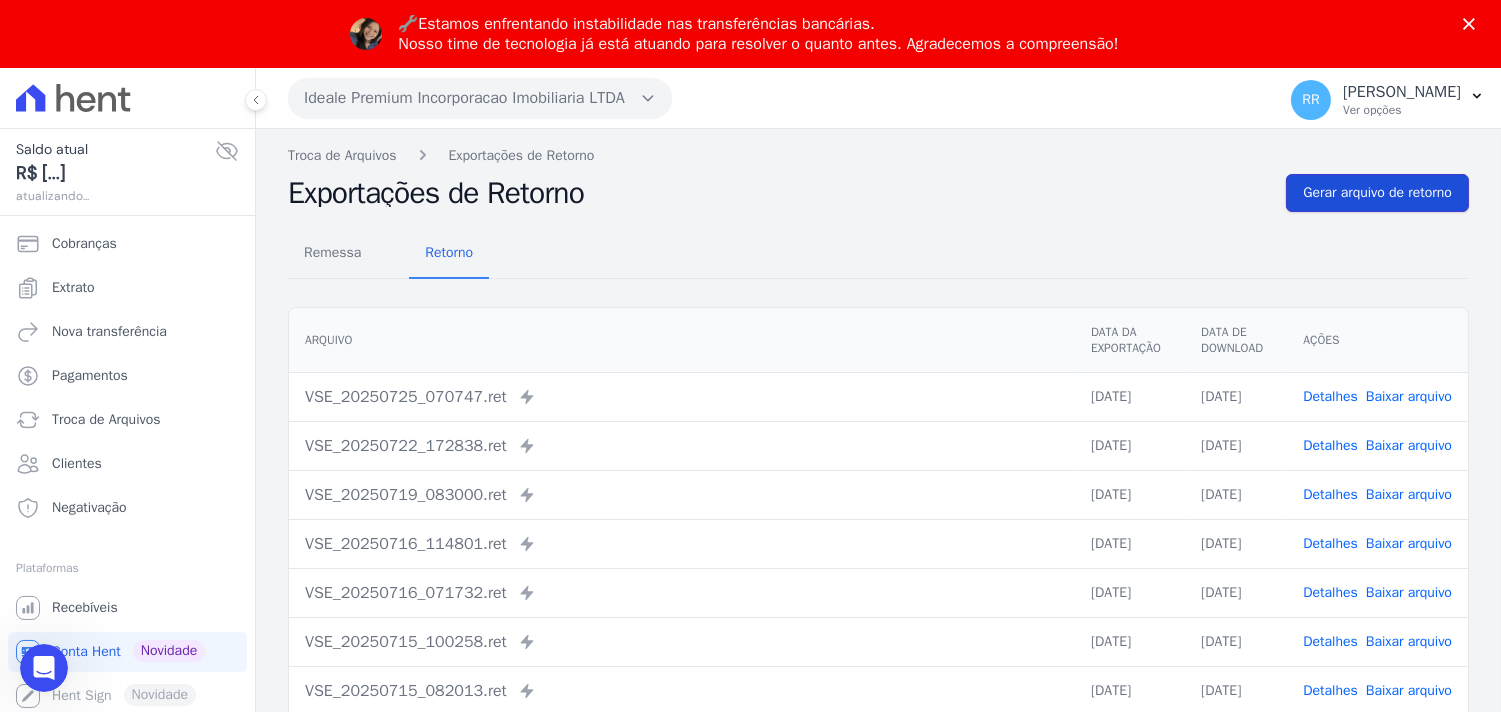 click on "Gerar arquivo de retorno" at bounding box center [1377, 193] 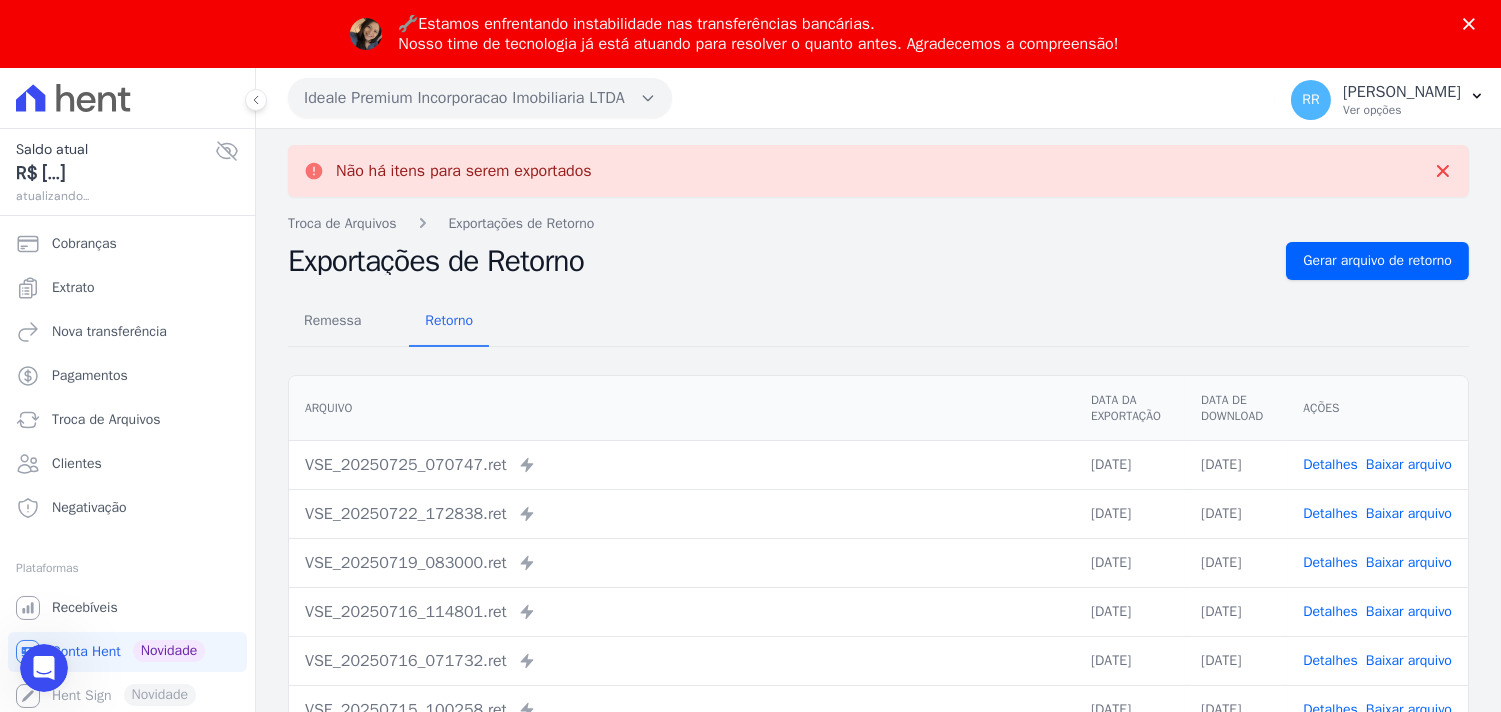 scroll, scrollTop: 0, scrollLeft: 0, axis: both 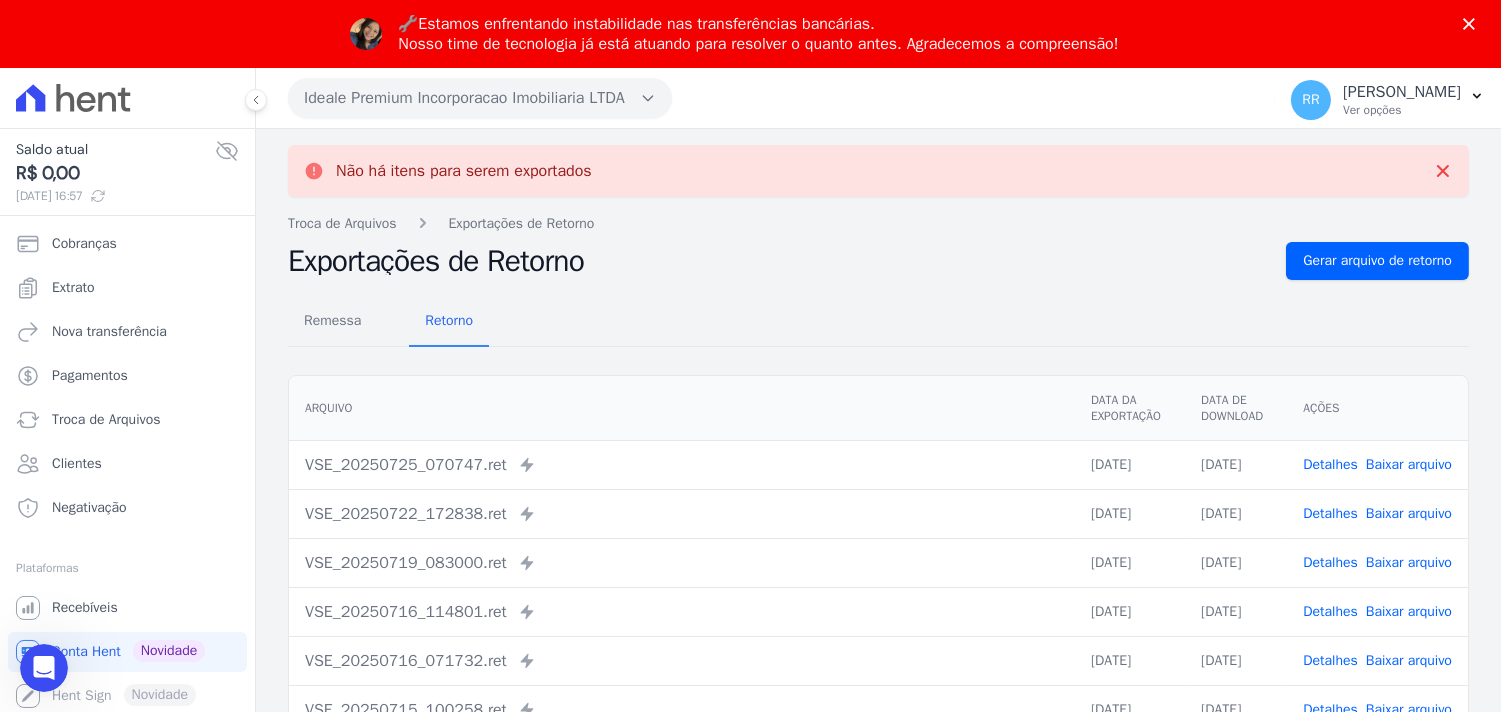 click on "Ideale Premium Incorporacao Imobiliaria LTDA" at bounding box center (480, 98) 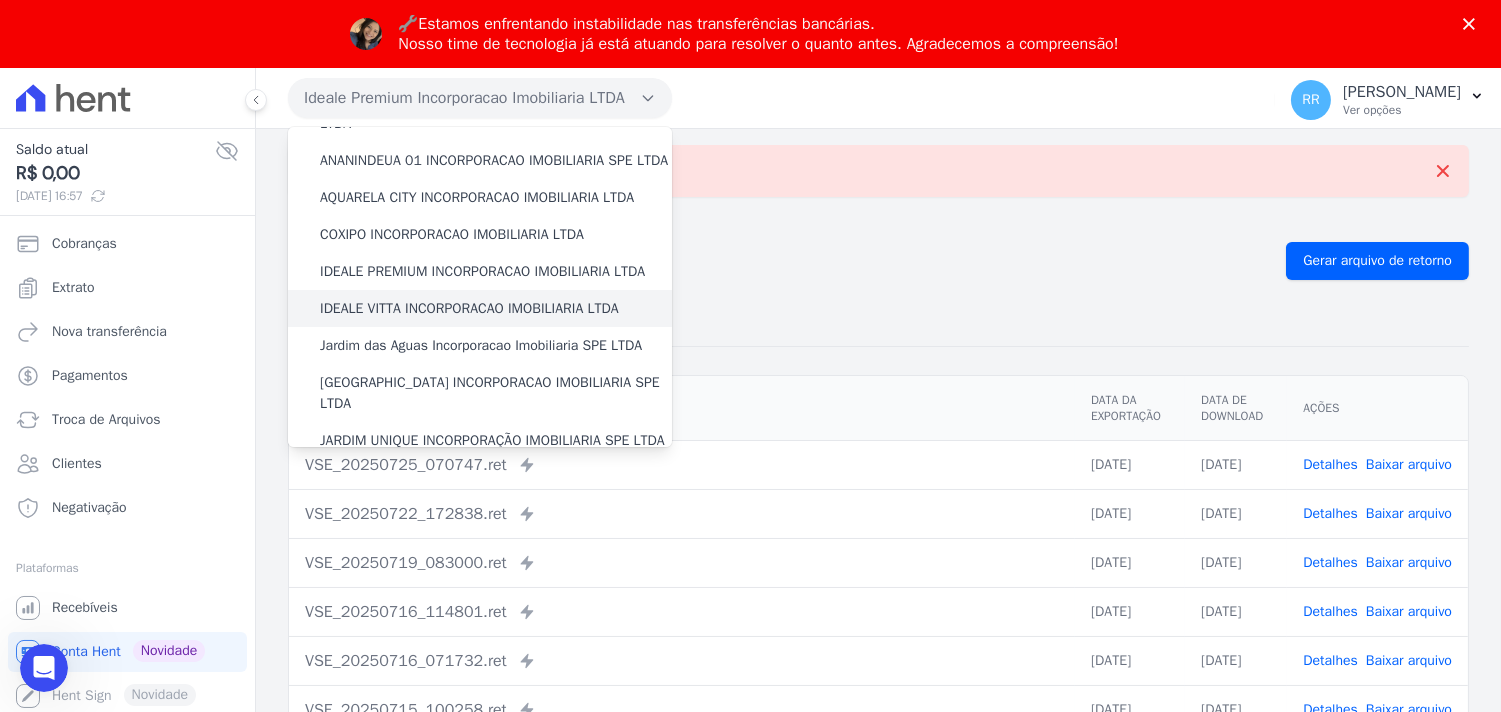 scroll, scrollTop: 185, scrollLeft: 0, axis: vertical 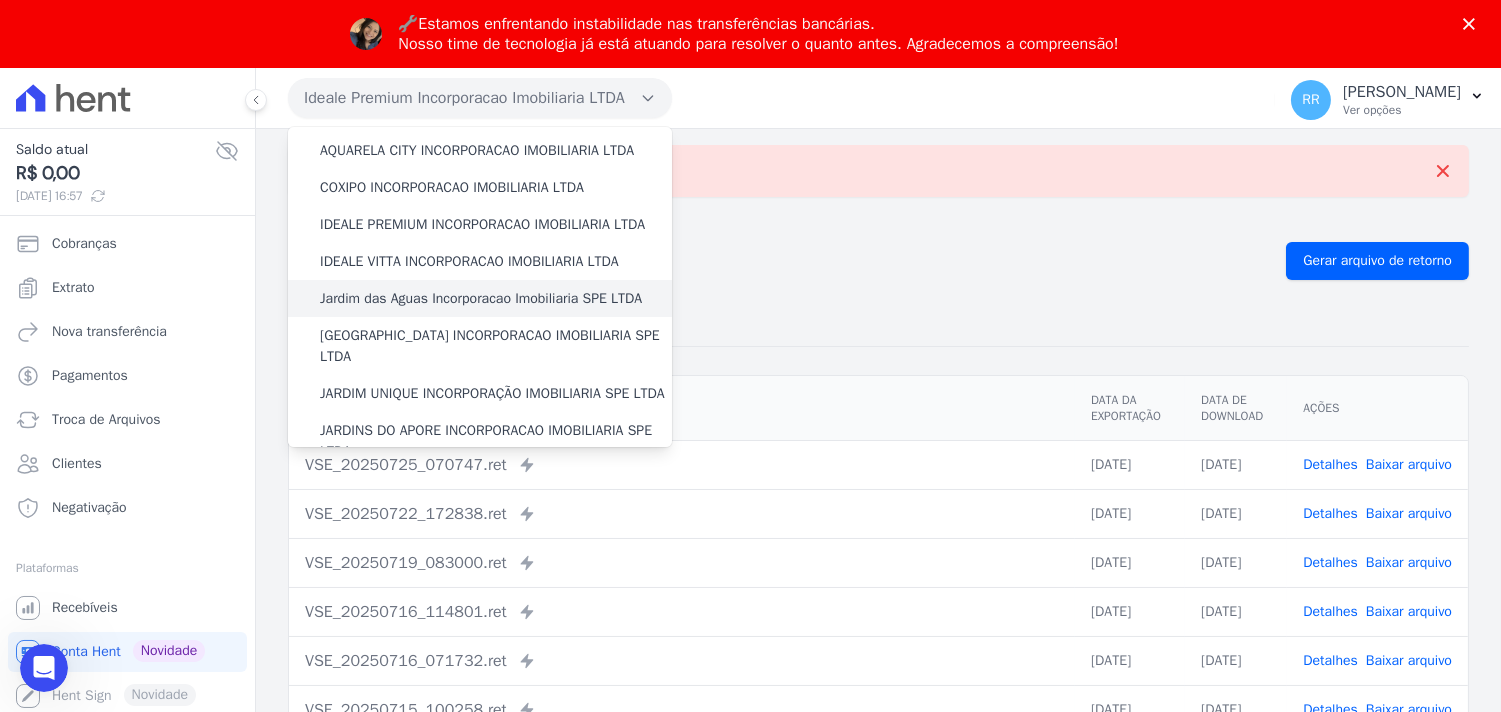 click on "Jardim das Aguas Incorporacao Imobiliaria SPE LTDA" at bounding box center (480, 298) 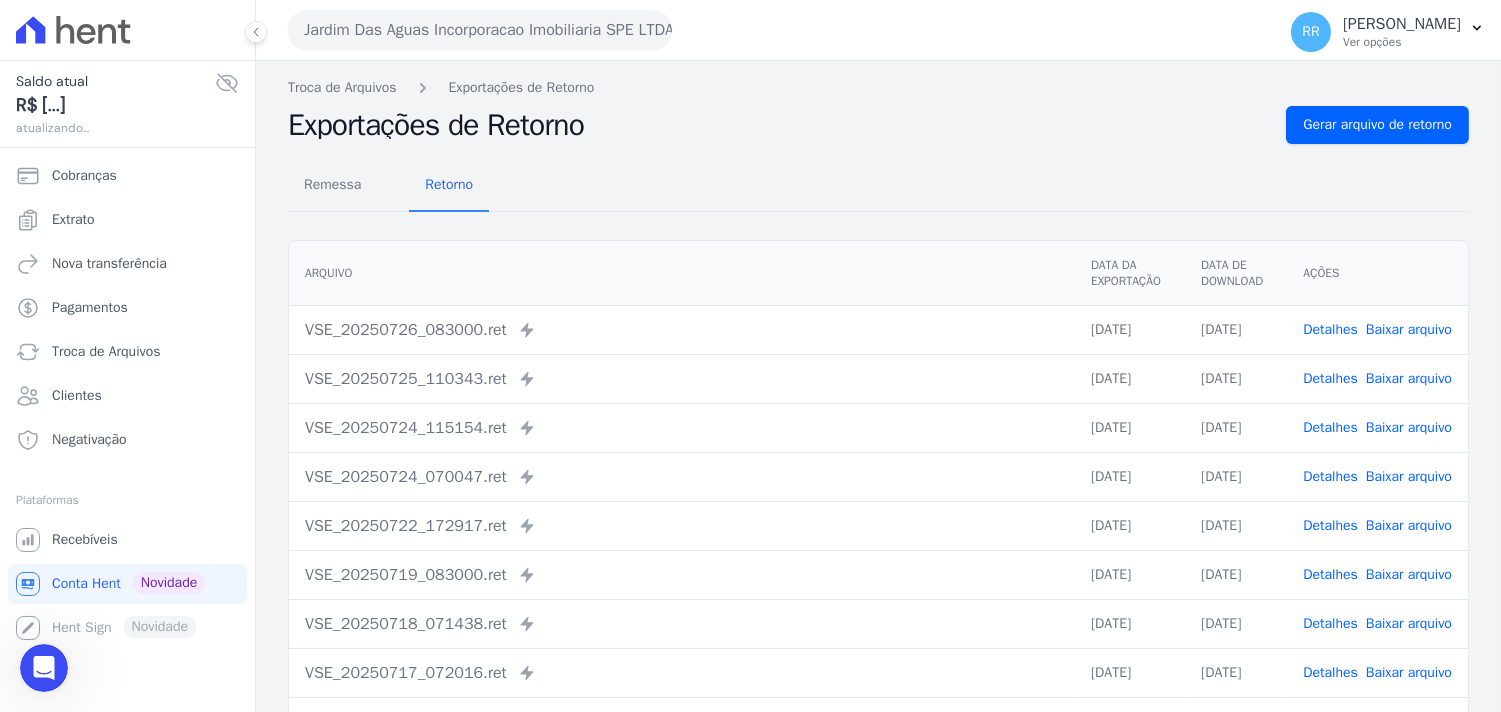 scroll, scrollTop: 0, scrollLeft: 0, axis: both 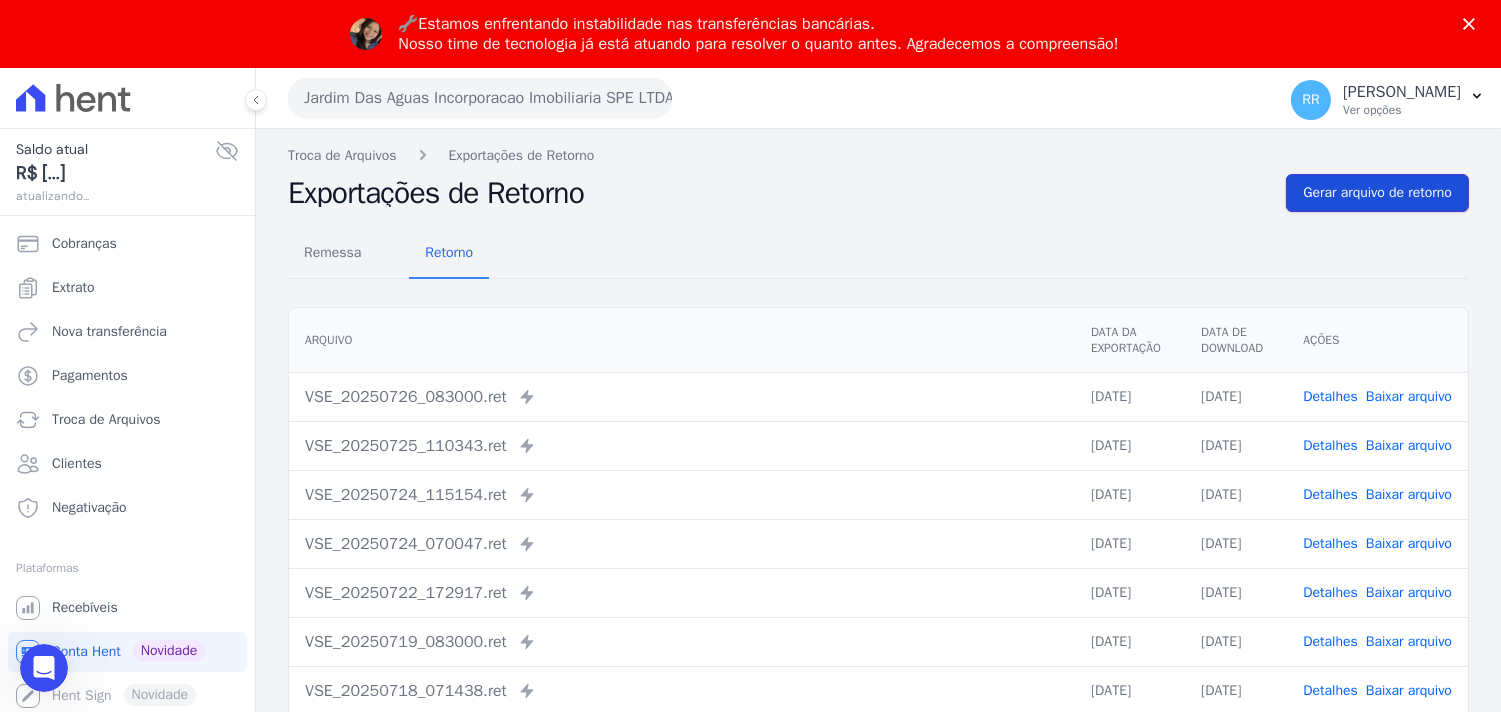 click on "Gerar arquivo de retorno" at bounding box center [1377, 193] 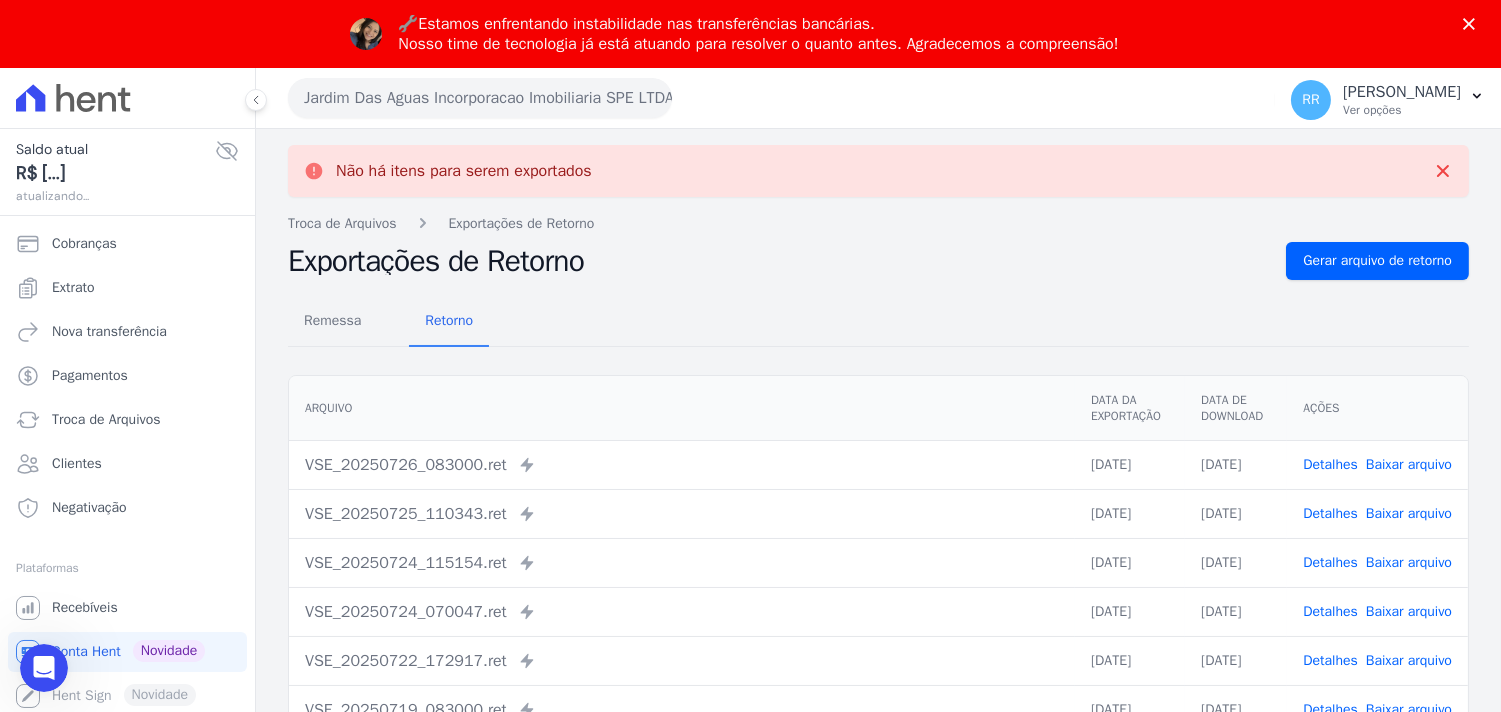 scroll, scrollTop: 0, scrollLeft: 0, axis: both 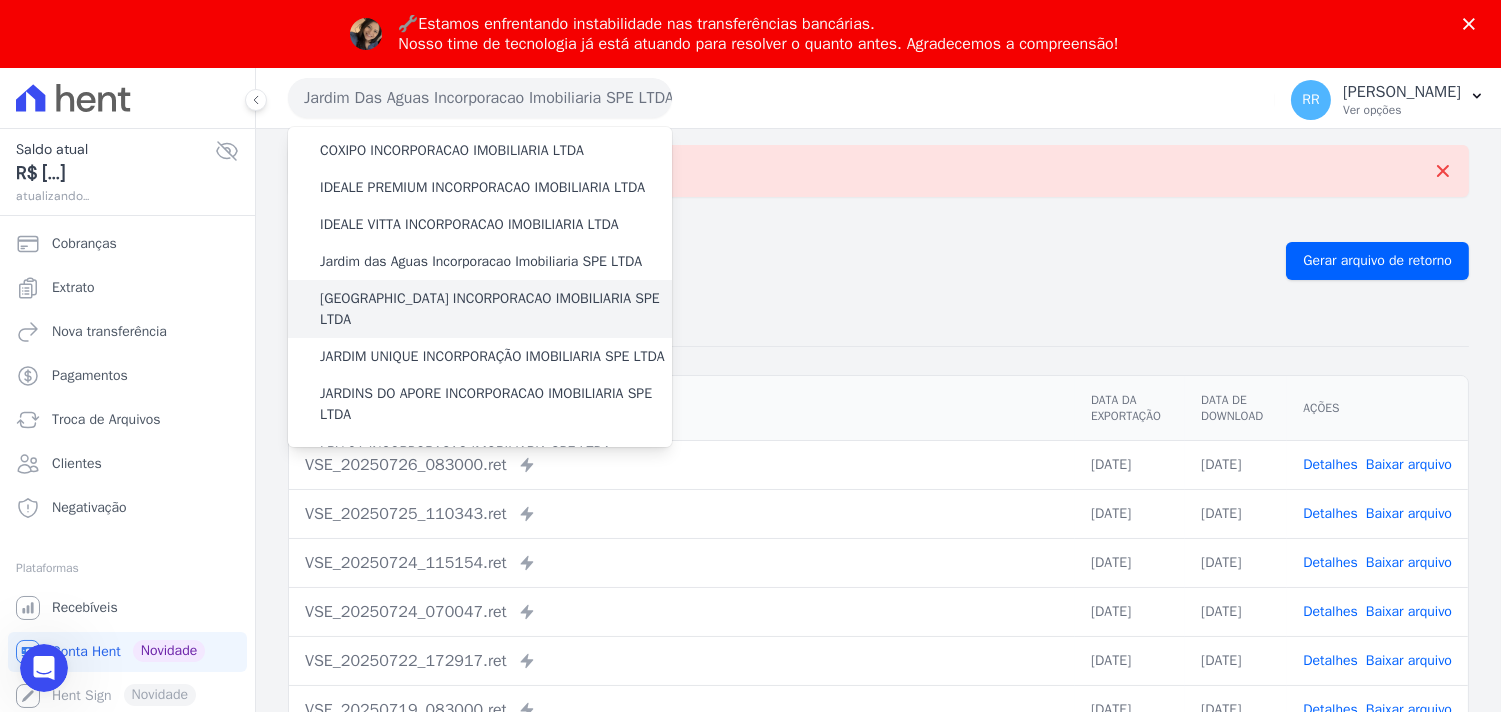 click on "[GEOGRAPHIC_DATA] INCORPORACAO IMOBILIARIA SPE LTDA" at bounding box center [496, 309] 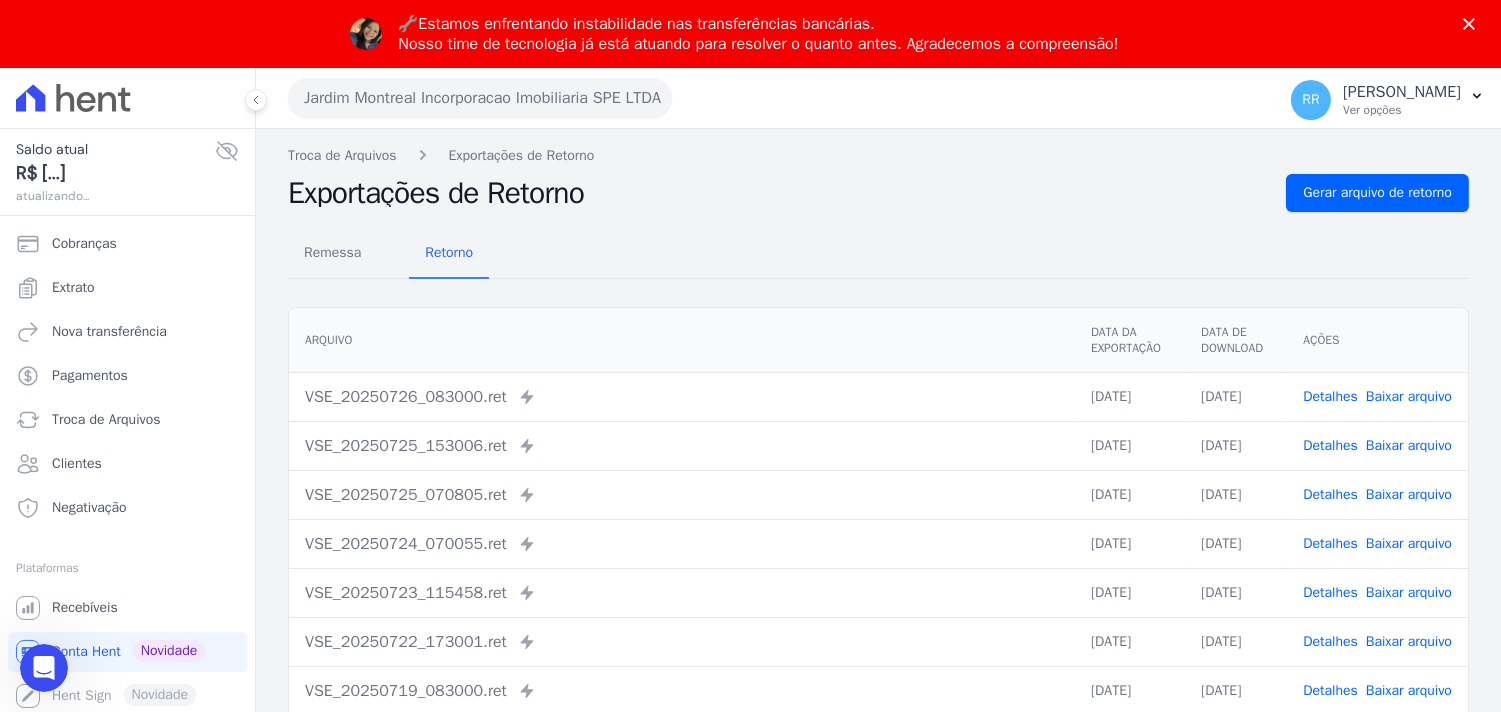 scroll, scrollTop: 0, scrollLeft: 0, axis: both 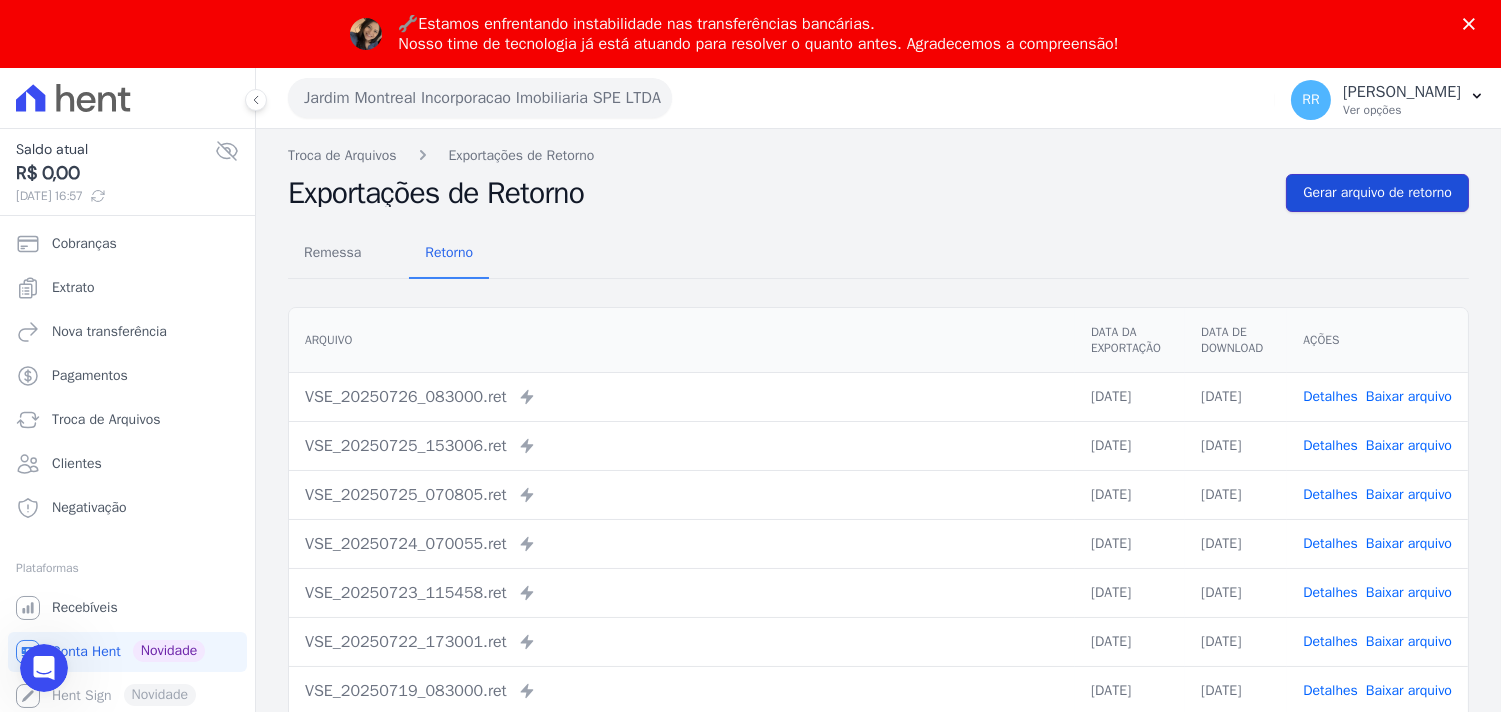 click on "Gerar arquivo de retorno" at bounding box center [1377, 193] 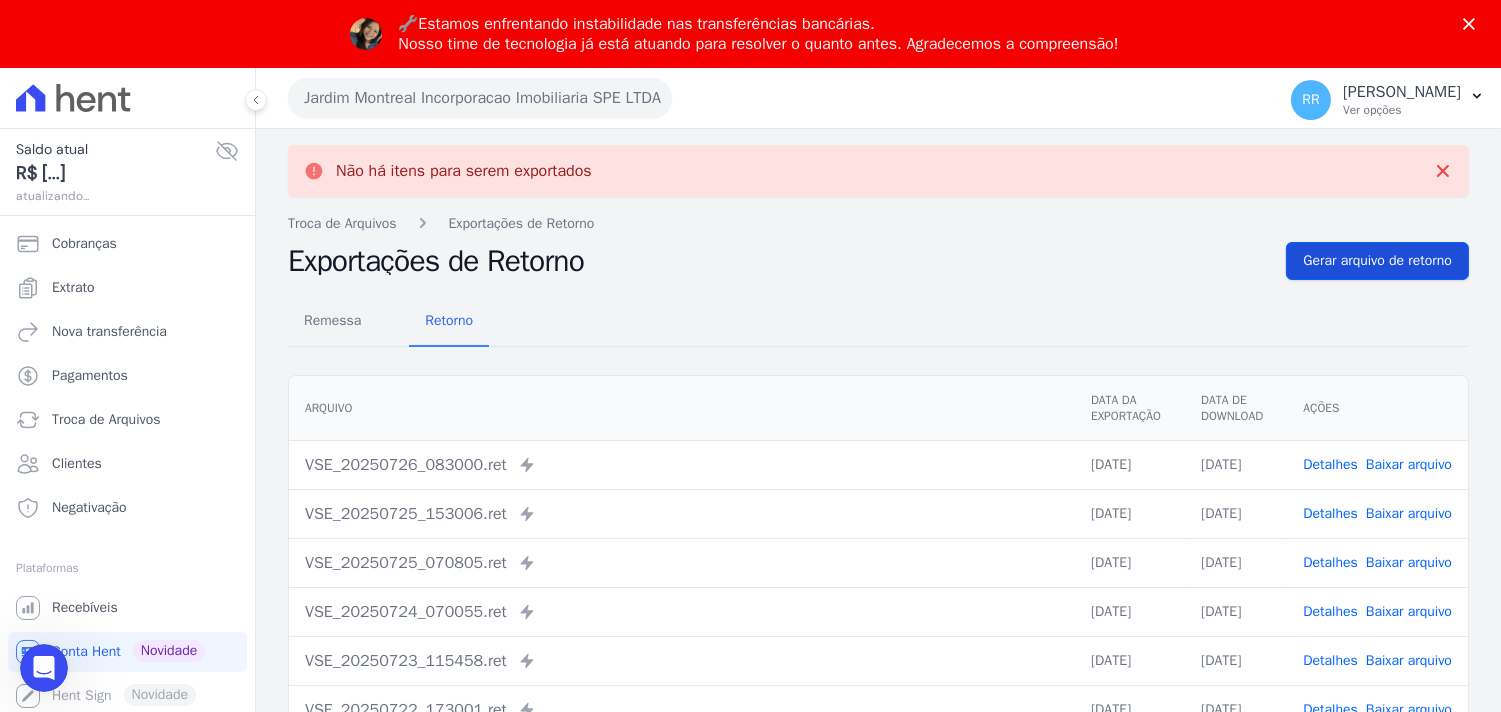 scroll, scrollTop: 0, scrollLeft: 0, axis: both 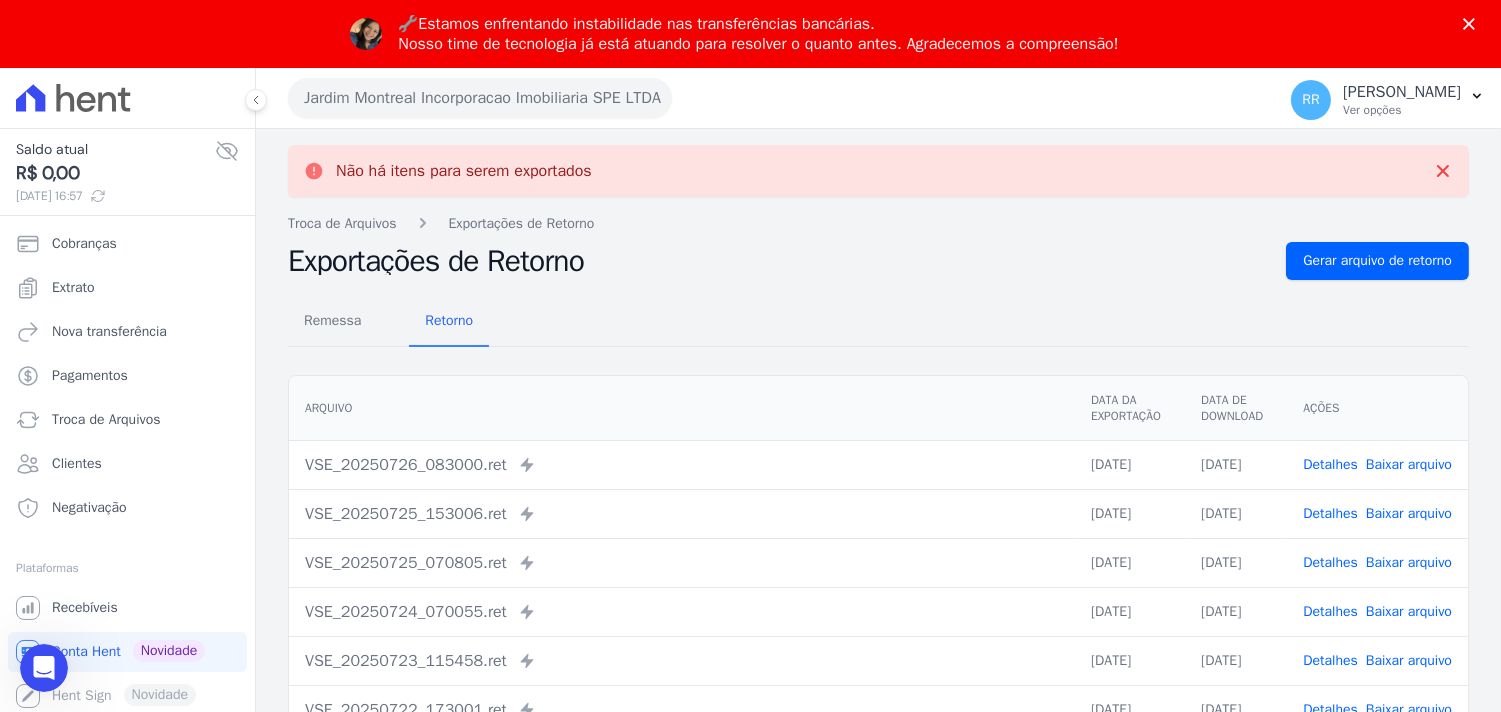 click on "Jardim Montreal Incorporacao Imobiliaria SPE LTDA" at bounding box center (480, 98) 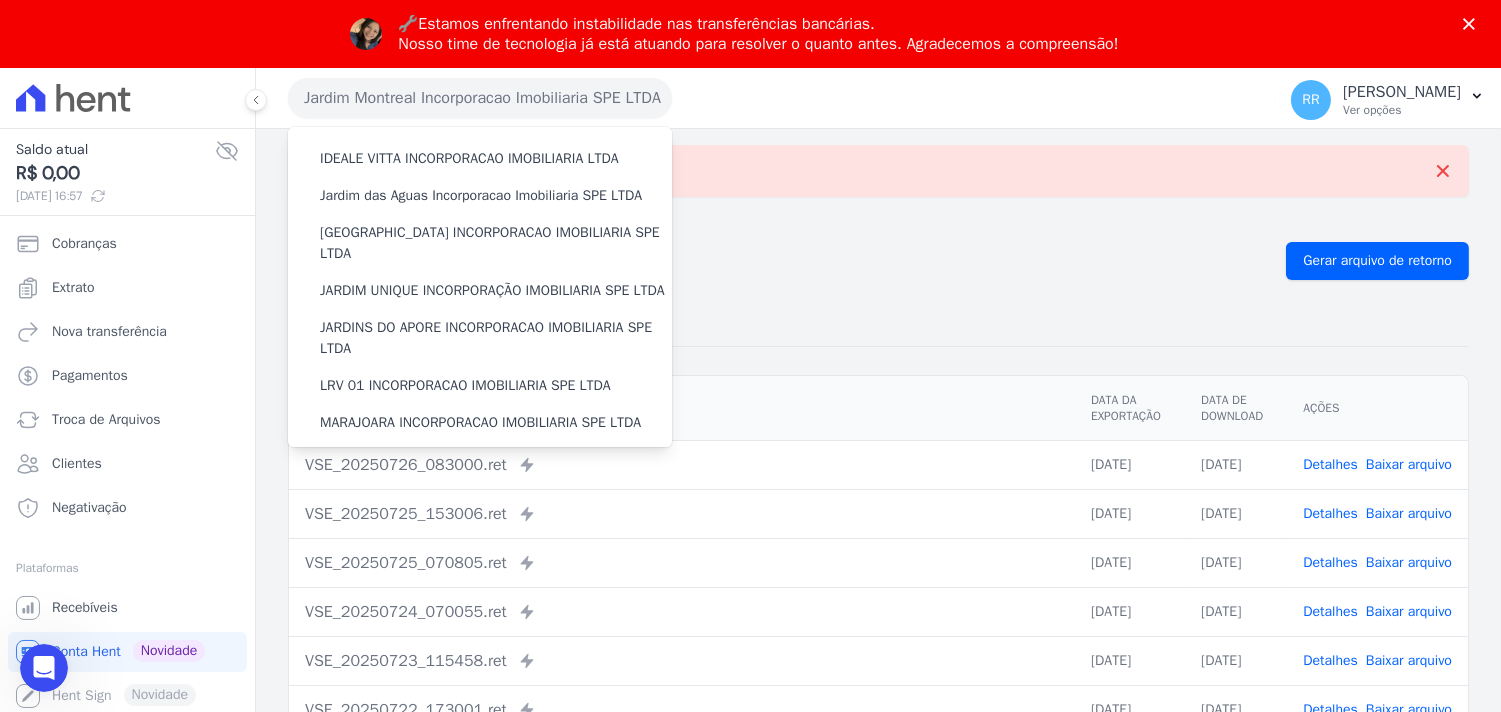 scroll, scrollTop: 333, scrollLeft: 0, axis: vertical 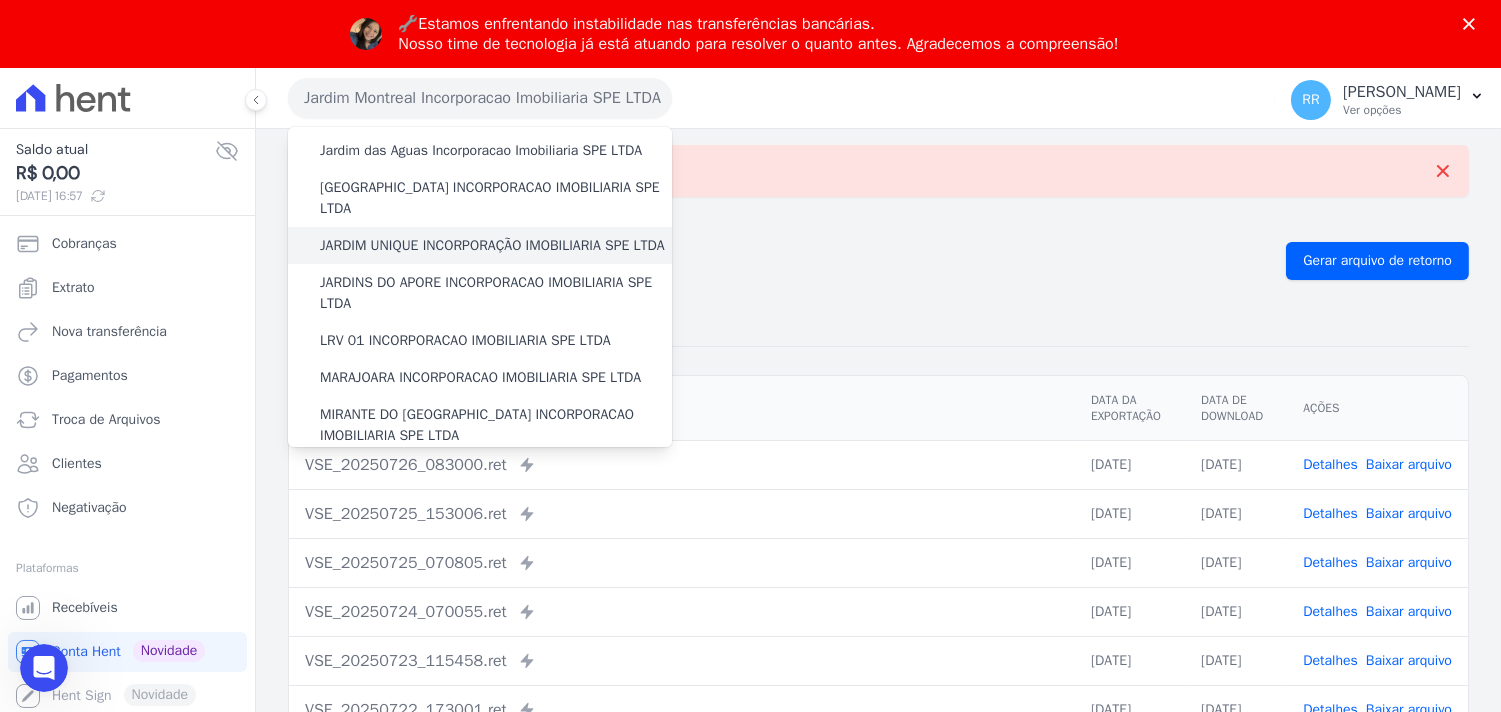 click on "JARDIM UNIQUE INCORPORAÇÃO IMOBILIARIA SPE LTDA" at bounding box center [492, 245] 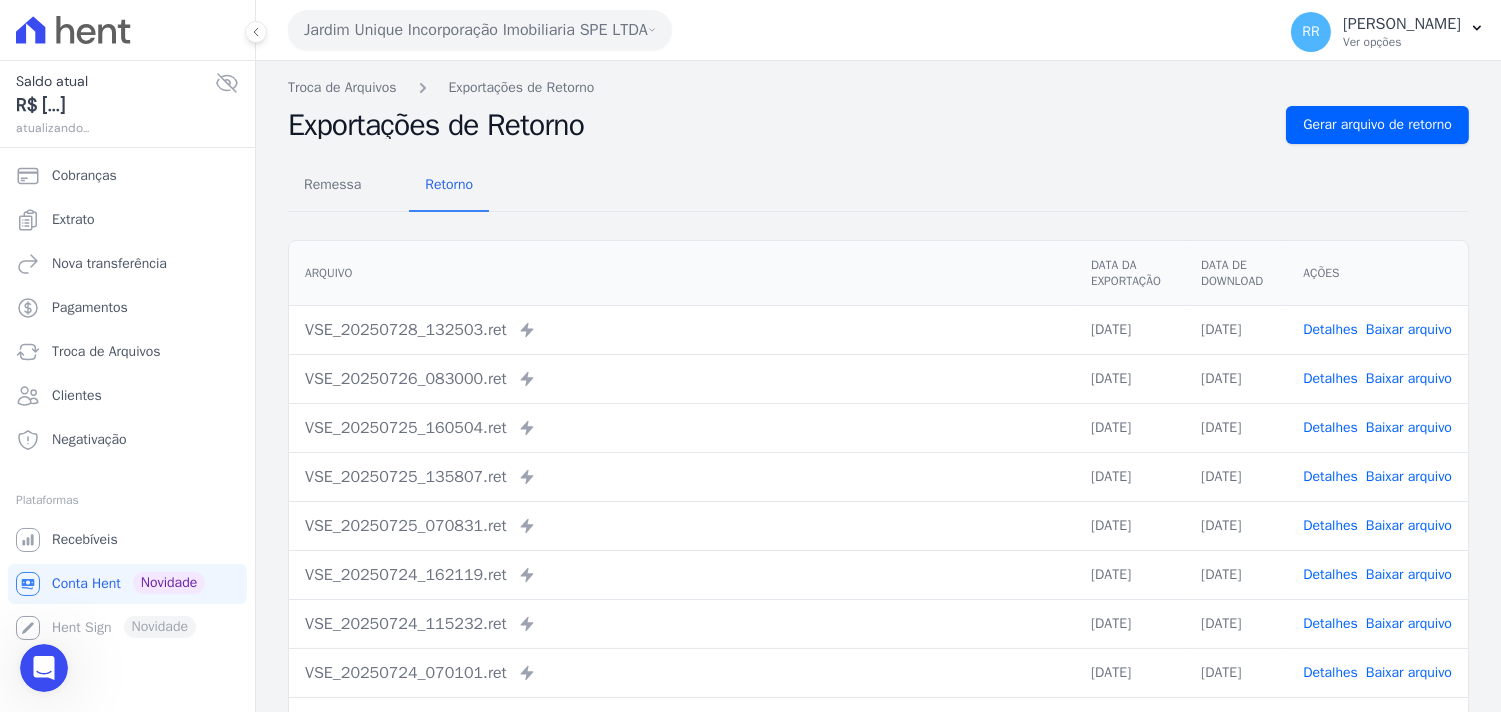 scroll, scrollTop: 0, scrollLeft: 0, axis: both 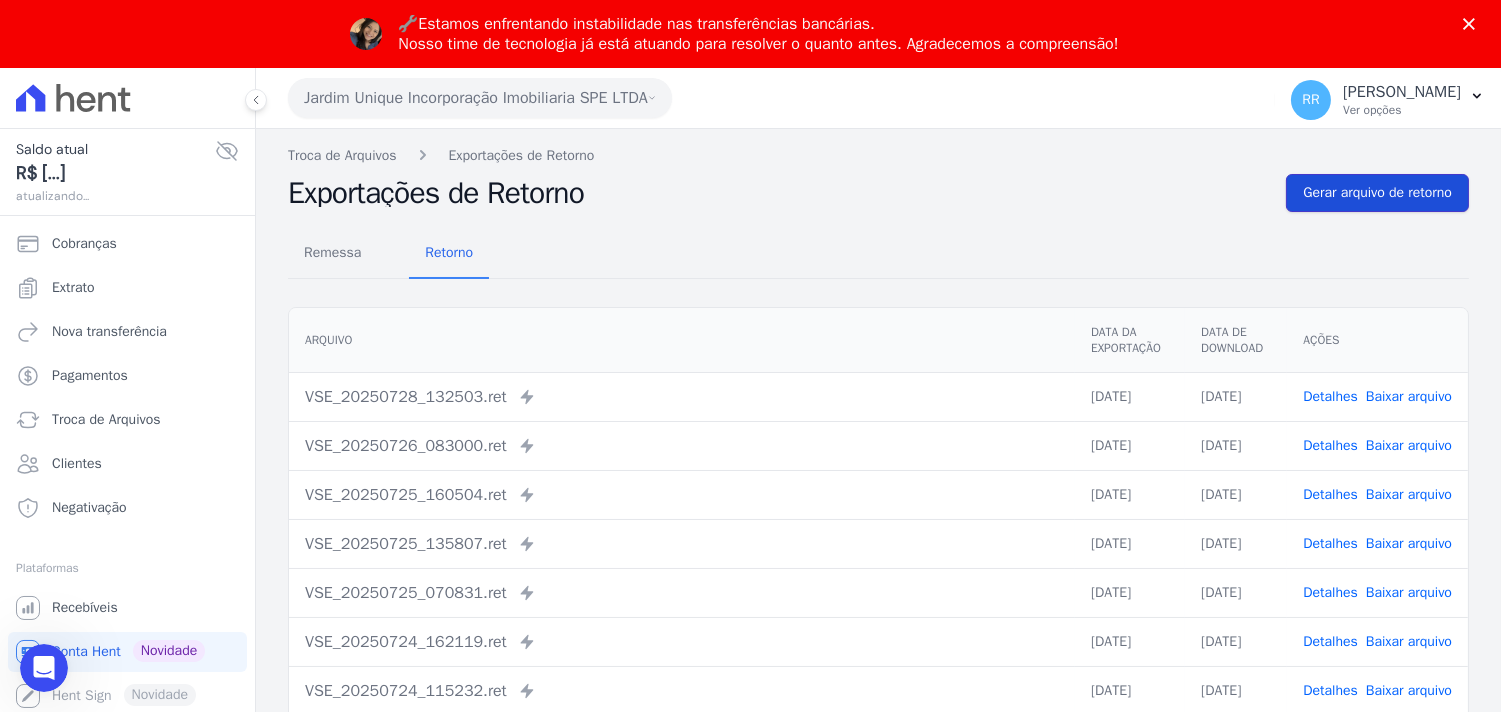 click on "Gerar arquivo de retorno" at bounding box center [1377, 193] 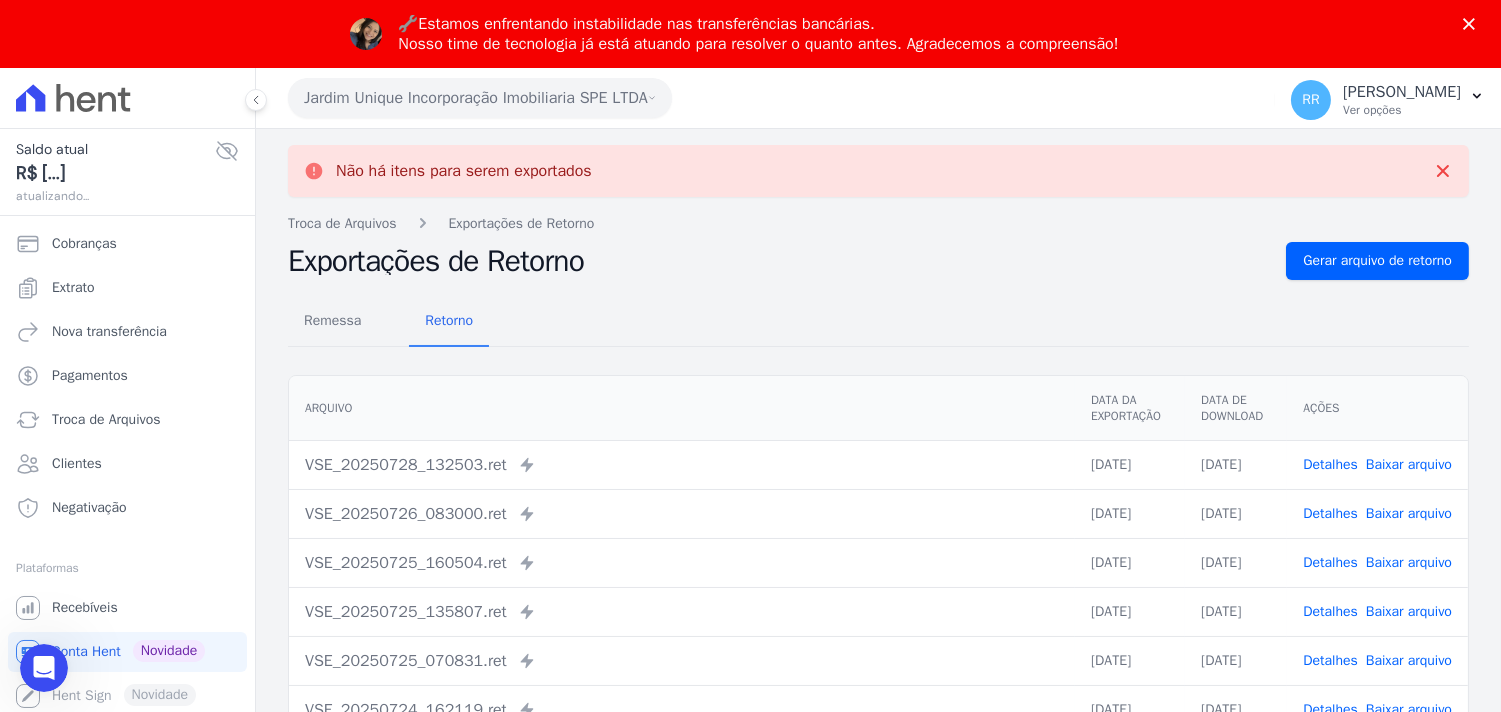 click on "Jardim Unique Incorporação Imobiliaria SPE LTDA" at bounding box center [480, 98] 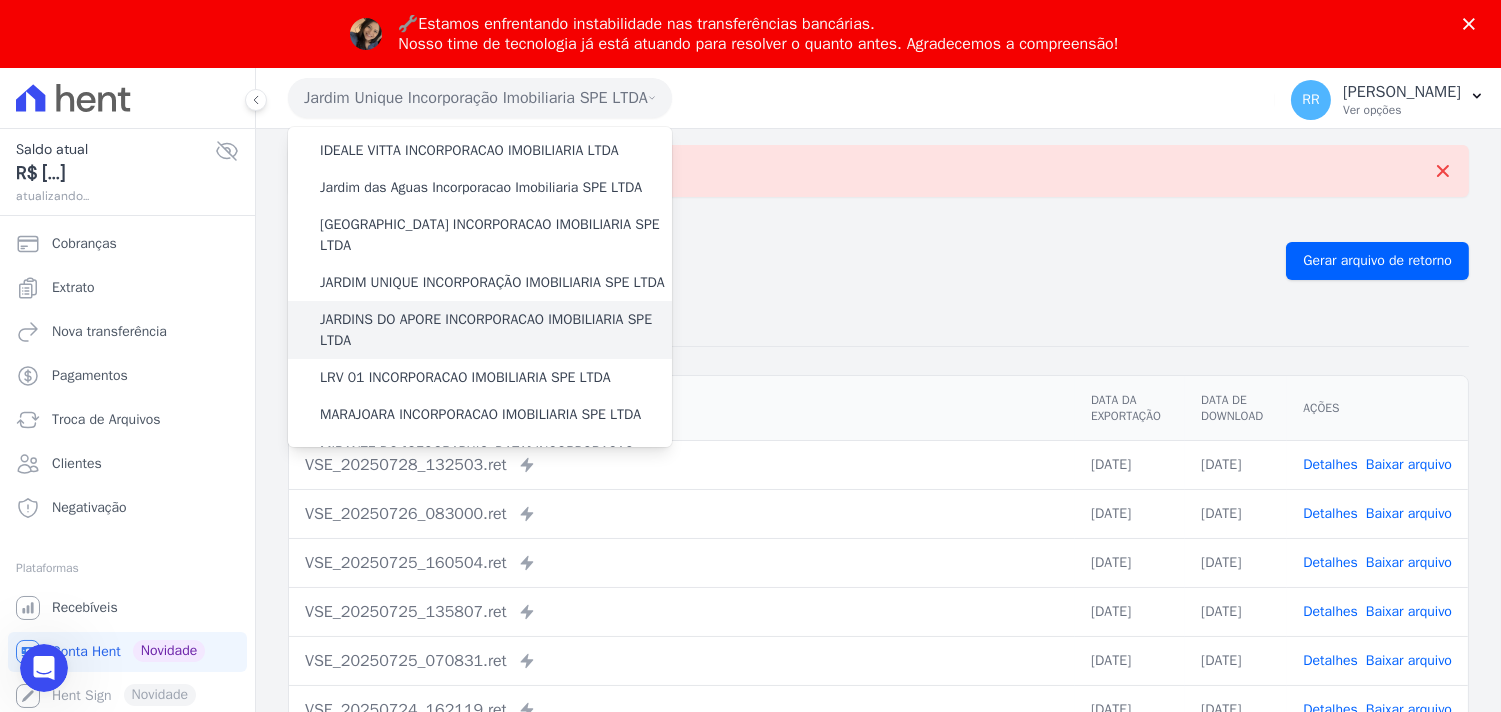 click on "JARDINS DO APORE INCORPORACAO IMOBILIARIA SPE LTDA" at bounding box center [480, 330] 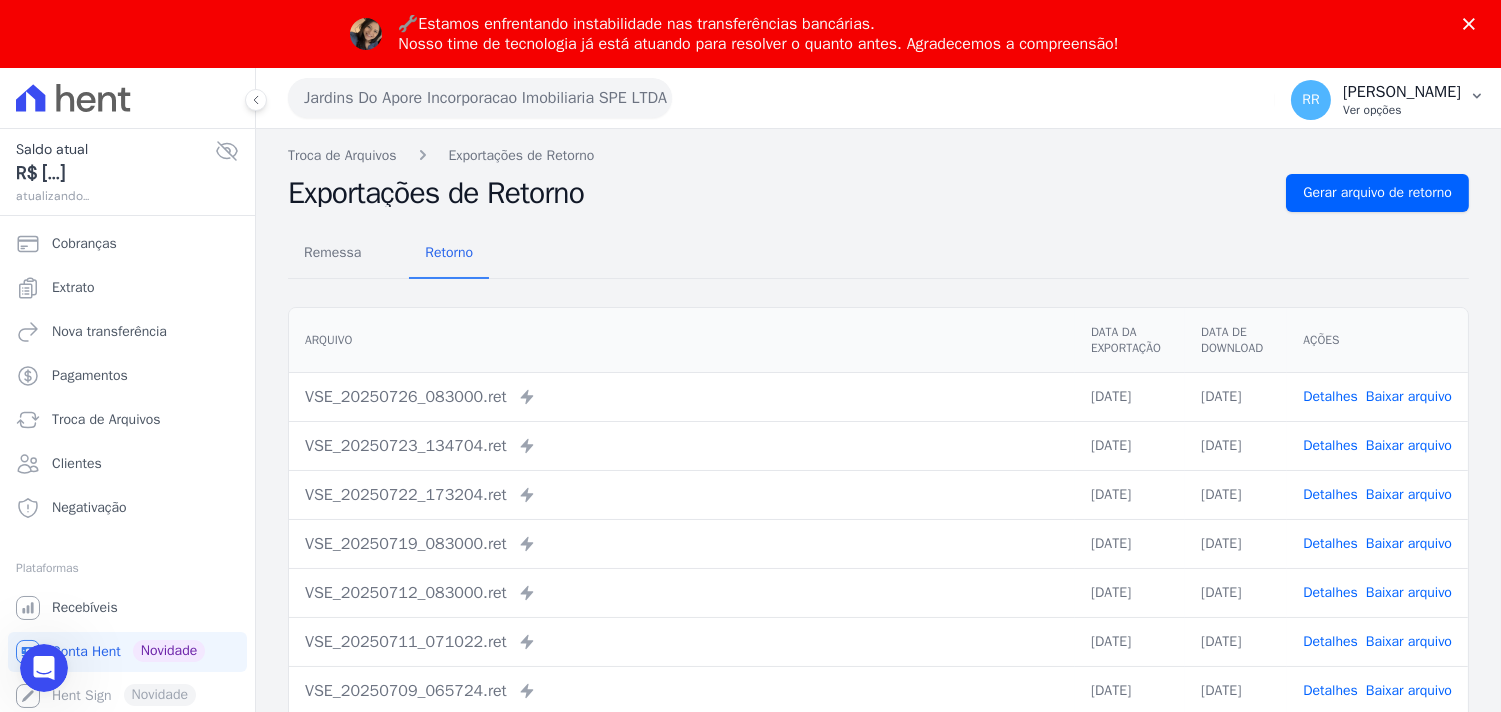 click on "[PERSON_NAME]" at bounding box center [1402, 92] 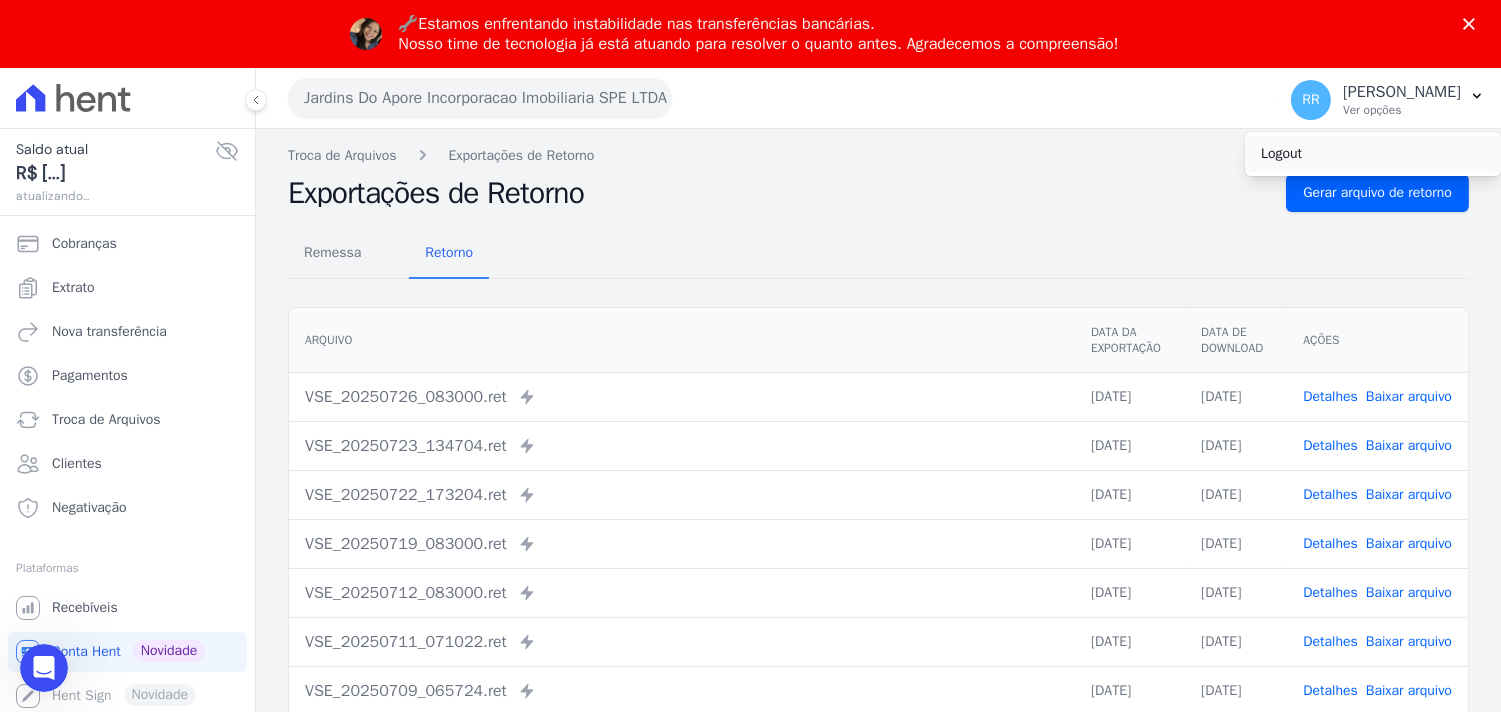 click on "Logout" at bounding box center [1373, 154] 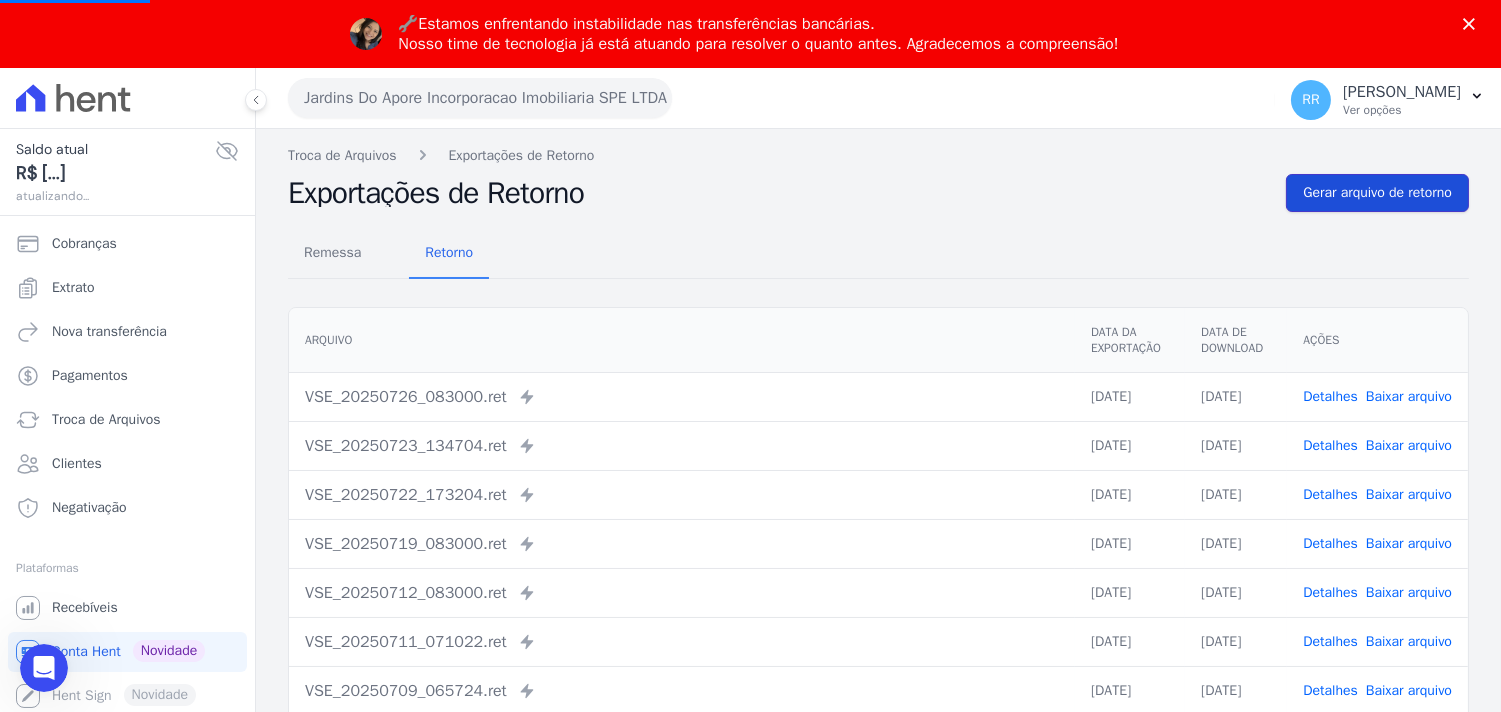 click on "Gerar arquivo de retorno" at bounding box center (1377, 193) 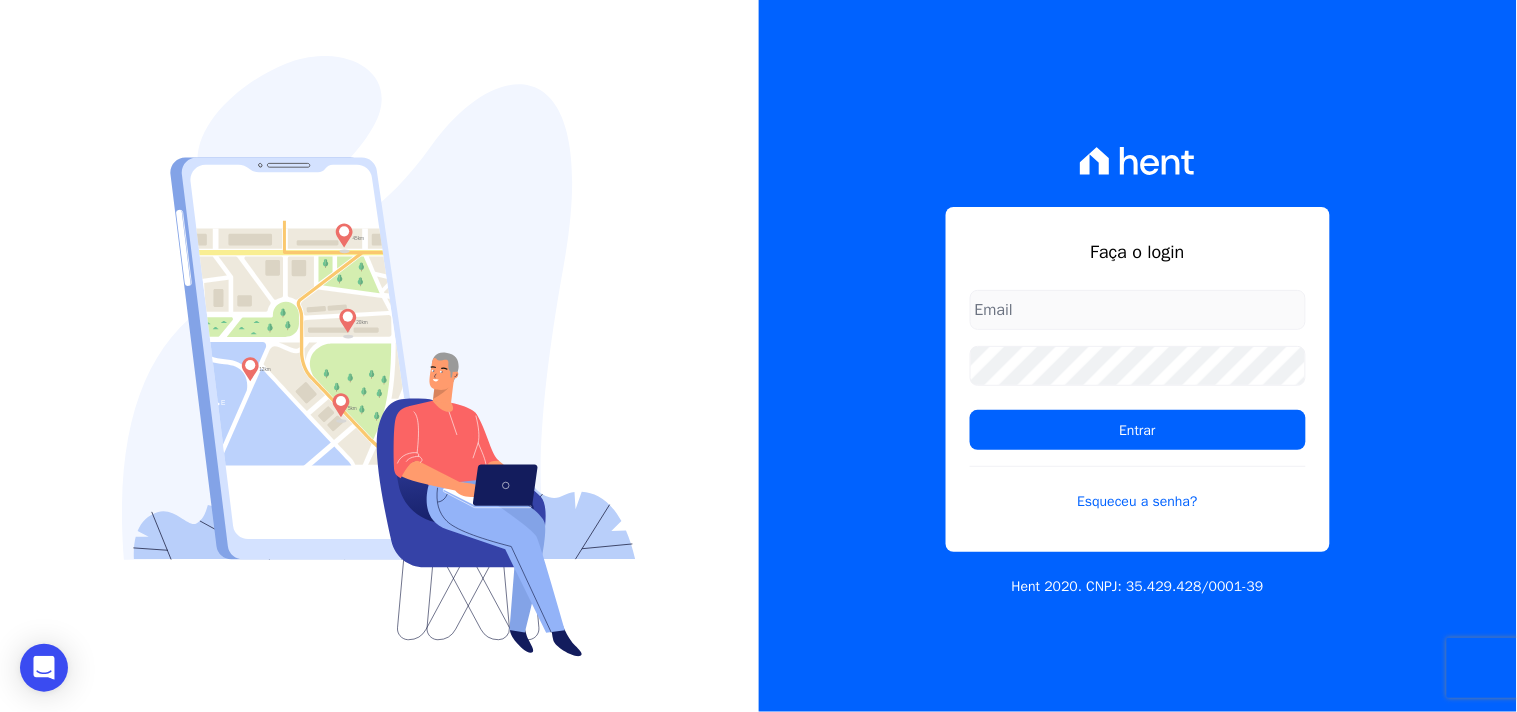 type on "renato.rodrigues@viasul.com" 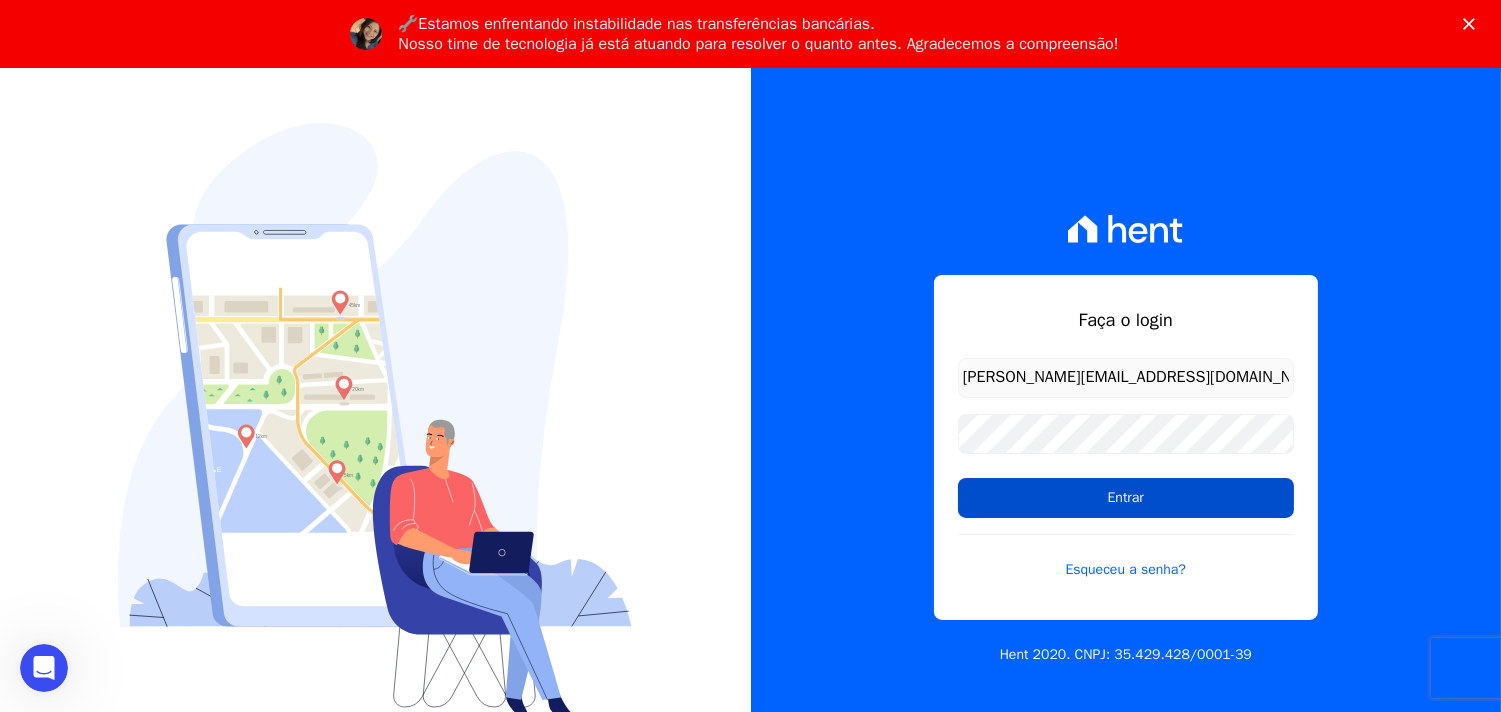 click on "Entrar" at bounding box center [1126, 498] 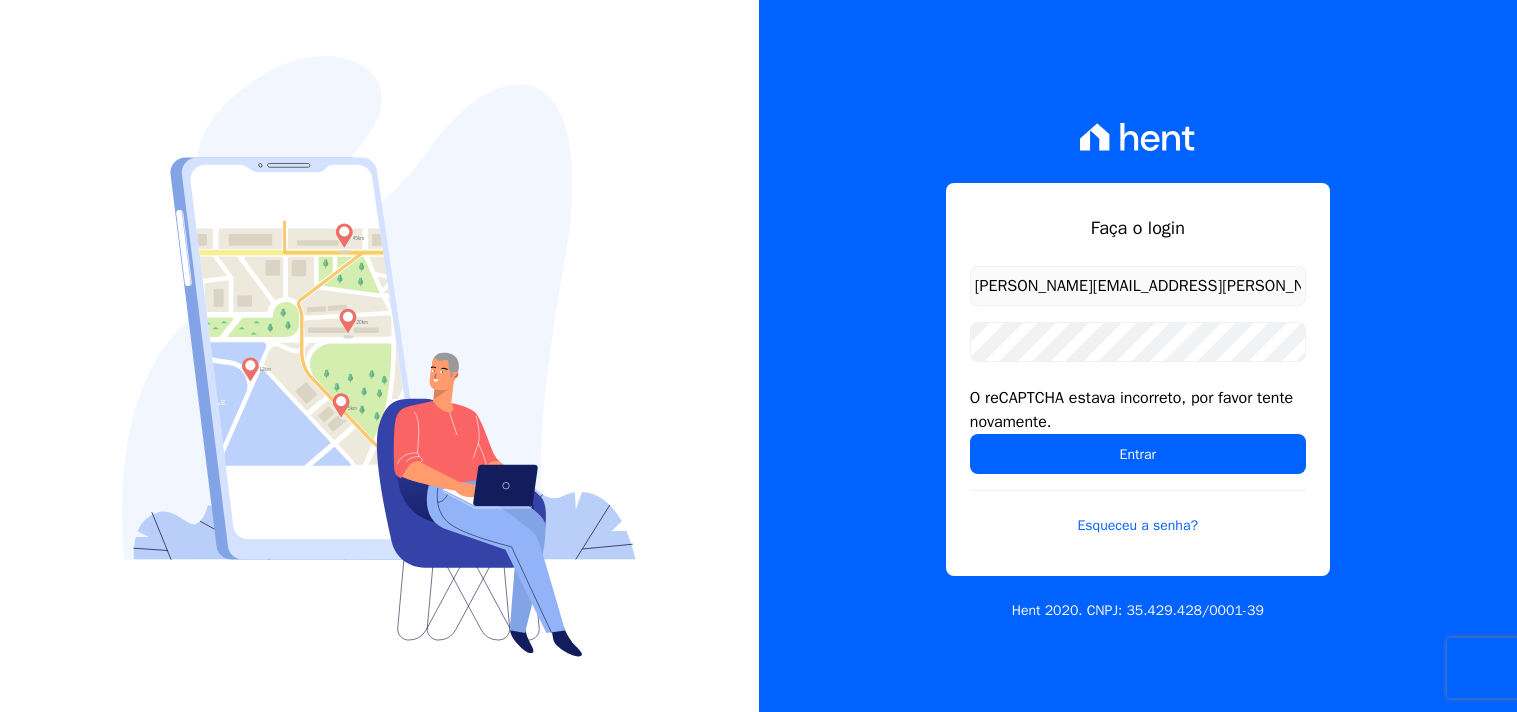 scroll, scrollTop: 0, scrollLeft: 0, axis: both 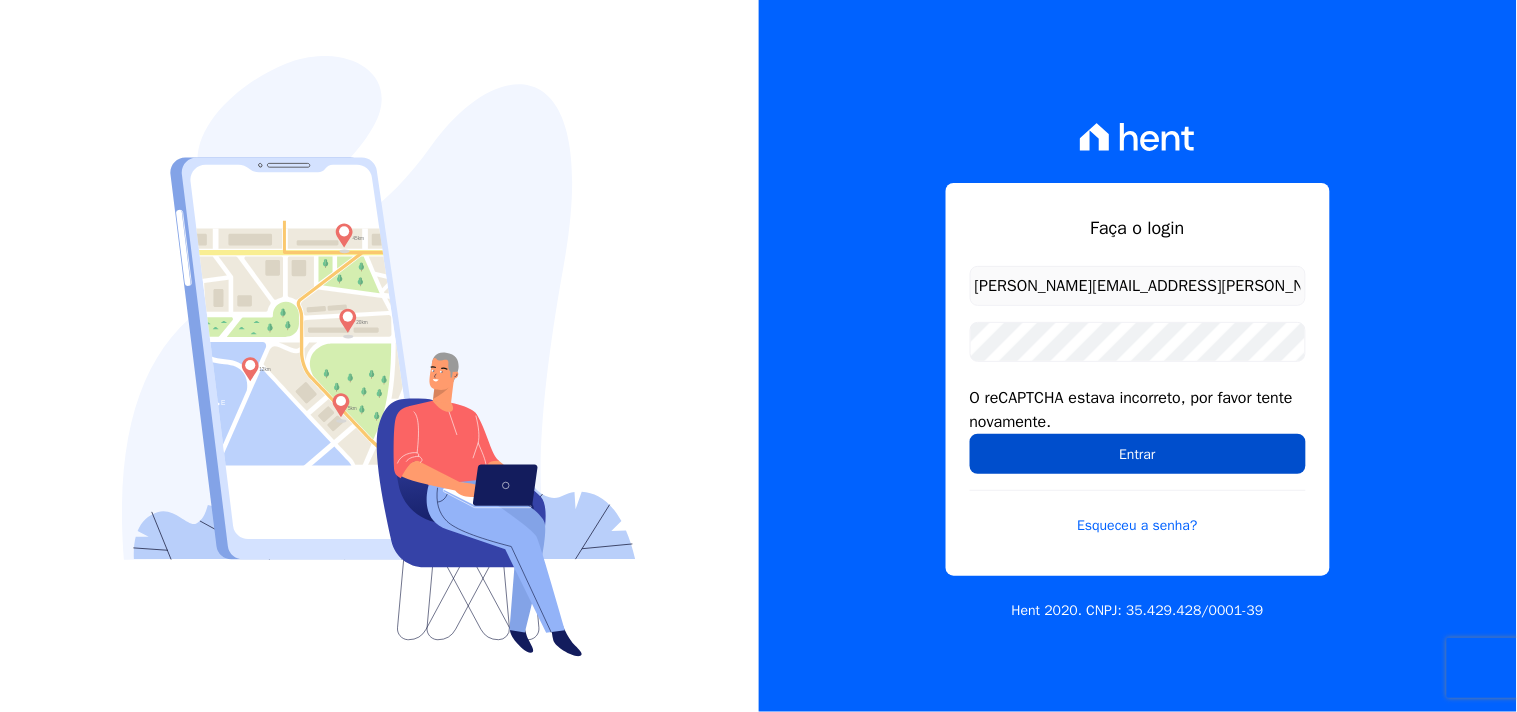 click on "Entrar" at bounding box center [1138, 454] 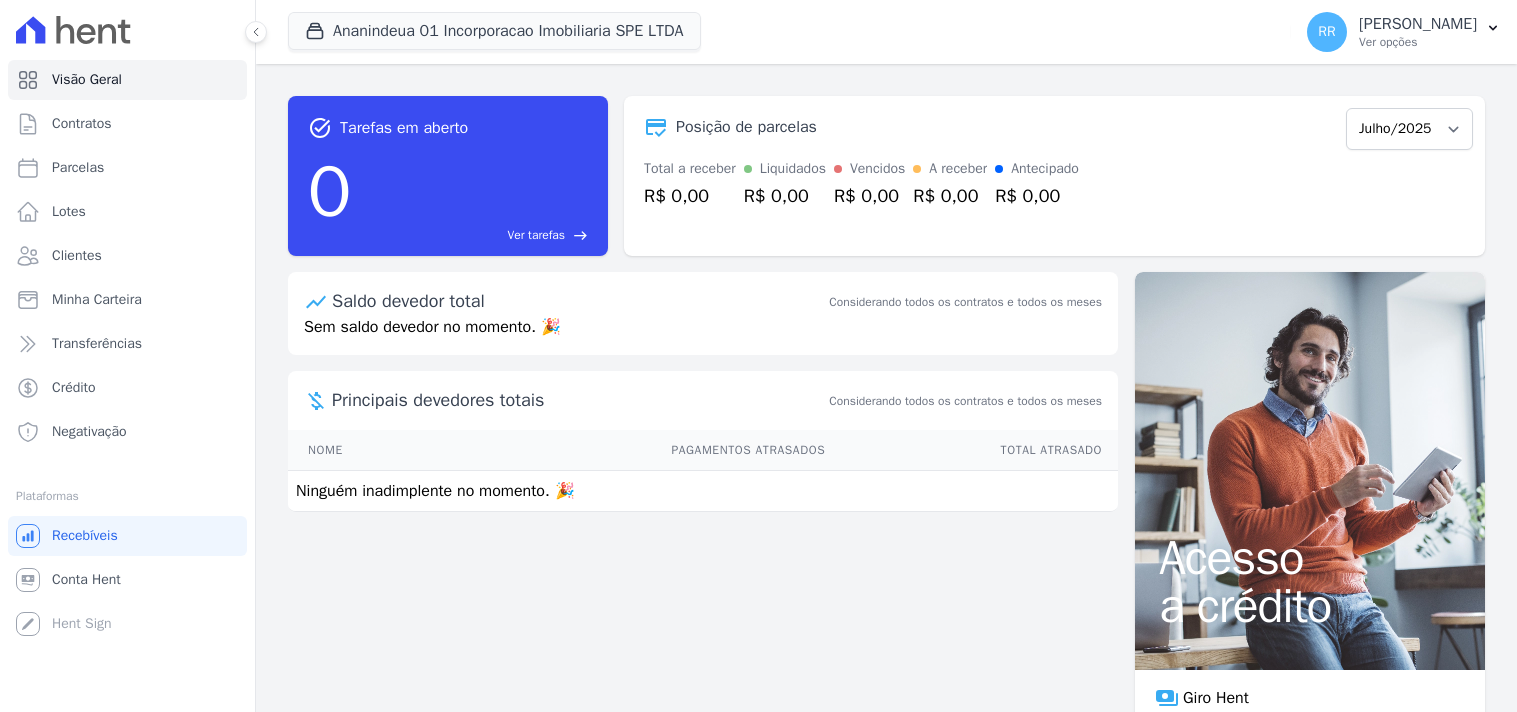 scroll, scrollTop: 0, scrollLeft: 0, axis: both 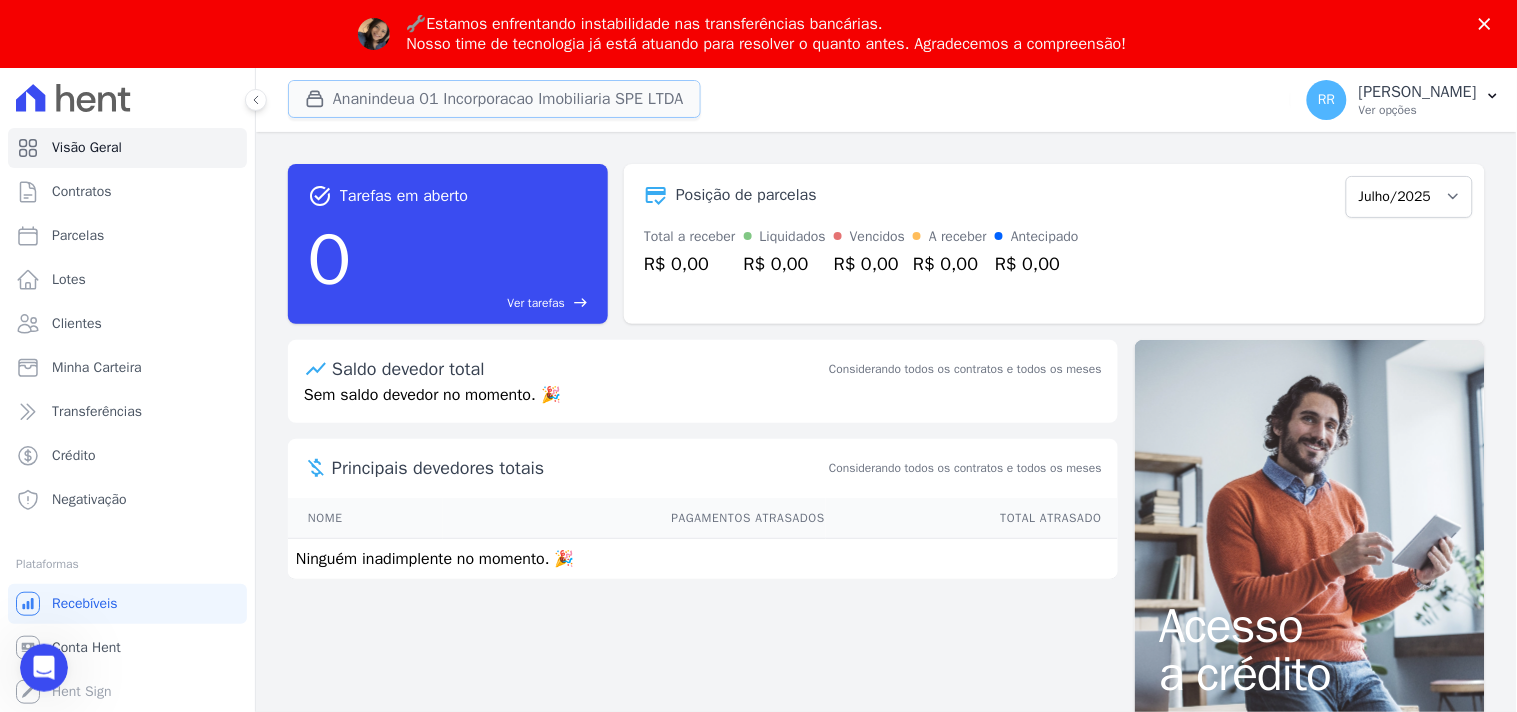 click on "Ananindeua 01 Incorporacao Imobiliaria SPE LTDA" at bounding box center [494, 99] 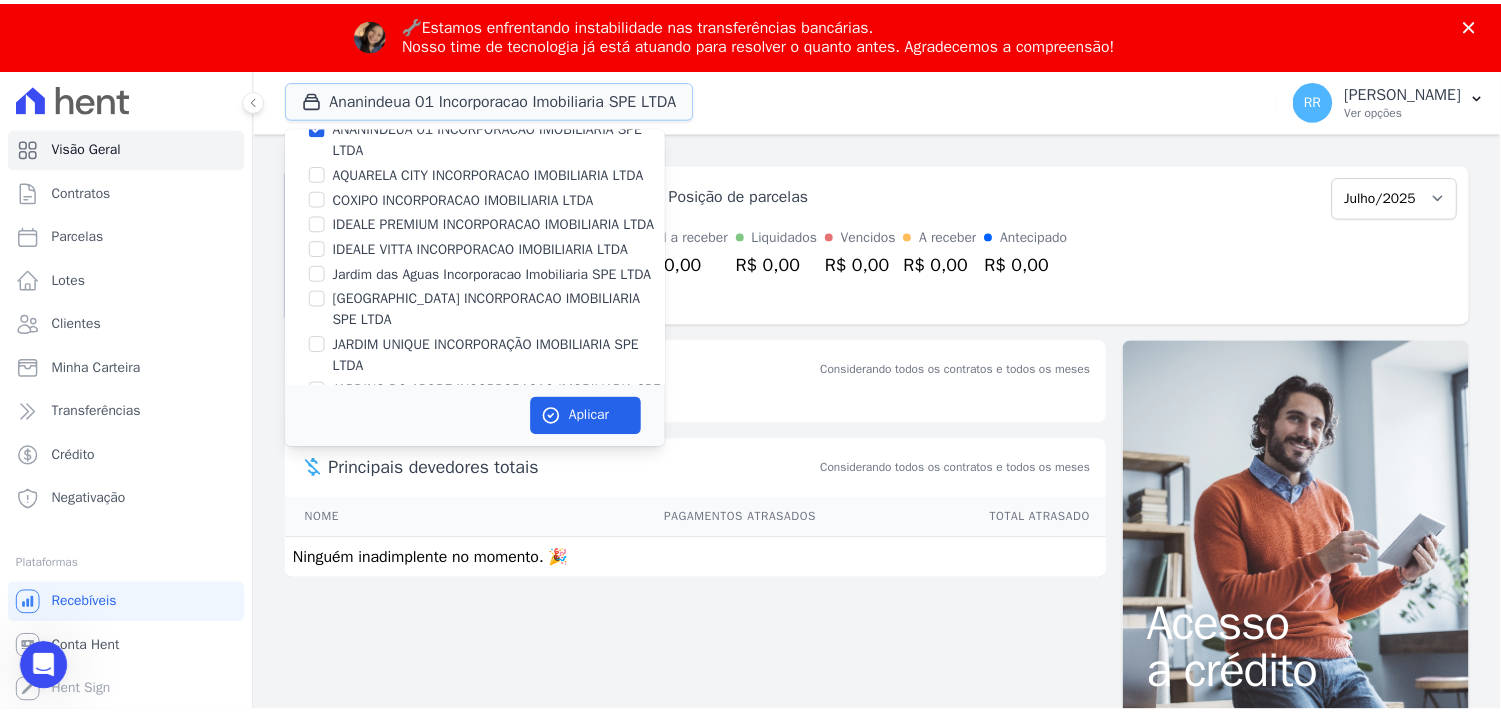 scroll, scrollTop: 70, scrollLeft: 0, axis: vertical 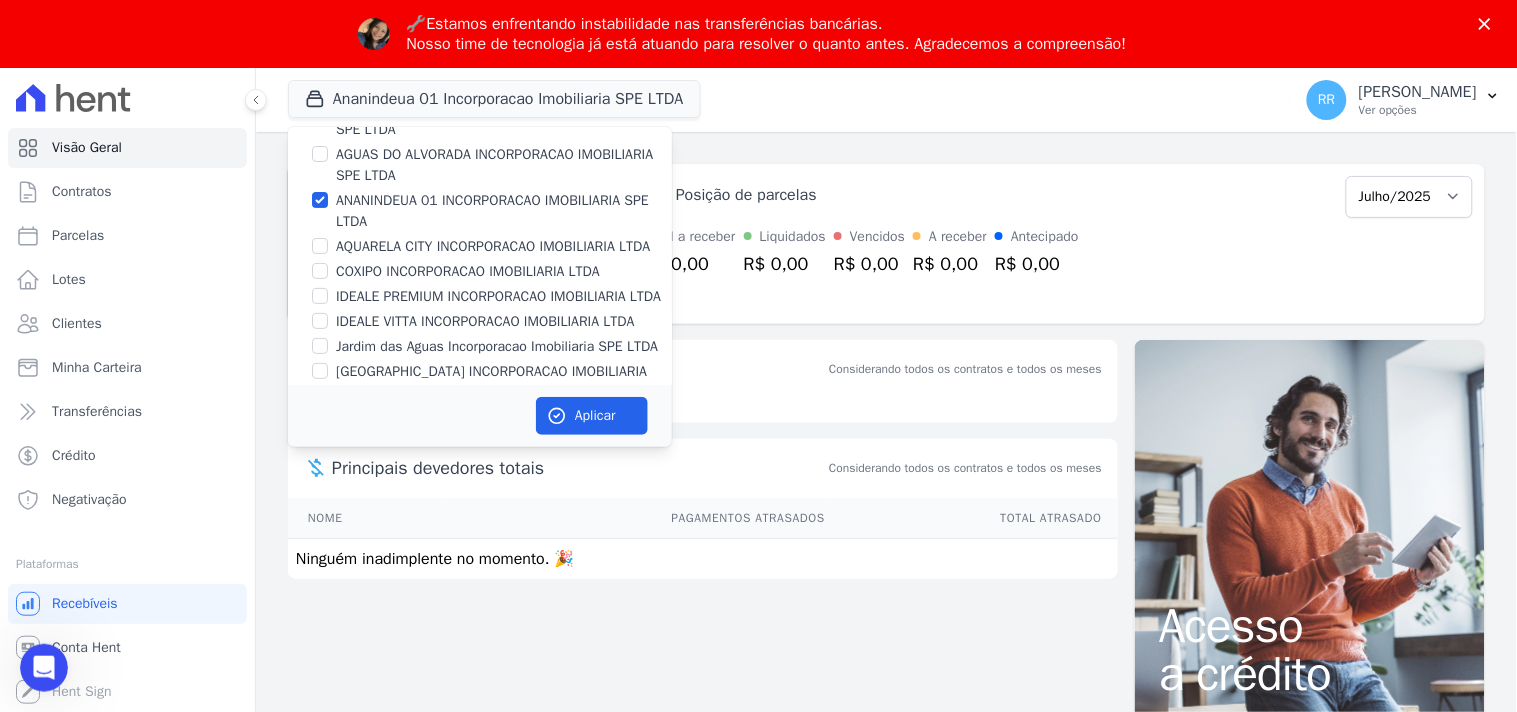 click on "ANANINDEUA 01 INCORPORACAO IMOBILIARIA SPE LTDA" at bounding box center (504, 211) 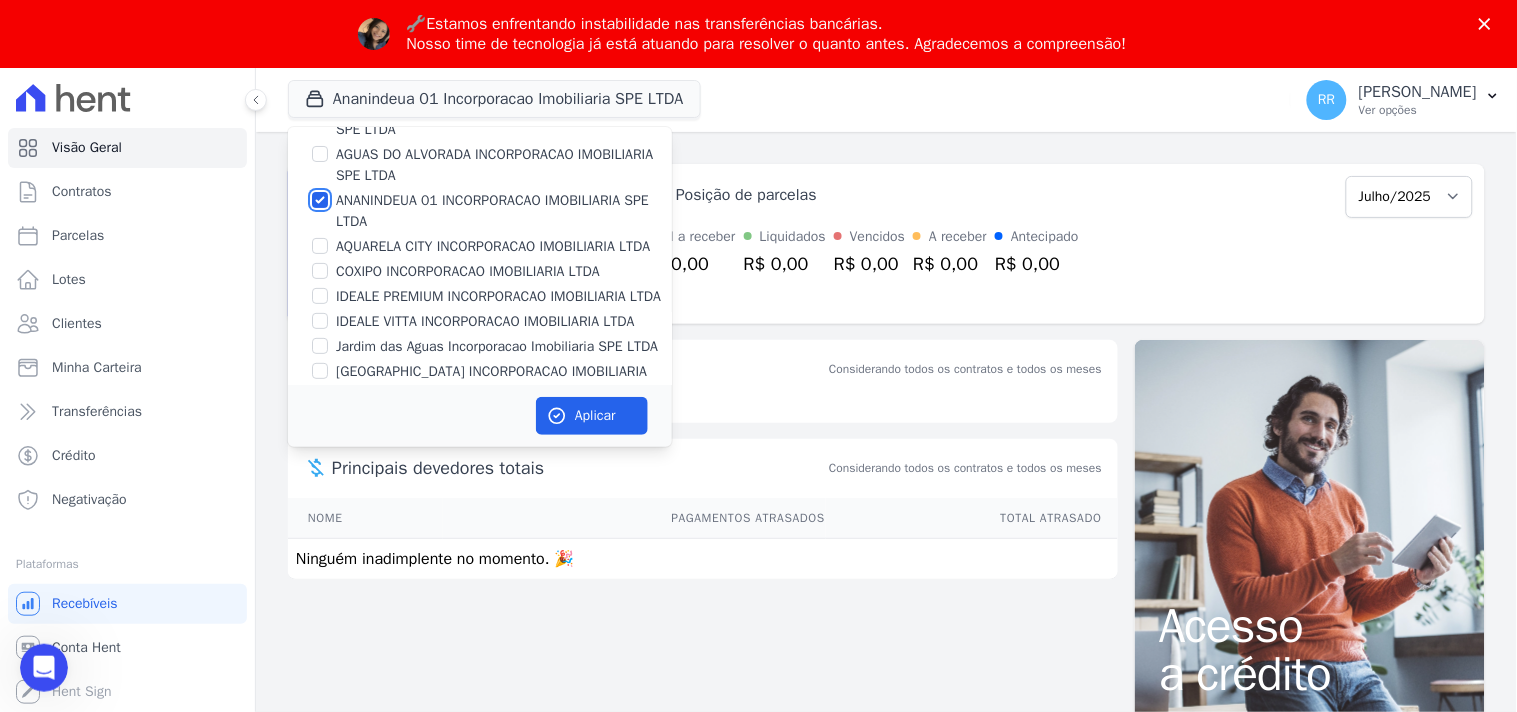 click on "ANANINDEUA 01 INCORPORACAO IMOBILIARIA SPE LTDA" at bounding box center [320, 200] 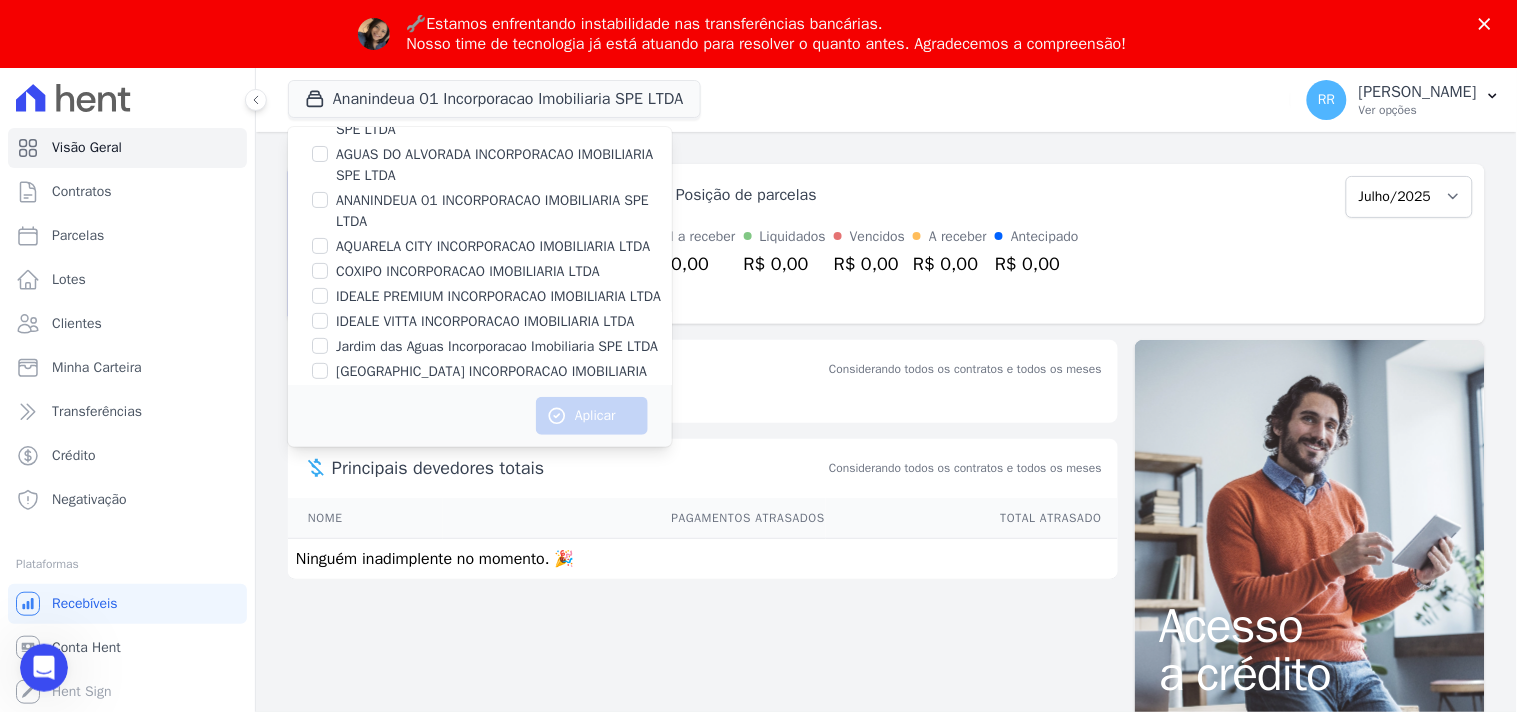 click on "ANANINDEUA 01 INCORPORACAO IMOBILIARIA SPE LTDA" at bounding box center [504, 211] 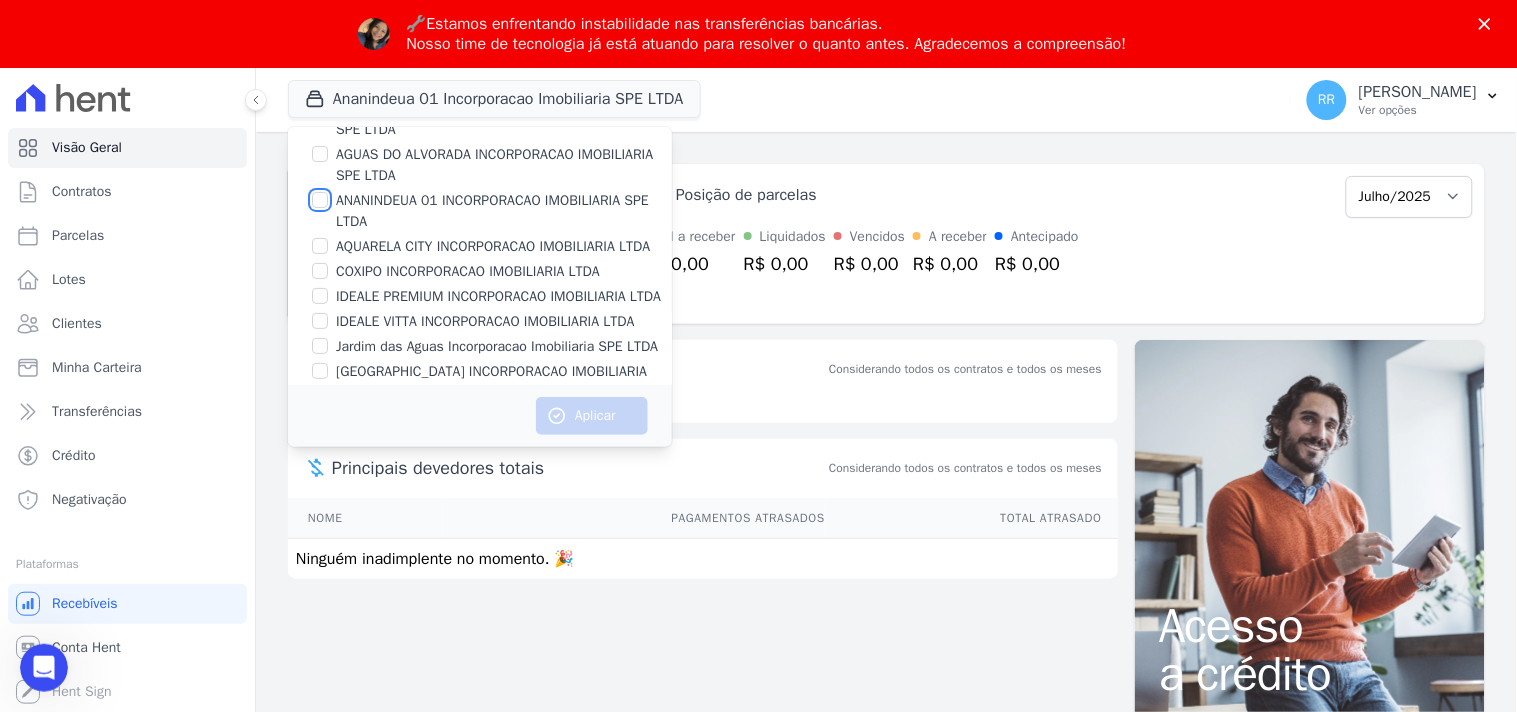 click on "ANANINDEUA 01 INCORPORACAO IMOBILIARIA SPE LTDA" at bounding box center [320, 200] 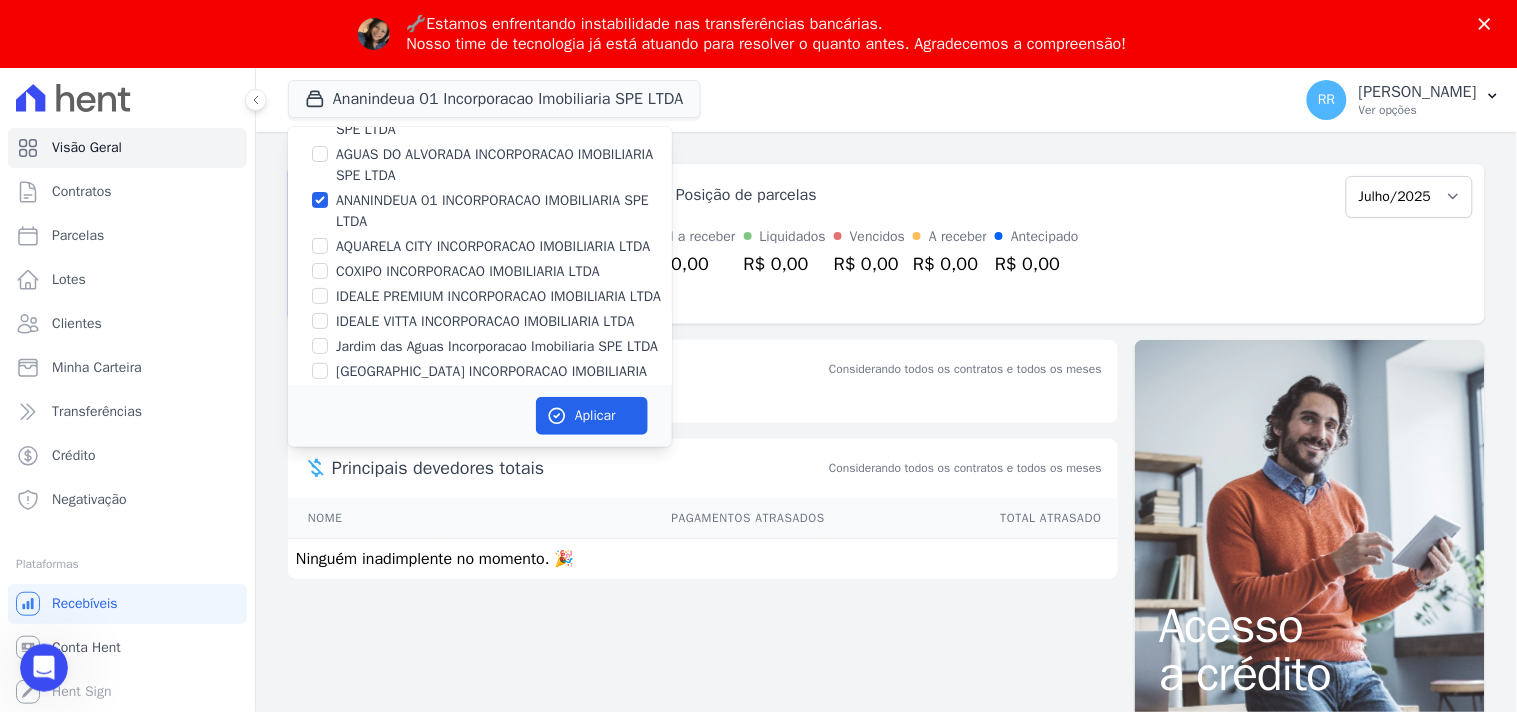 drag, startPoint x: 1472, startPoint y: 94, endPoint x: 1486, endPoint y: 140, distance: 48.08326 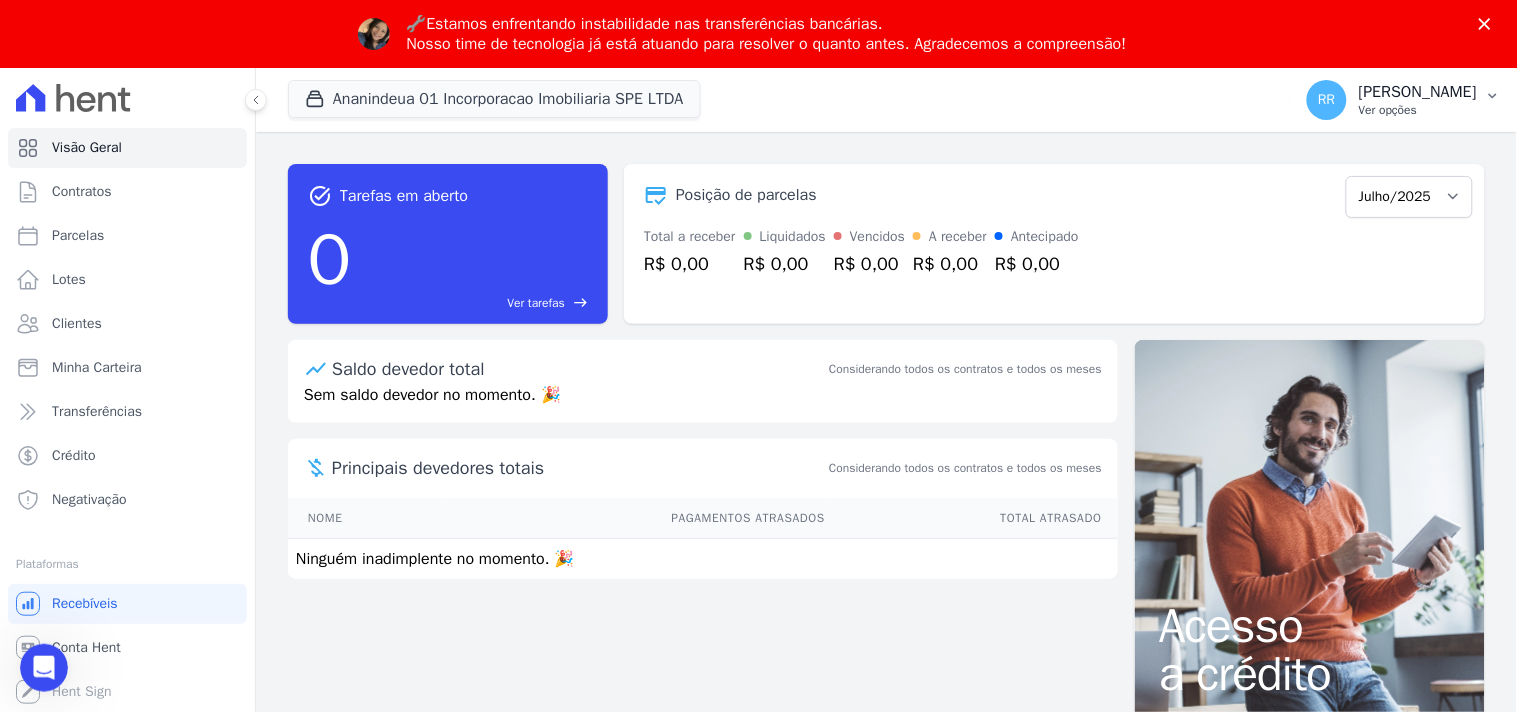 click 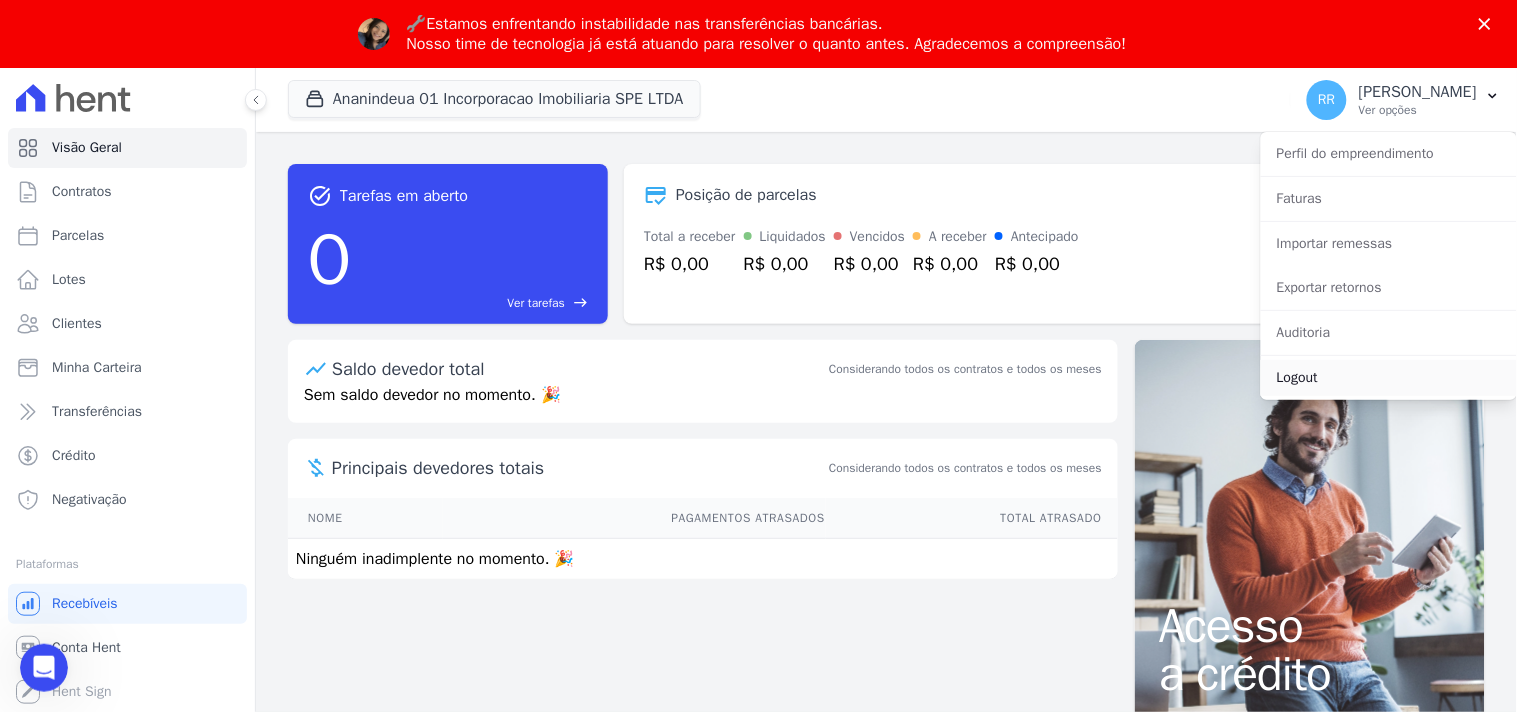 click on "Logout" at bounding box center (1389, 378) 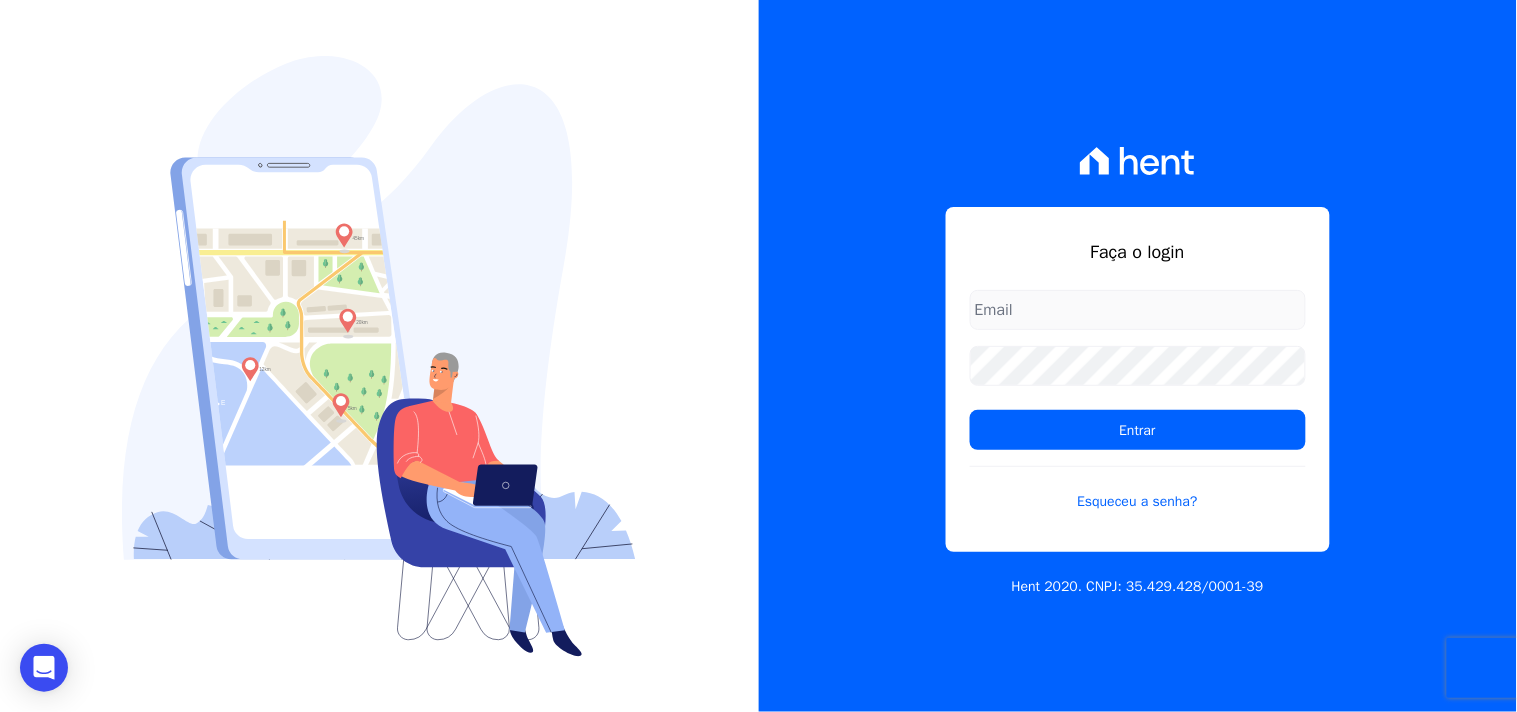 type on "renato.rodrigues@viasul.com" 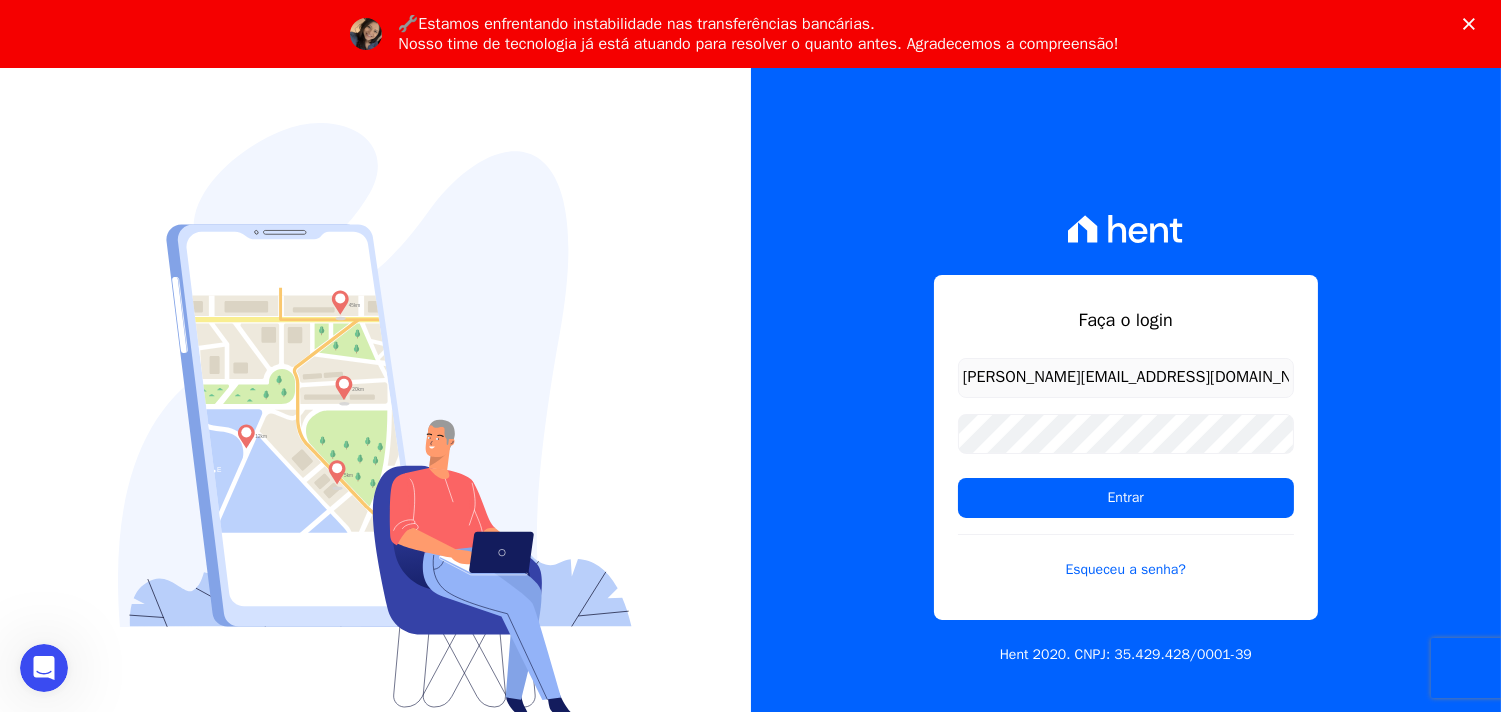 scroll, scrollTop: 0, scrollLeft: 0, axis: both 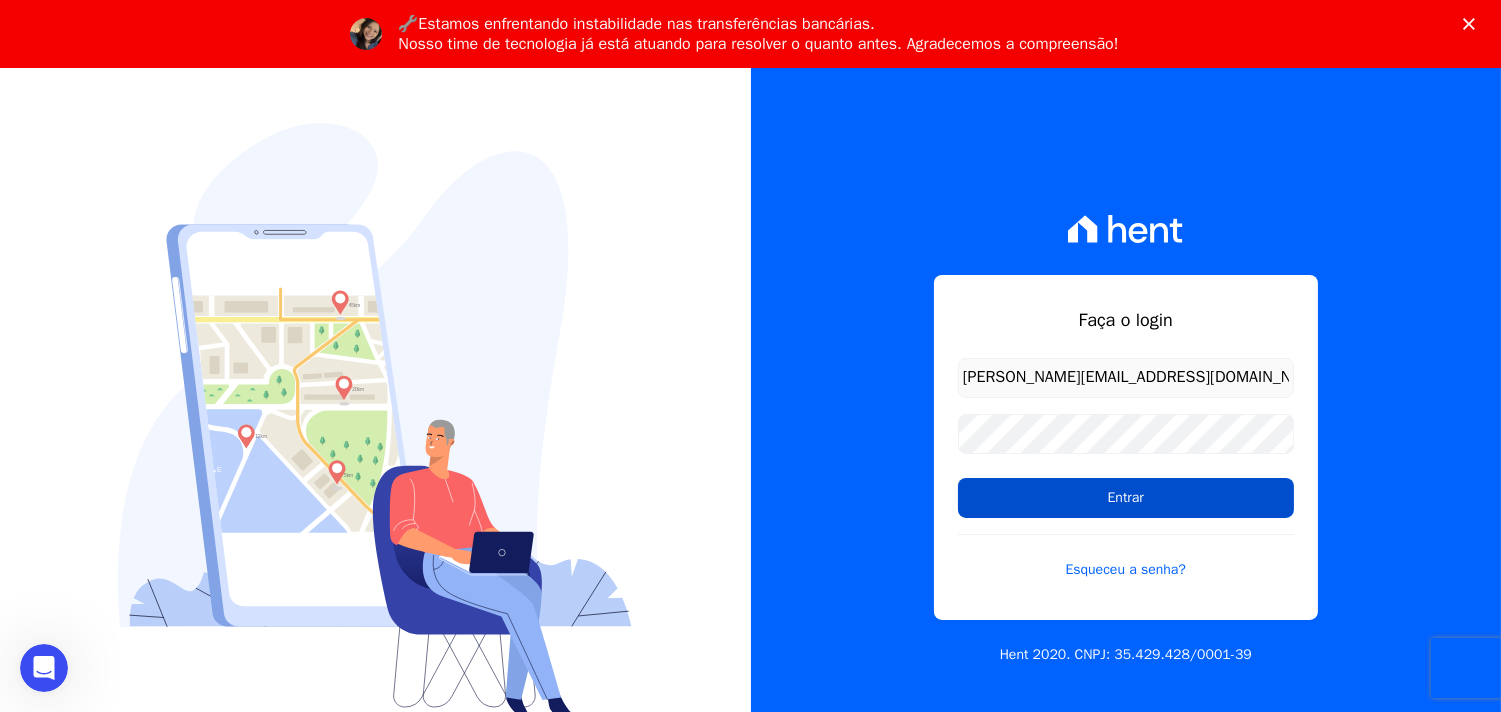 click on "Entrar" at bounding box center (1126, 498) 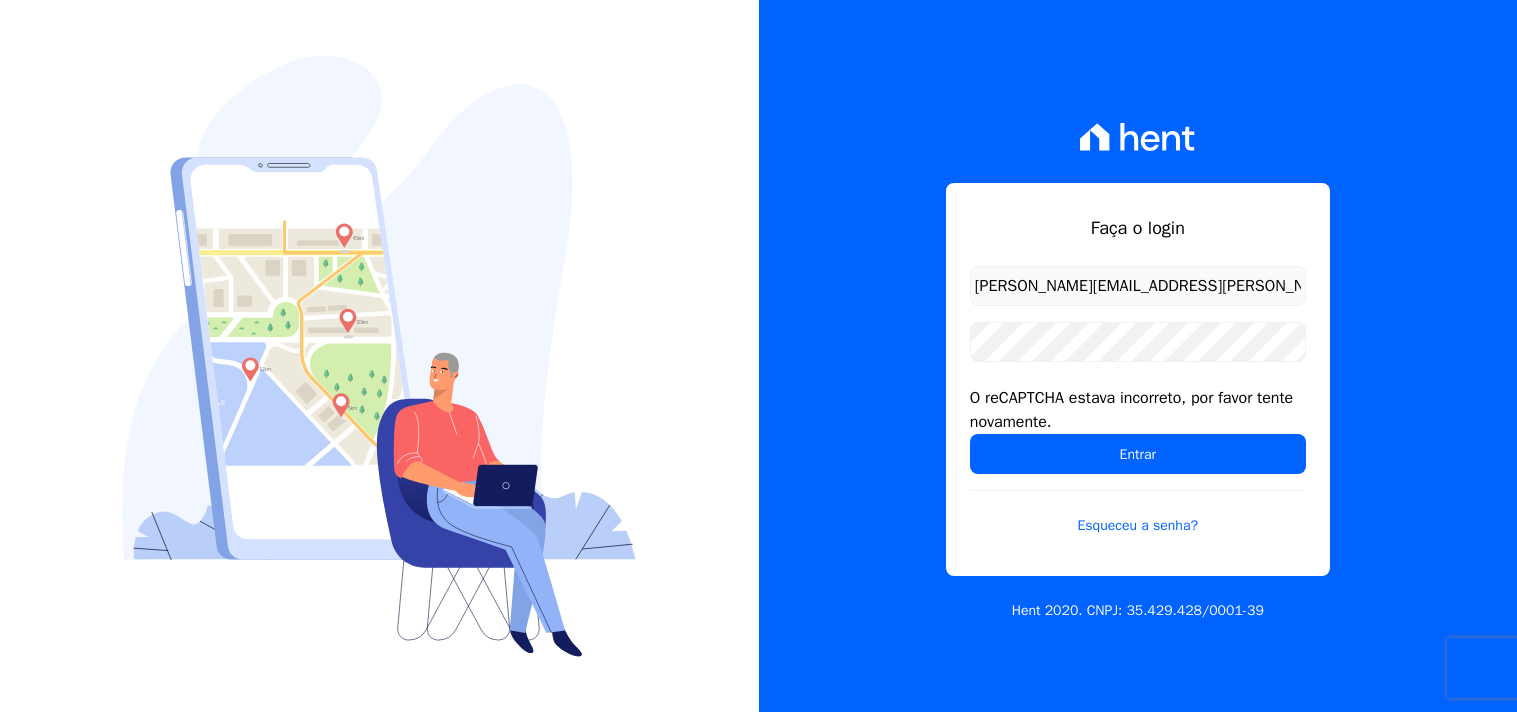 scroll, scrollTop: 0, scrollLeft: 0, axis: both 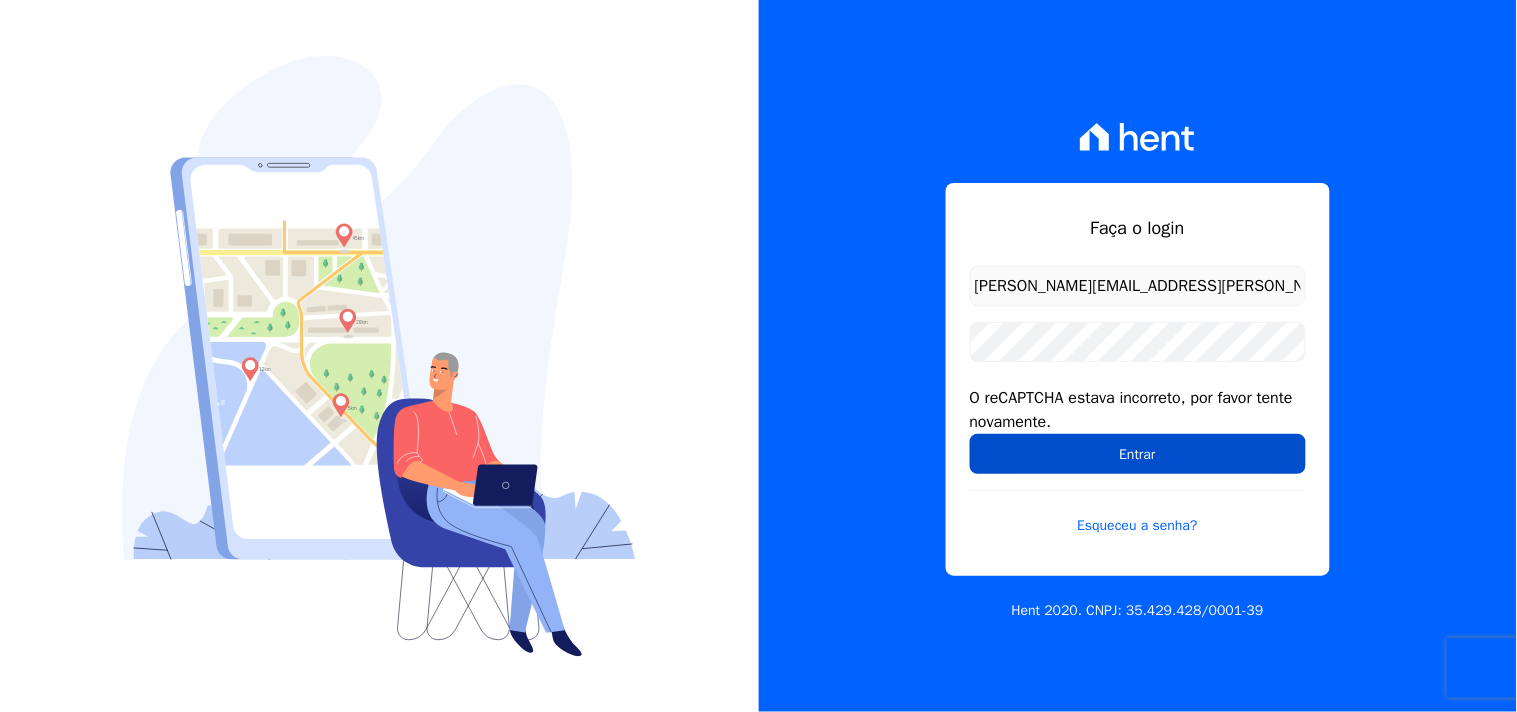 click on "Entrar" at bounding box center [1138, 454] 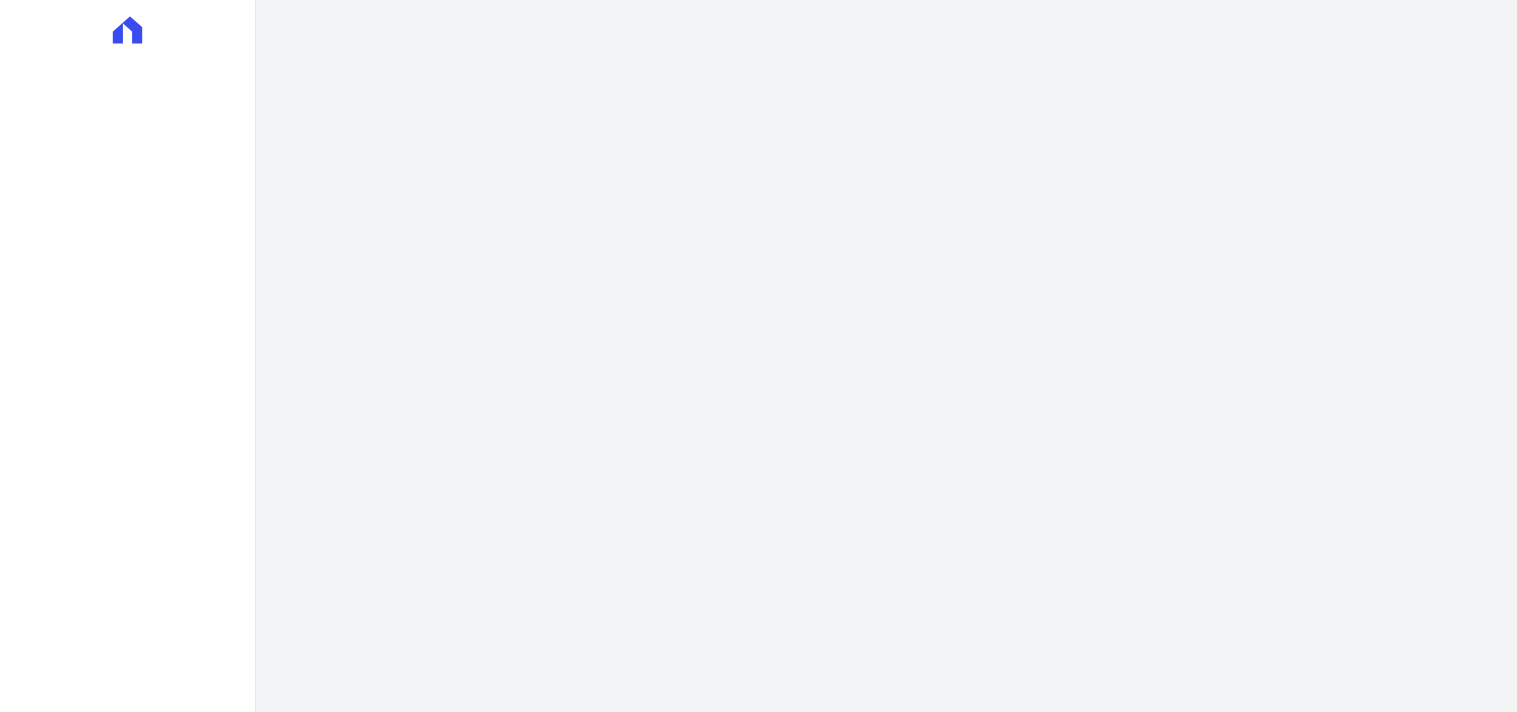 scroll, scrollTop: 0, scrollLeft: 0, axis: both 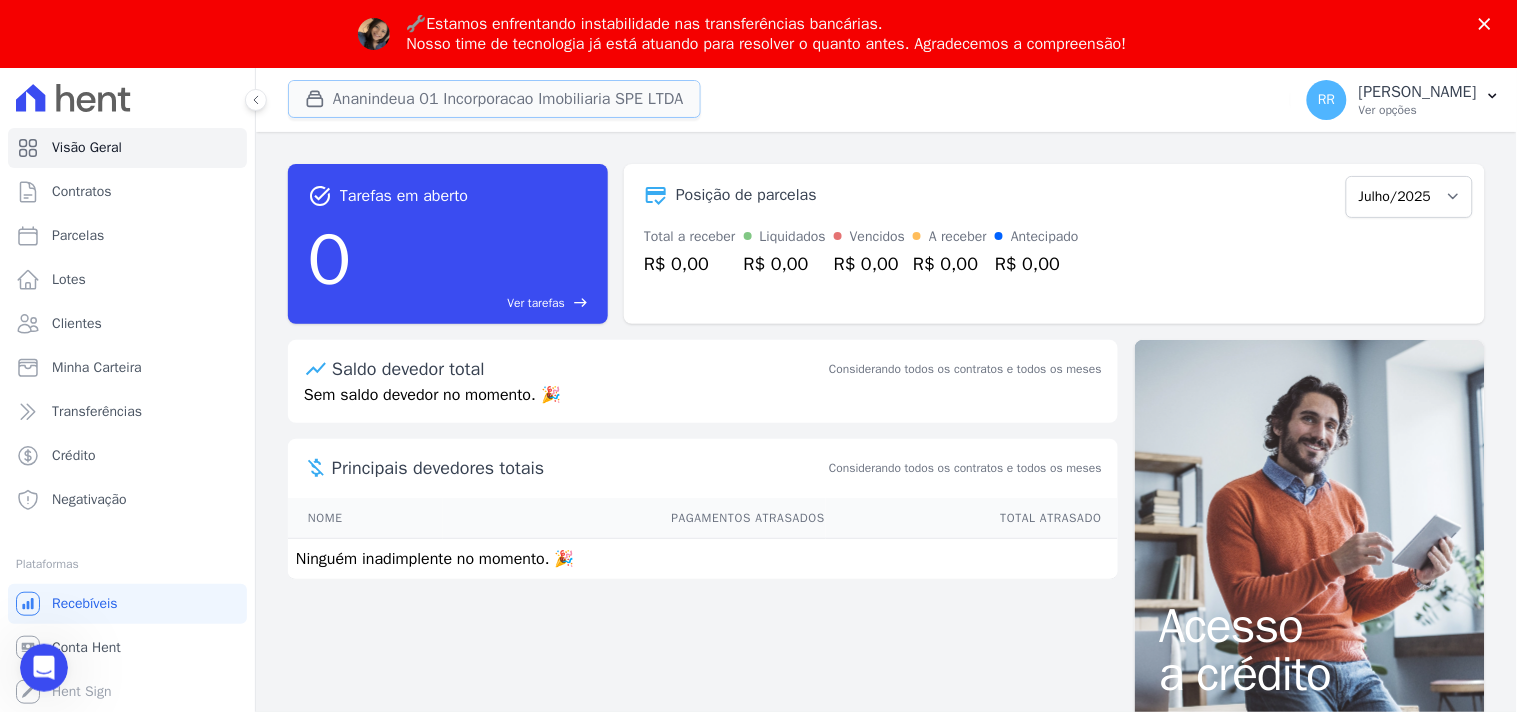 click on "Ananindeua 01 Incorporacao Imobiliaria SPE LTDA" at bounding box center (494, 99) 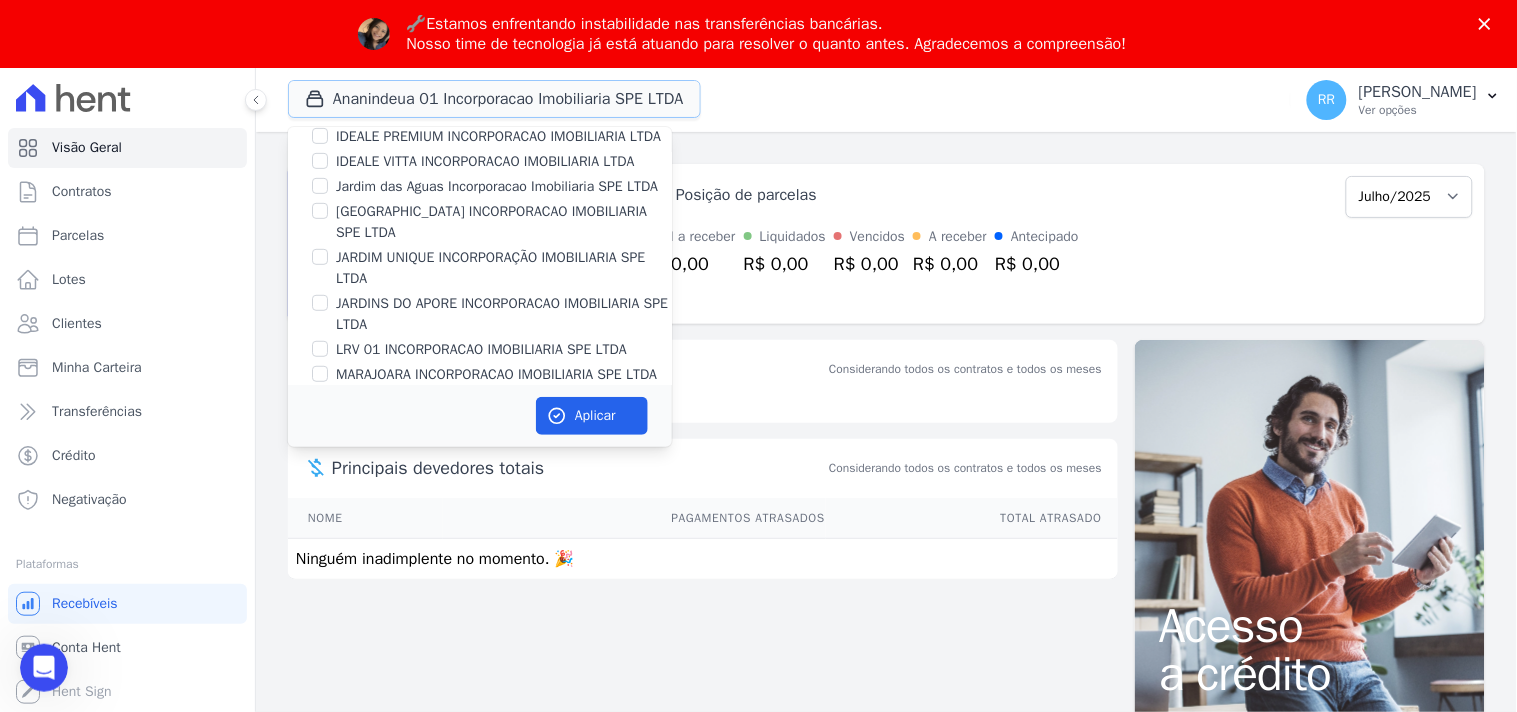 scroll, scrollTop: 222, scrollLeft: 0, axis: vertical 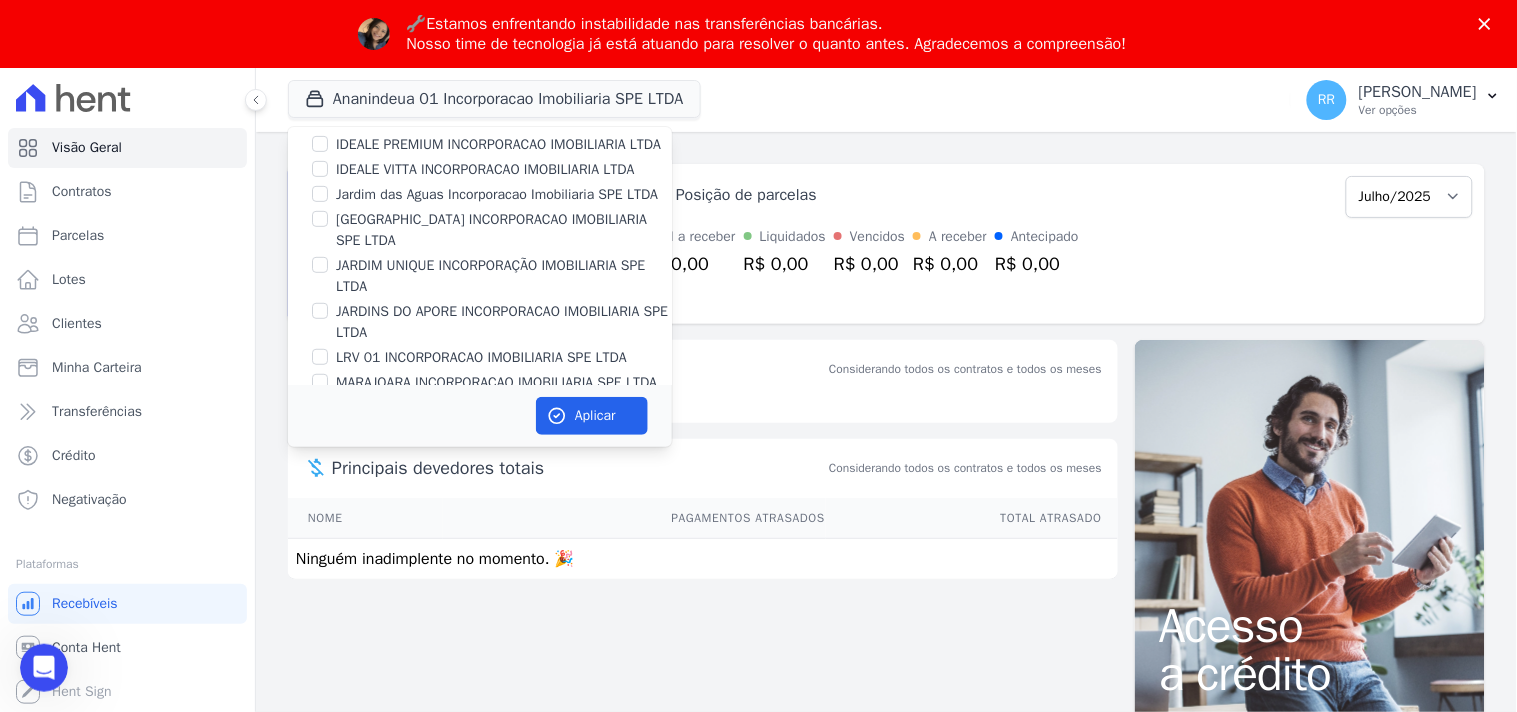 click on "[GEOGRAPHIC_DATA] INCORPORACAO IMOBILIARIA SPE LTDA" at bounding box center (504, 230) 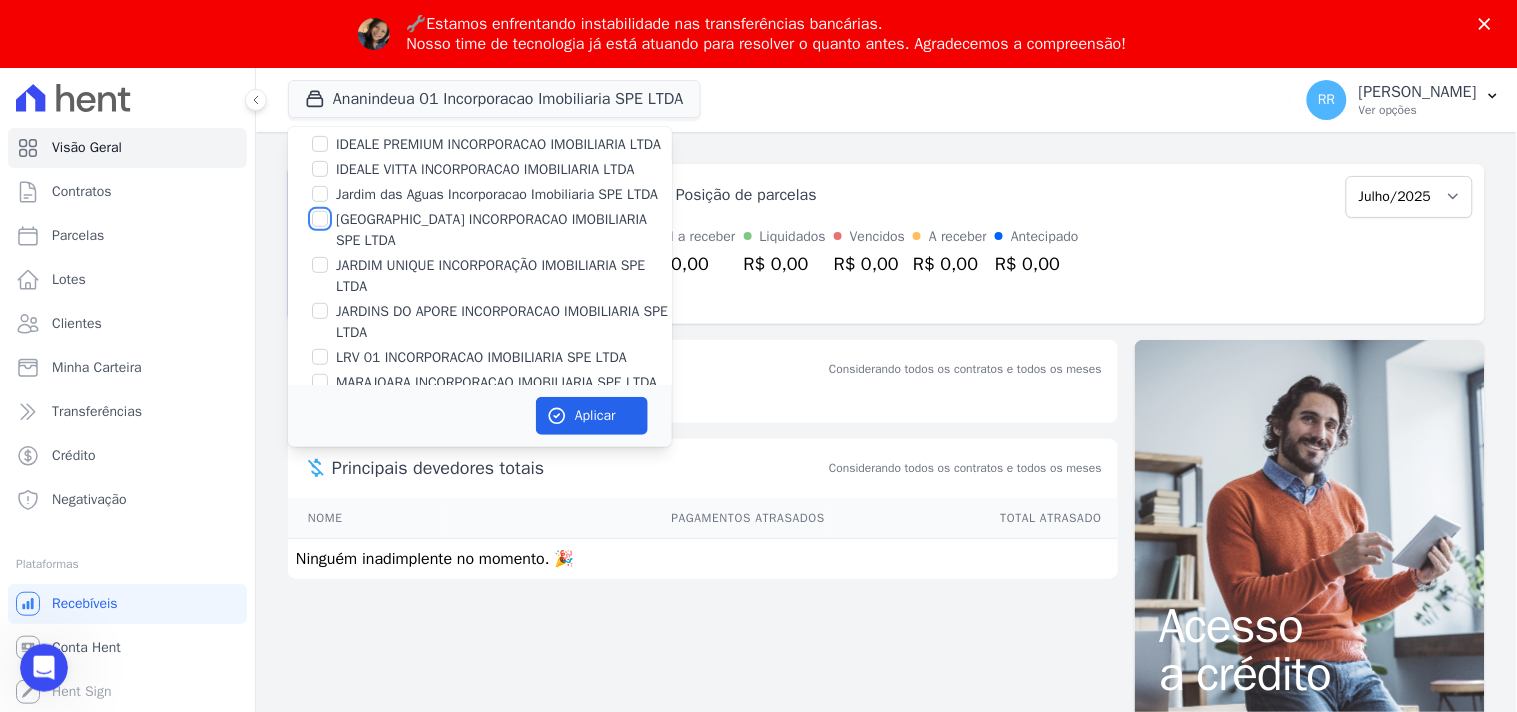 click on "[GEOGRAPHIC_DATA] INCORPORACAO IMOBILIARIA SPE LTDA" at bounding box center [320, 219] 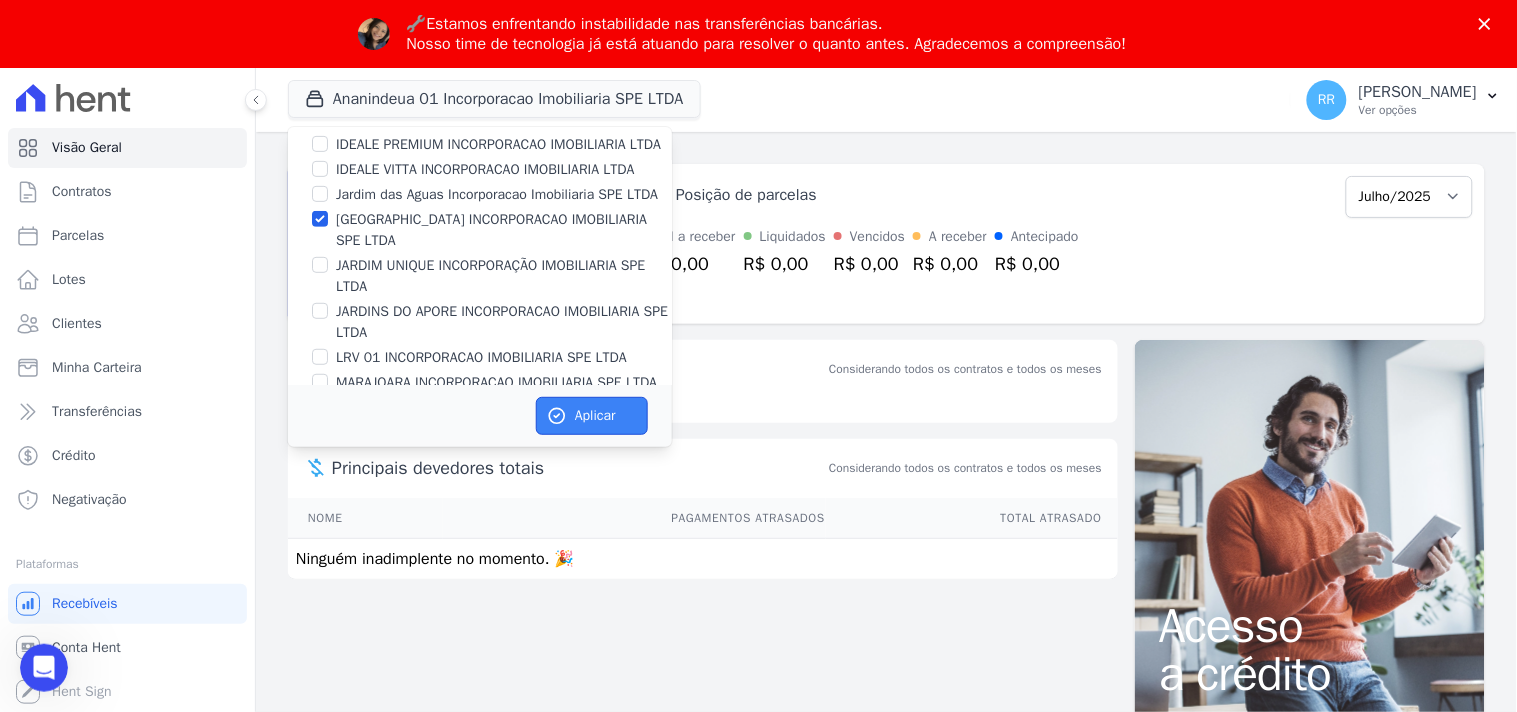 click on "Aplicar" at bounding box center [592, 416] 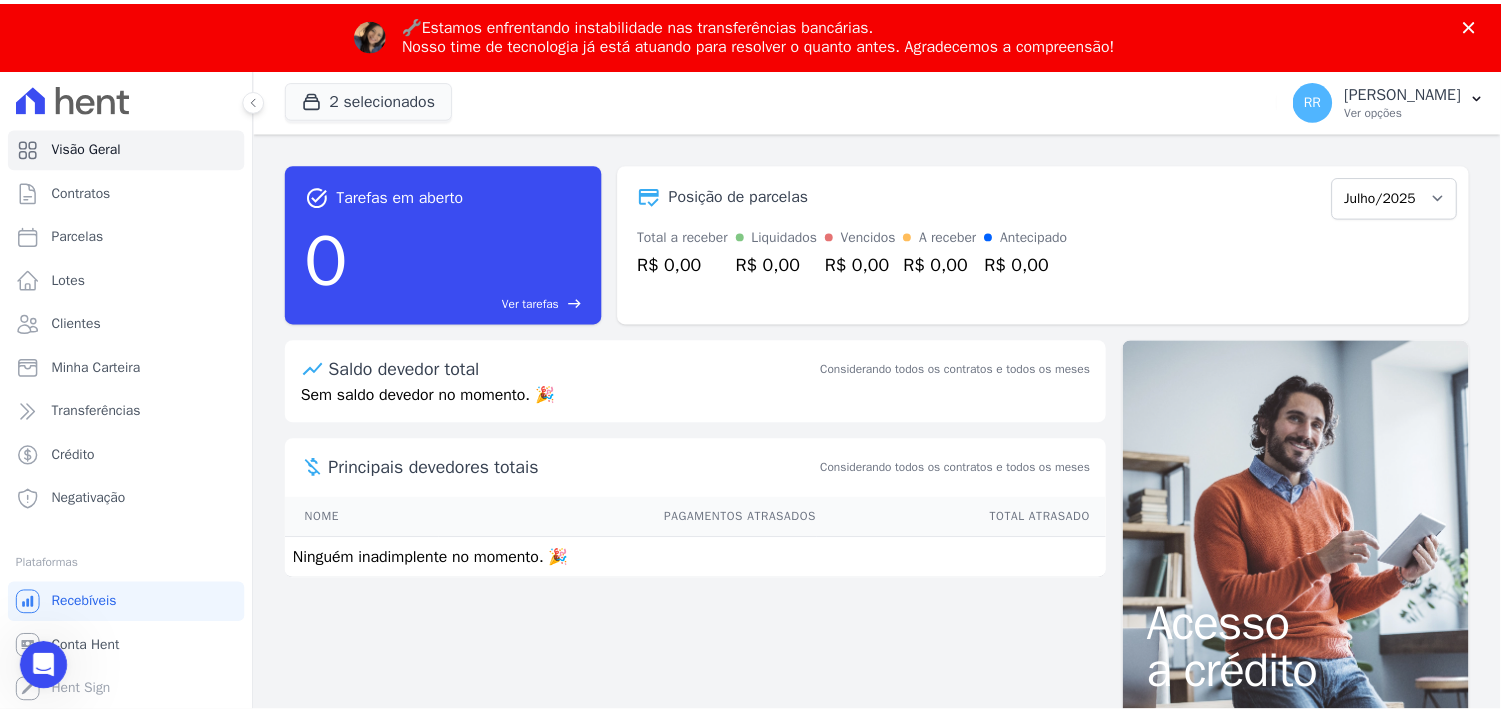 scroll, scrollTop: 0, scrollLeft: 0, axis: both 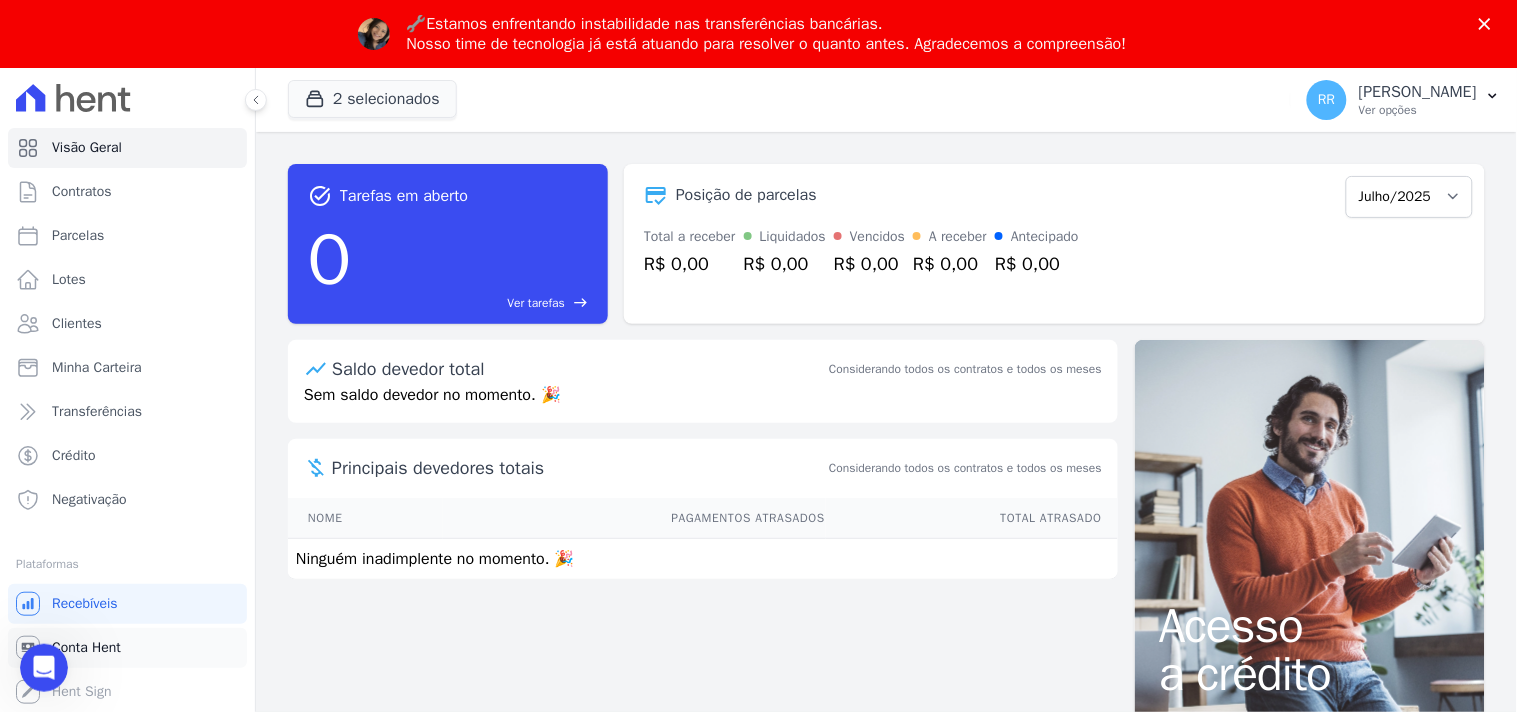 click on "Conta Hent" at bounding box center (127, 648) 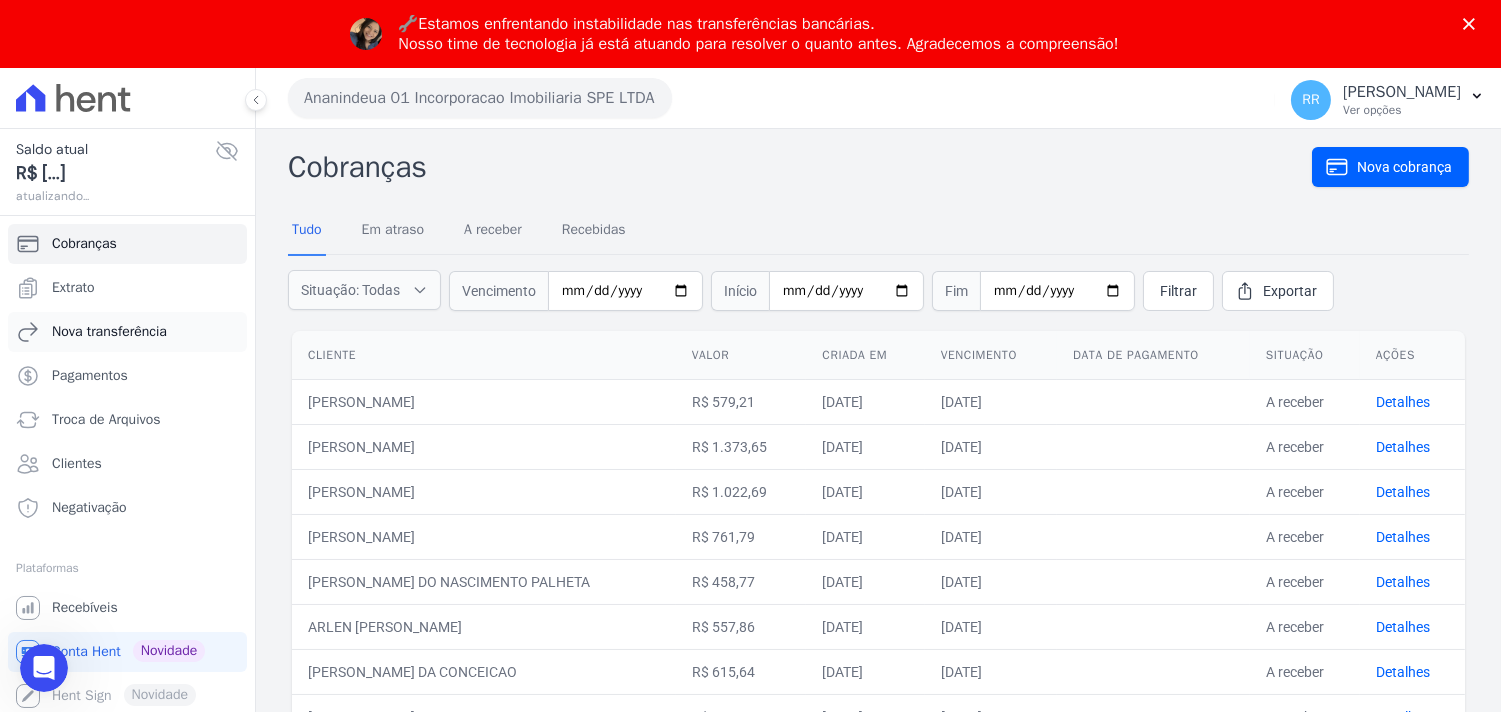 scroll, scrollTop: 0, scrollLeft: 0, axis: both 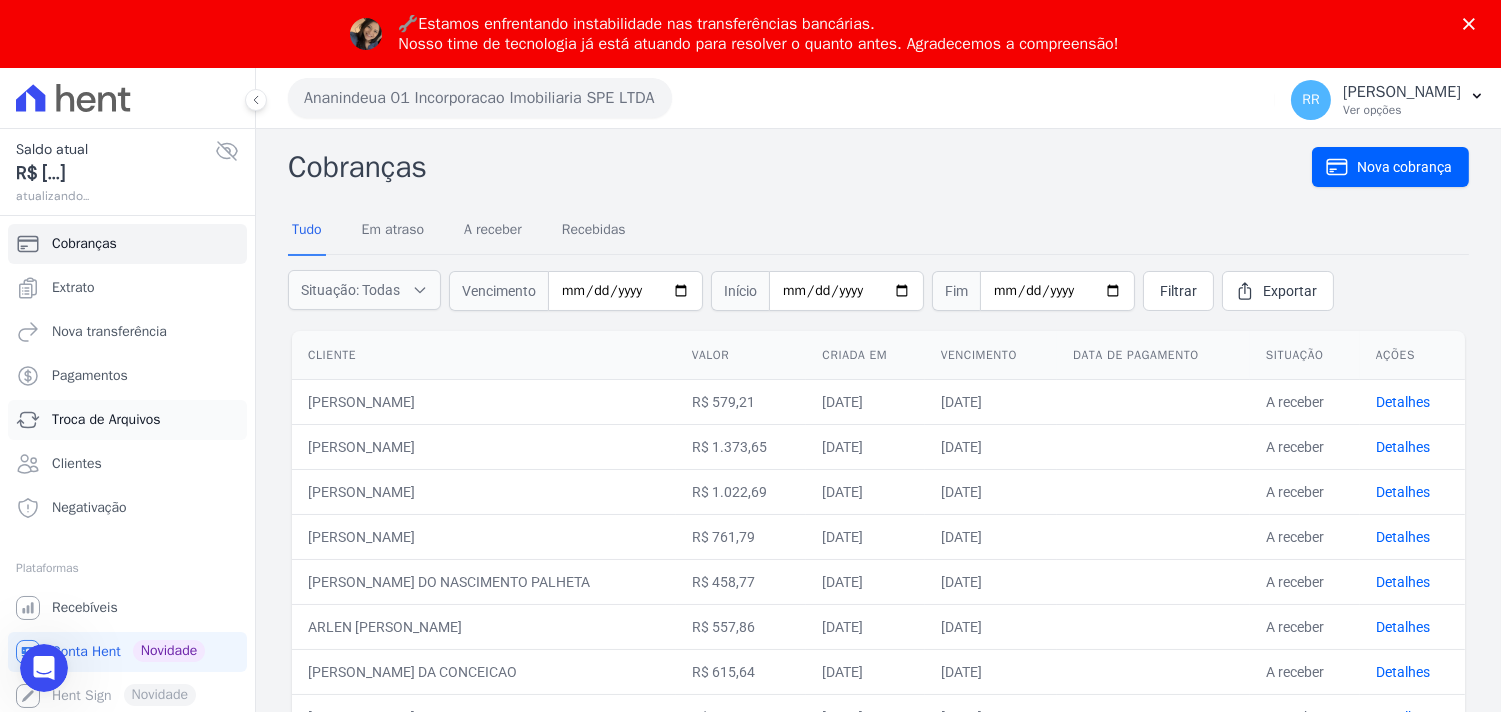 click on "Troca de Arquivos" at bounding box center (127, 420) 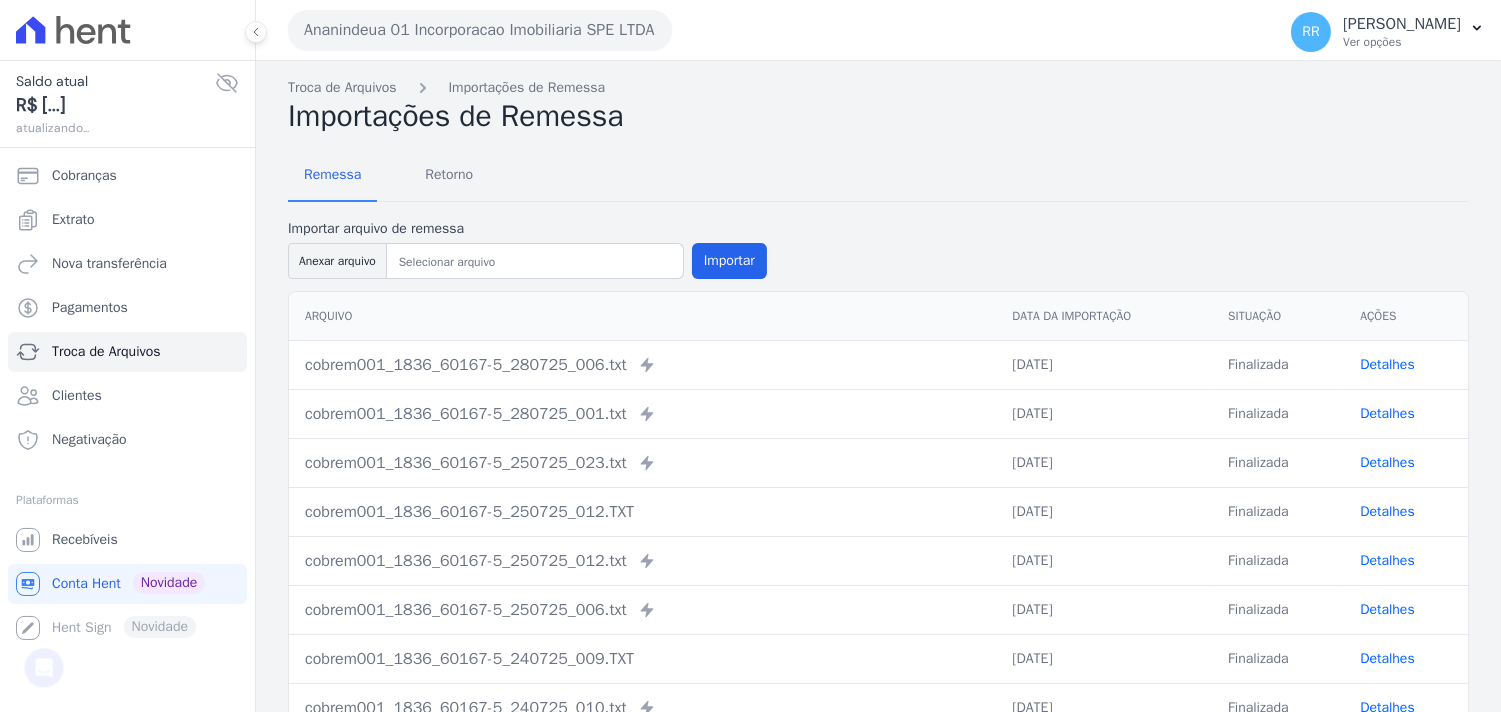 scroll, scrollTop: 0, scrollLeft: 0, axis: both 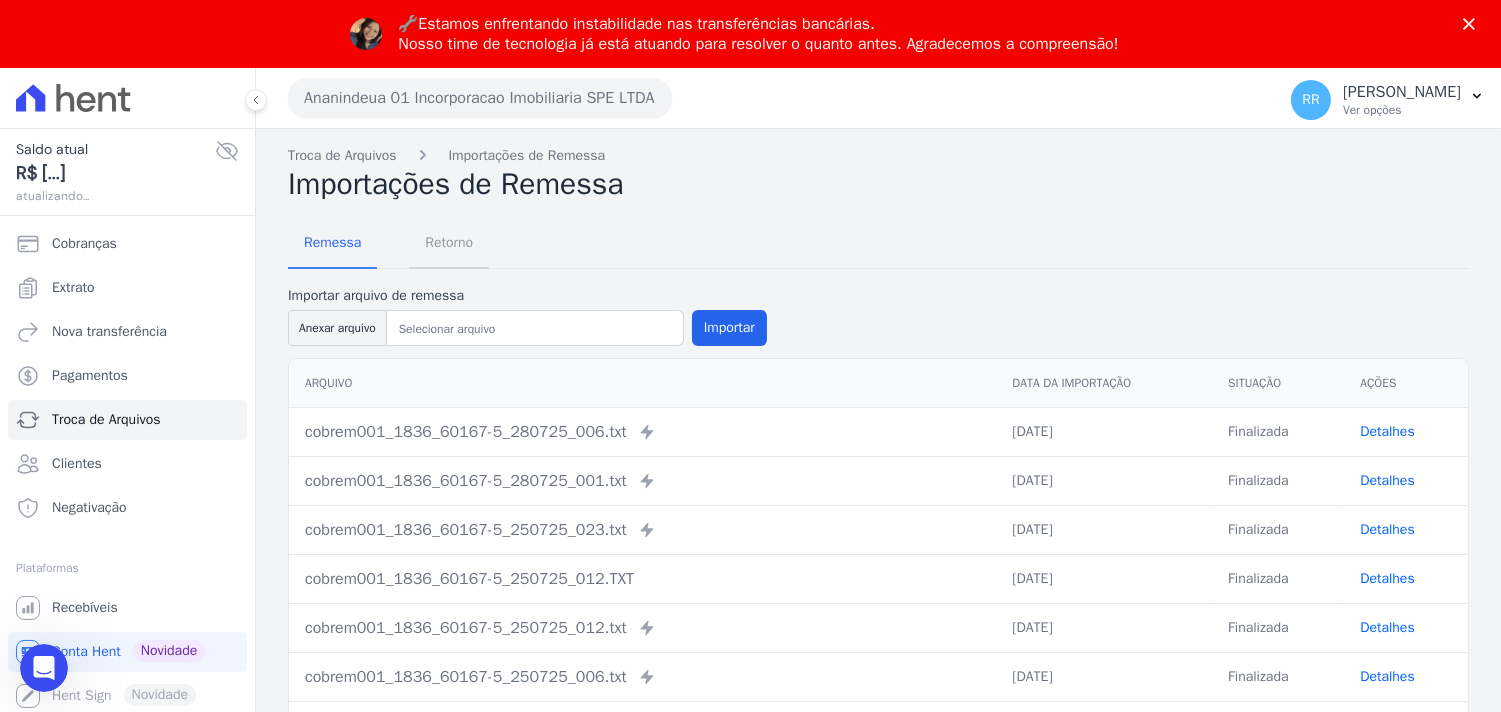 click on "Retorno" at bounding box center [449, 242] 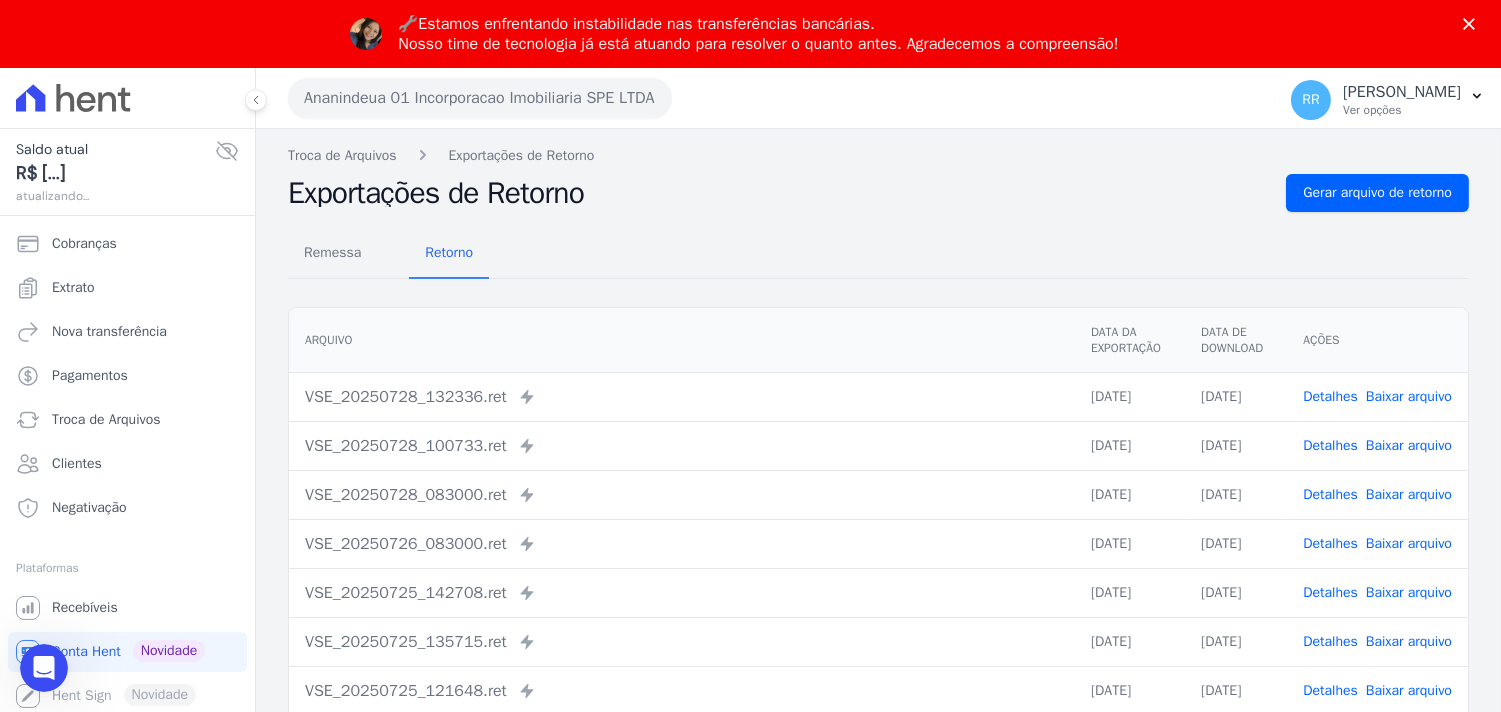 scroll, scrollTop: 0, scrollLeft: 0, axis: both 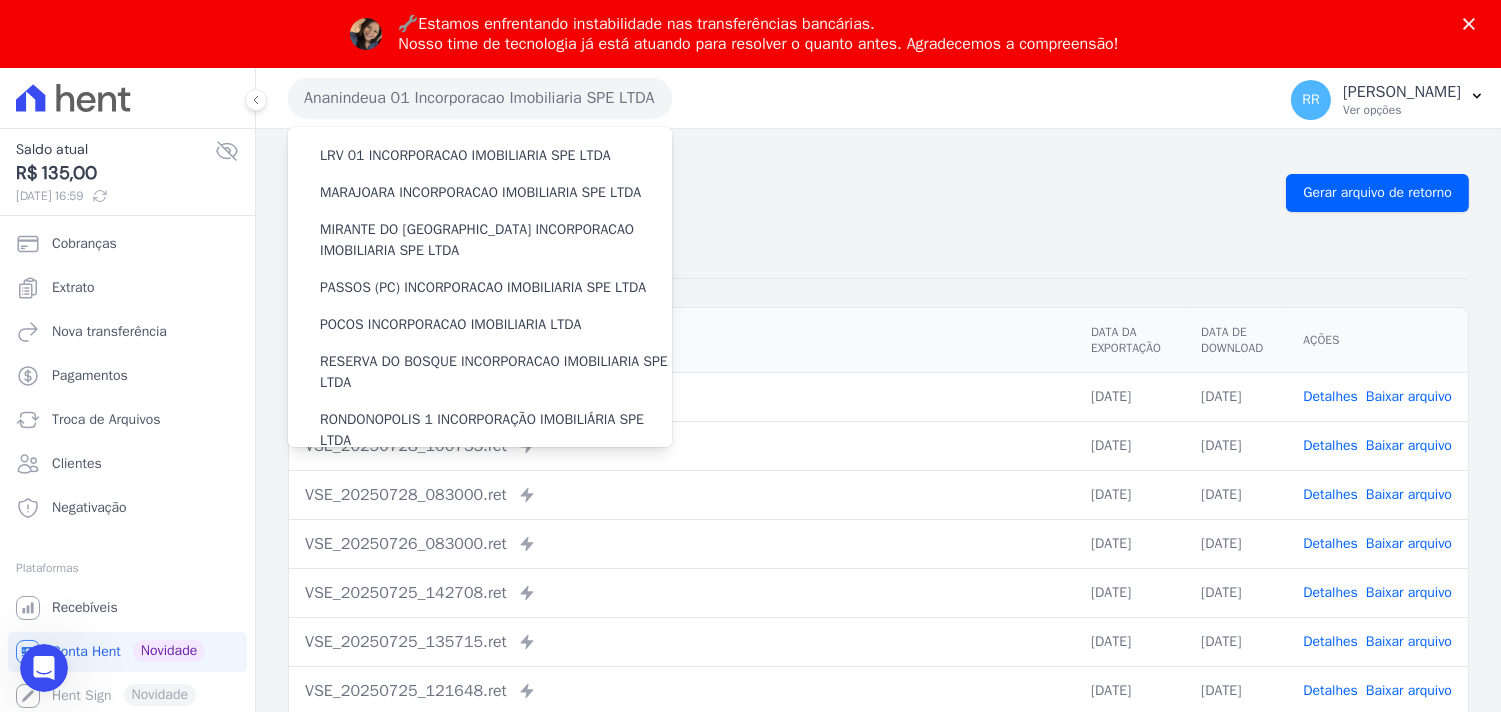 click on "Exportações de Retorno
Gerar arquivo de retorno" at bounding box center (878, 193) 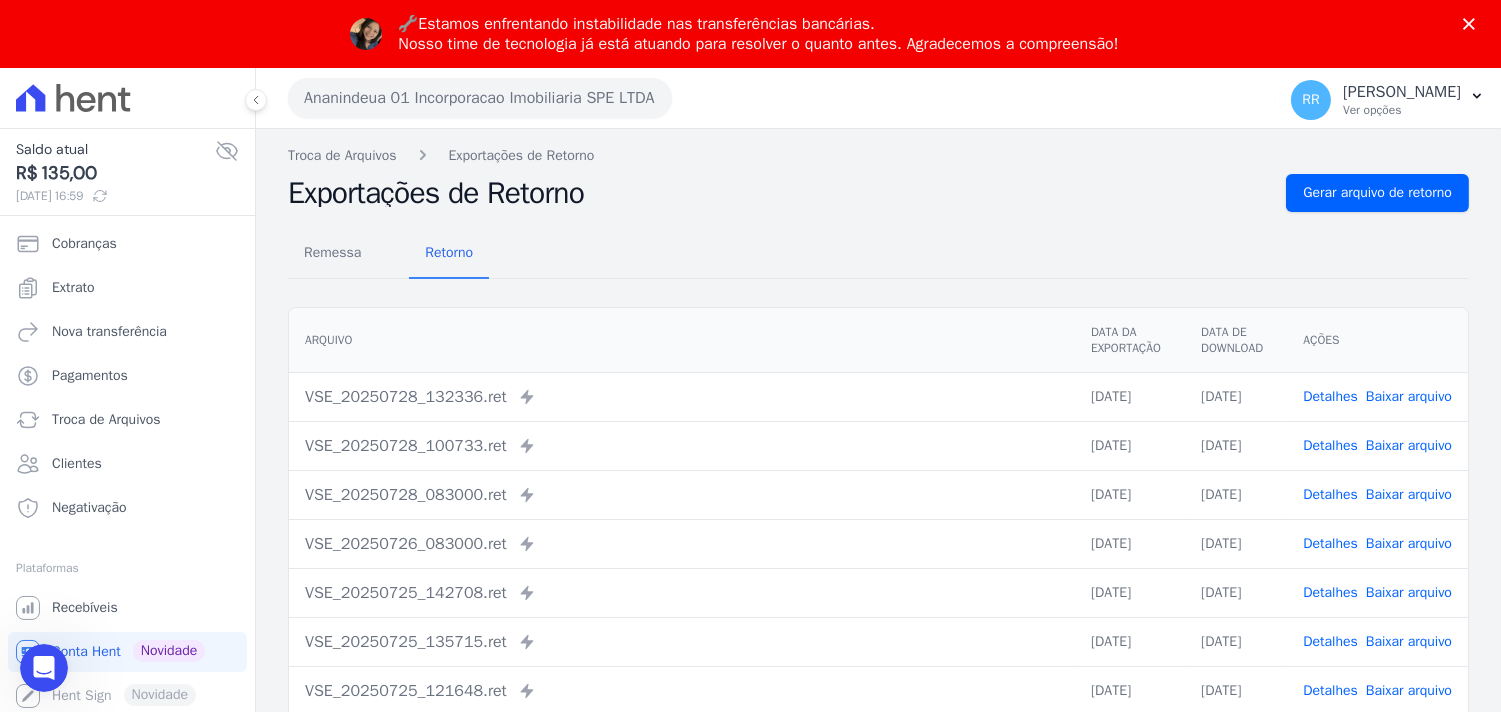 click on "Ananindeua 01 Incorporacao Imobiliaria SPE LTDA" at bounding box center [480, 98] 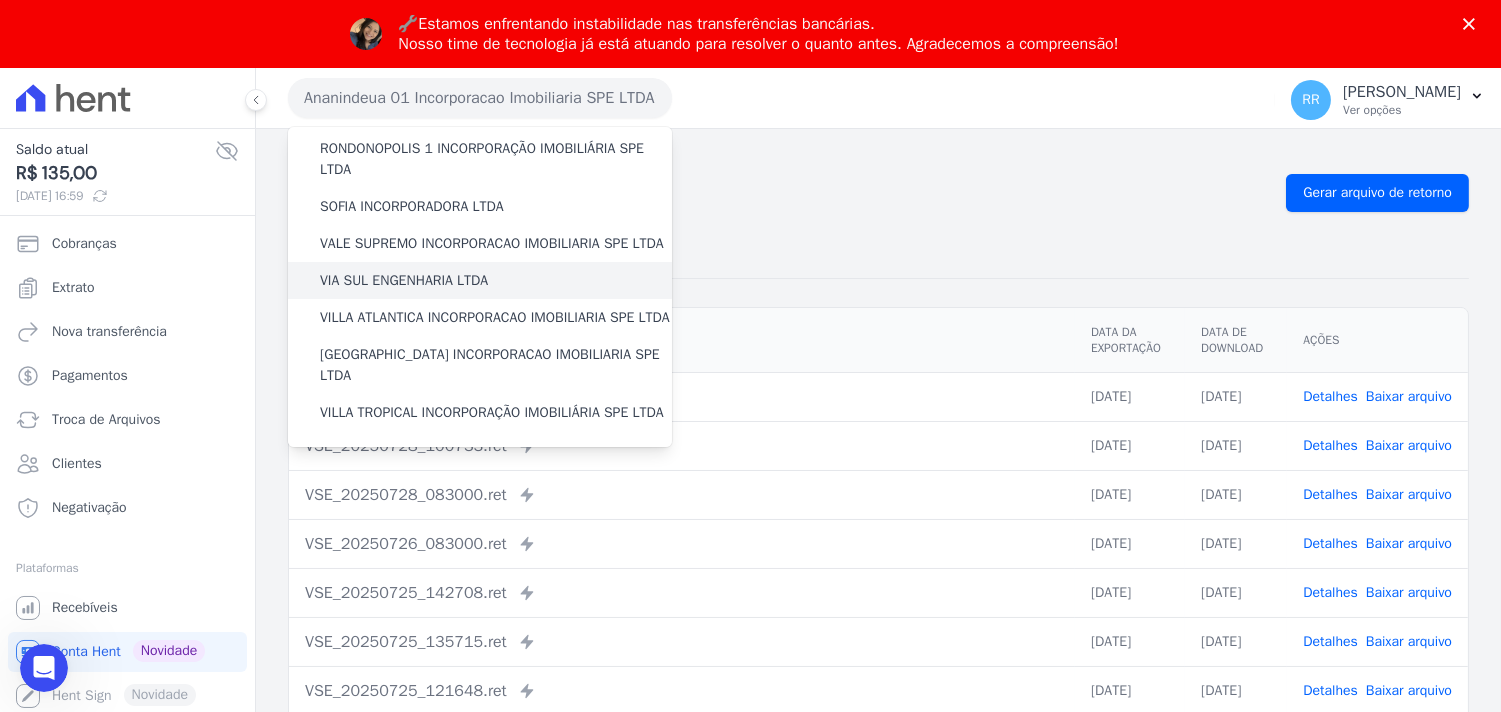 scroll, scrollTop: 818, scrollLeft: 0, axis: vertical 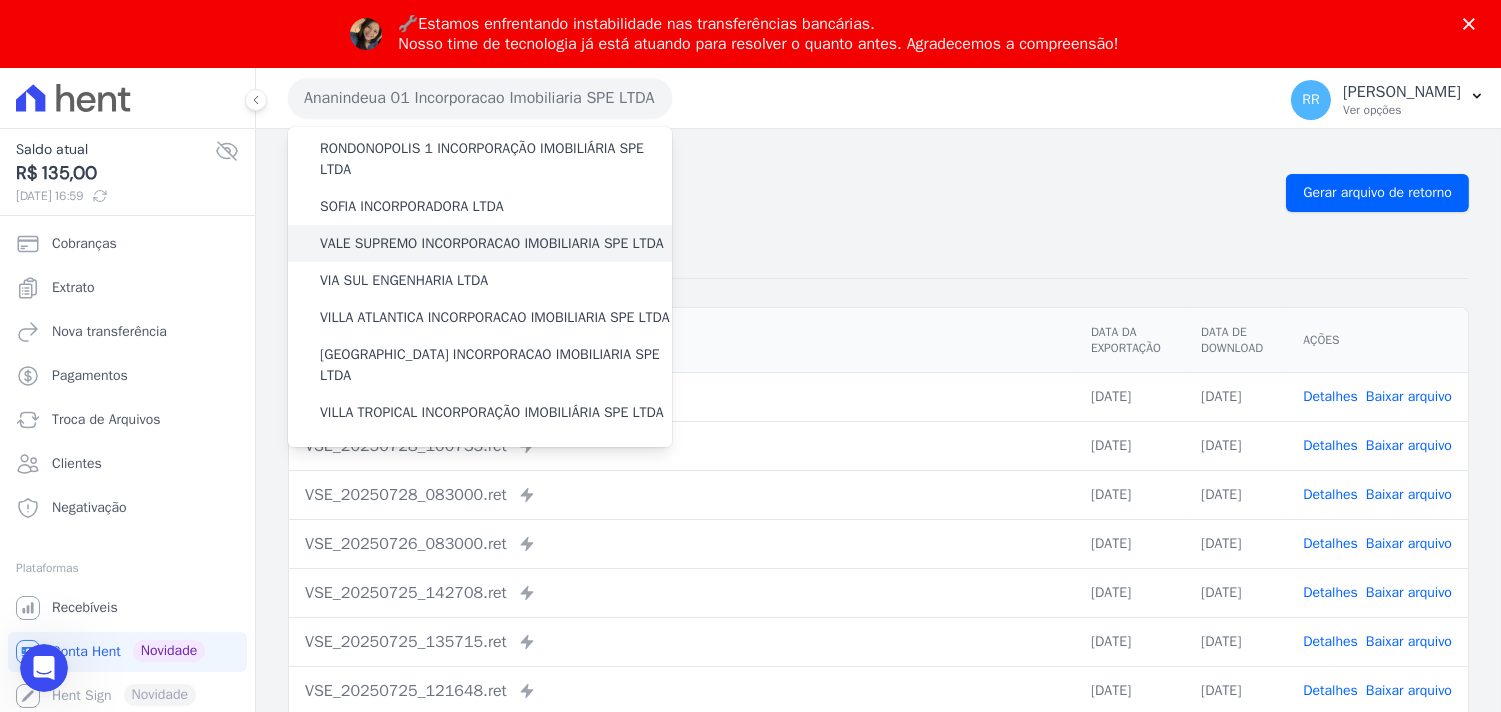 click on "VALE SUPREMO INCORPORACAO IMOBILIARIA SPE LTDA" at bounding box center [492, 243] 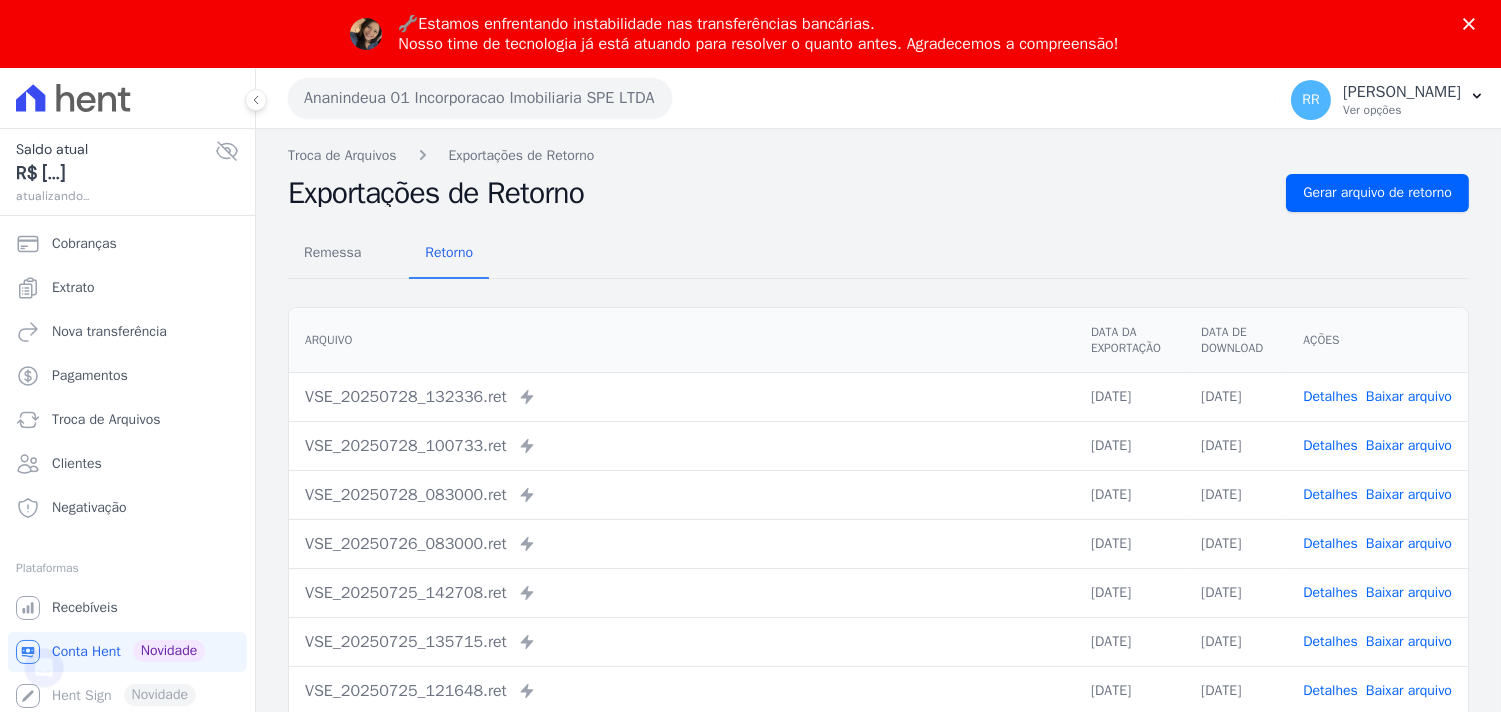 scroll, scrollTop: 0, scrollLeft: 0, axis: both 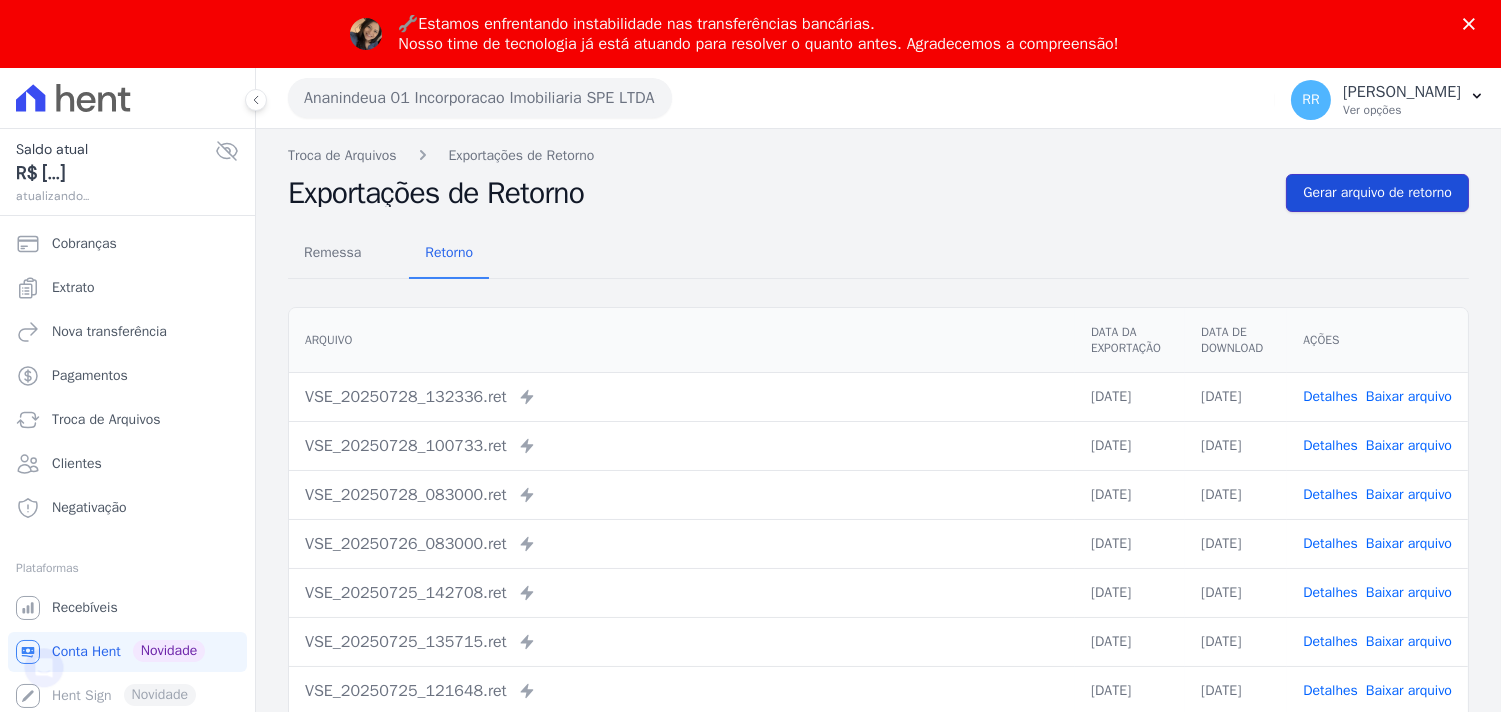click on "Gerar arquivo de retorno" at bounding box center [1377, 193] 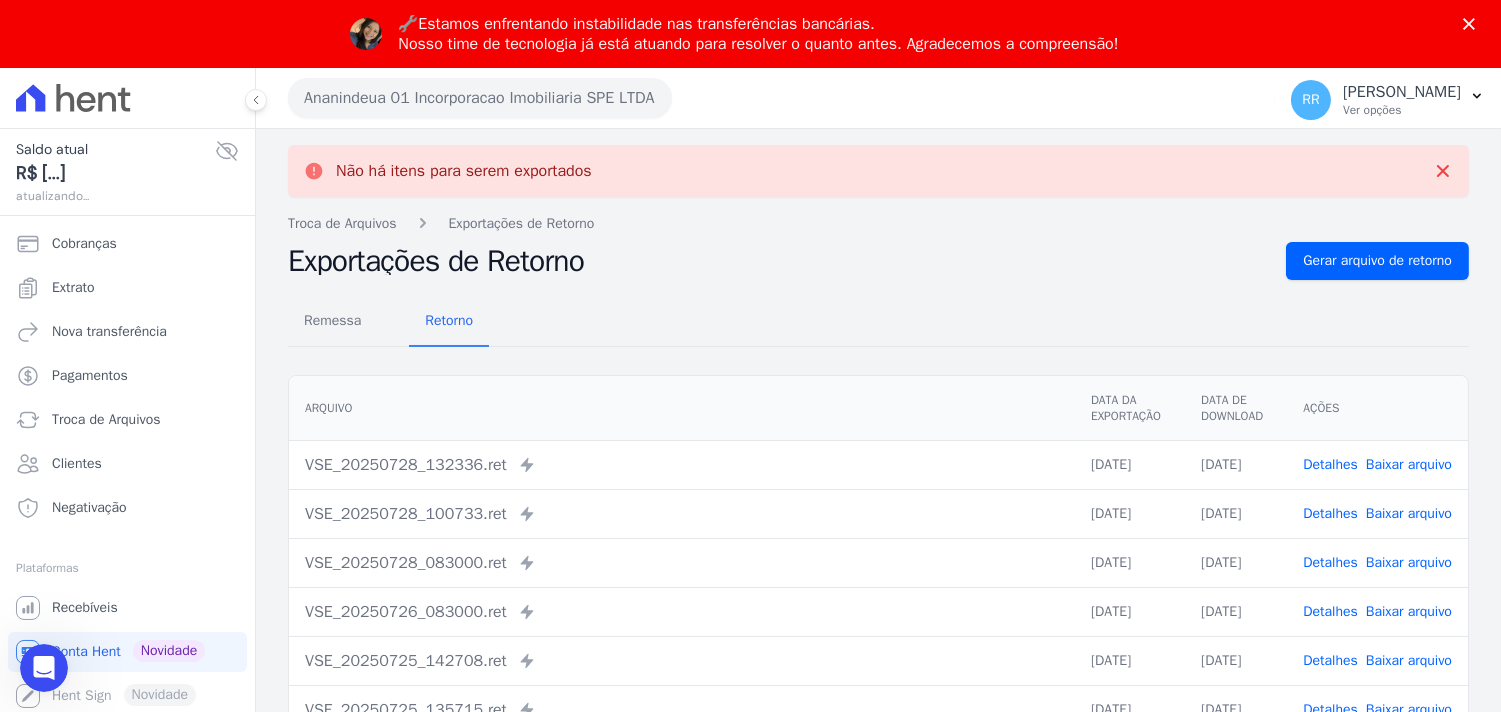scroll, scrollTop: 0, scrollLeft: 0, axis: both 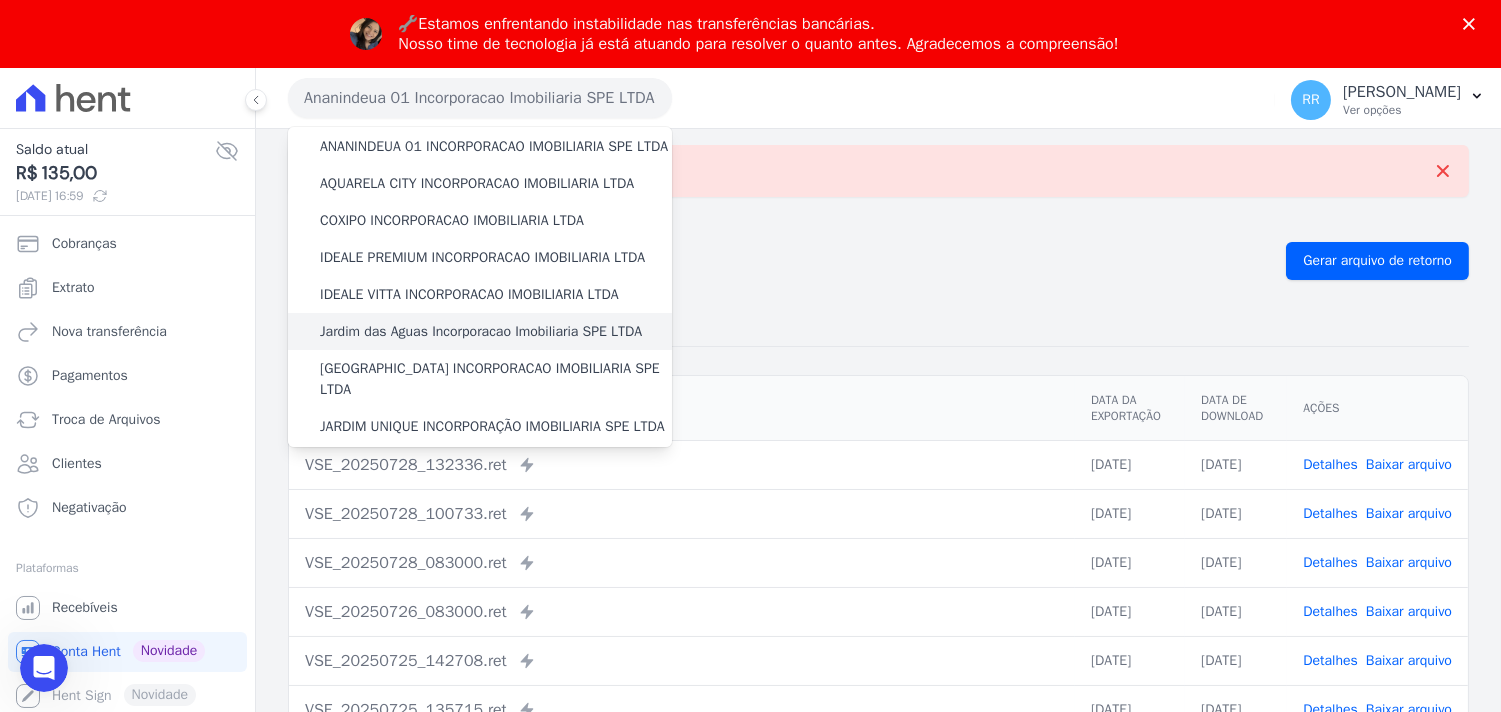 click on "Jardim das Aguas Incorporacao Imobiliaria SPE LTDA" at bounding box center [481, 331] 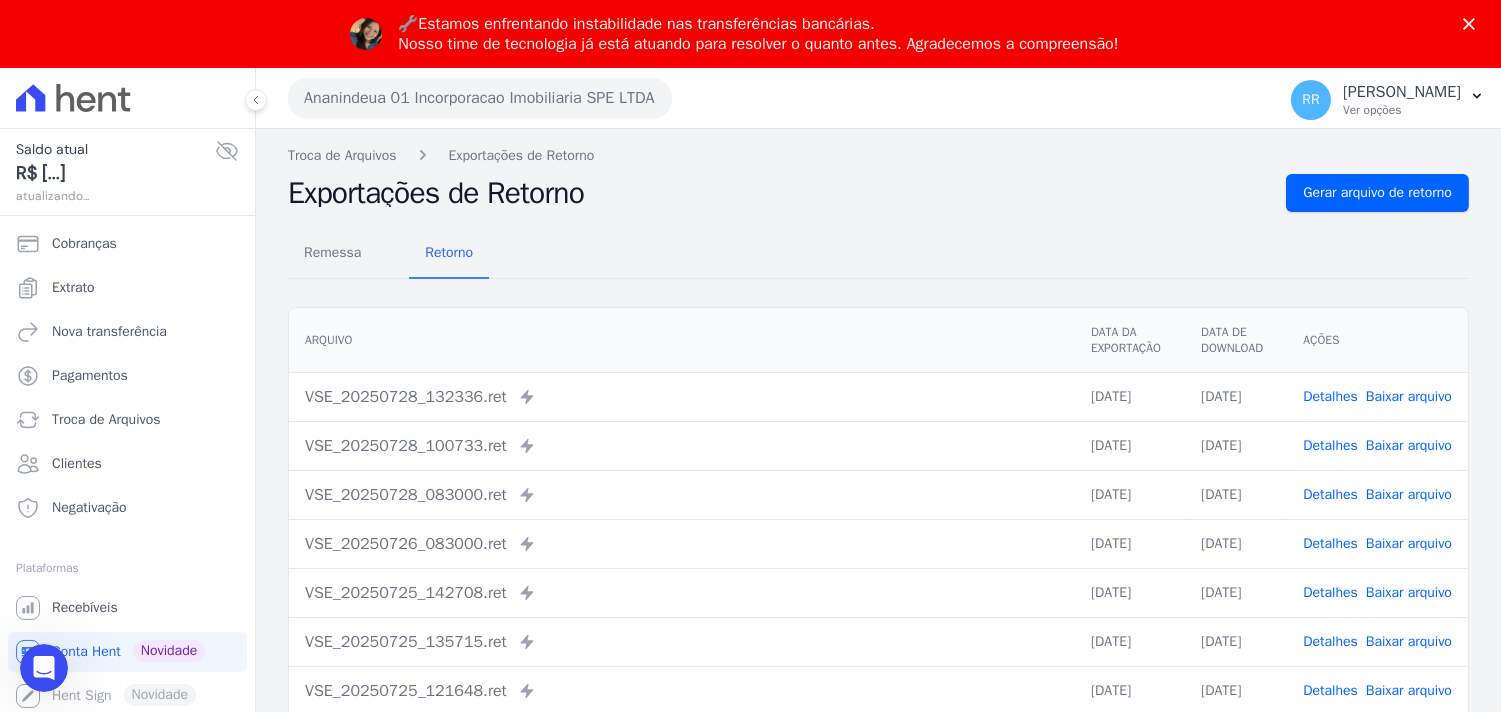 scroll, scrollTop: 0, scrollLeft: 0, axis: both 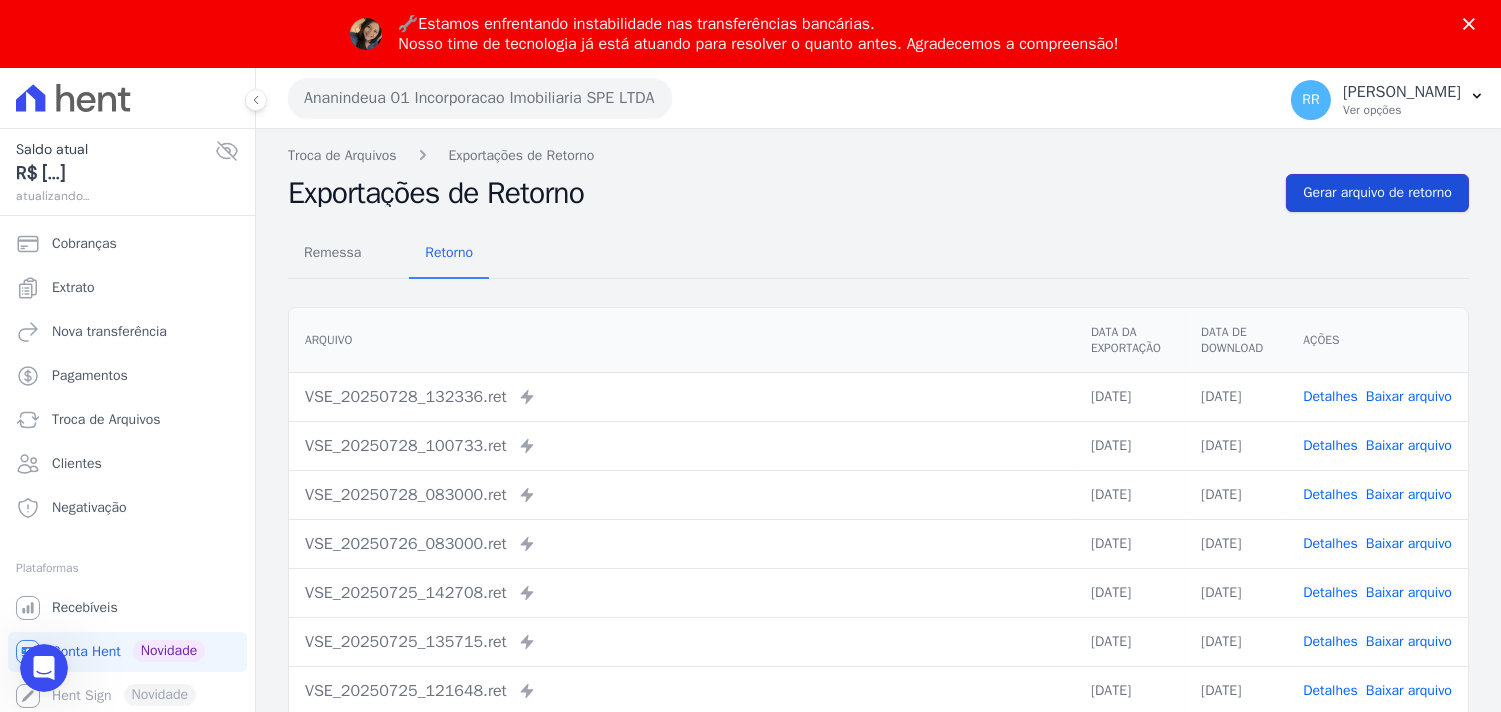 click on "Gerar arquivo de retorno" at bounding box center (1377, 193) 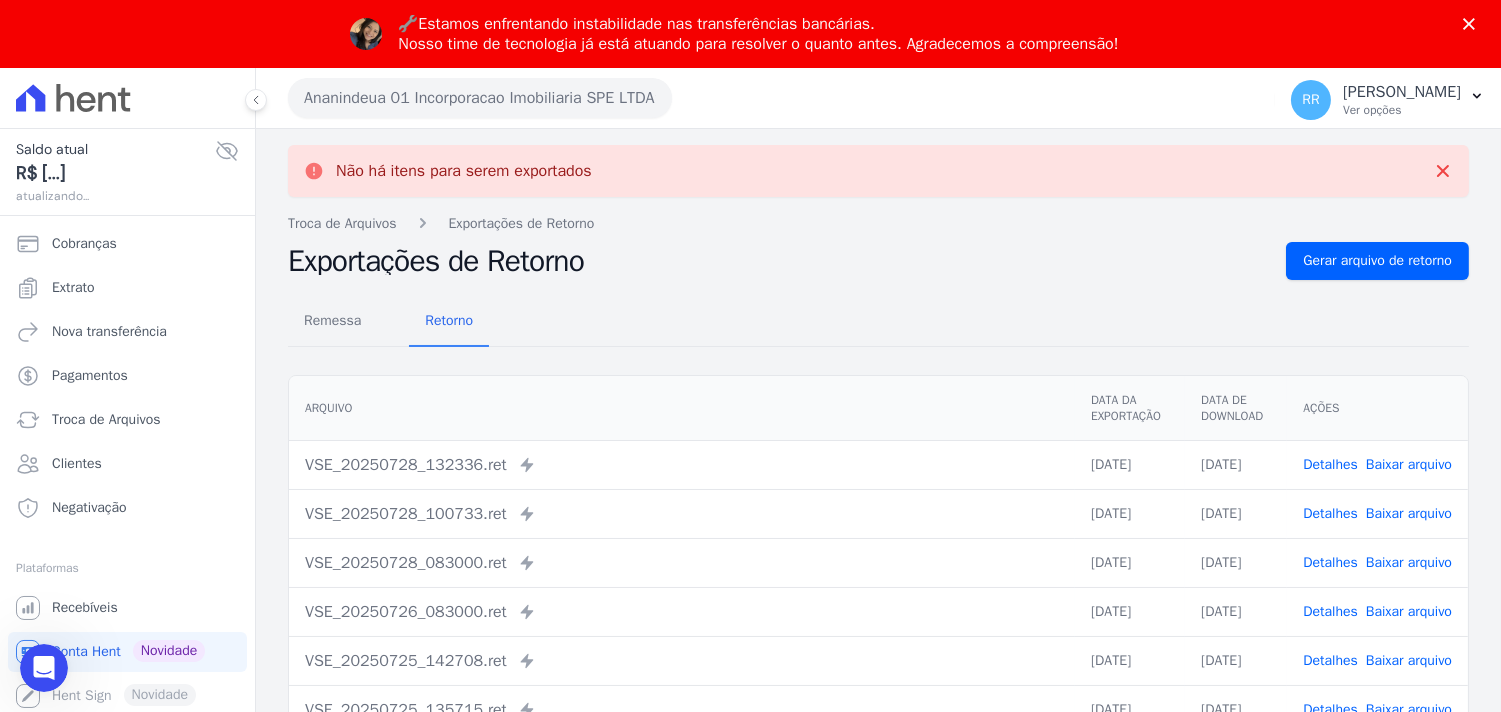 scroll, scrollTop: 0, scrollLeft: 0, axis: both 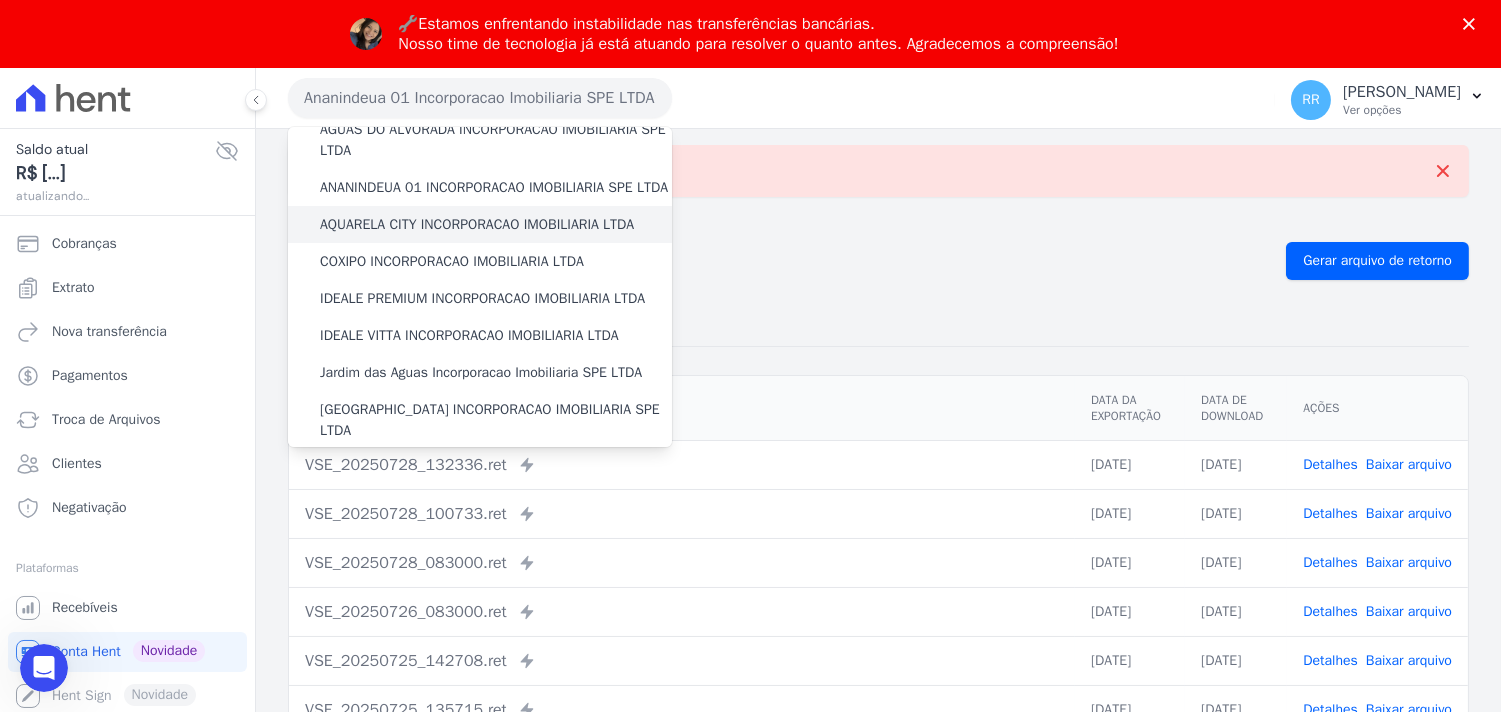 click on "AQUARELA CITY INCORPORACAO IMOBILIARIA LTDA" at bounding box center (477, 224) 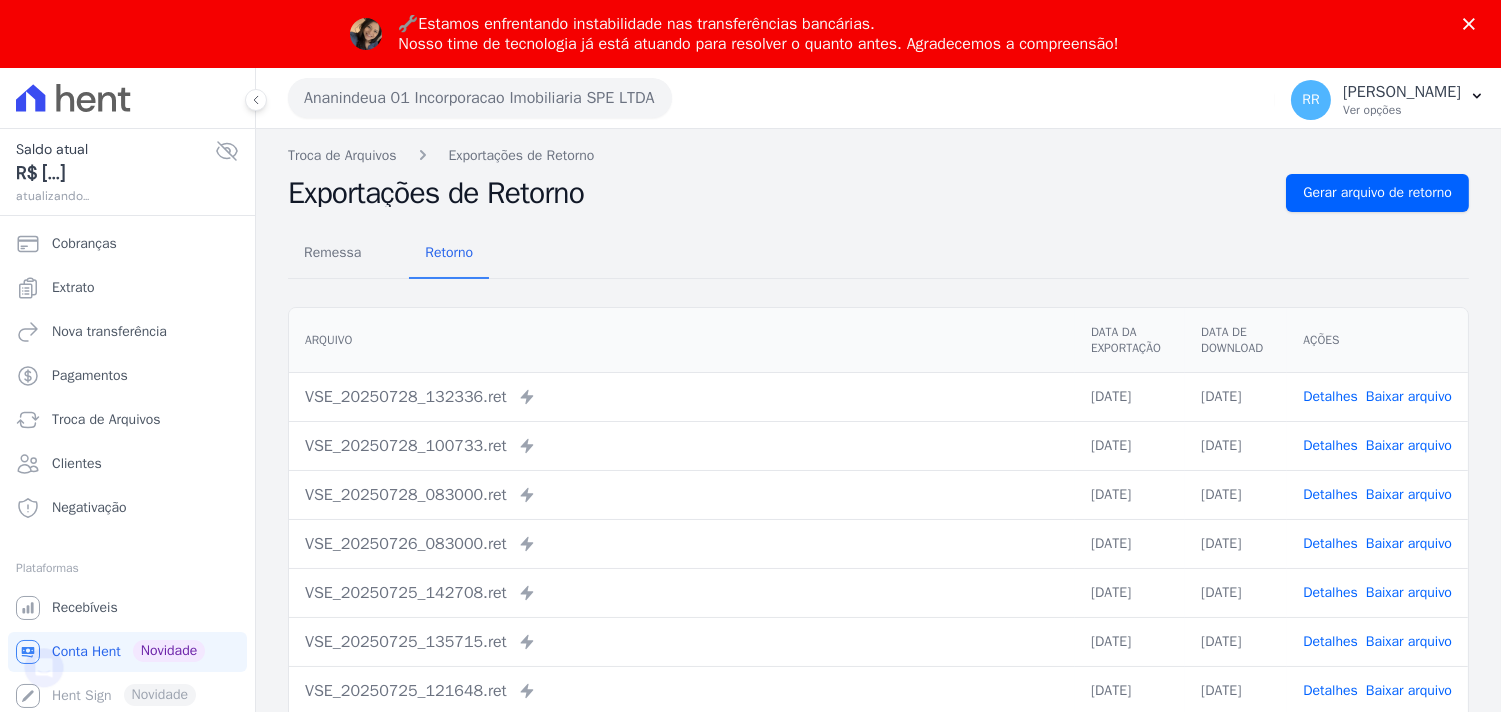 scroll, scrollTop: 0, scrollLeft: 0, axis: both 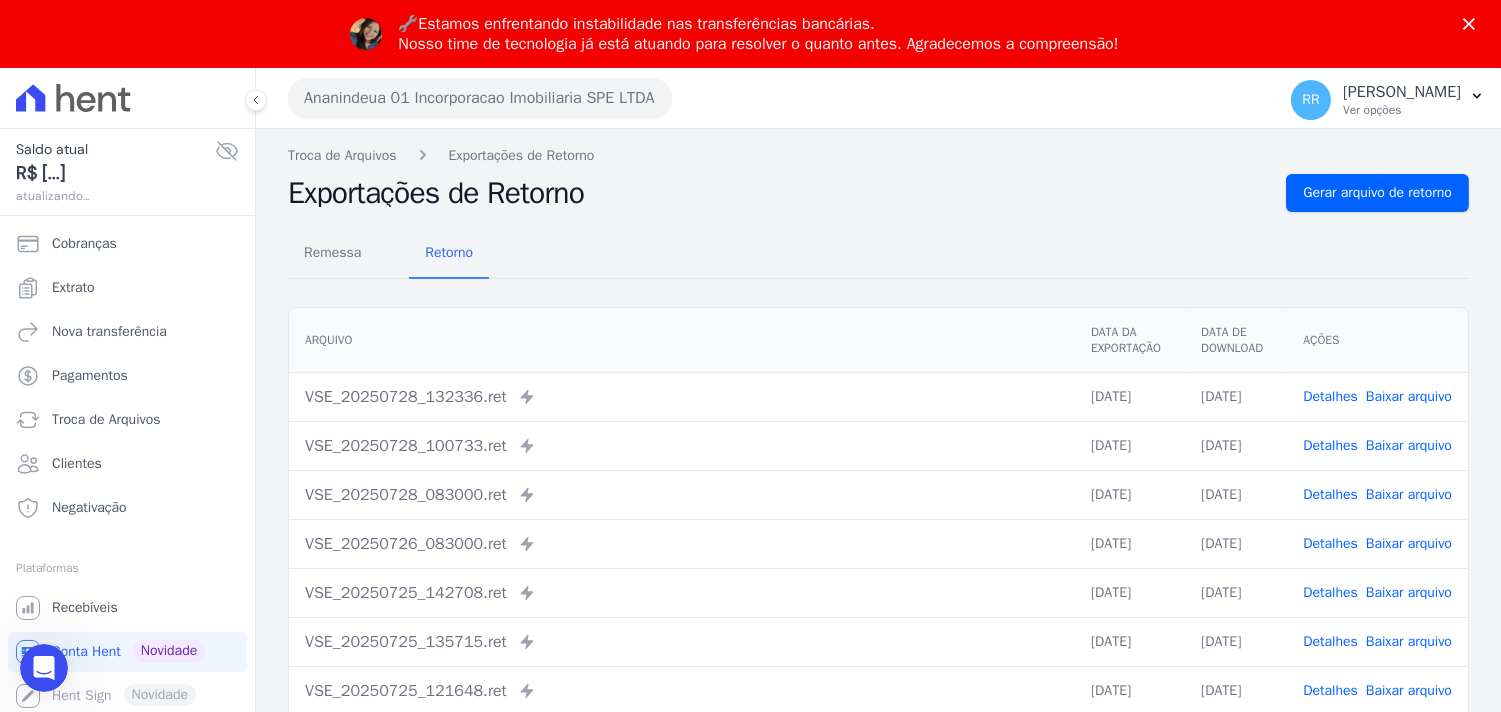 click on "Ananindeua 01 Incorporacao Imobiliaria SPE LTDA" at bounding box center [480, 98] 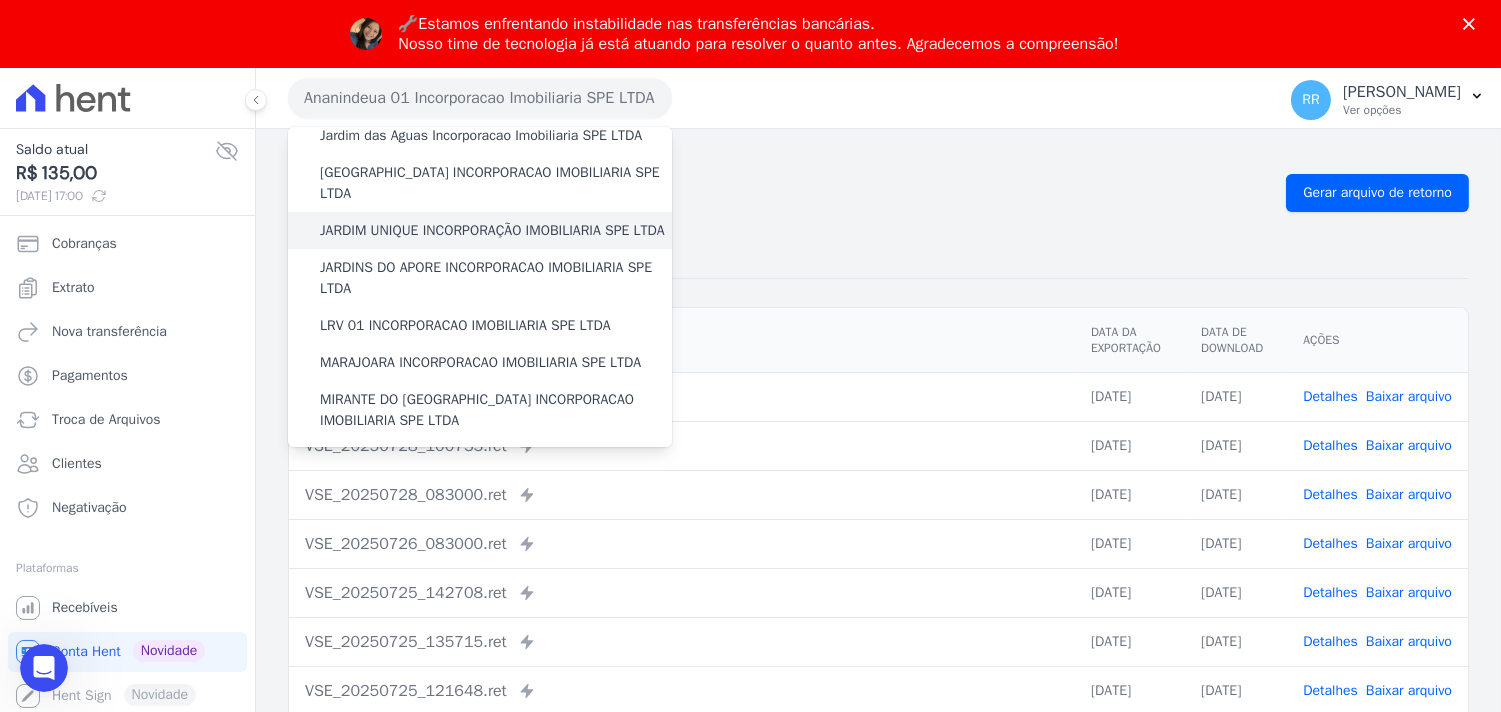 scroll, scrollTop: 481, scrollLeft: 0, axis: vertical 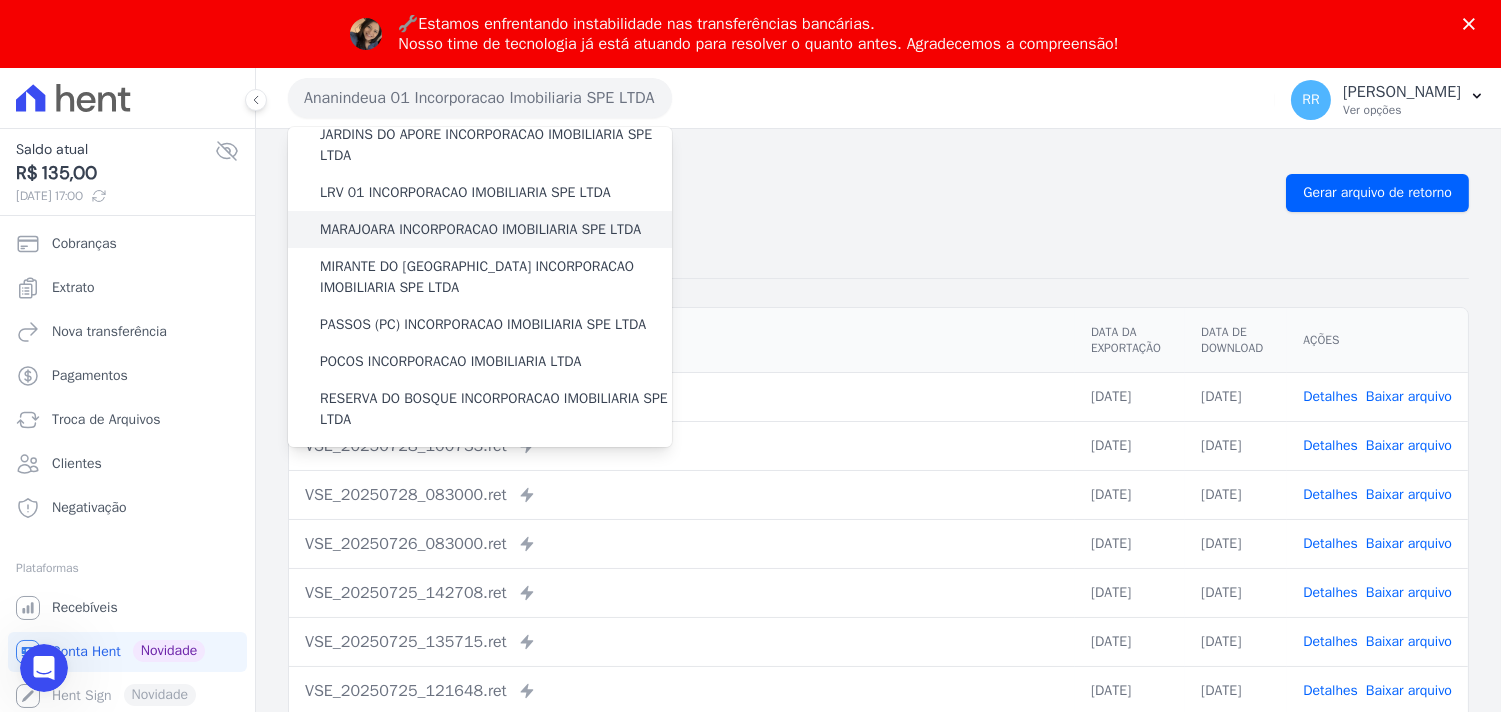 click on "MARAJOARA INCORPORACAO IMOBILIARIA SPE LTDA" at bounding box center [480, 229] 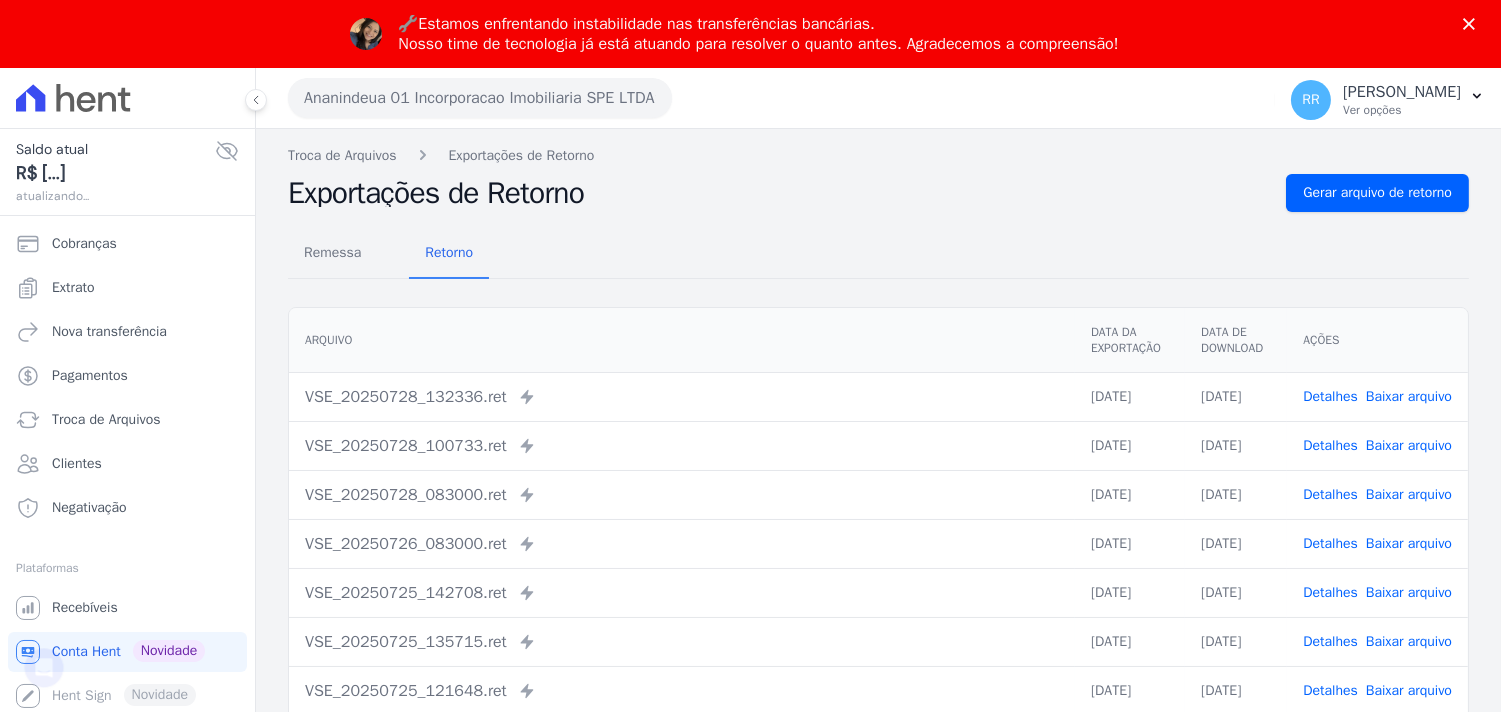 scroll, scrollTop: 0, scrollLeft: 0, axis: both 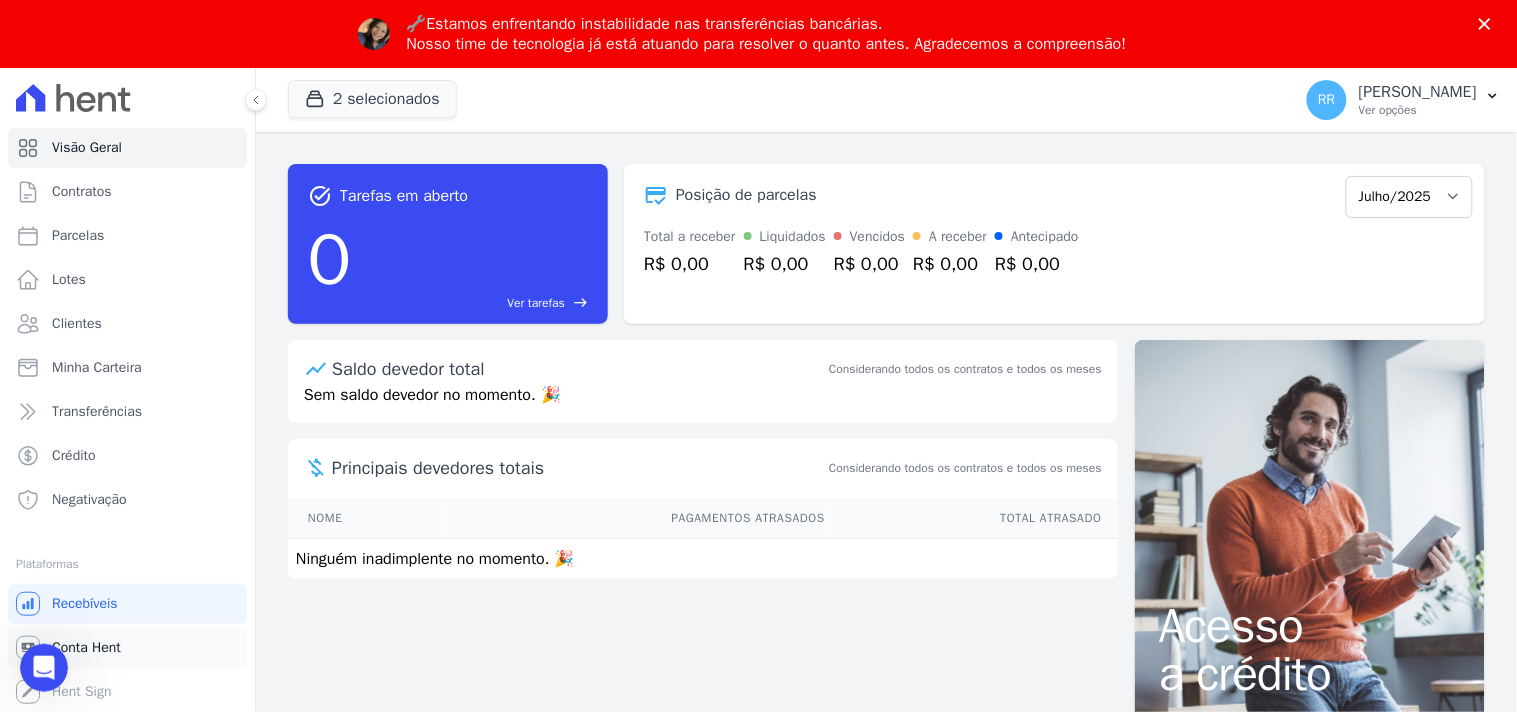 click on "Conta Hent" at bounding box center (86, 648) 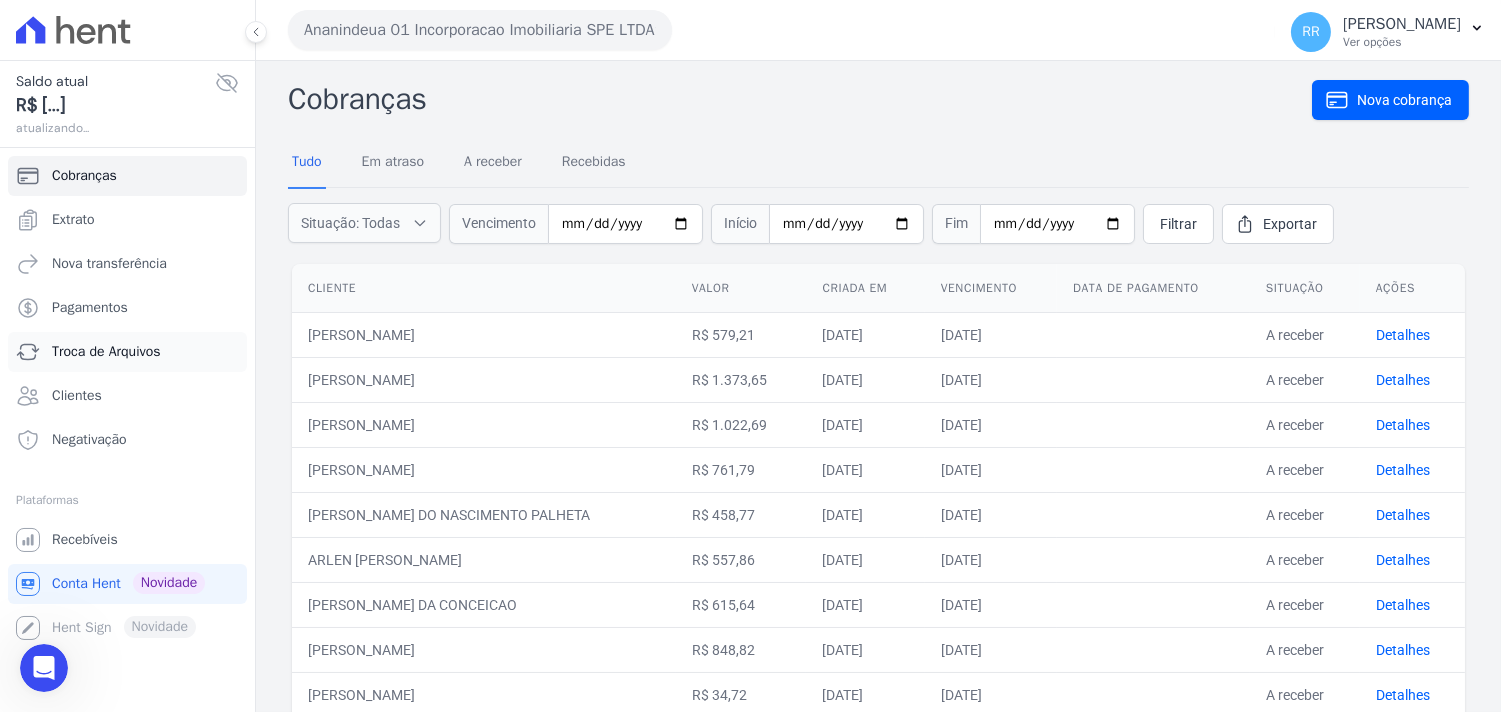 scroll, scrollTop: 0, scrollLeft: 0, axis: both 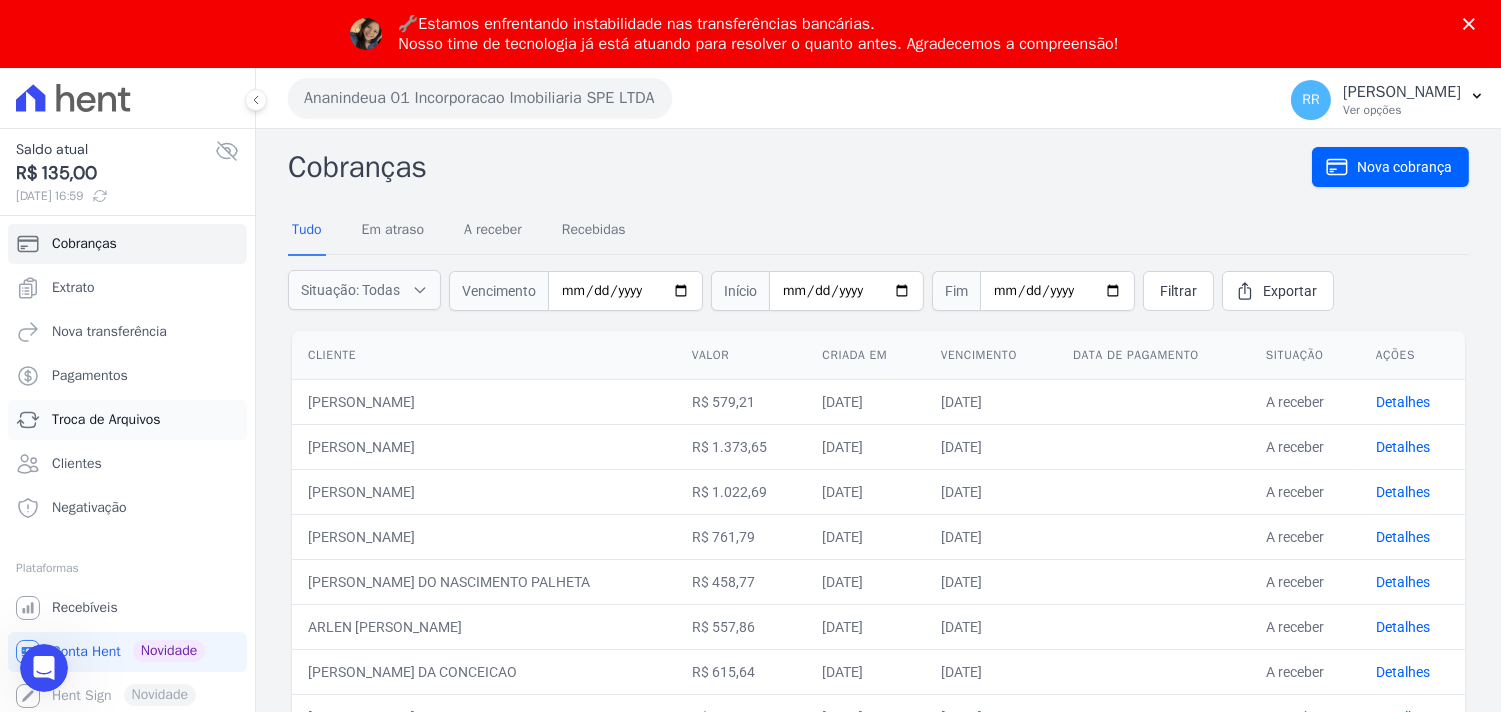click on "Troca de Arquivos" at bounding box center (106, 420) 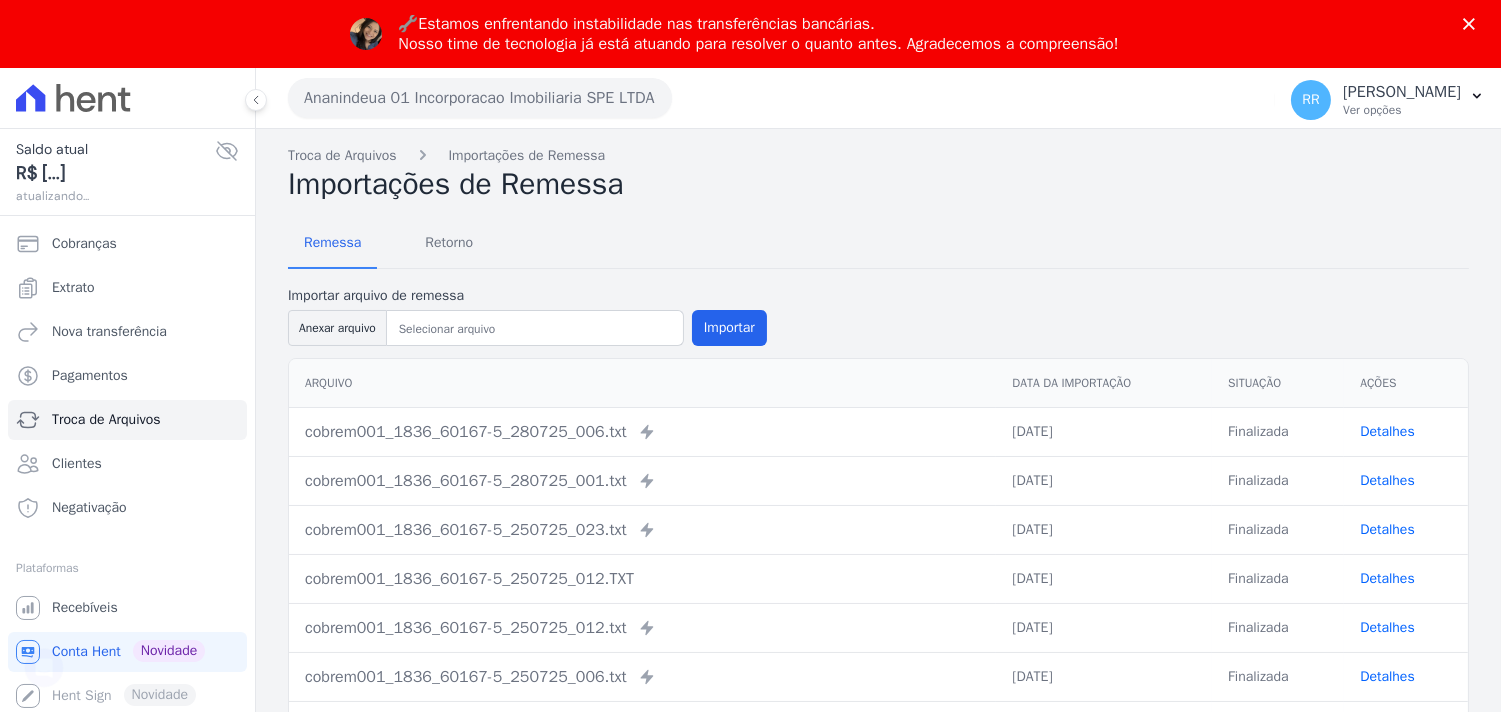 scroll, scrollTop: 0, scrollLeft: 0, axis: both 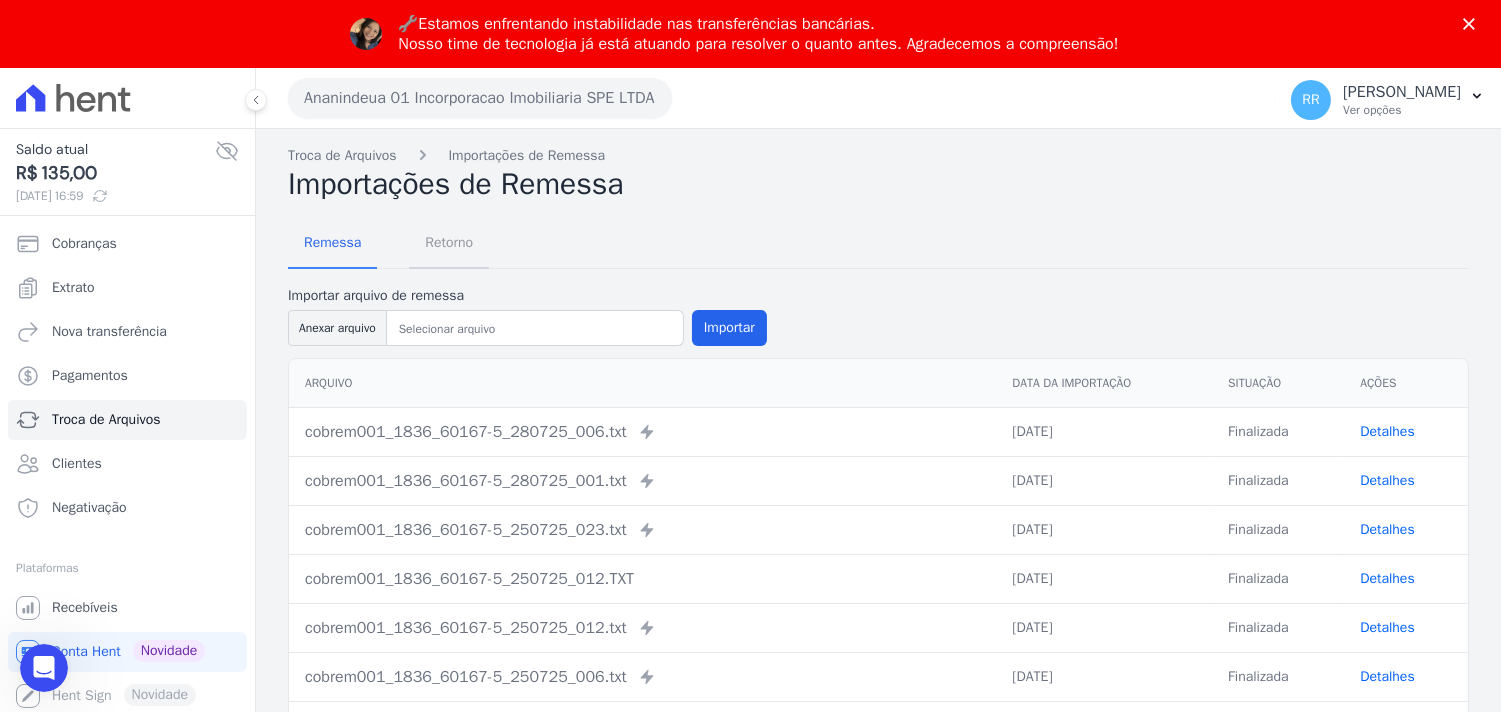click on "Retorno" at bounding box center (449, 242) 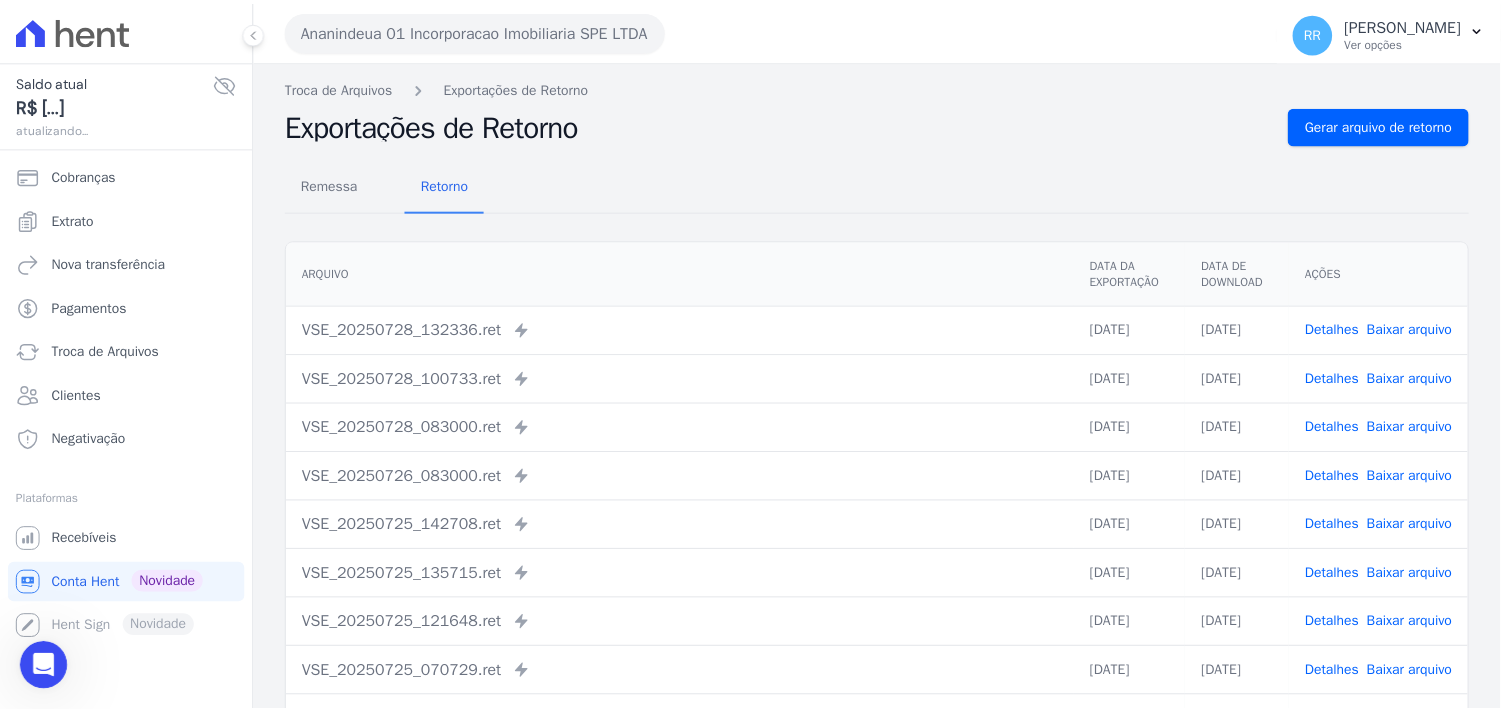 scroll, scrollTop: 0, scrollLeft: 0, axis: both 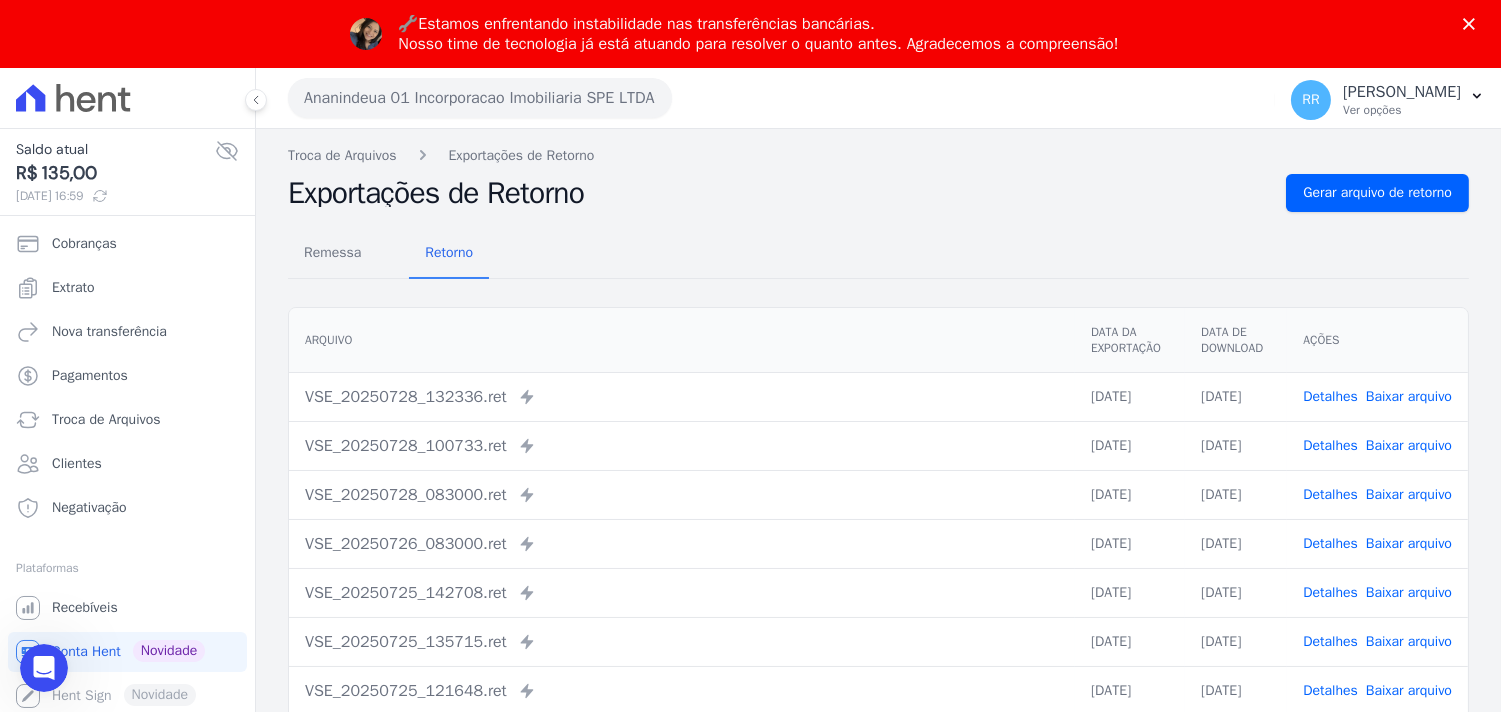 click on "Ananindeua 01 Incorporacao Imobiliaria SPE LTDA" at bounding box center [480, 98] 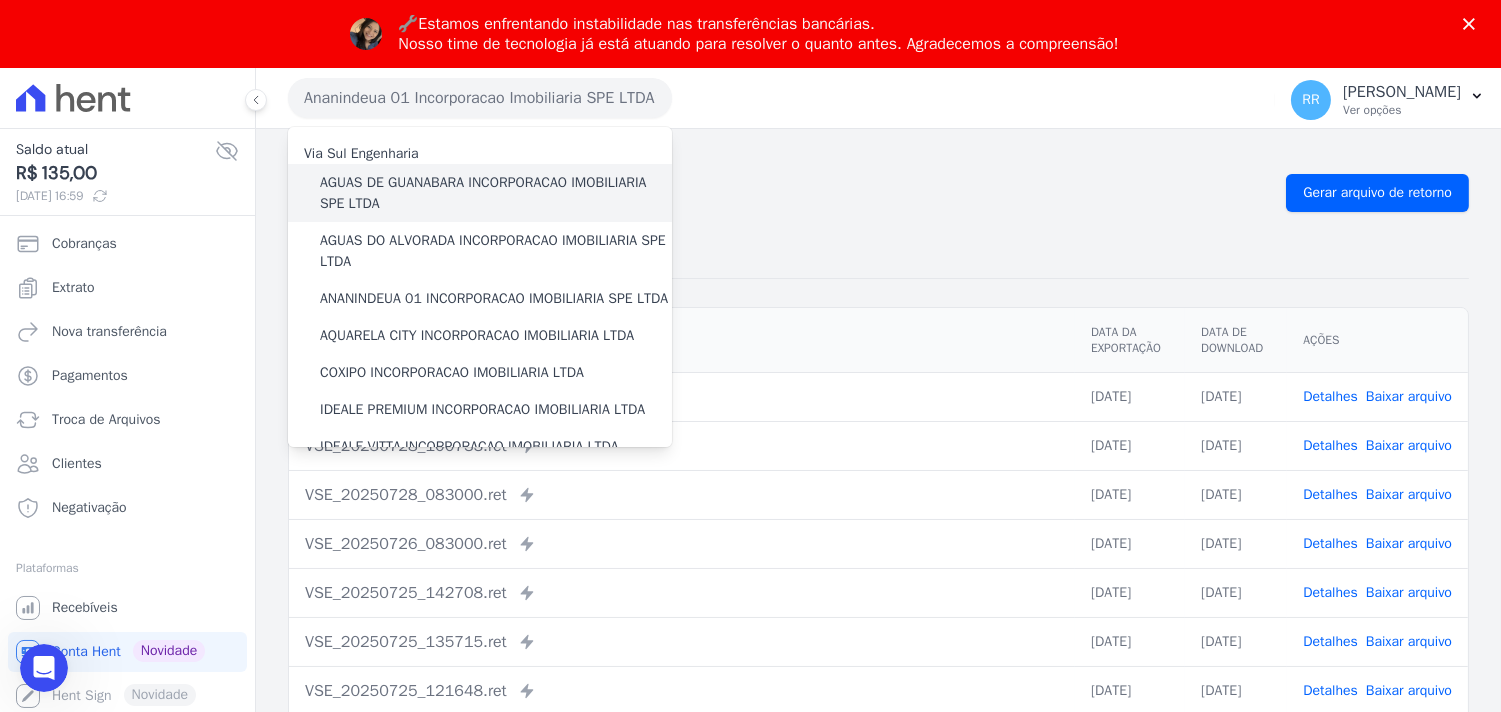 click on "AGUAS DE GUANABARA INCORPORACAO IMOBILIARIA SPE LTDA" at bounding box center (496, 193) 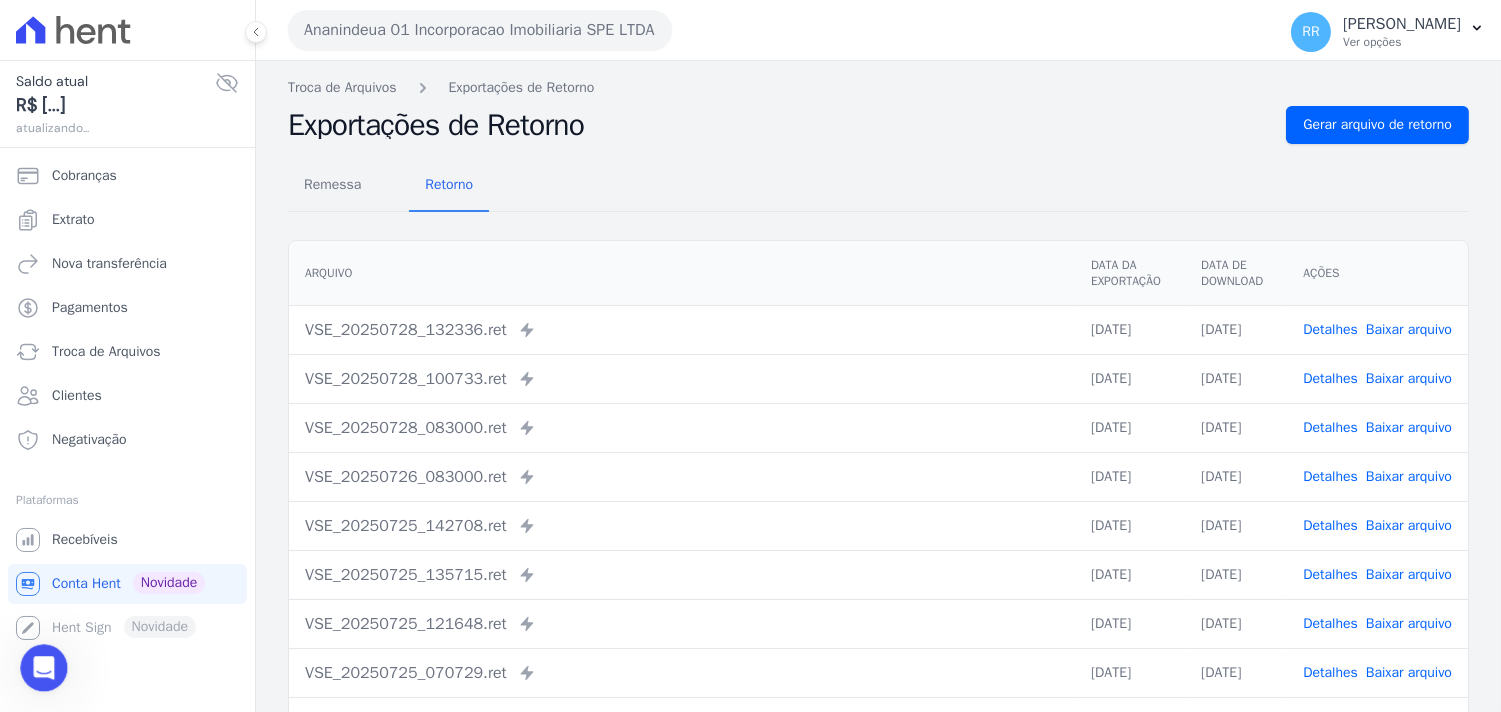 scroll, scrollTop: 0, scrollLeft: 0, axis: both 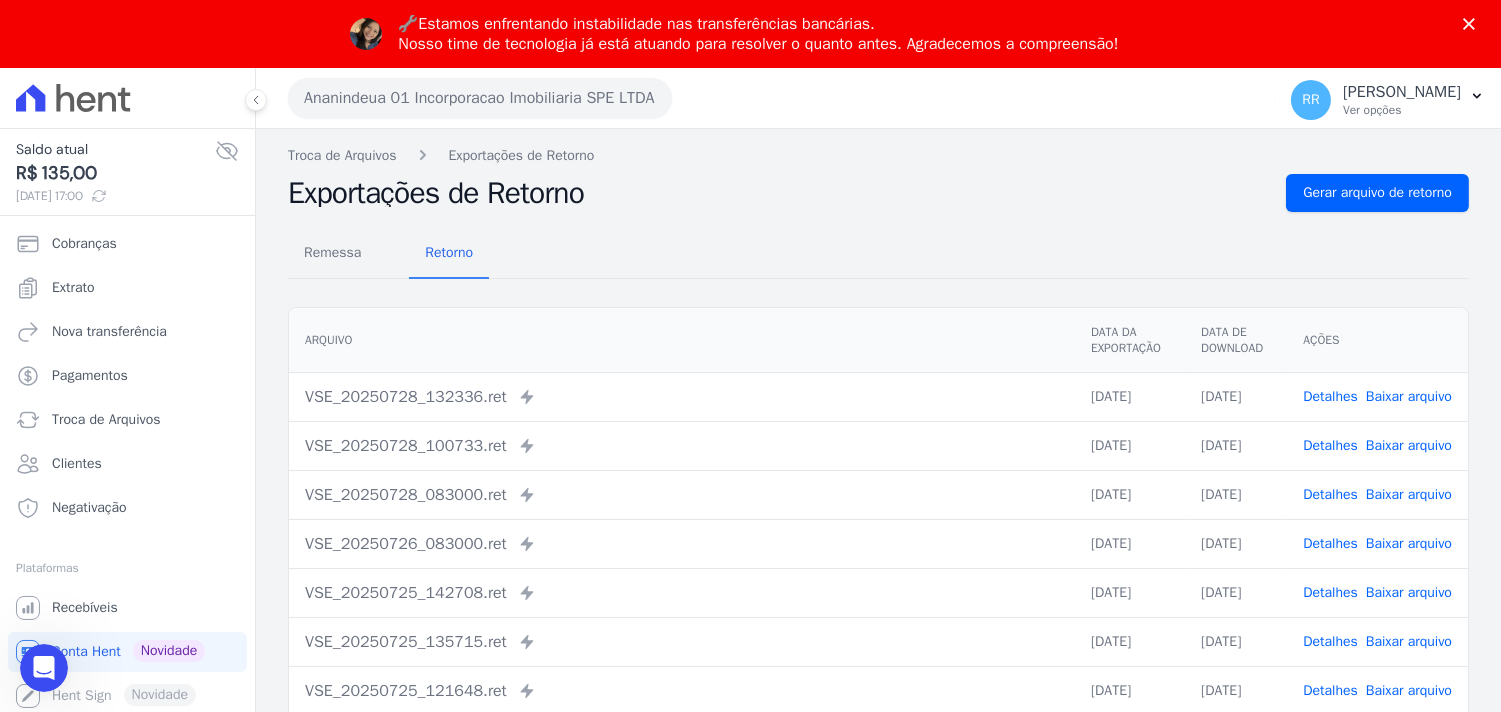 drag, startPoint x: 898, startPoint y: 144, endPoint x: 883, endPoint y: 137, distance: 16.552946 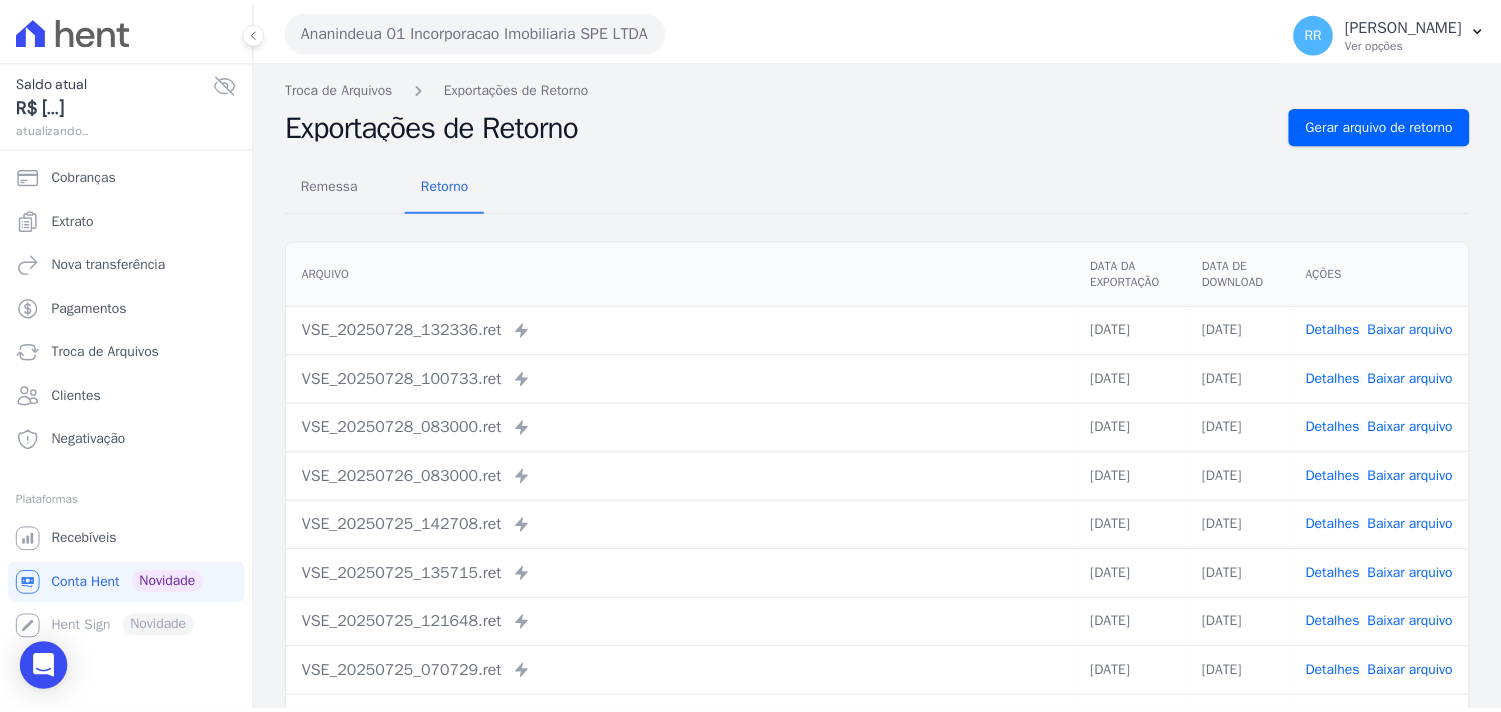 scroll, scrollTop: 0, scrollLeft: 0, axis: both 